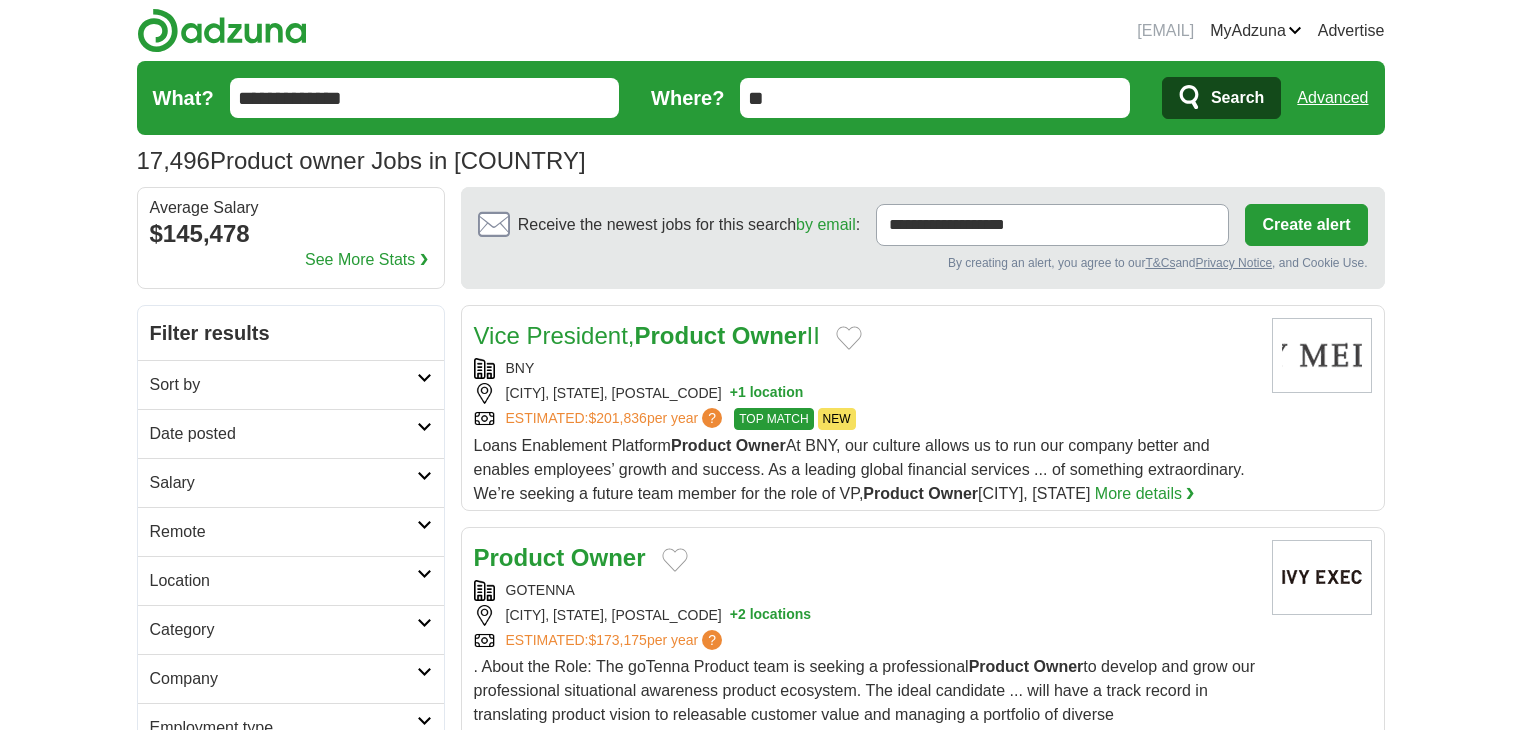 scroll, scrollTop: 0, scrollLeft: 0, axis: both 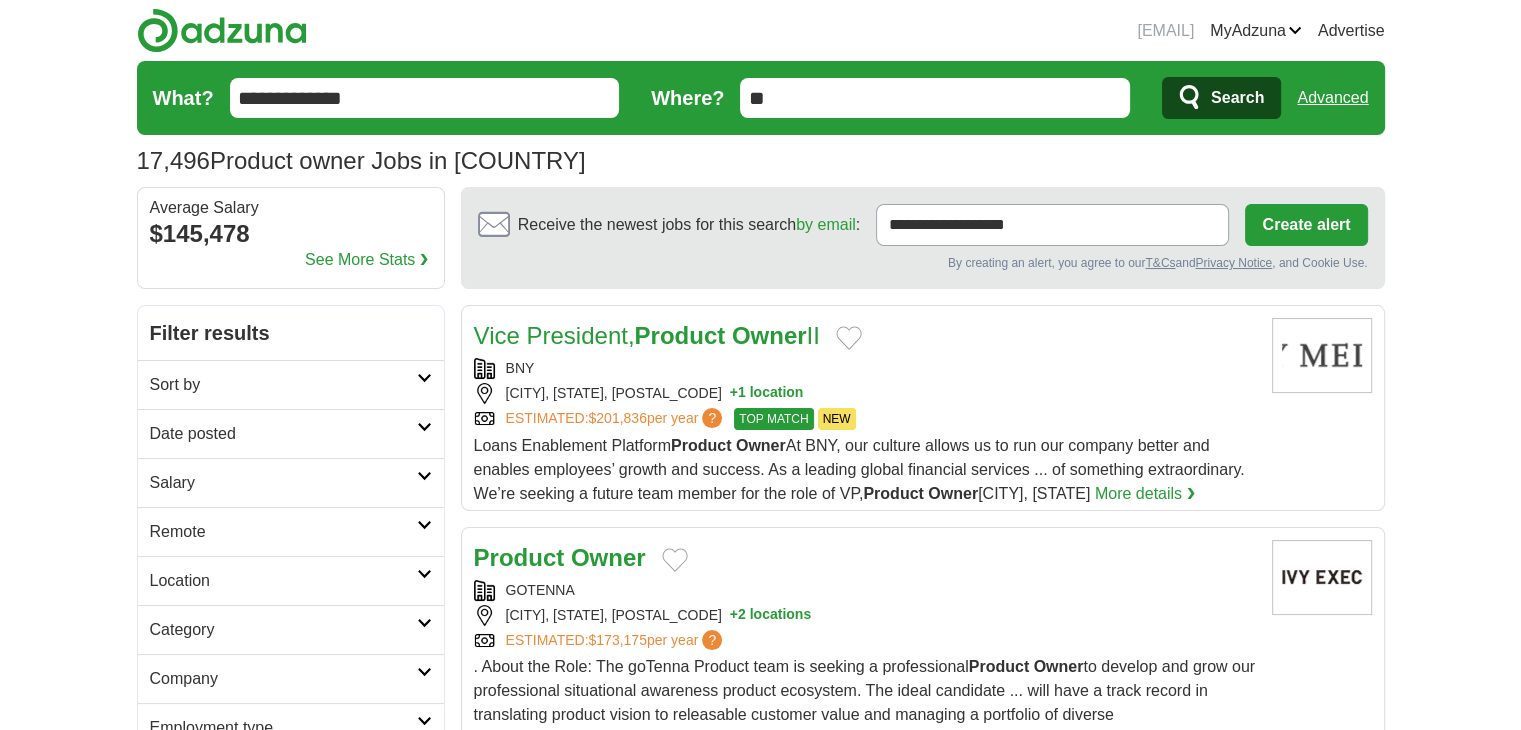 click on "Date posted" at bounding box center [283, 434] 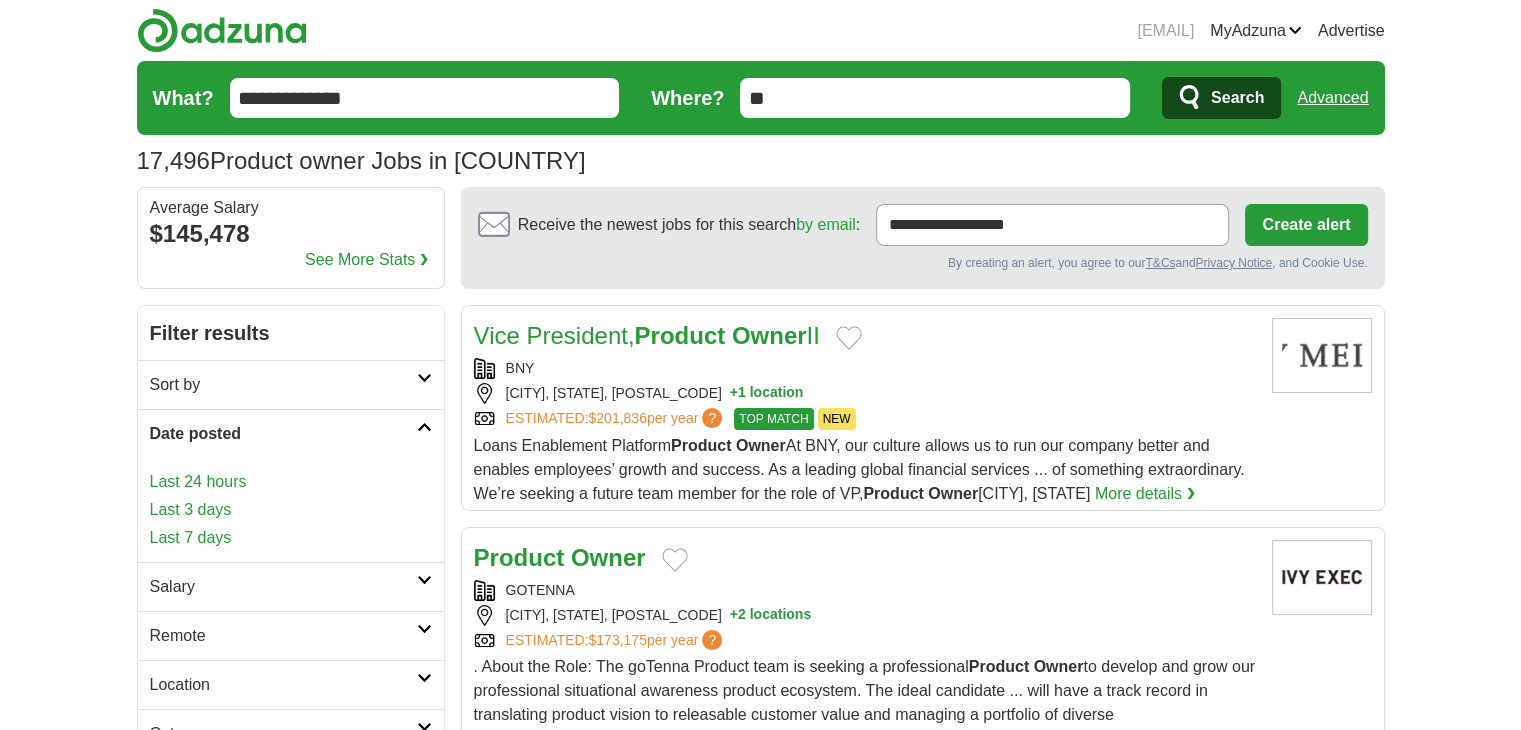 click on "Last 24 hours" at bounding box center (291, 482) 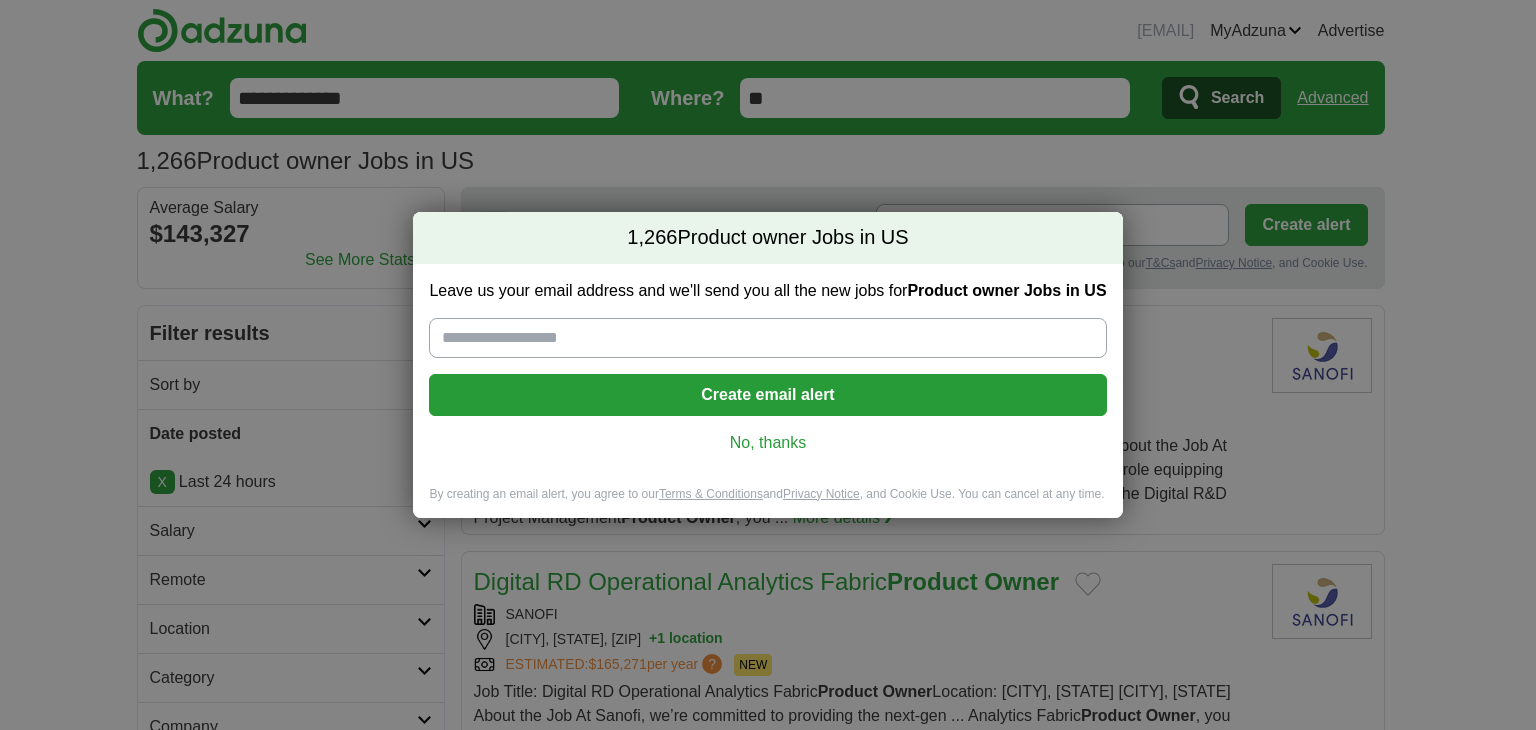 scroll, scrollTop: 0, scrollLeft: 0, axis: both 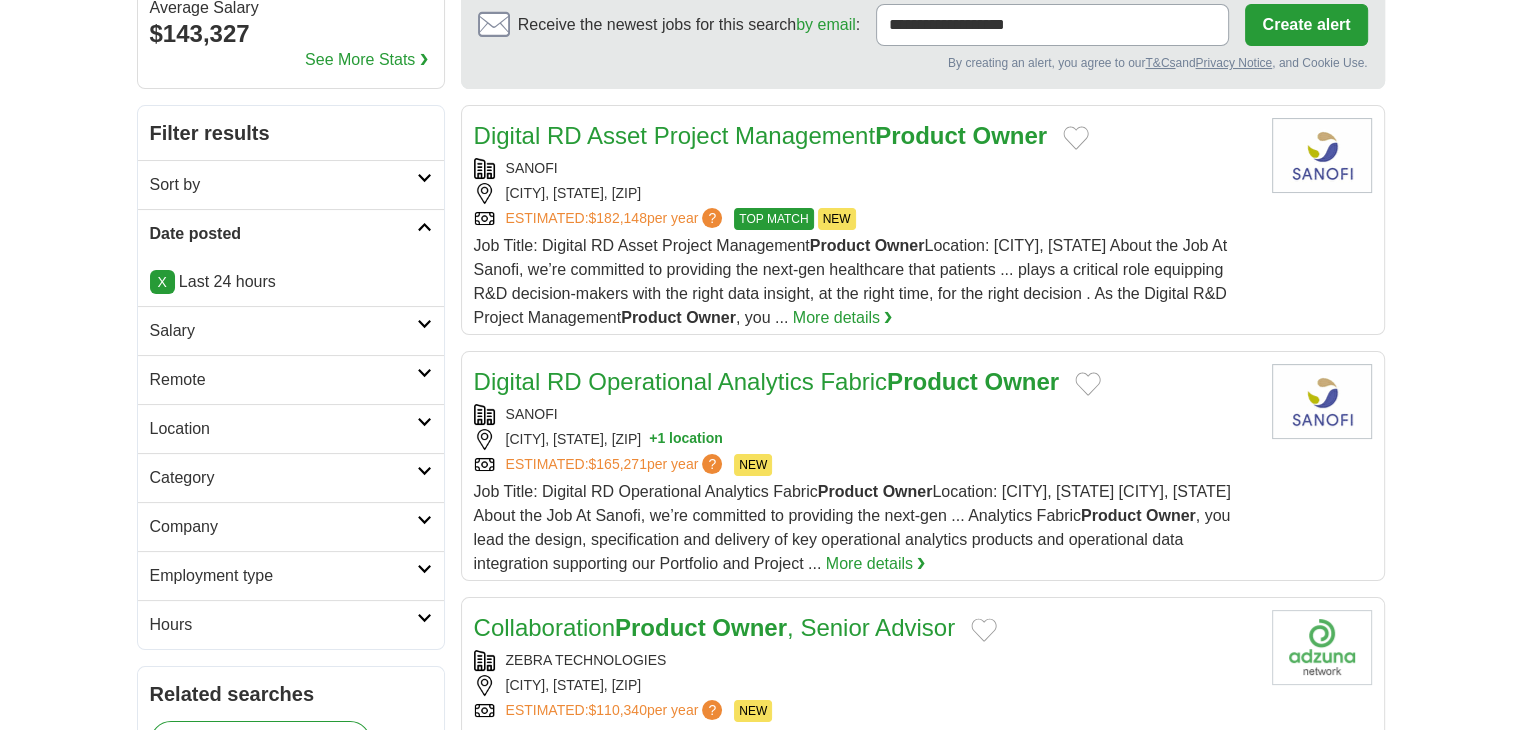 click on "Remote" at bounding box center [283, 380] 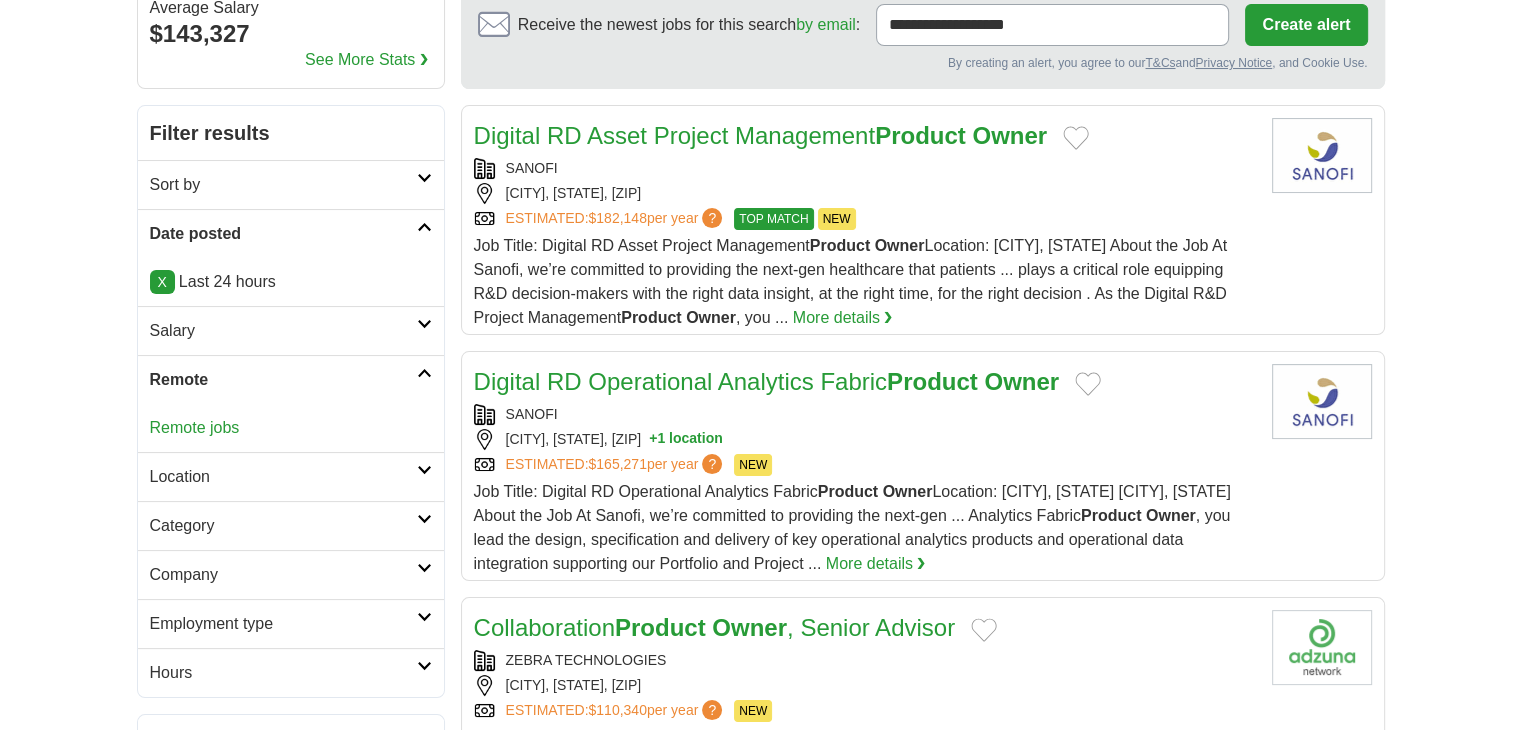 click on "Remote jobs" at bounding box center [195, 427] 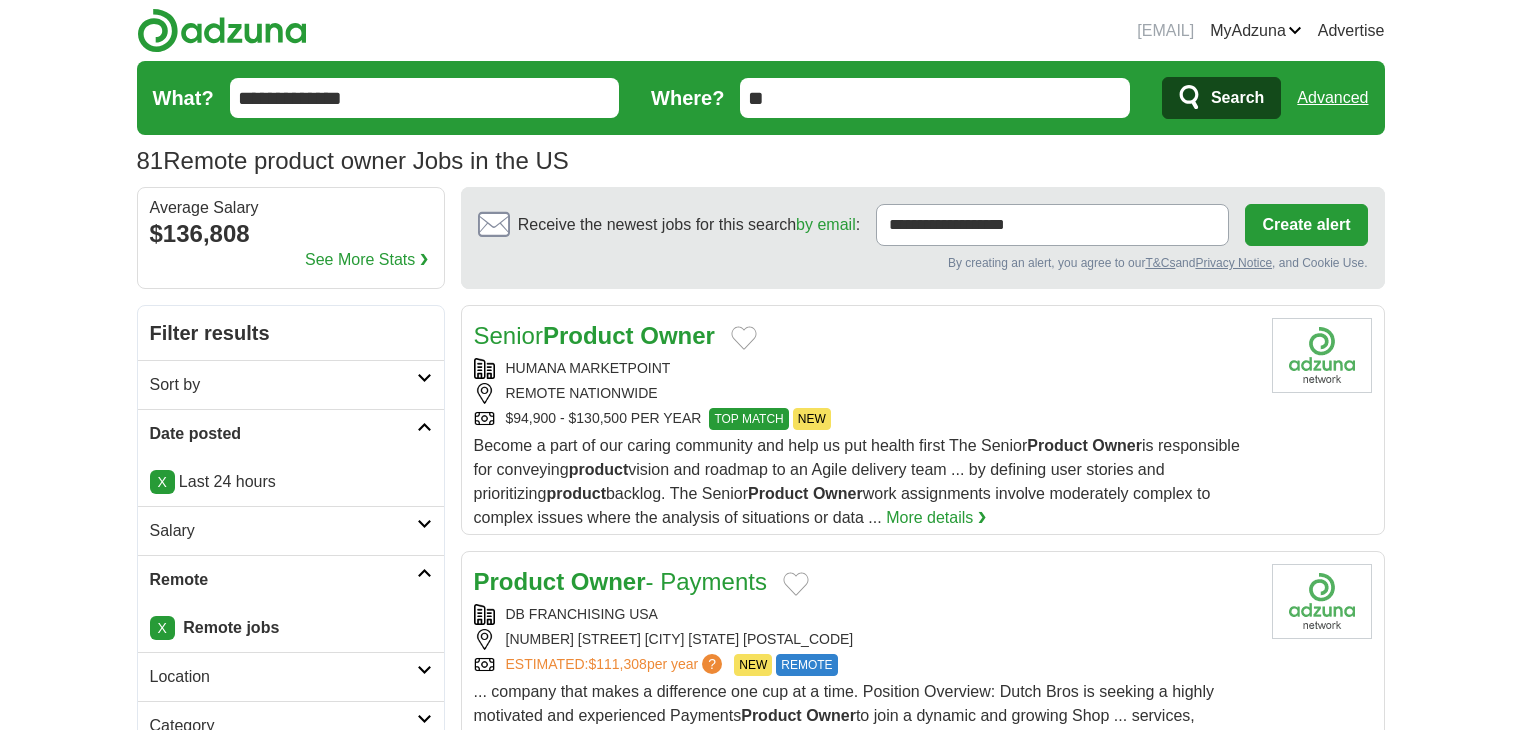 scroll, scrollTop: 0, scrollLeft: 0, axis: both 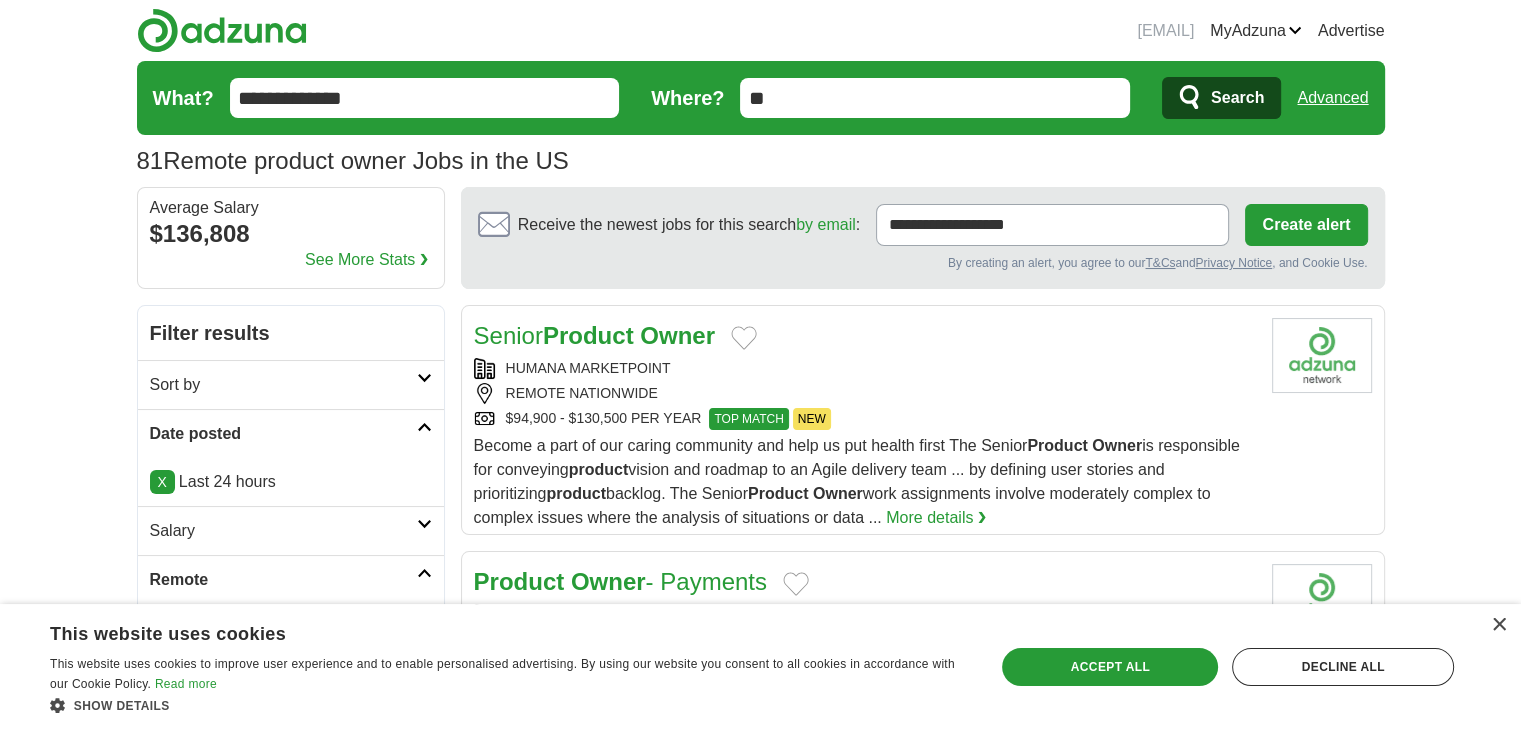 click on "X  Last 24 hours" at bounding box center (291, 482) 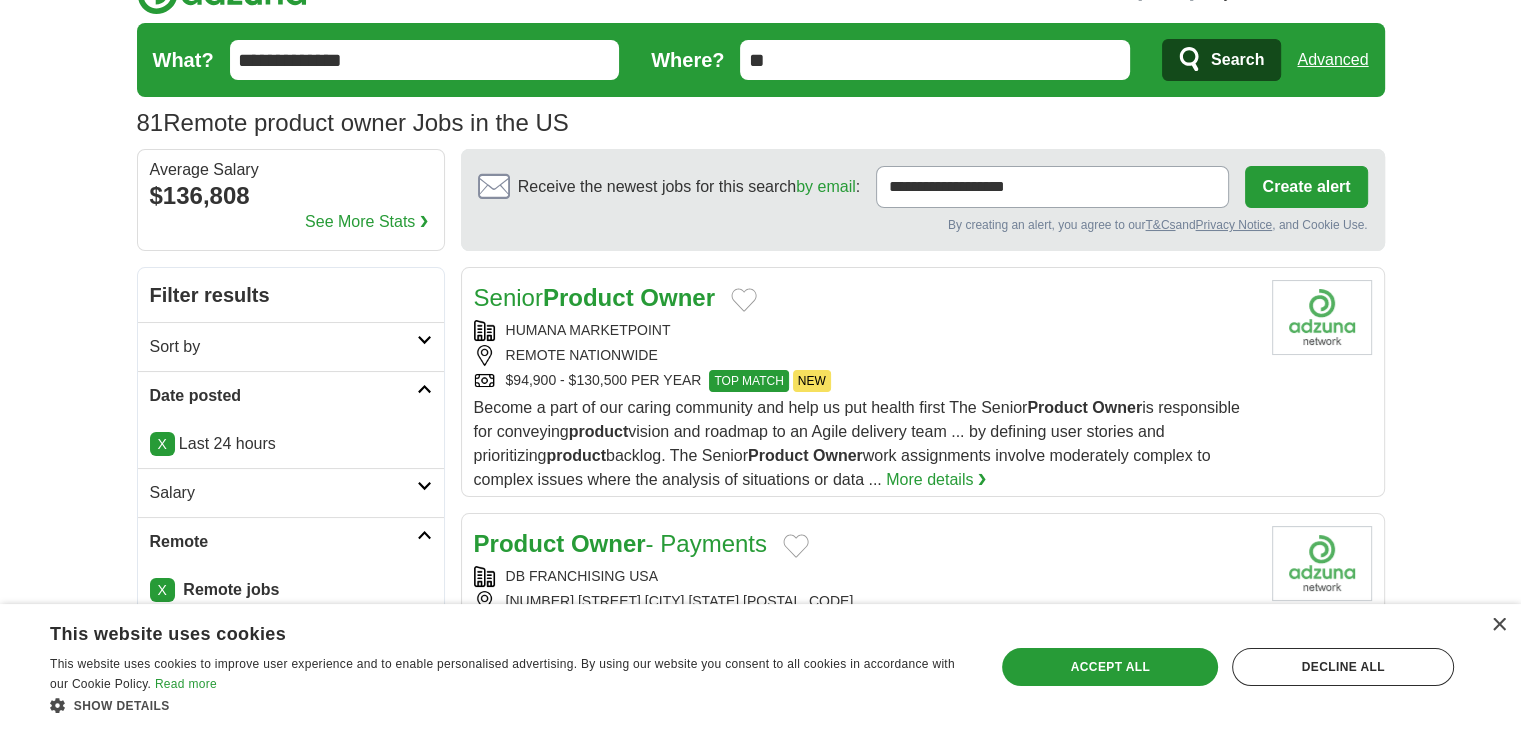 scroll, scrollTop: 100, scrollLeft: 0, axis: vertical 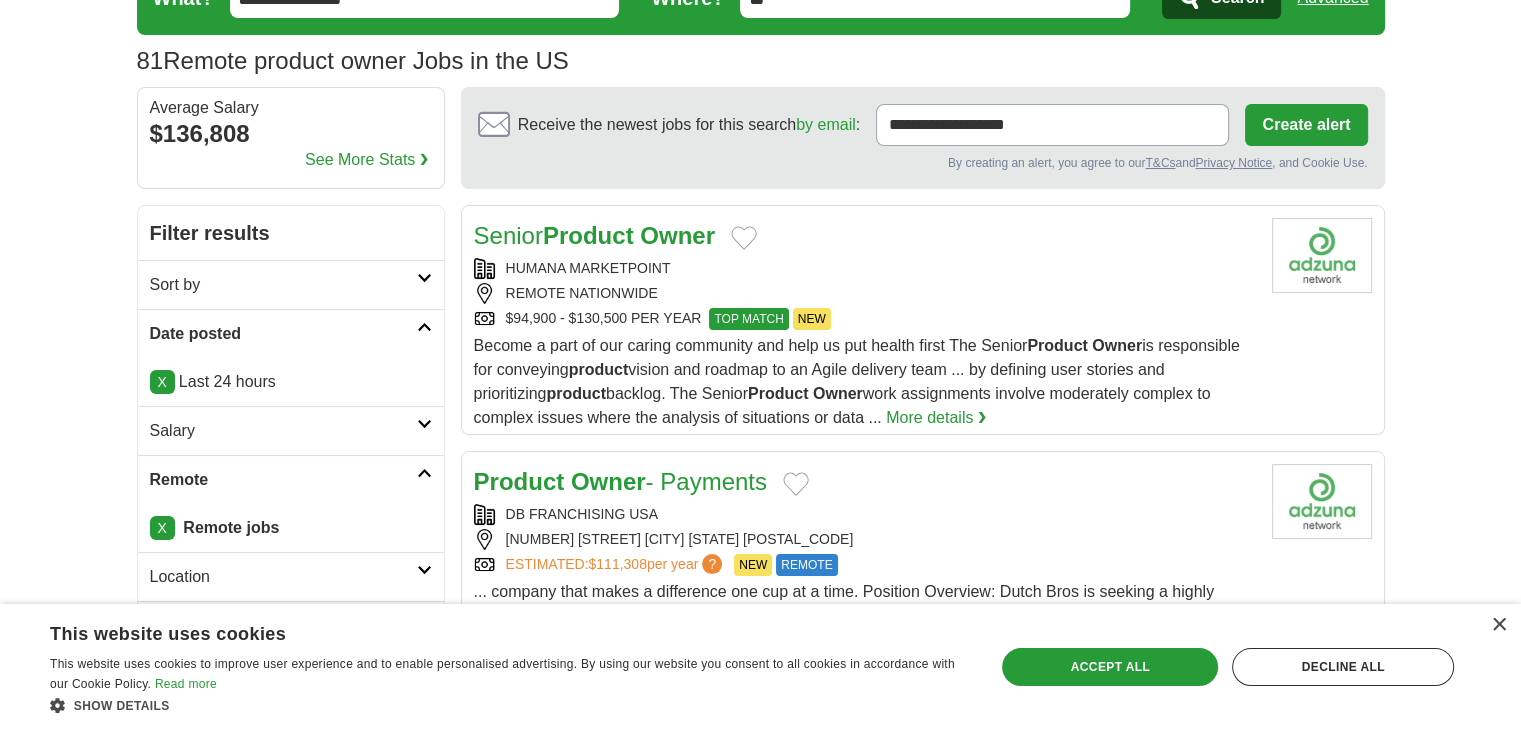 click on "X" at bounding box center [162, 382] 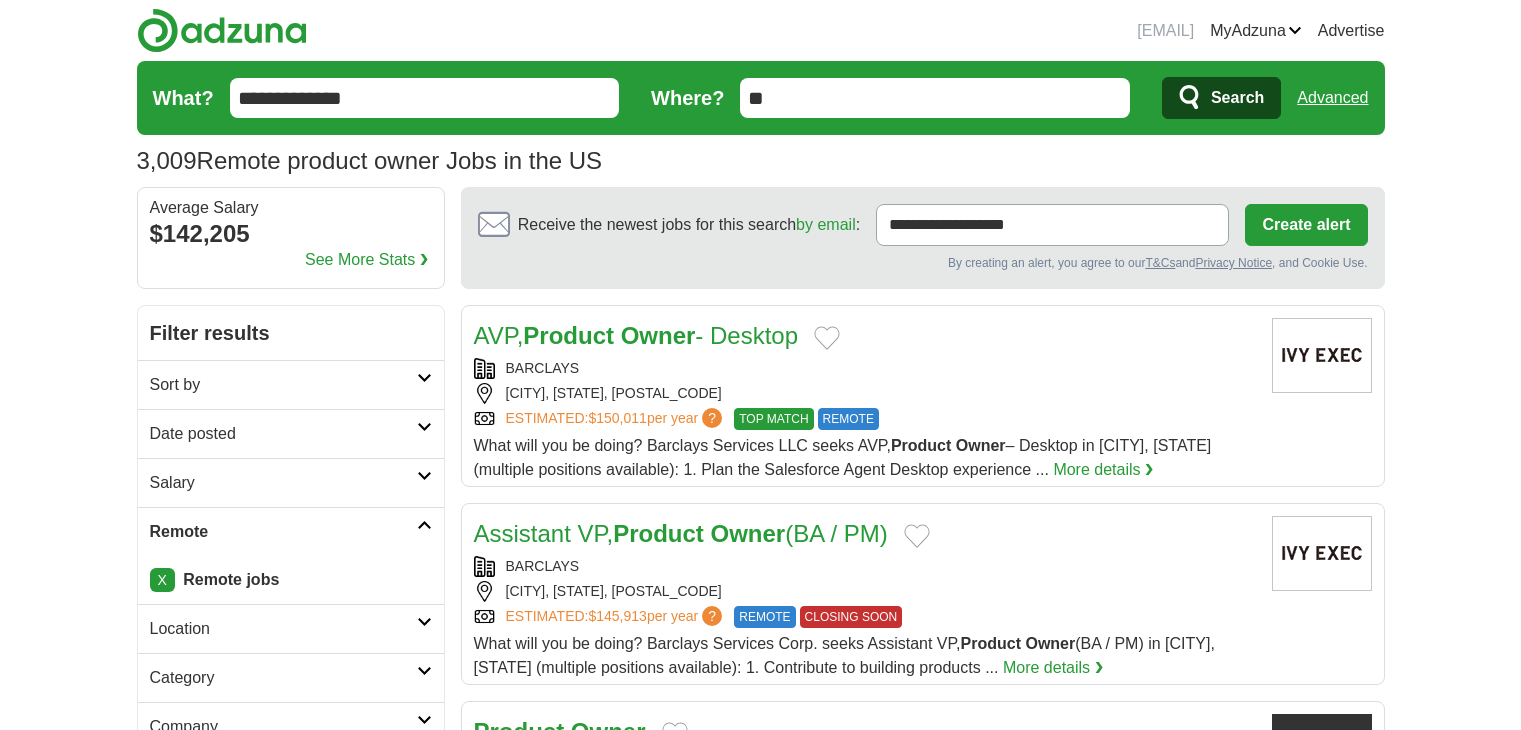 scroll, scrollTop: 0, scrollLeft: 0, axis: both 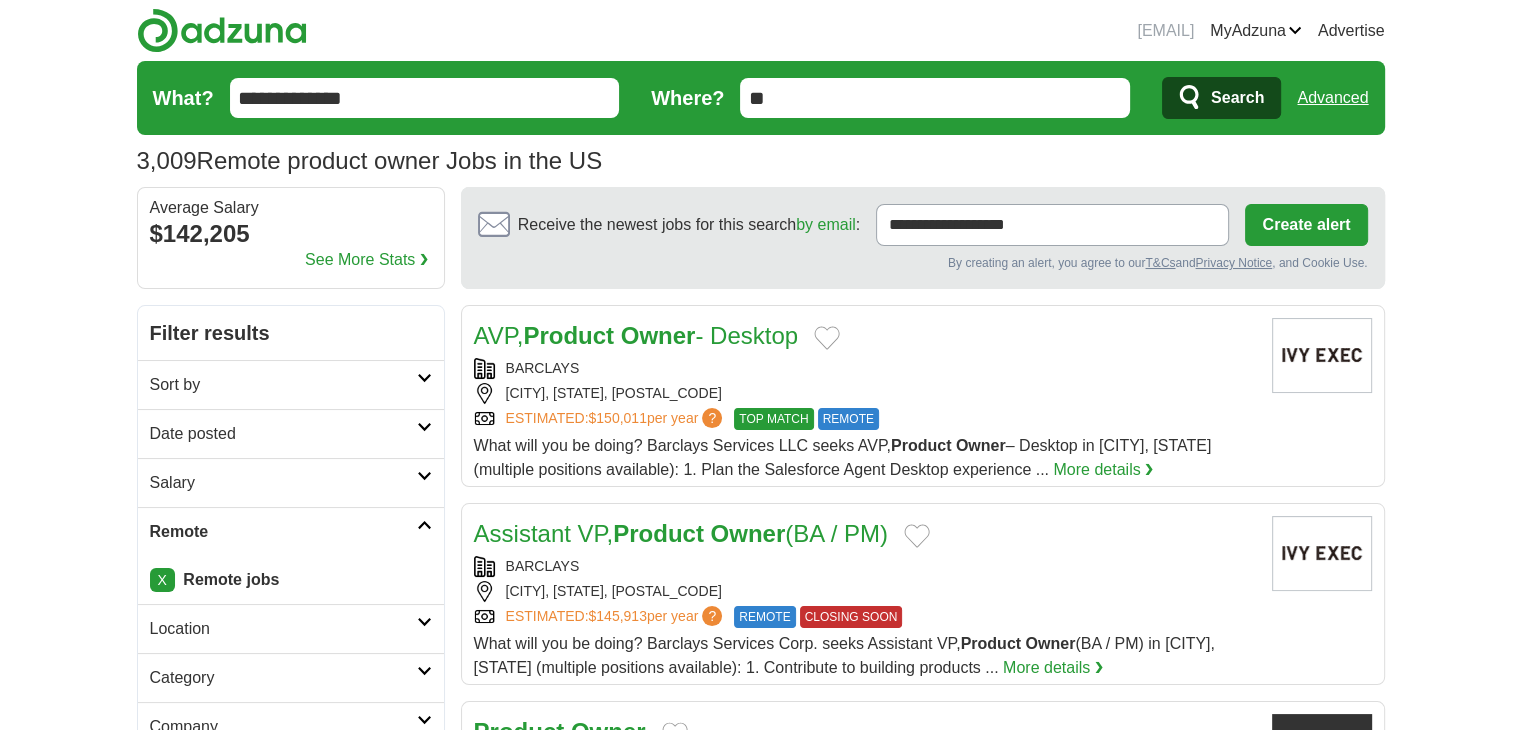 click on "Date posted" at bounding box center [283, 434] 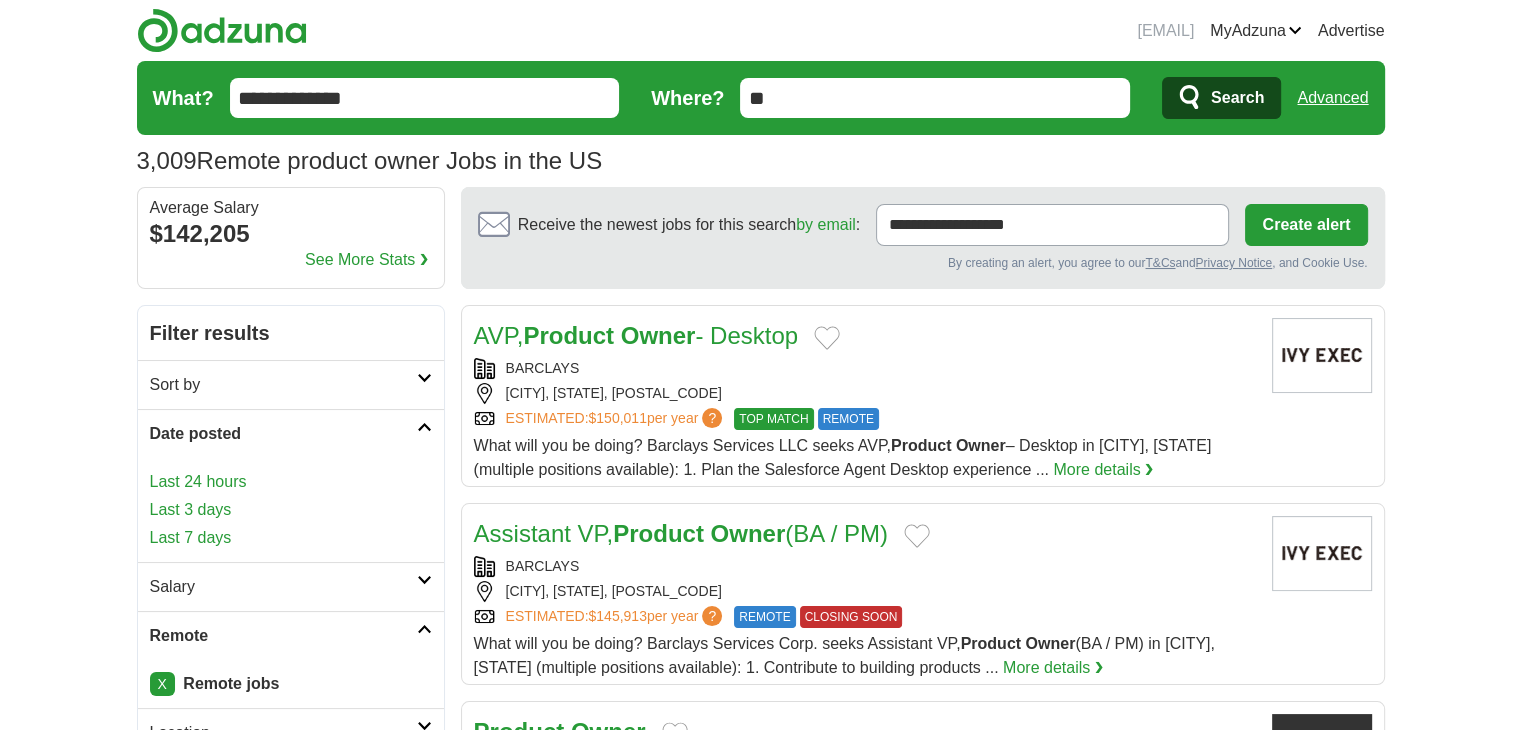 scroll, scrollTop: 200, scrollLeft: 0, axis: vertical 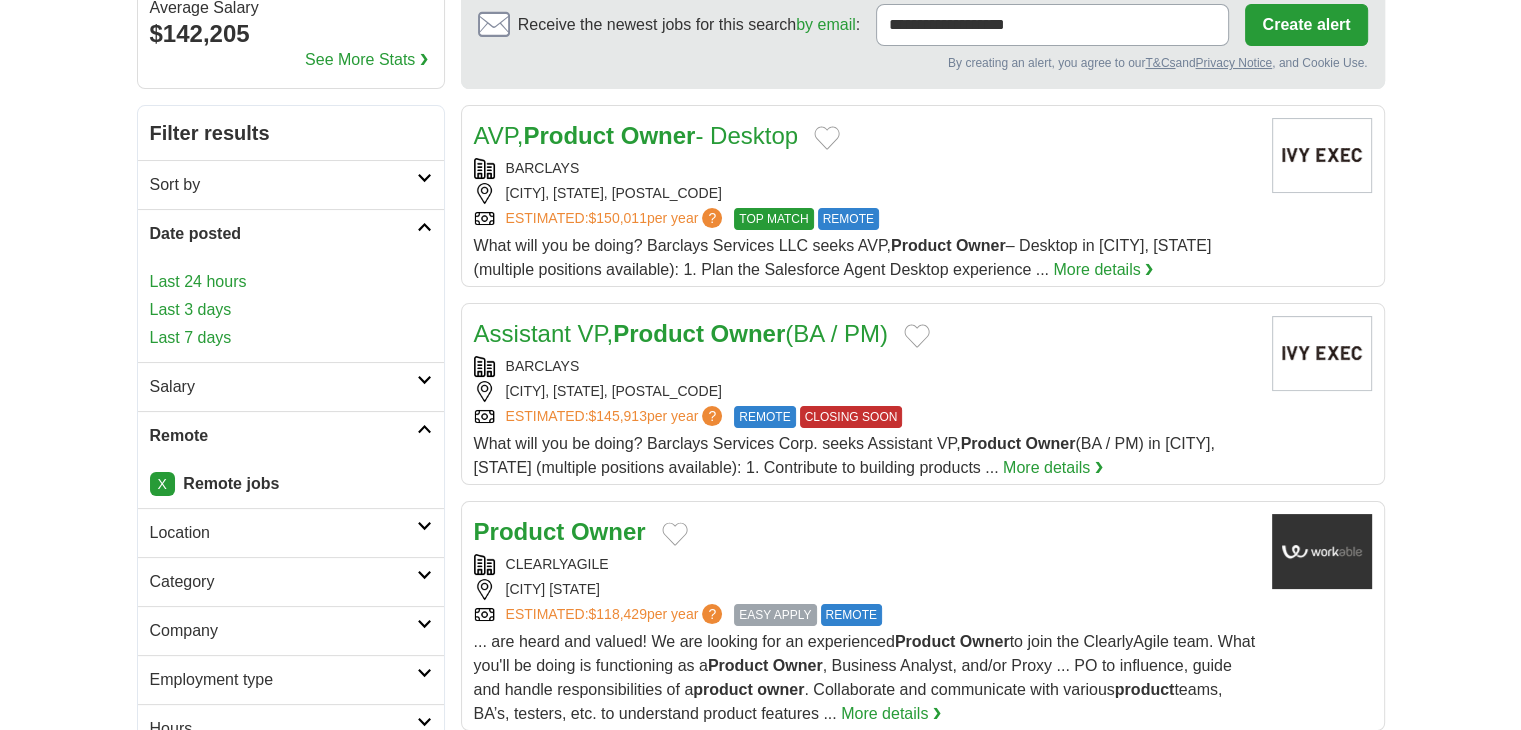 click on "Last 3 days" at bounding box center [291, 310] 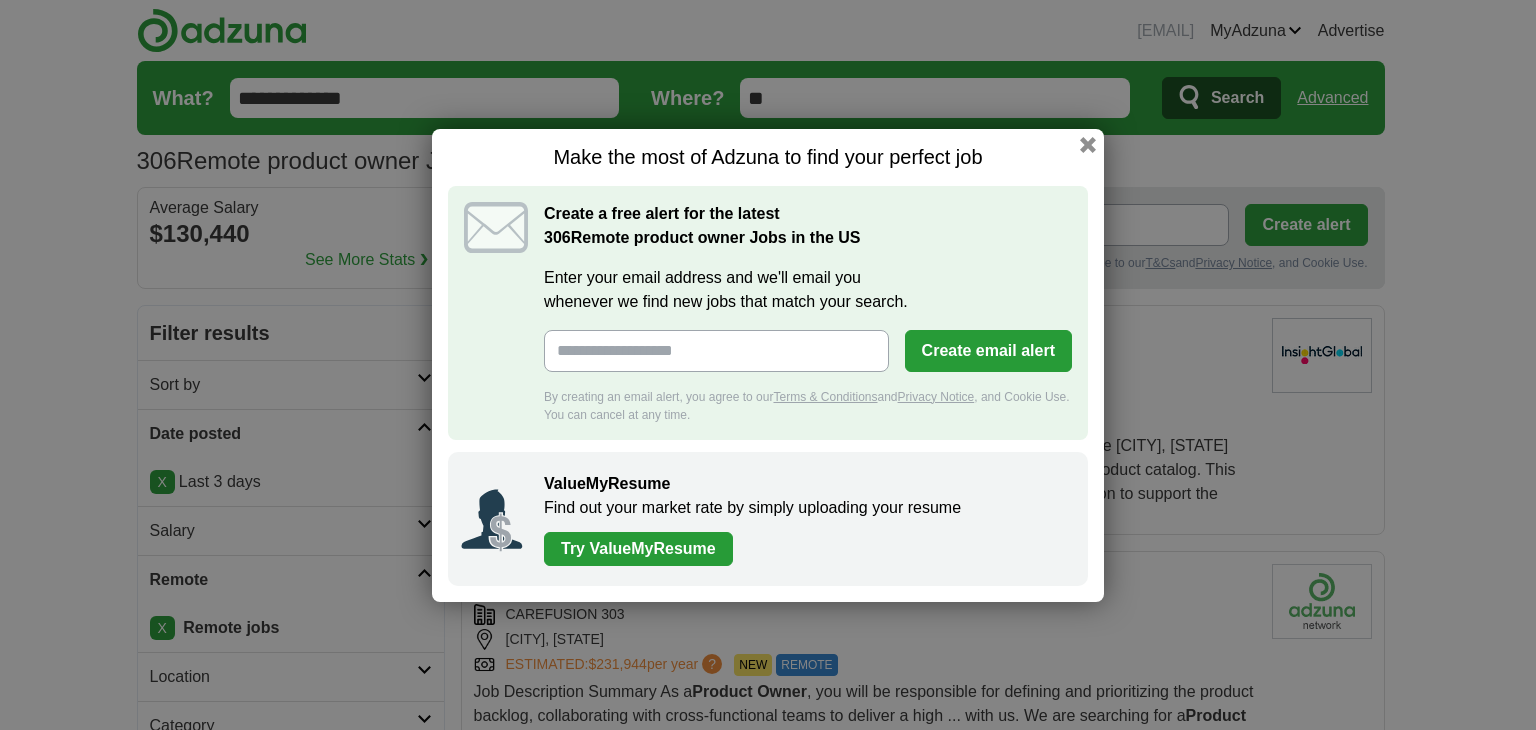 scroll, scrollTop: 0, scrollLeft: 0, axis: both 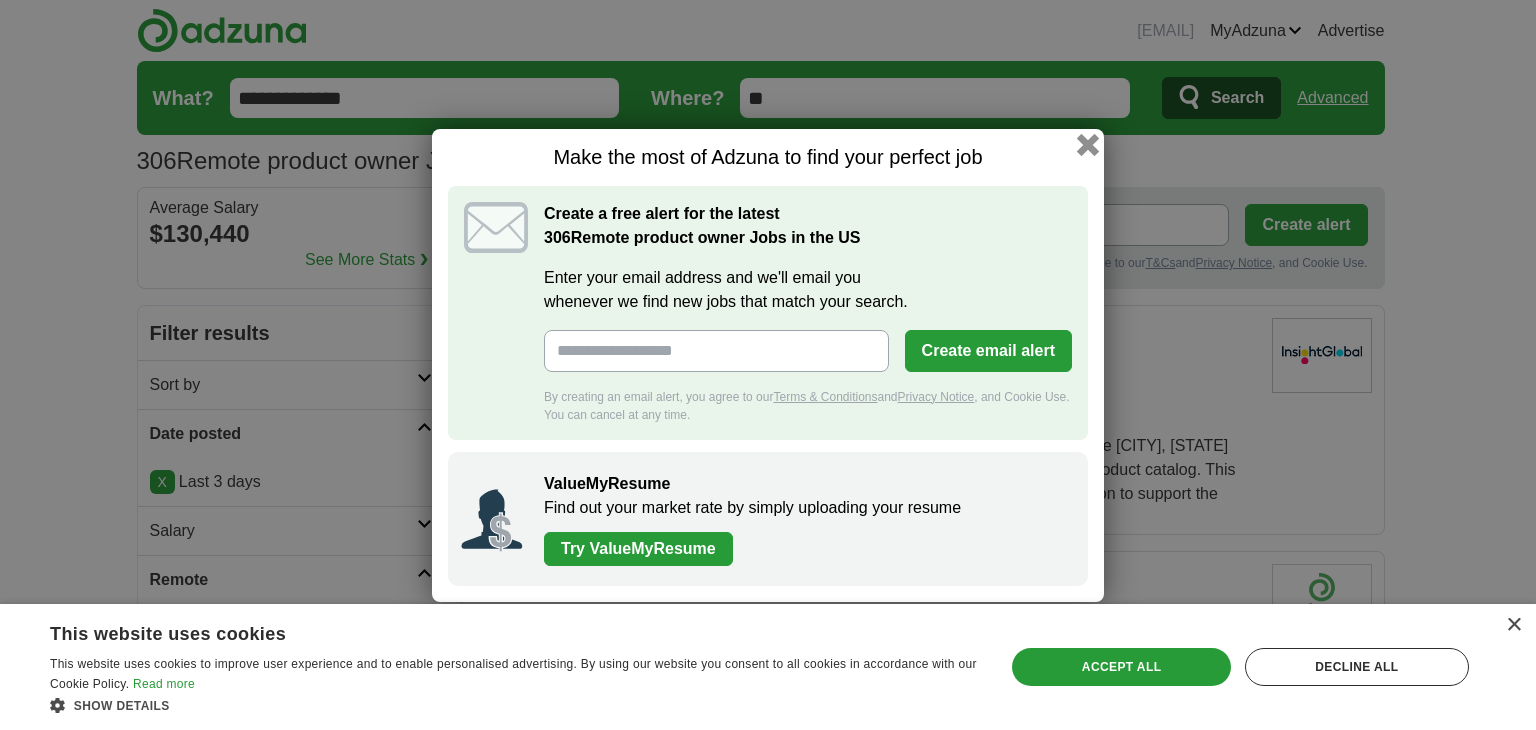 click at bounding box center (1088, 144) 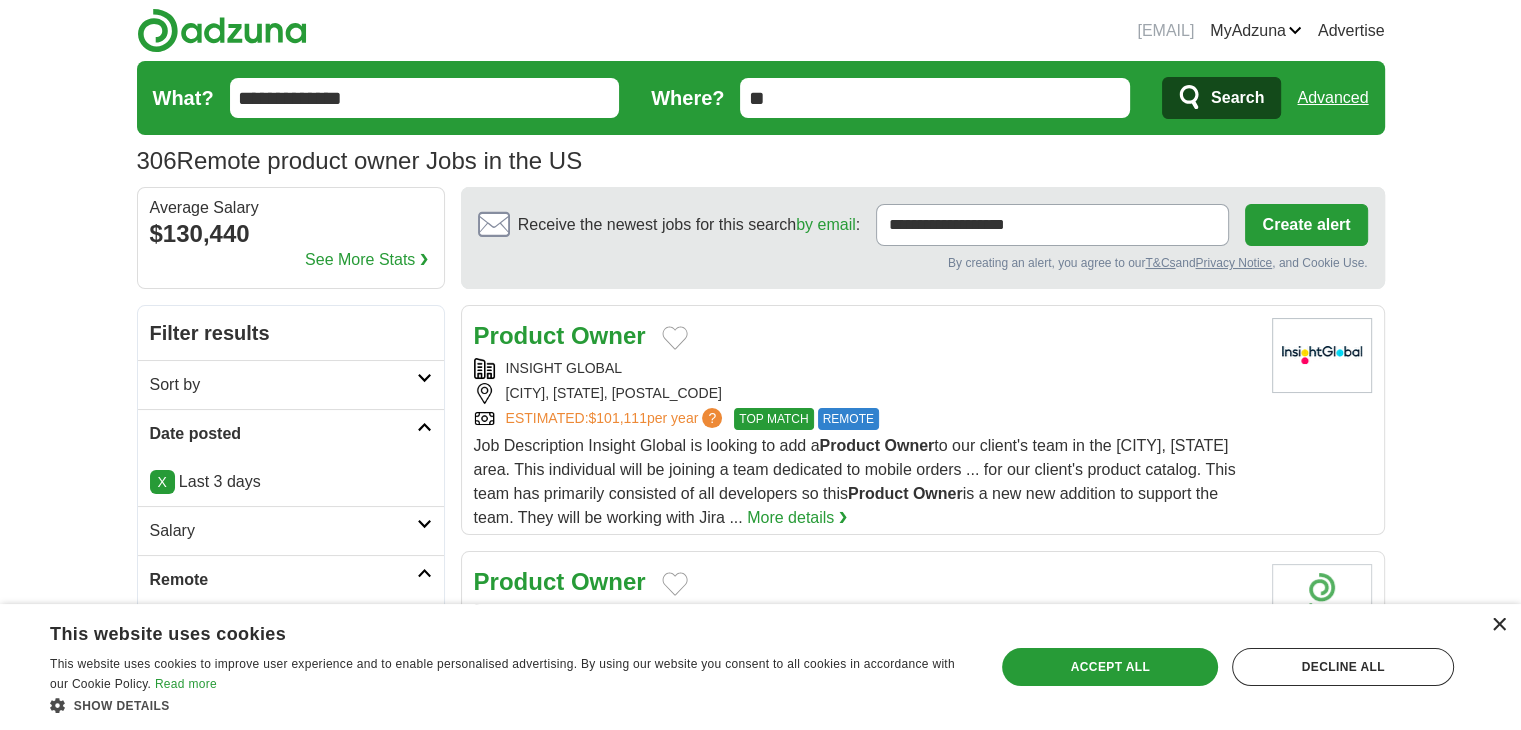 click on "×" at bounding box center (1498, 625) 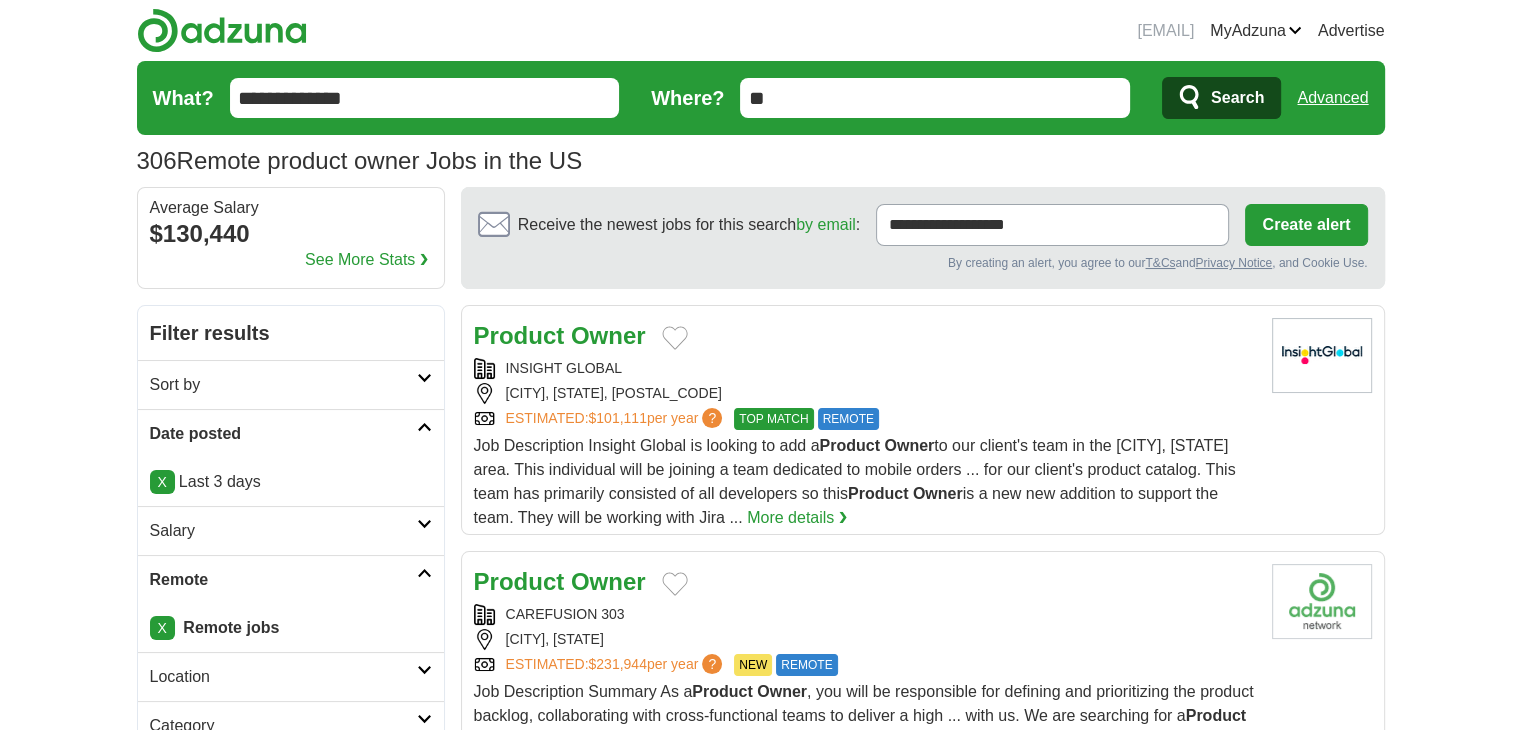 scroll, scrollTop: 200, scrollLeft: 0, axis: vertical 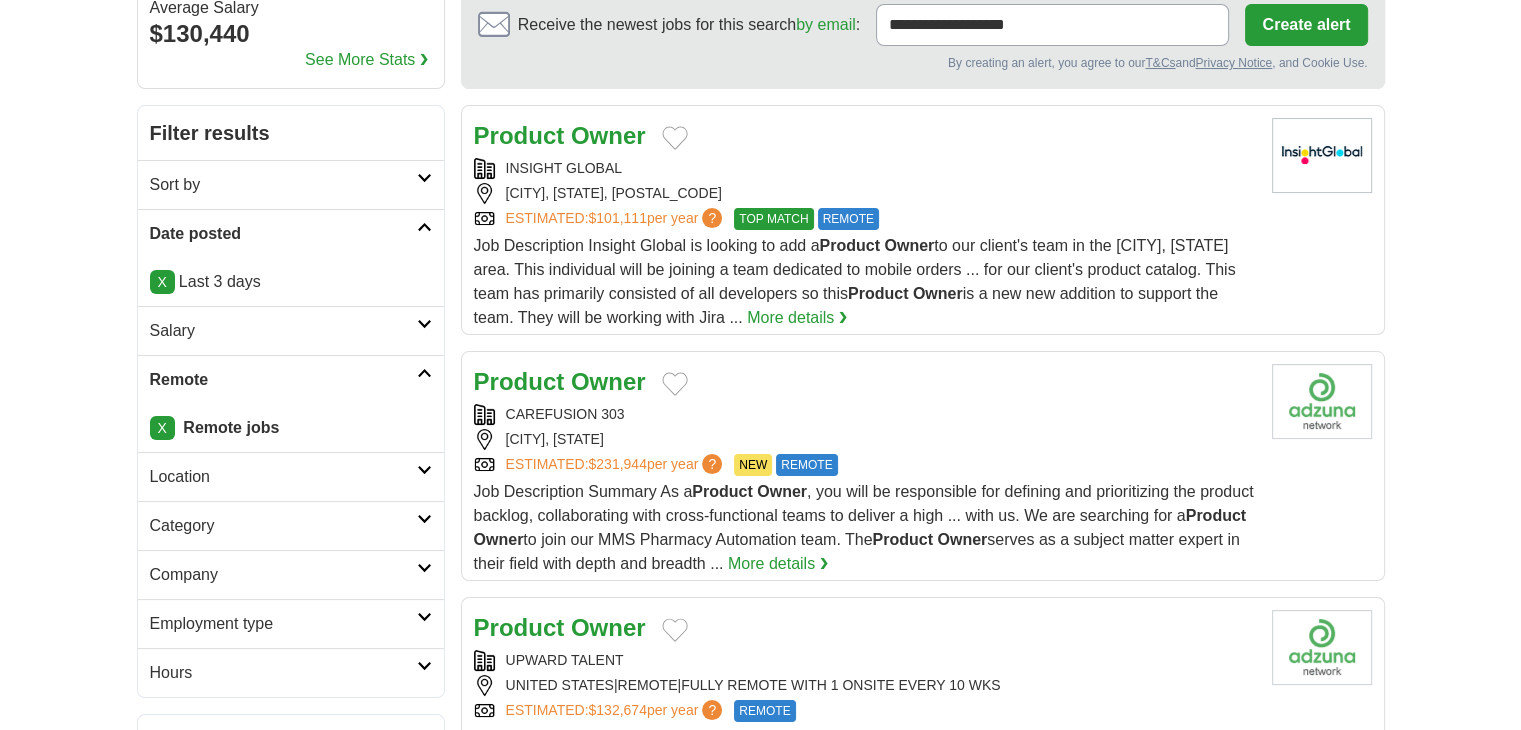 click on "Job Description Insight Global is looking to add a  Product   Owner  to our client's team in the St. Louis, MO area. This individual will be joining a team dedicated to mobile orders ...  for our client's product catalog. This team has primarily consisted of all developers so this  Product   Owner  is a new new addition to support the team. They will be working with Jira ..." at bounding box center (855, 281) 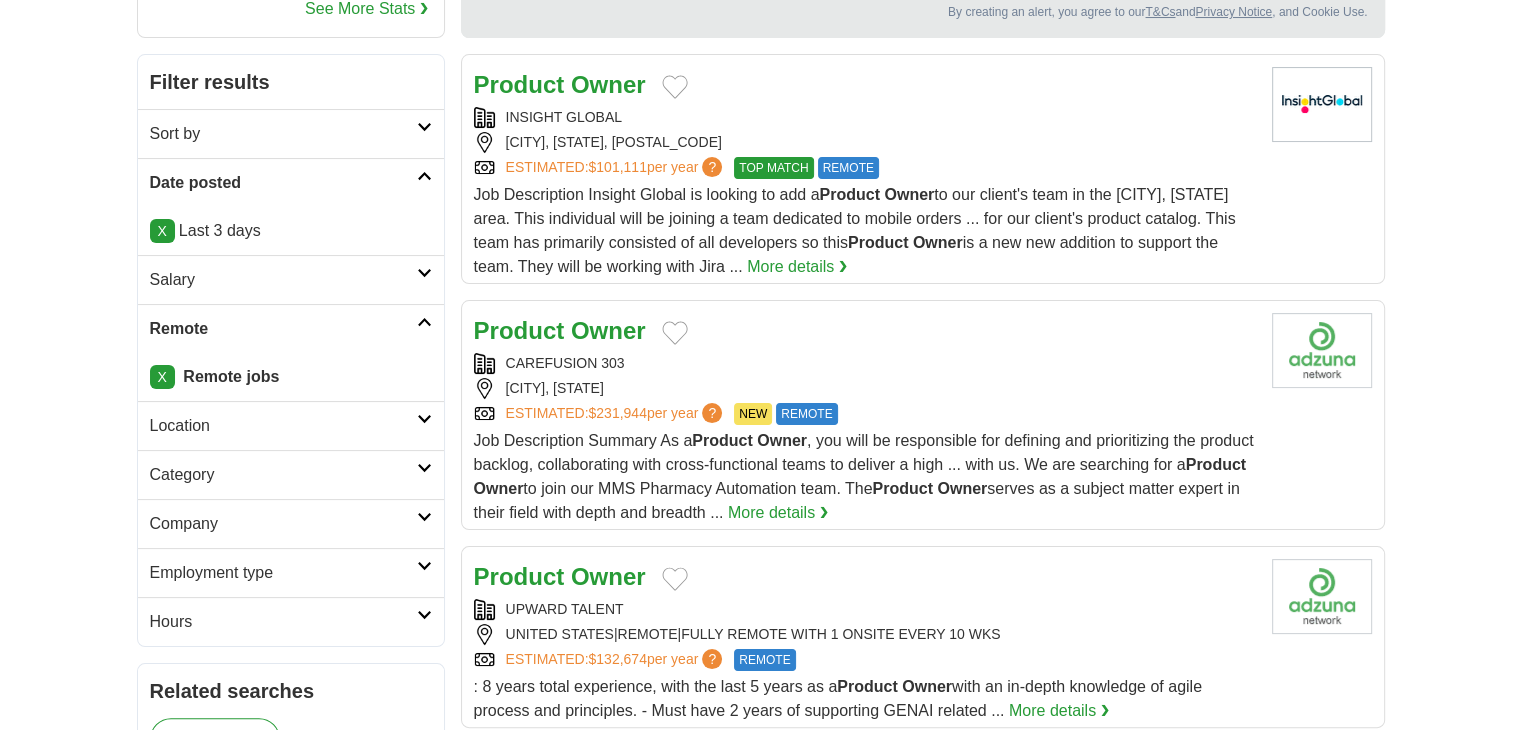 scroll, scrollTop: 300, scrollLeft: 0, axis: vertical 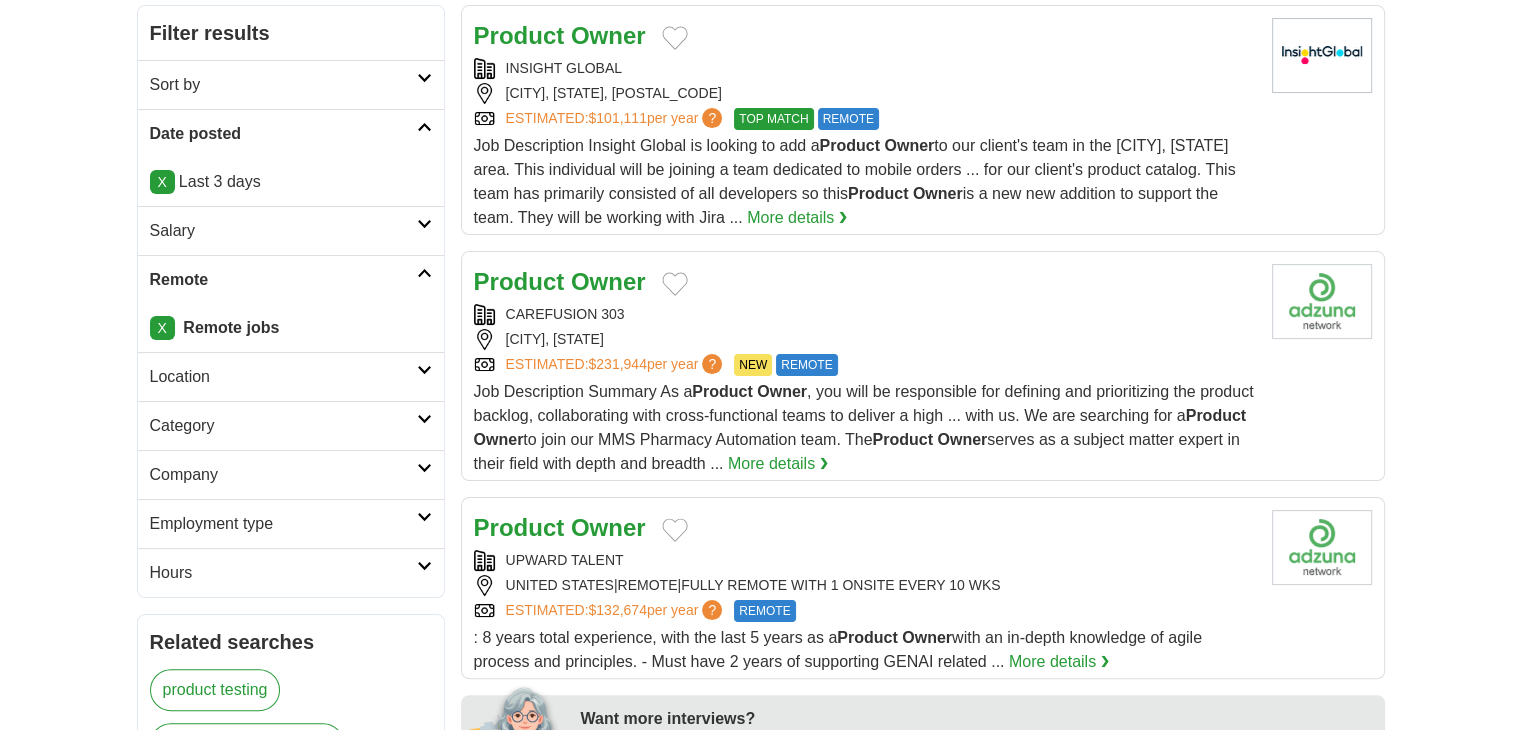 click on "ESTIMATED:
$231,944
per year
?" at bounding box center [616, 365] 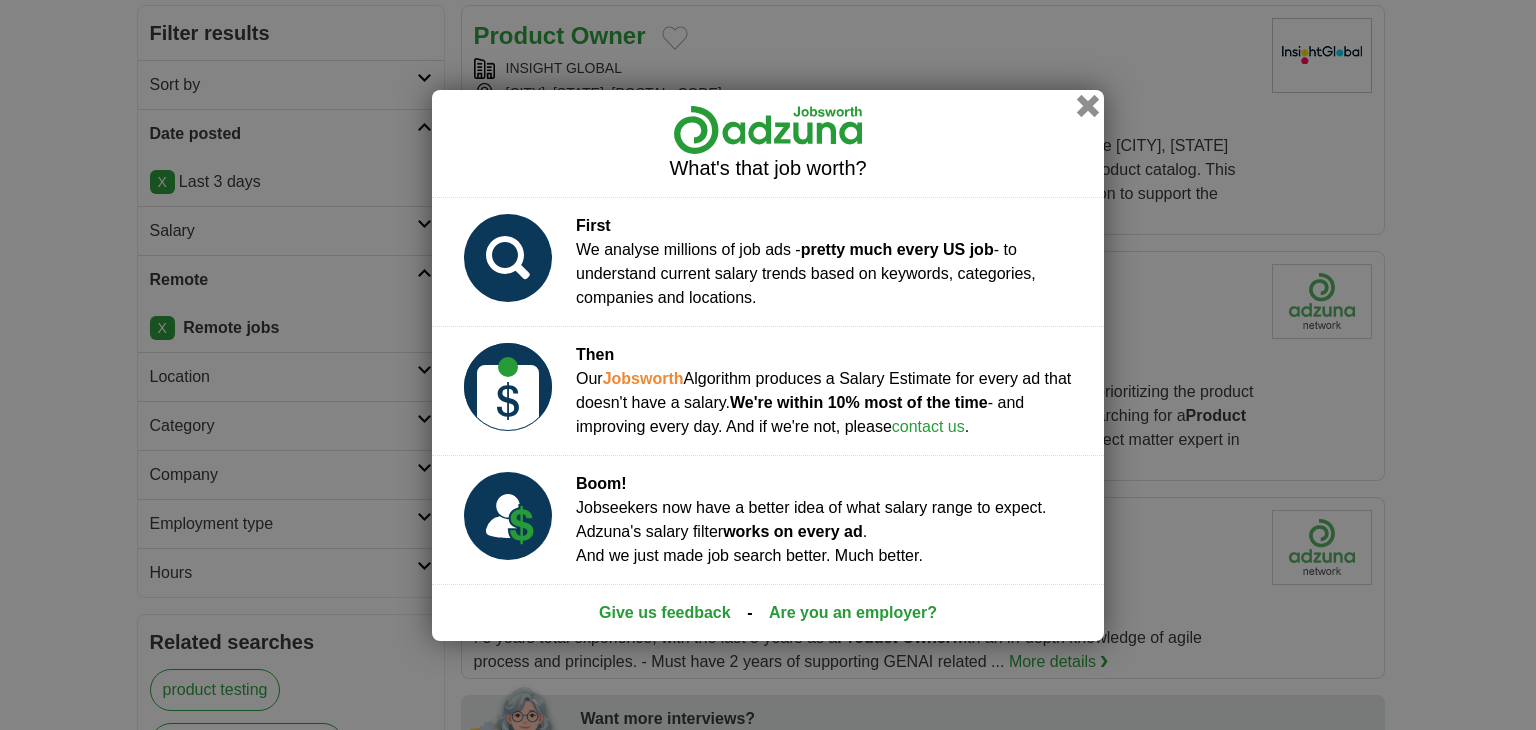 click at bounding box center (1088, 105) 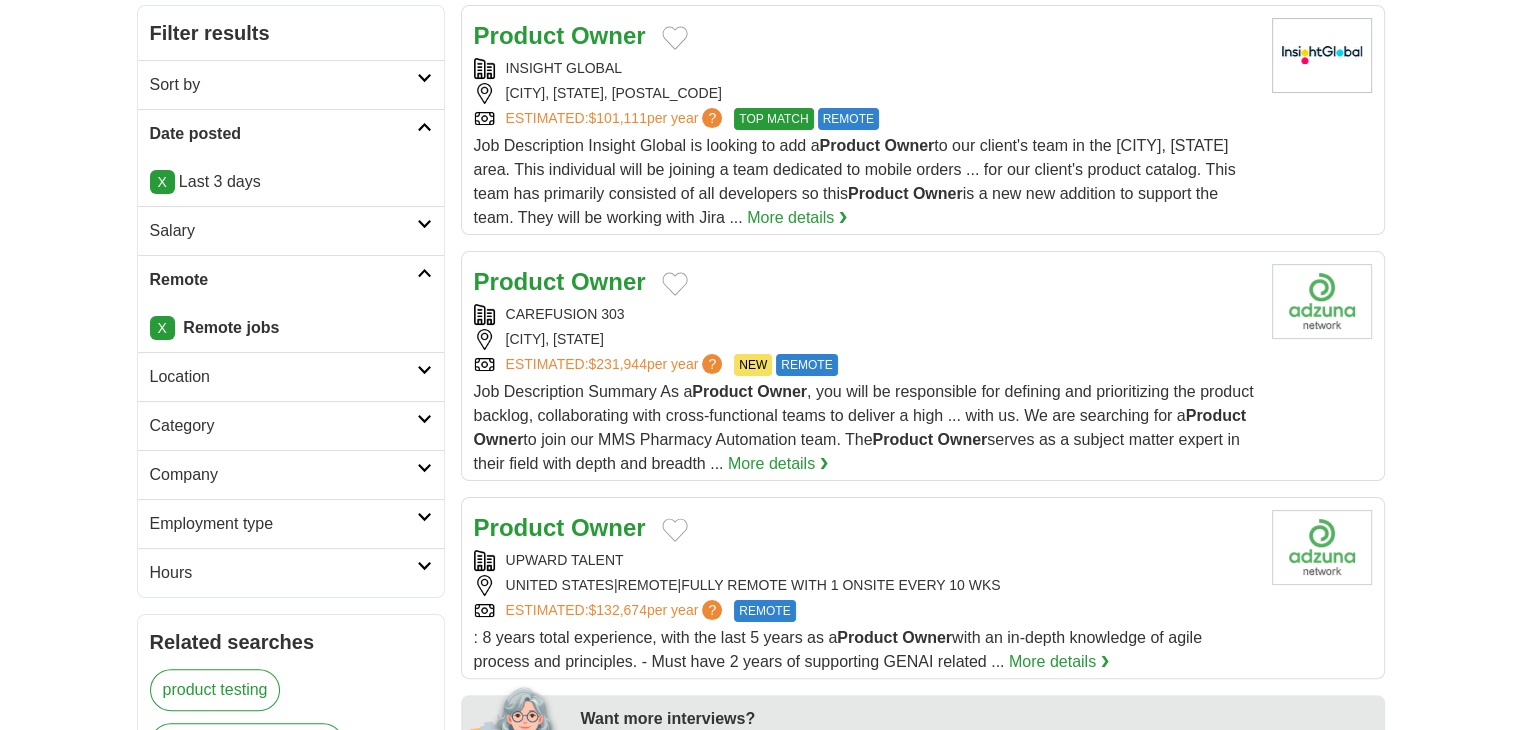 click on "Job Description Summary As a  Product   Owner , you will be responsible for defining and prioritizing the product backlog, collaborating with cross-functional teams to deliver a high ...  with us. We are searching for a  Product   Owner  to join our MMS Pharmacy Automation team. The  Product   Owner  serves as a subject matter expert in their field with depth and breadth ...
More details ❯" at bounding box center [865, 428] 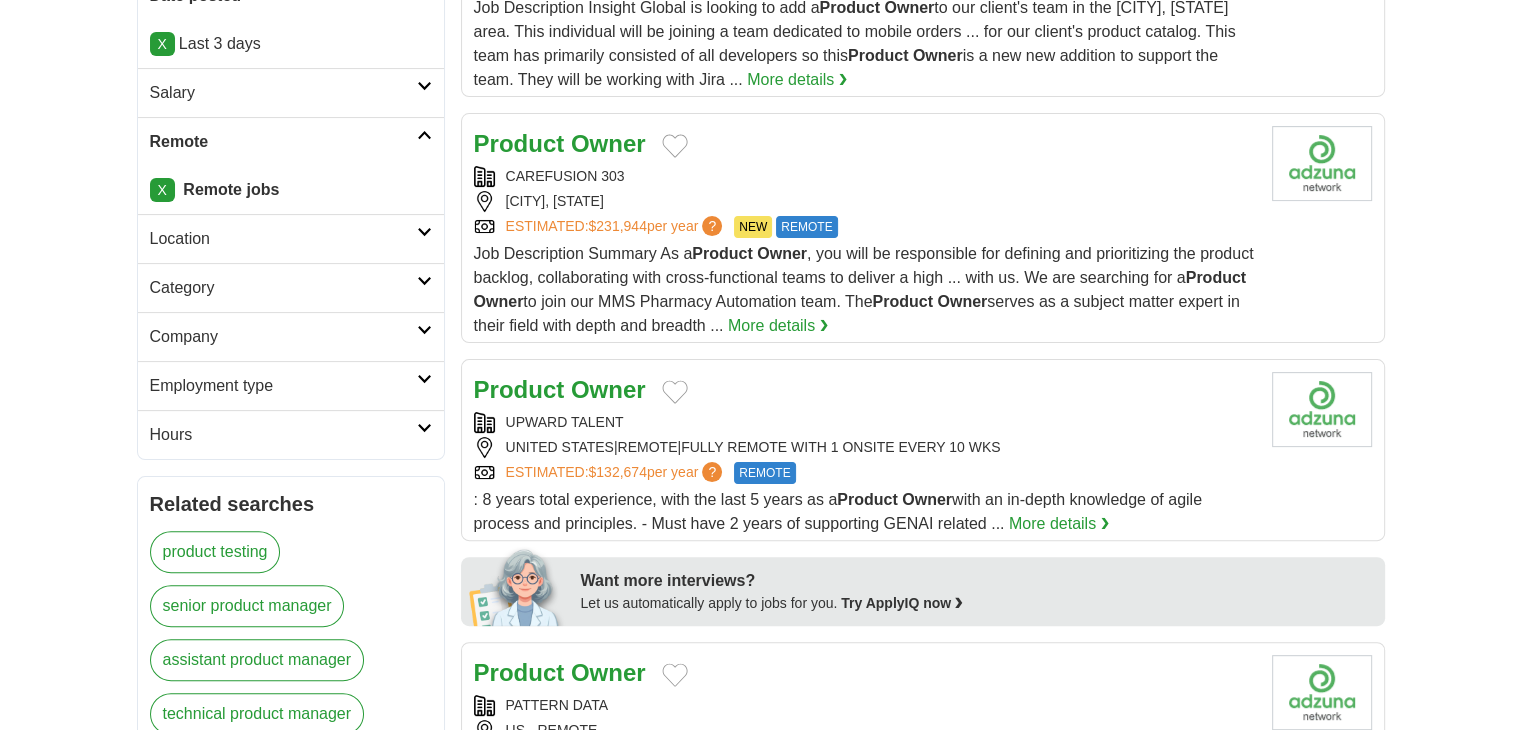 scroll, scrollTop: 500, scrollLeft: 0, axis: vertical 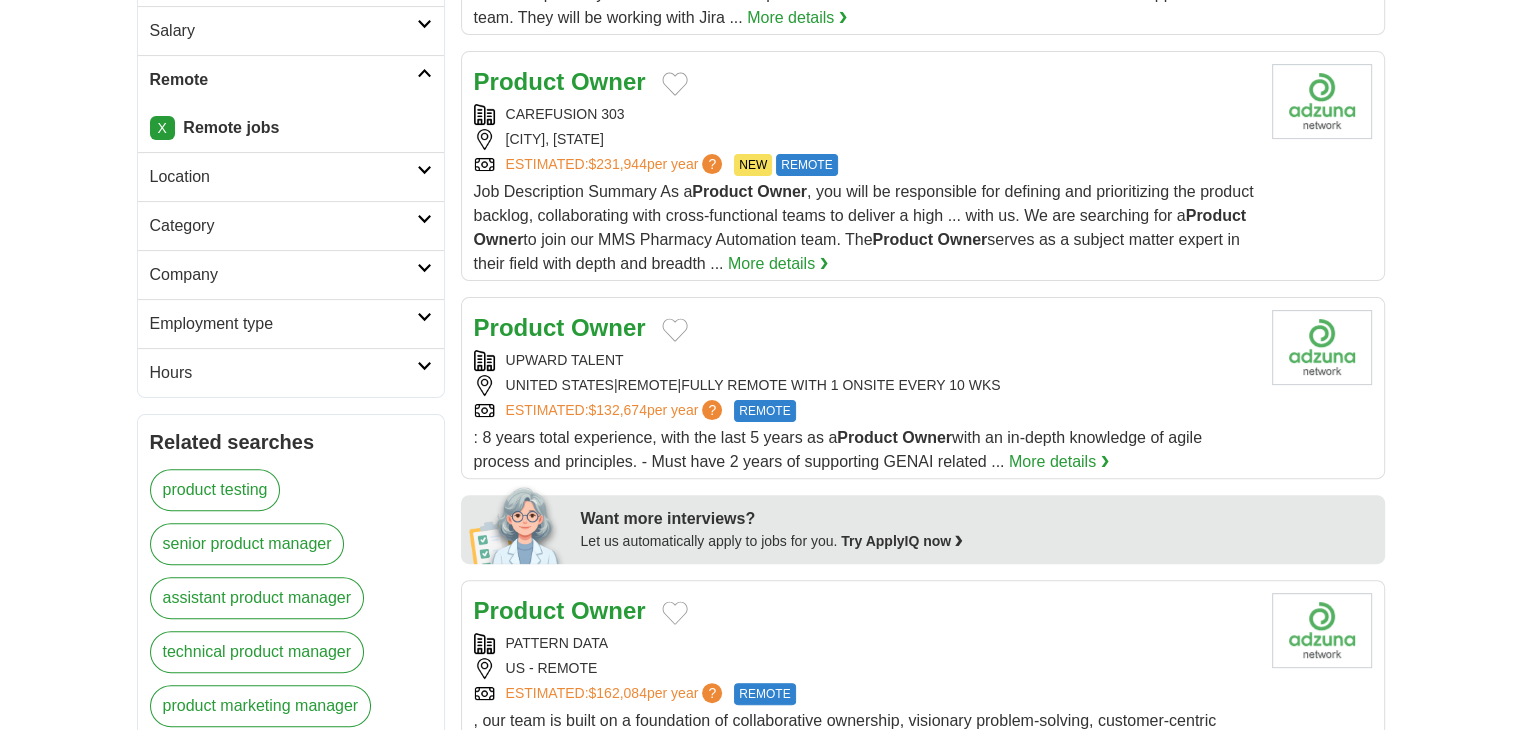 click on "UNITED STATES|REMOTE|FULLY REMOTE WITH 1 ONSITE EVERY 10 WKS" at bounding box center (865, 385) 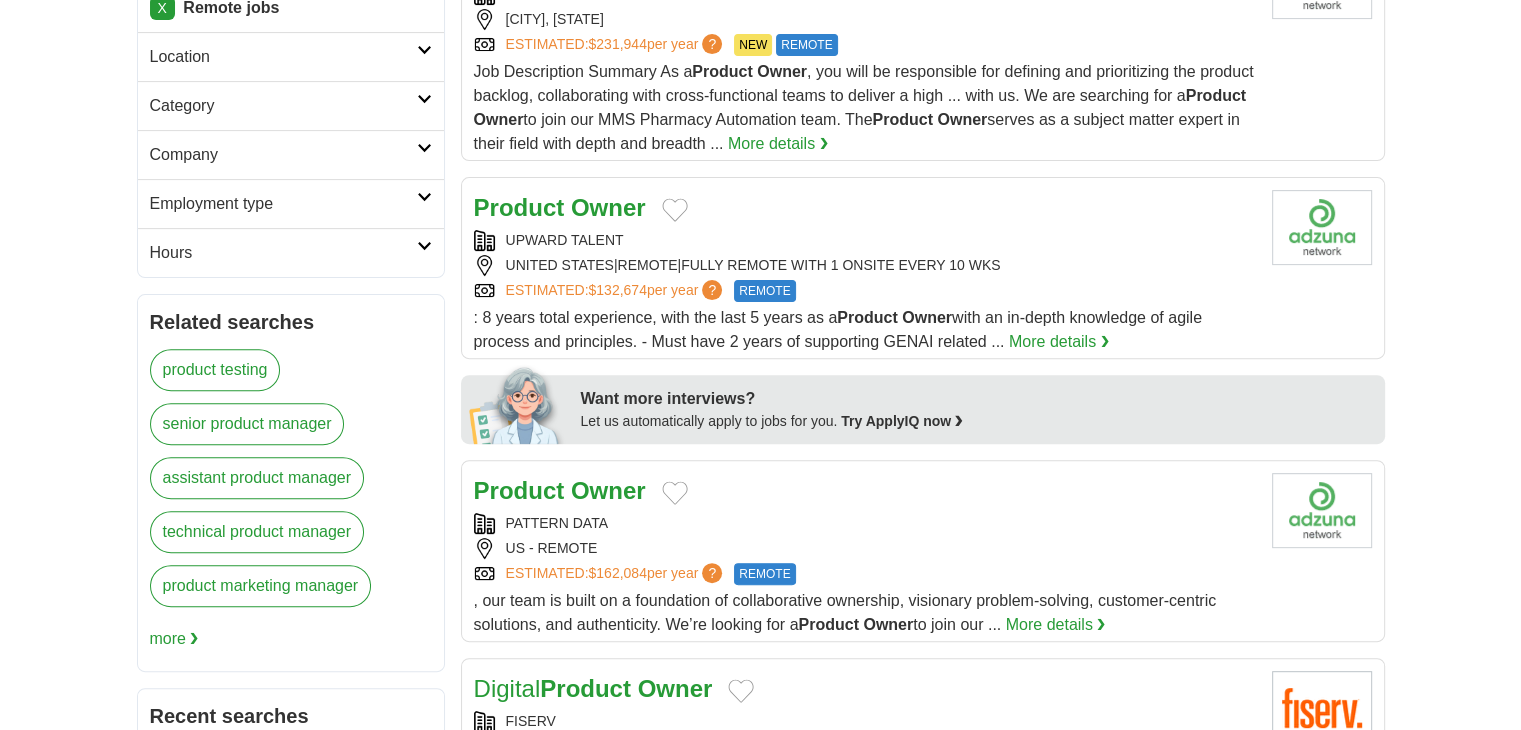 scroll, scrollTop: 800, scrollLeft: 0, axis: vertical 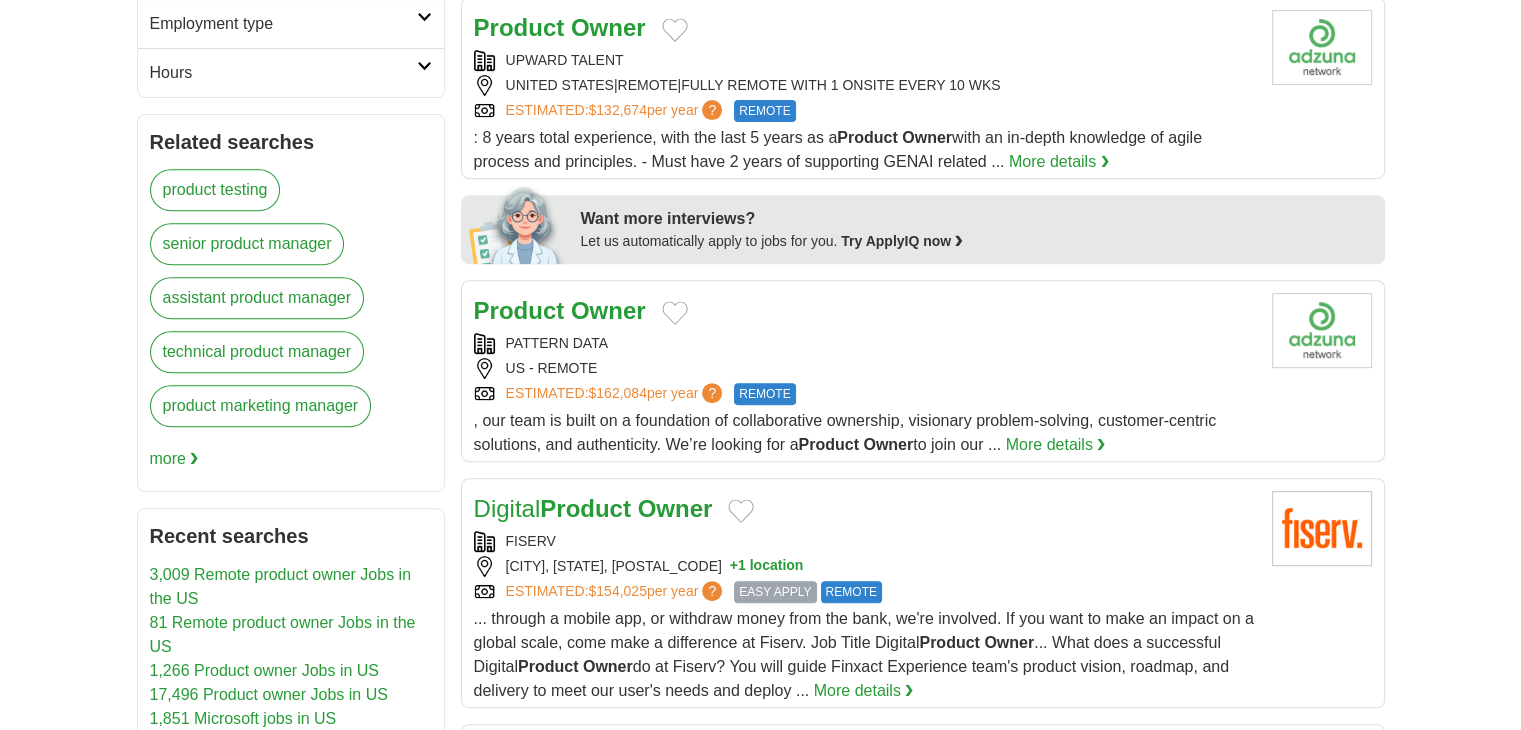 click on "Product   Owner" at bounding box center (865, 311) 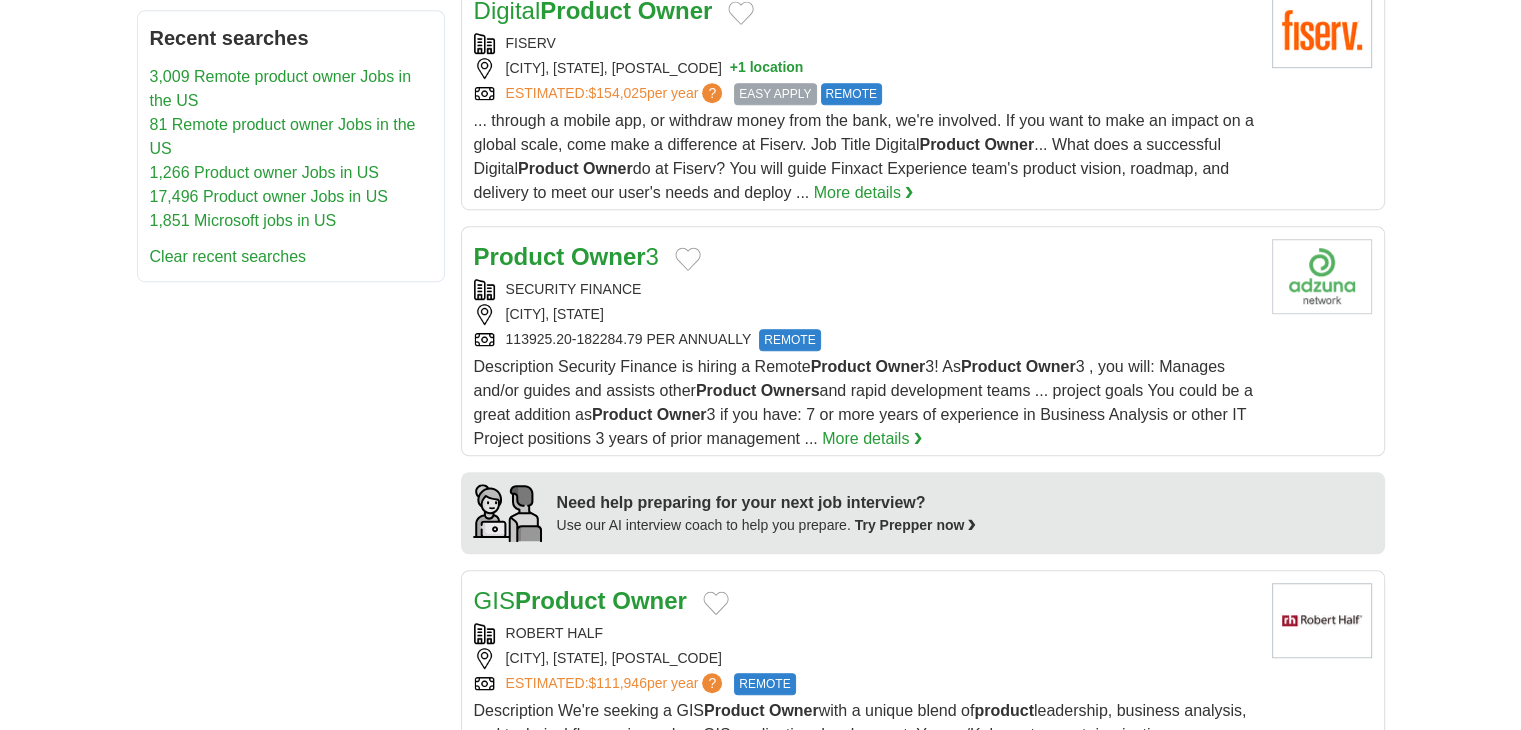 scroll, scrollTop: 1300, scrollLeft: 0, axis: vertical 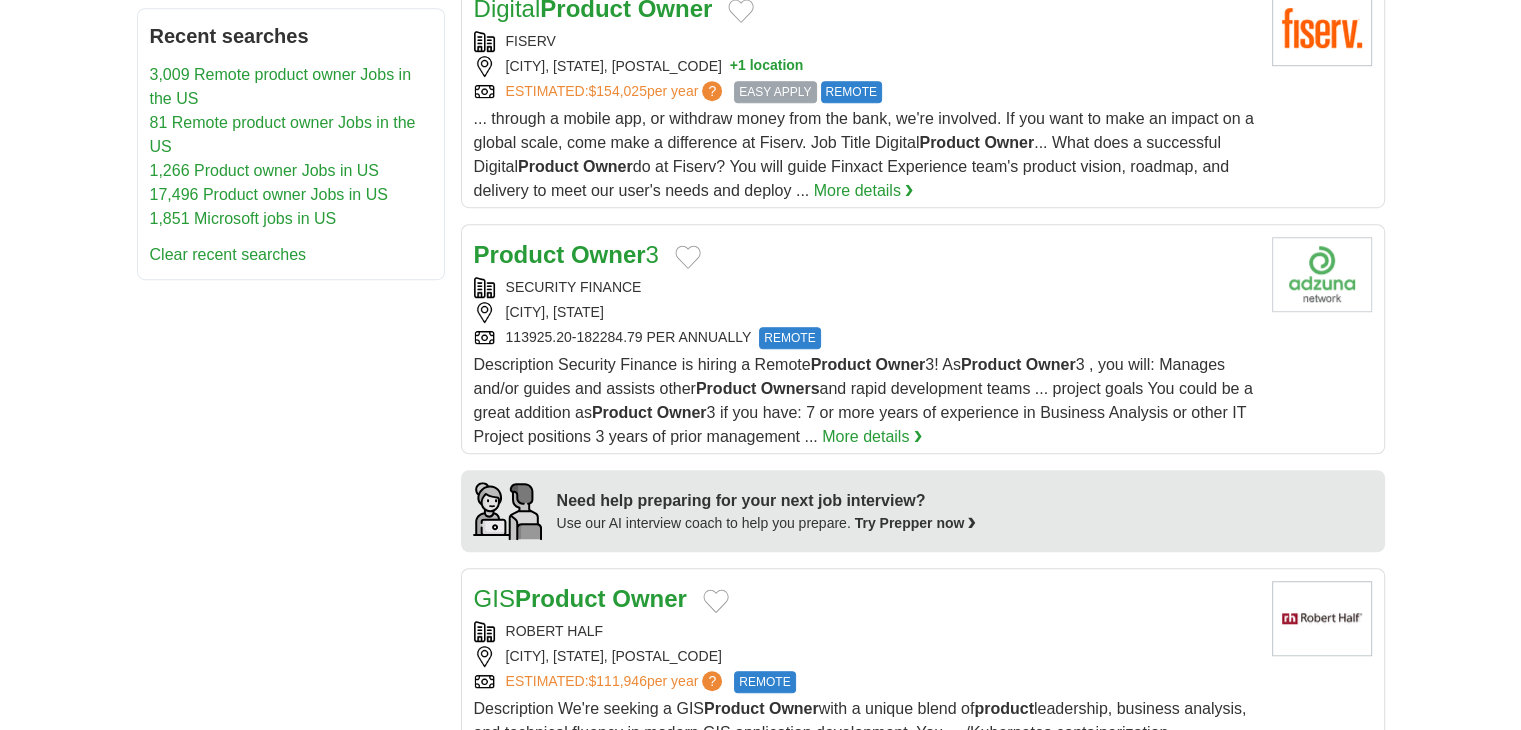 click on "Description Security Finance is hiring a Remote  Product   Owner  3! As  Product   Owner  3 , you will: Manages and/or guides and assists other  Product   Owners  and rapid development teams ...  project goals You could be a great addition as  Product   Owner  3 if you have: 7 or more years of experience in Business Analysis or other IT Project positions 3 years of prior management ...
More details ❯" at bounding box center [865, 401] 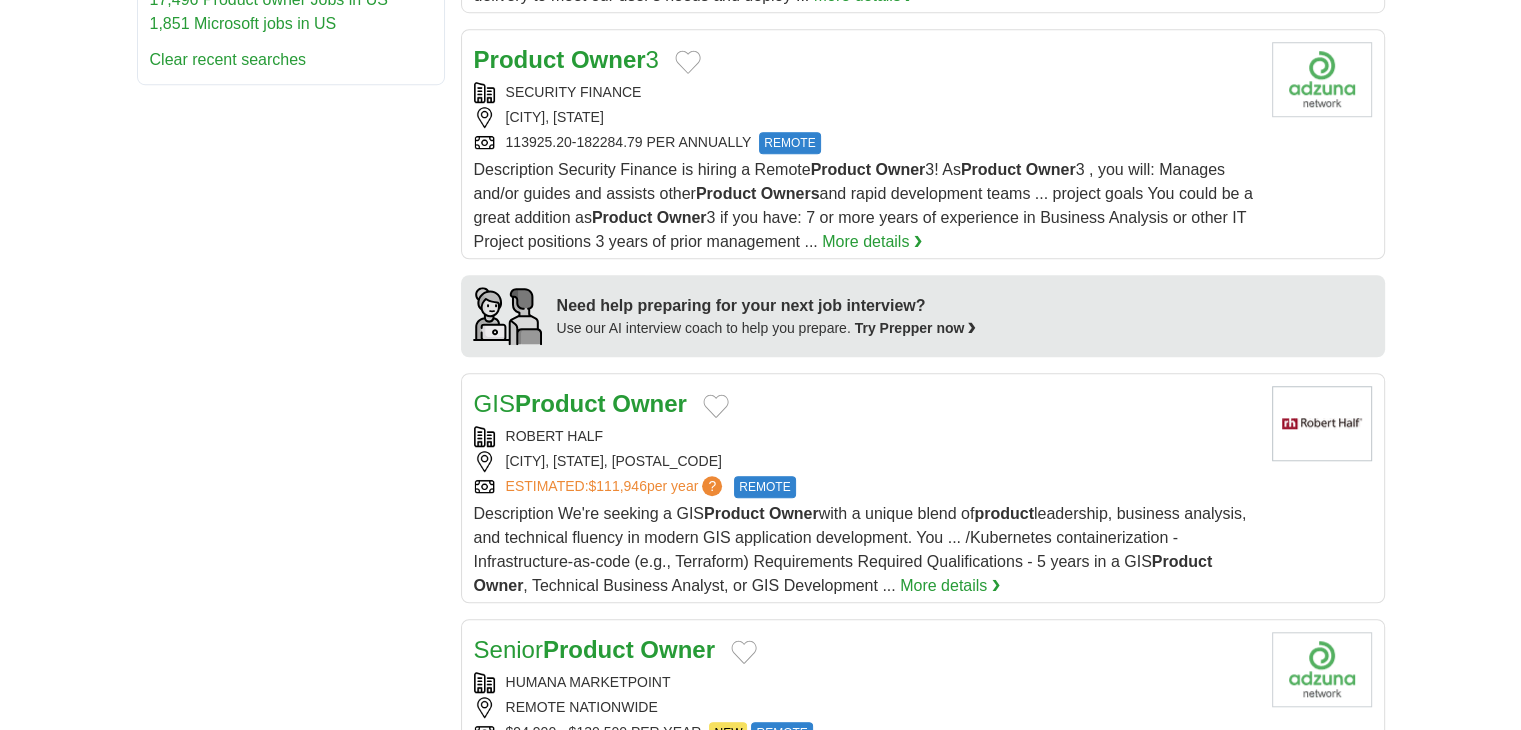 scroll, scrollTop: 1600, scrollLeft: 0, axis: vertical 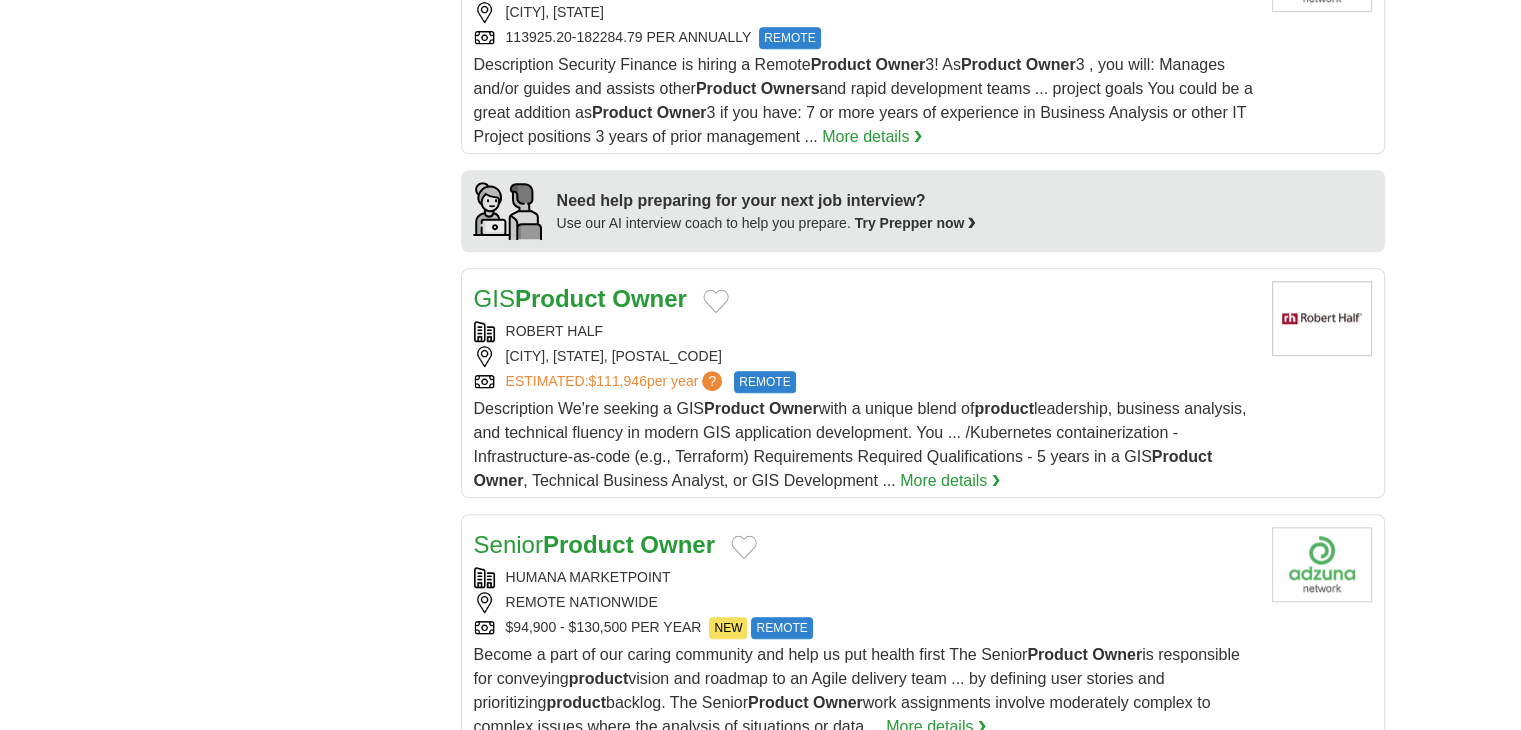 click on "Description We're seeking a GIS  Product   Owner  with a unique blend of  product  leadership, business analysis, and technical fluency in modern GIS application development. You ... /Kubernetes containerization - Infrastructure-as-code (e.g., Terraform) Requirements Required Qualifications - 5 years in a GIS  Product   Owner , Technical Business Analyst, or GIS Development ..." at bounding box center (860, 444) 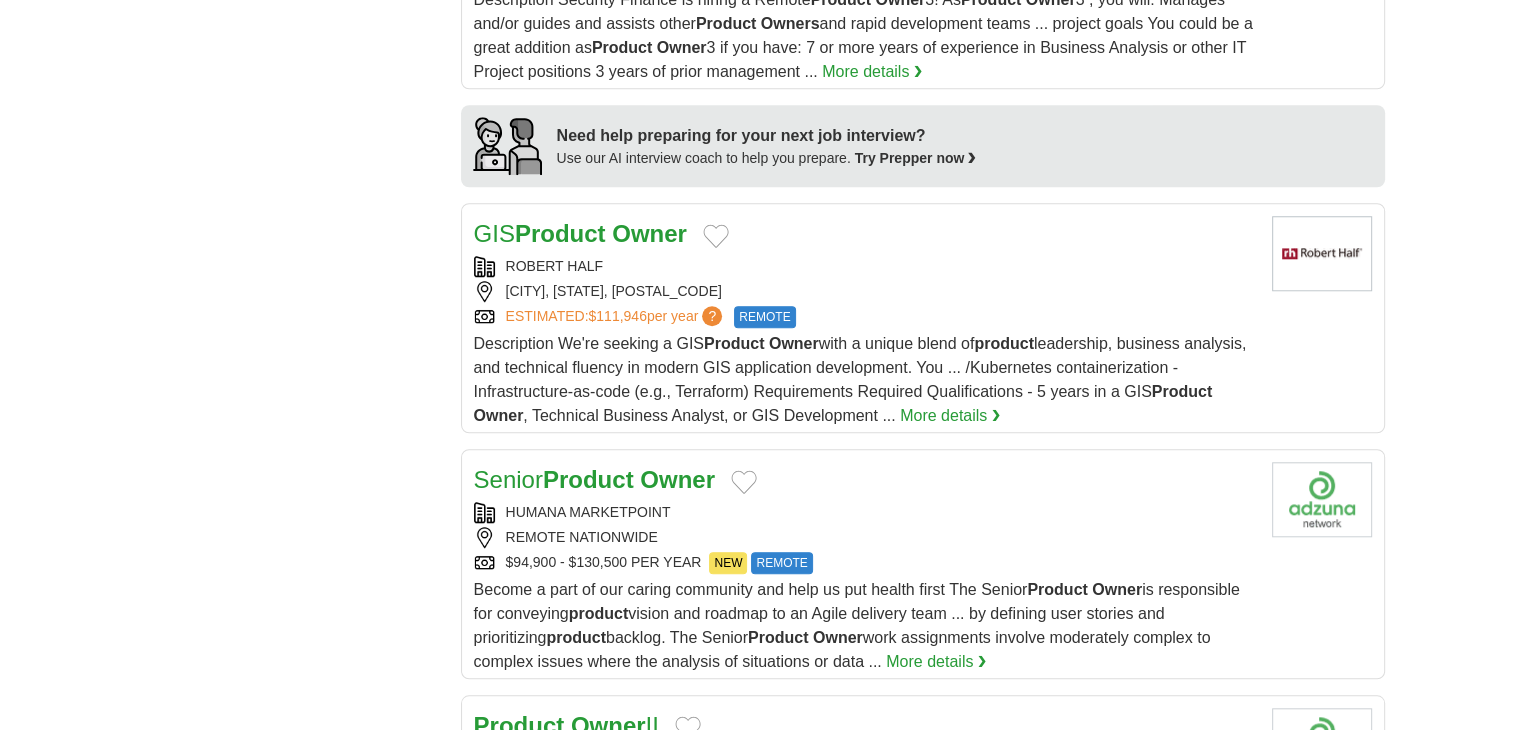 scroll, scrollTop: 1700, scrollLeft: 0, axis: vertical 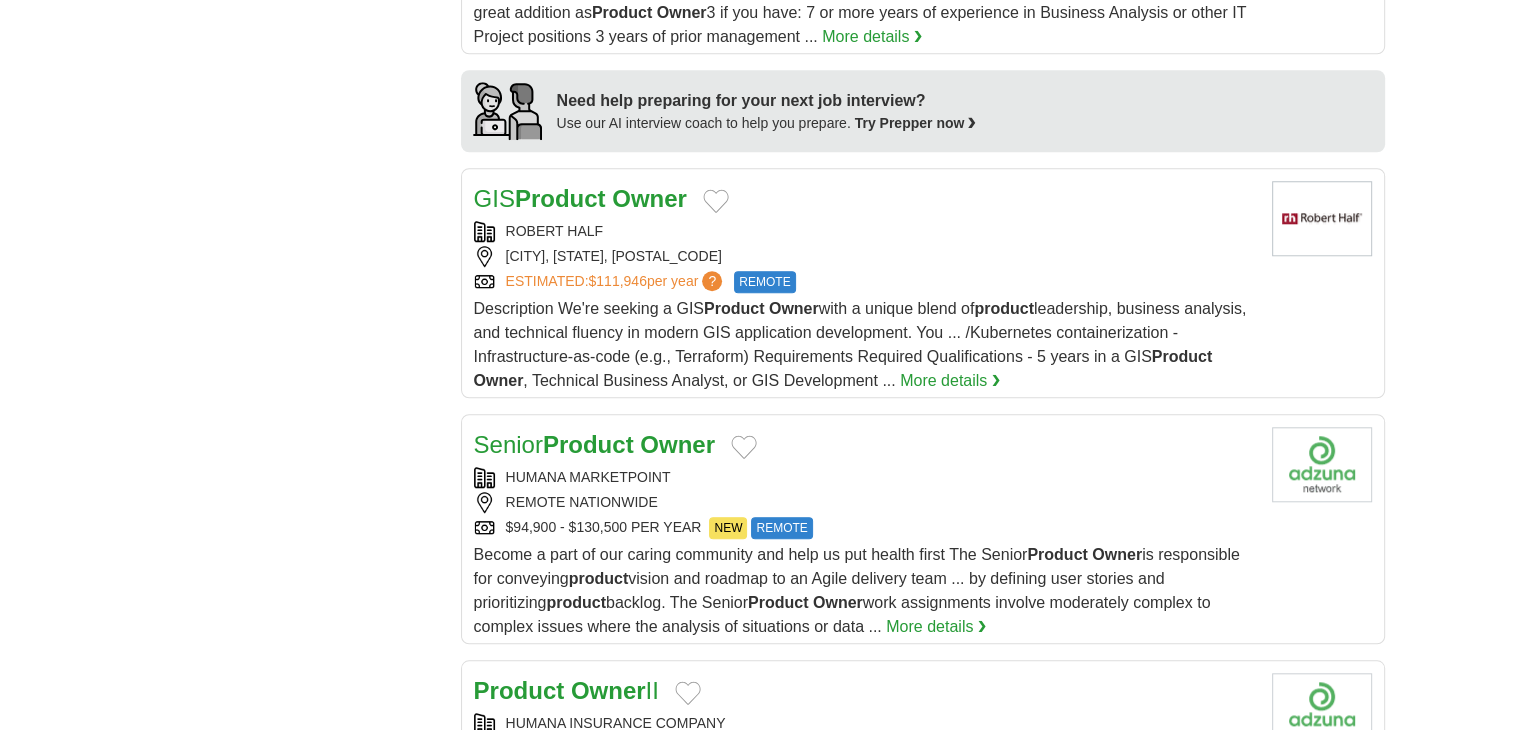 click on "REMOTE NATIONWIDE" at bounding box center (865, 502) 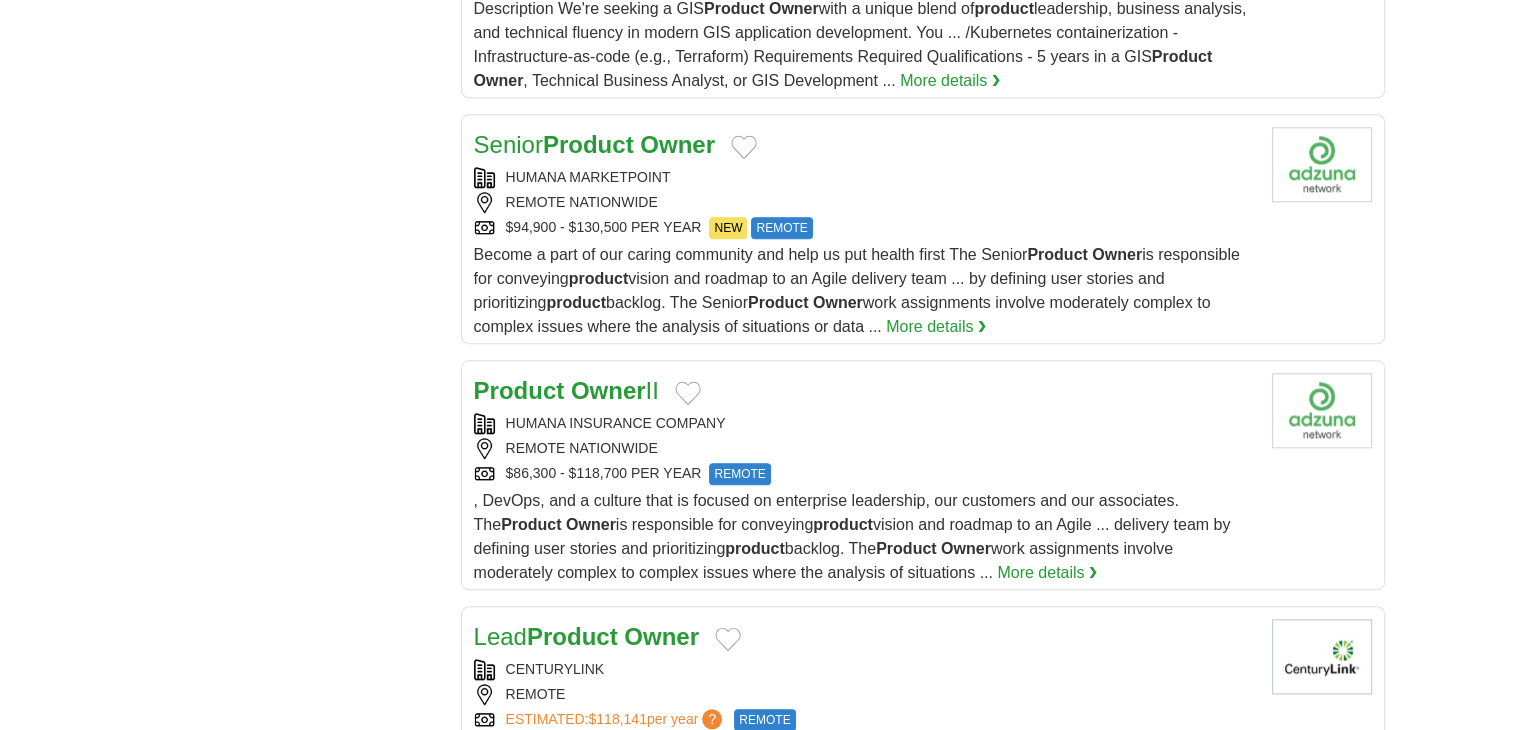 click on "REMOTE NATIONWIDE" at bounding box center [865, 448] 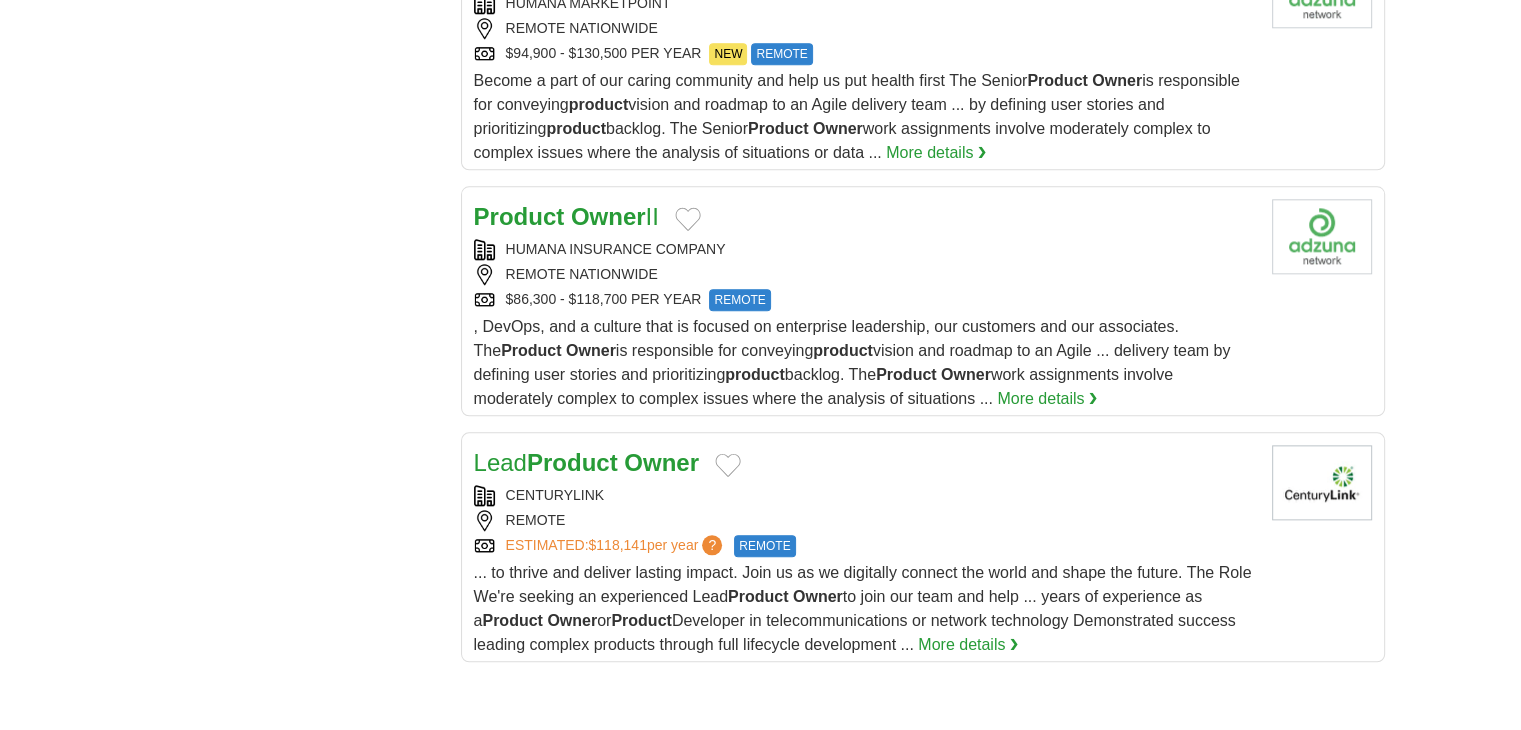 scroll, scrollTop: 2300, scrollLeft: 0, axis: vertical 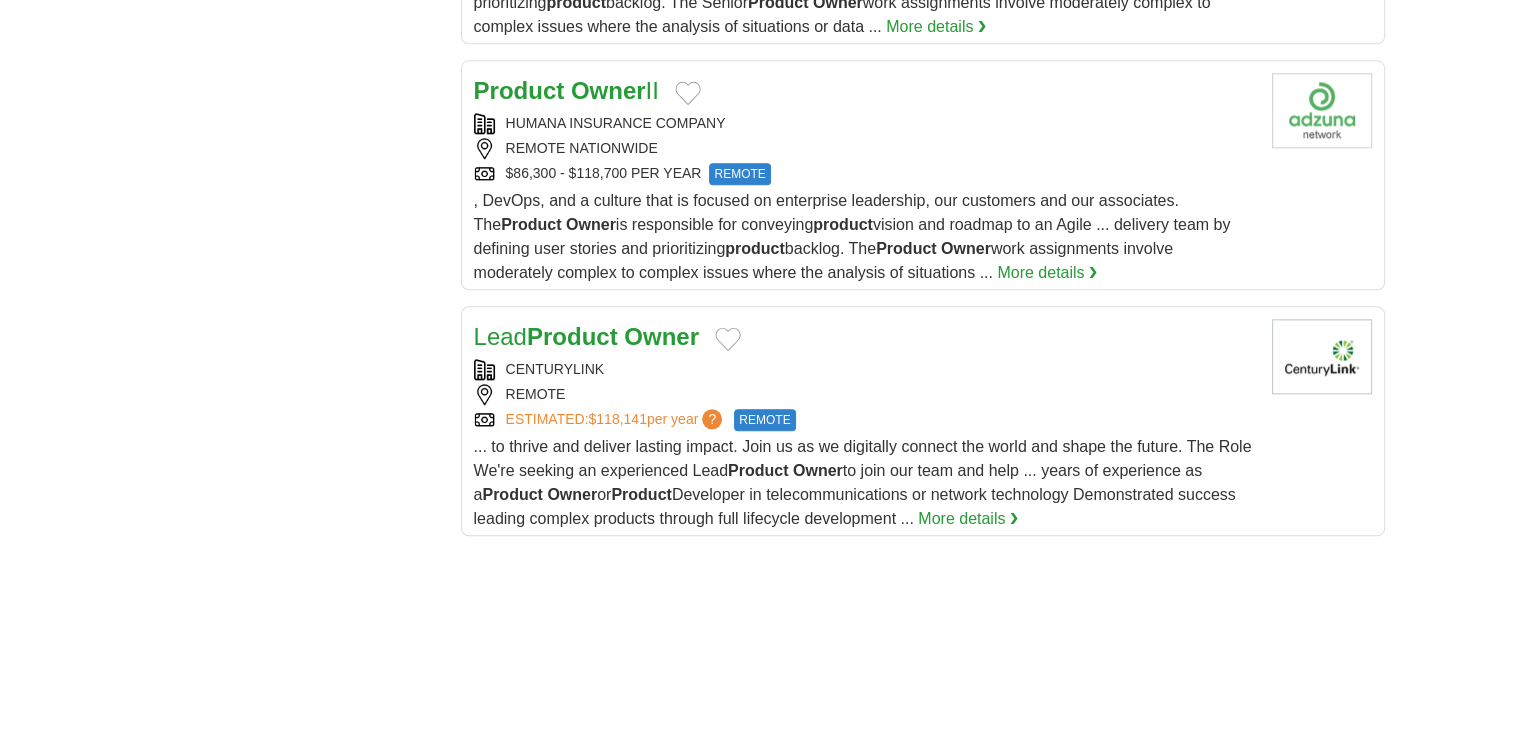 click on "CENTURYLINK" at bounding box center [865, 369] 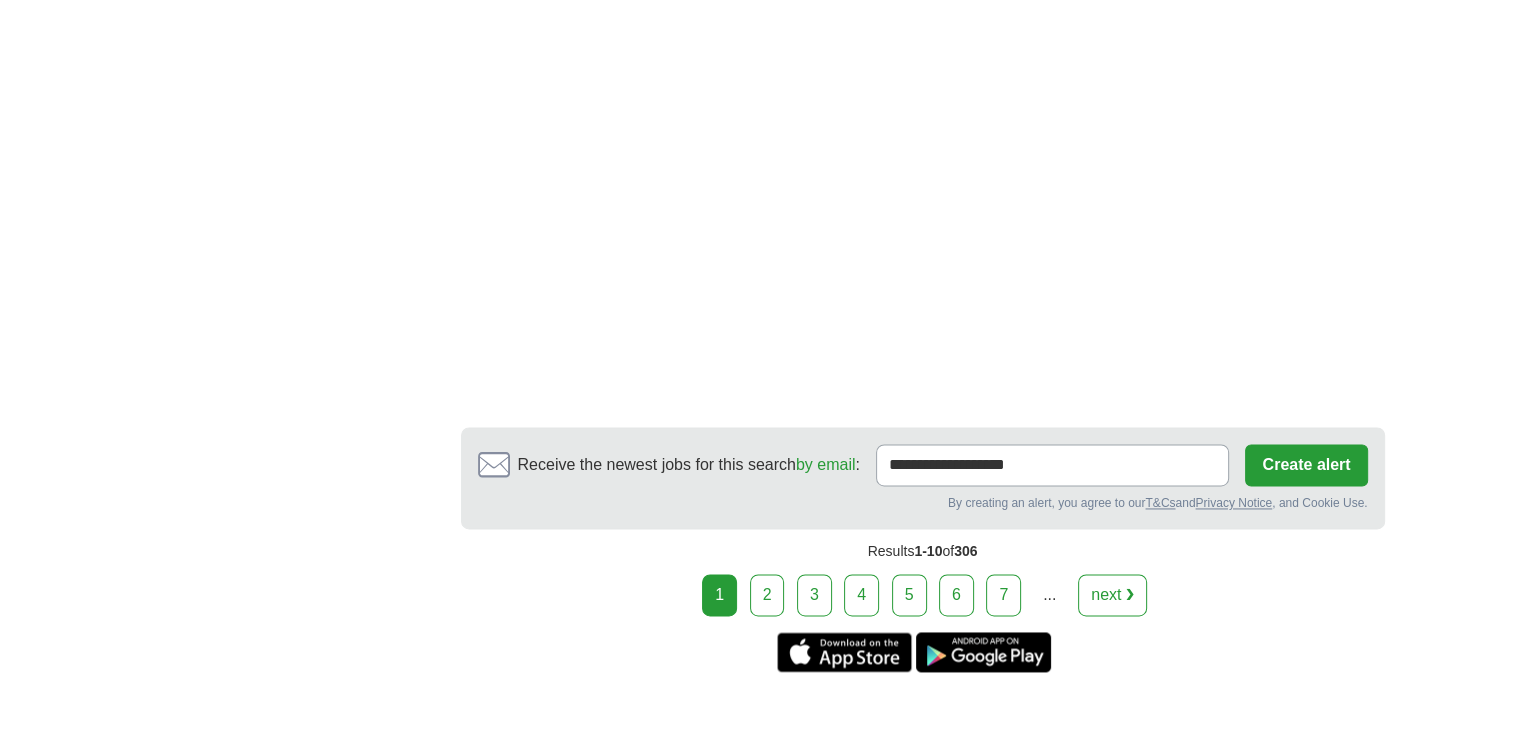 scroll, scrollTop: 2900, scrollLeft: 0, axis: vertical 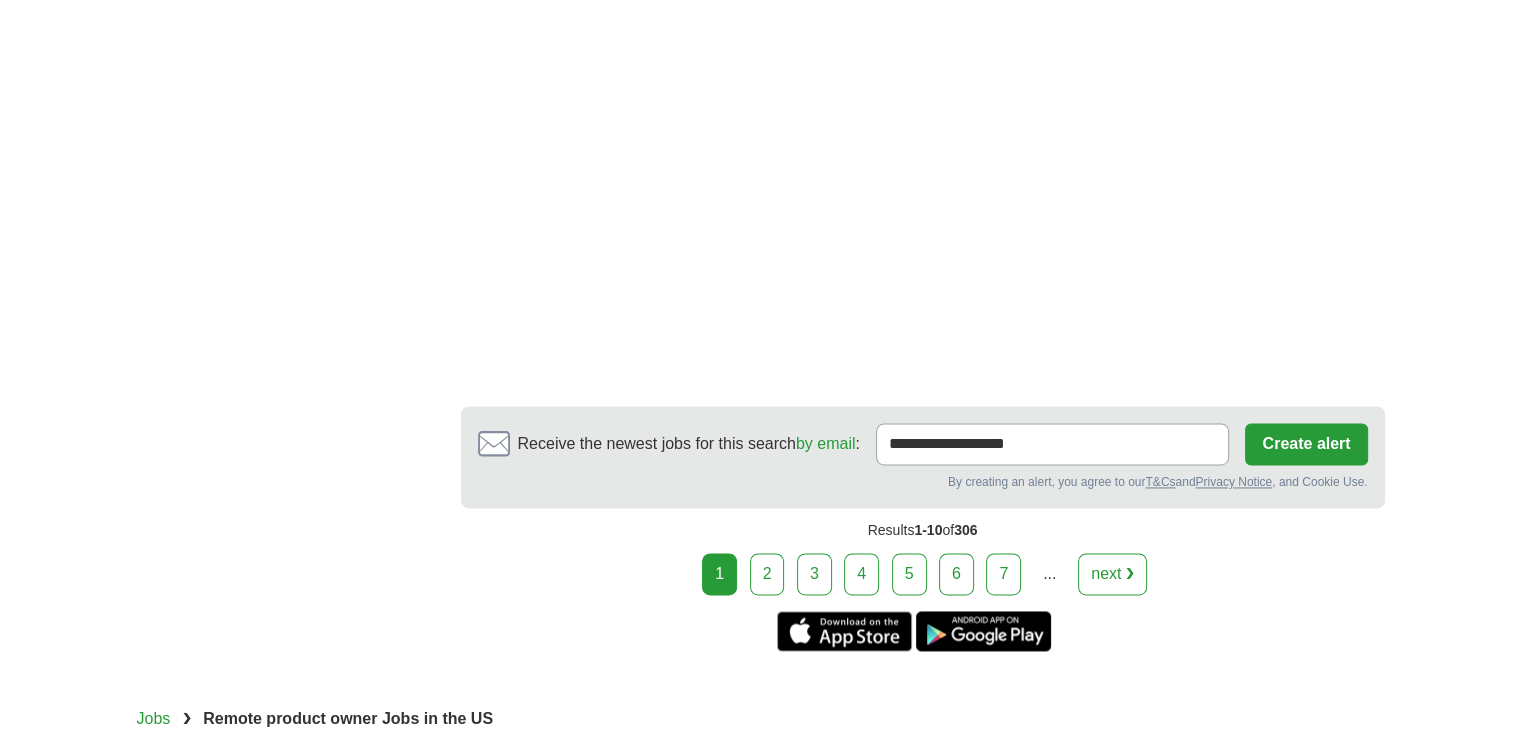 click on "2" at bounding box center [767, 574] 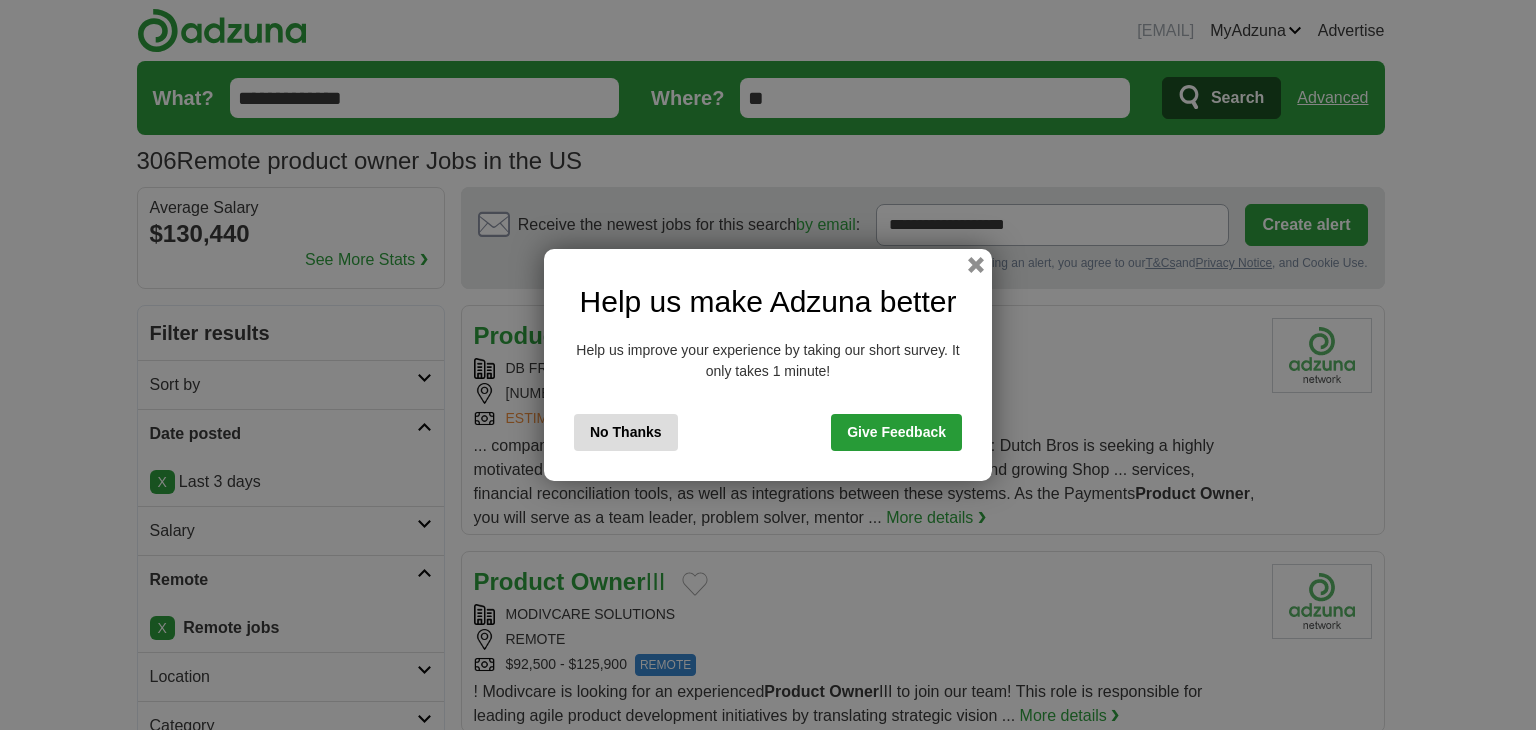 scroll, scrollTop: 0, scrollLeft: 0, axis: both 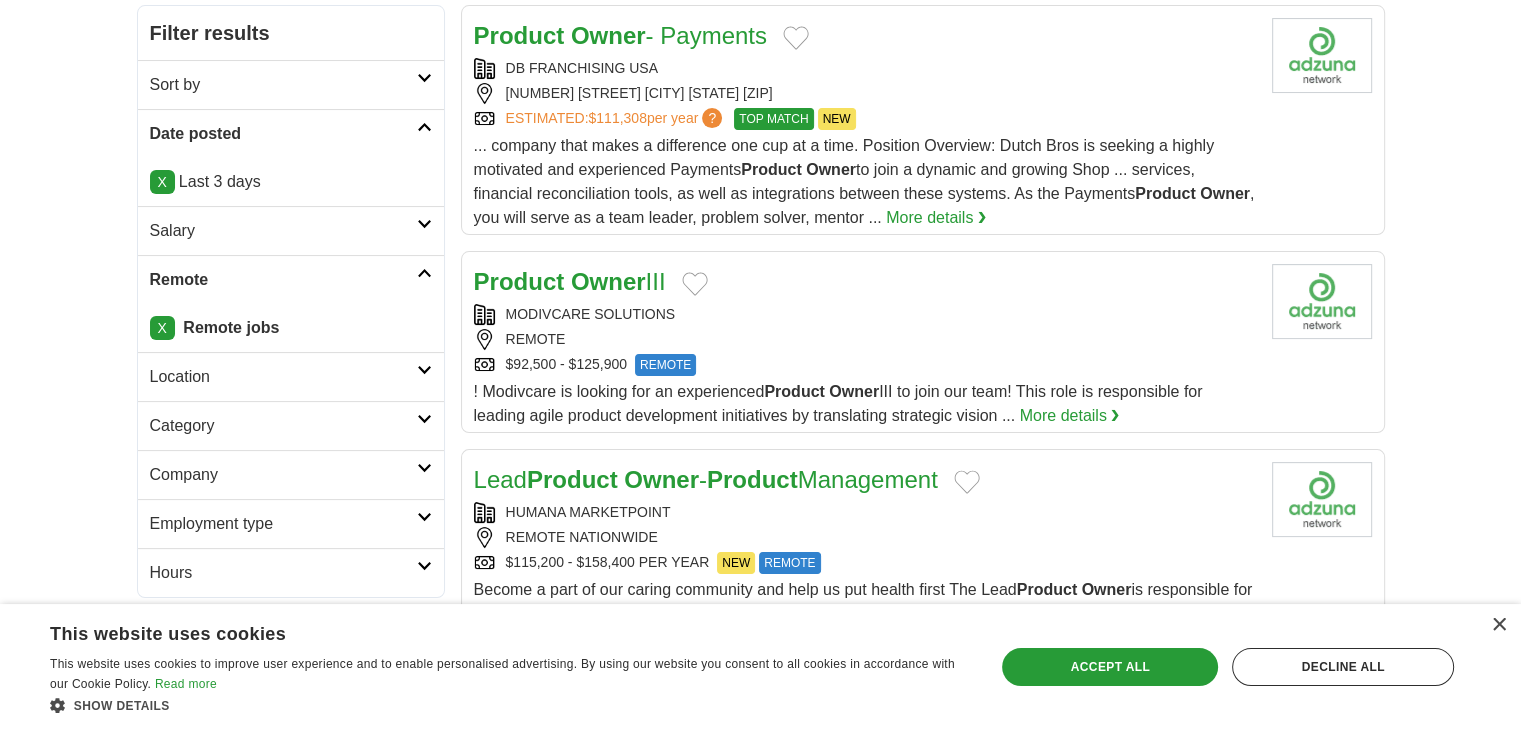 click on "...  company that makes a difference one cup at a time. Position Overview: Dutch Bros is seeking a highly motivated and experienced Payments  Product   Owner  to join a dynamic and growing Shop ...  services, financial reconciliation tools, as well as integrations between these systems. As the Payments  Product   Owner , you will serve as a team leader, problem solver, mentor ..." at bounding box center [864, 181] 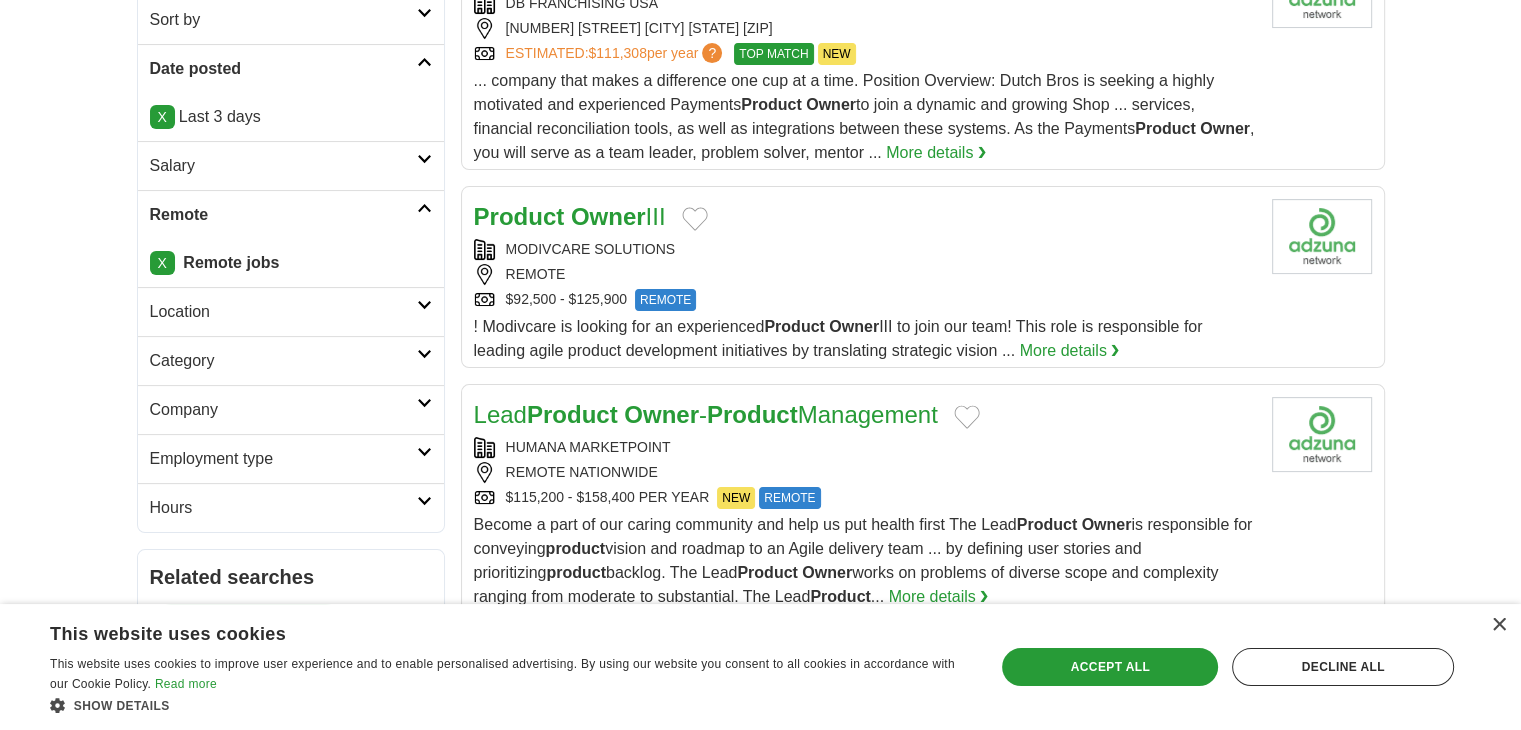 scroll, scrollTop: 400, scrollLeft: 0, axis: vertical 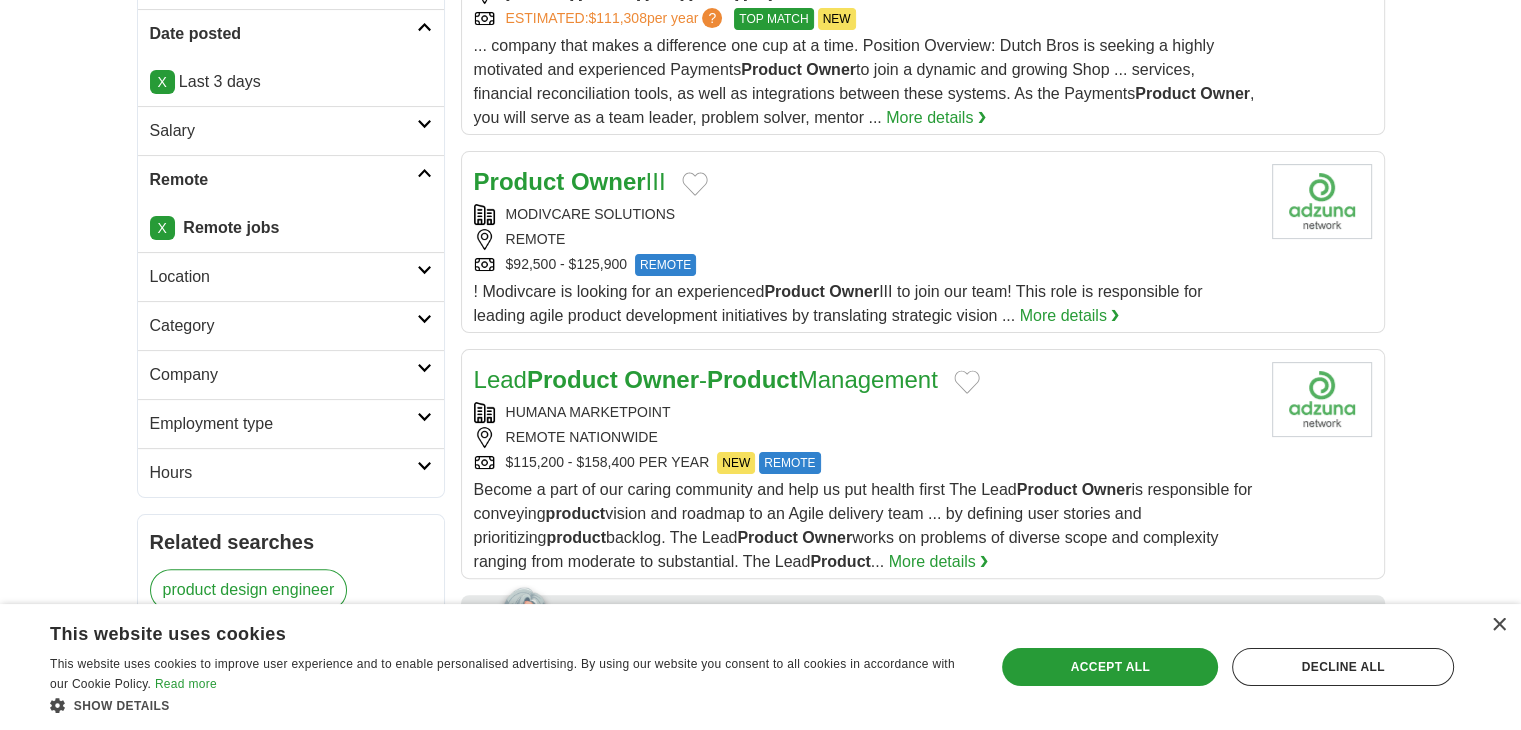 click on "Product   Owner  III
MODIVCARE SOLUTIONS
REMOTE
$92,500 - $125,900
REMOTE
REMOTE
! Modivcare is looking for an experienced  Product   Owner  III to join our team! This role is responsible for leading agile product development initiatives by translating strategic vision ...
More details ❯" at bounding box center (865, 246) 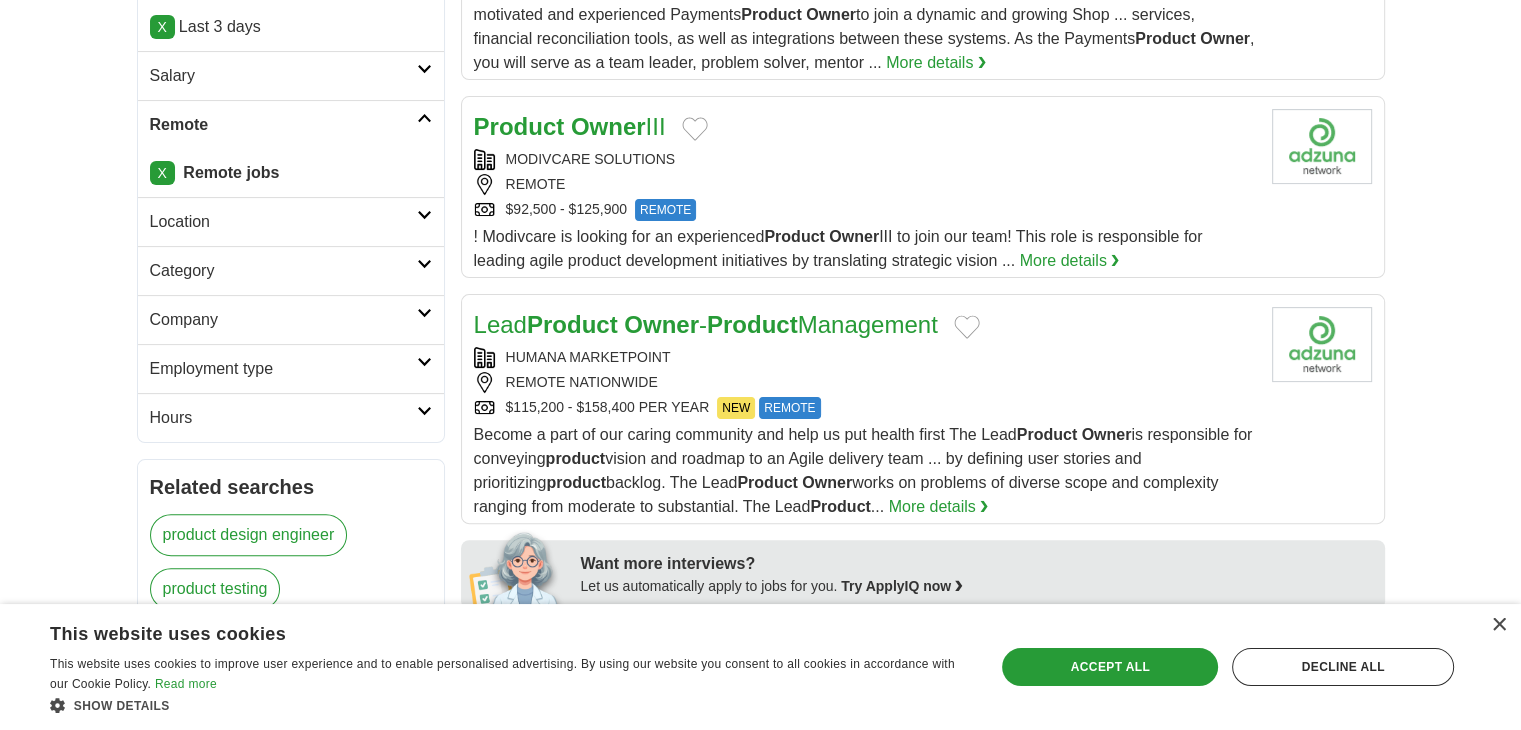 scroll, scrollTop: 500, scrollLeft: 0, axis: vertical 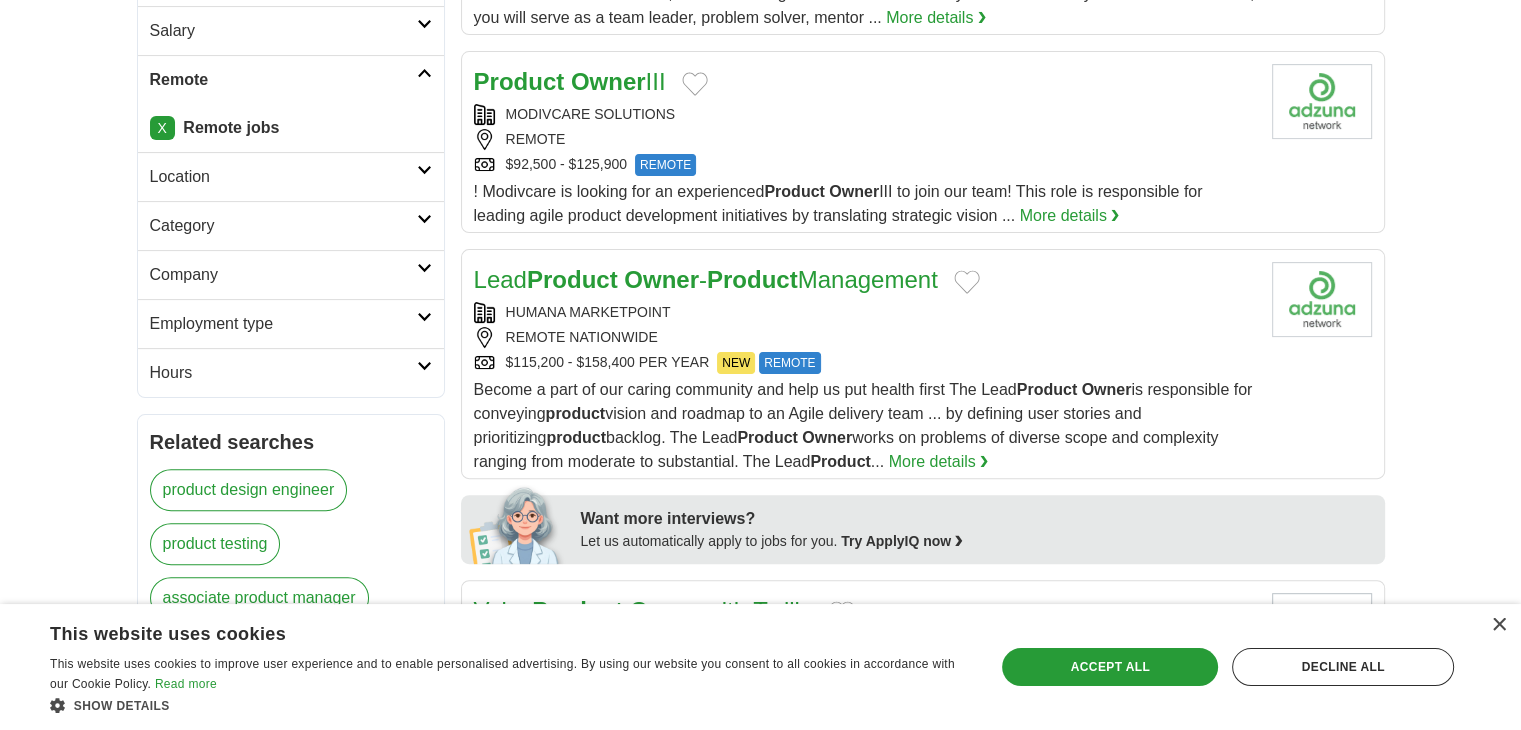 click on "Become a part of our caring community and help us put health first The Lead  Product   Owner  is responsible for conveying  product  vision and roadmap to an Agile delivery team ...  by defining user stories and prioritizing  product  backlog. The Lead  Product   Owner  works on problems of diverse scope and complexity ranging from moderate to substantial. The Lead  Product  ..." at bounding box center (863, 425) 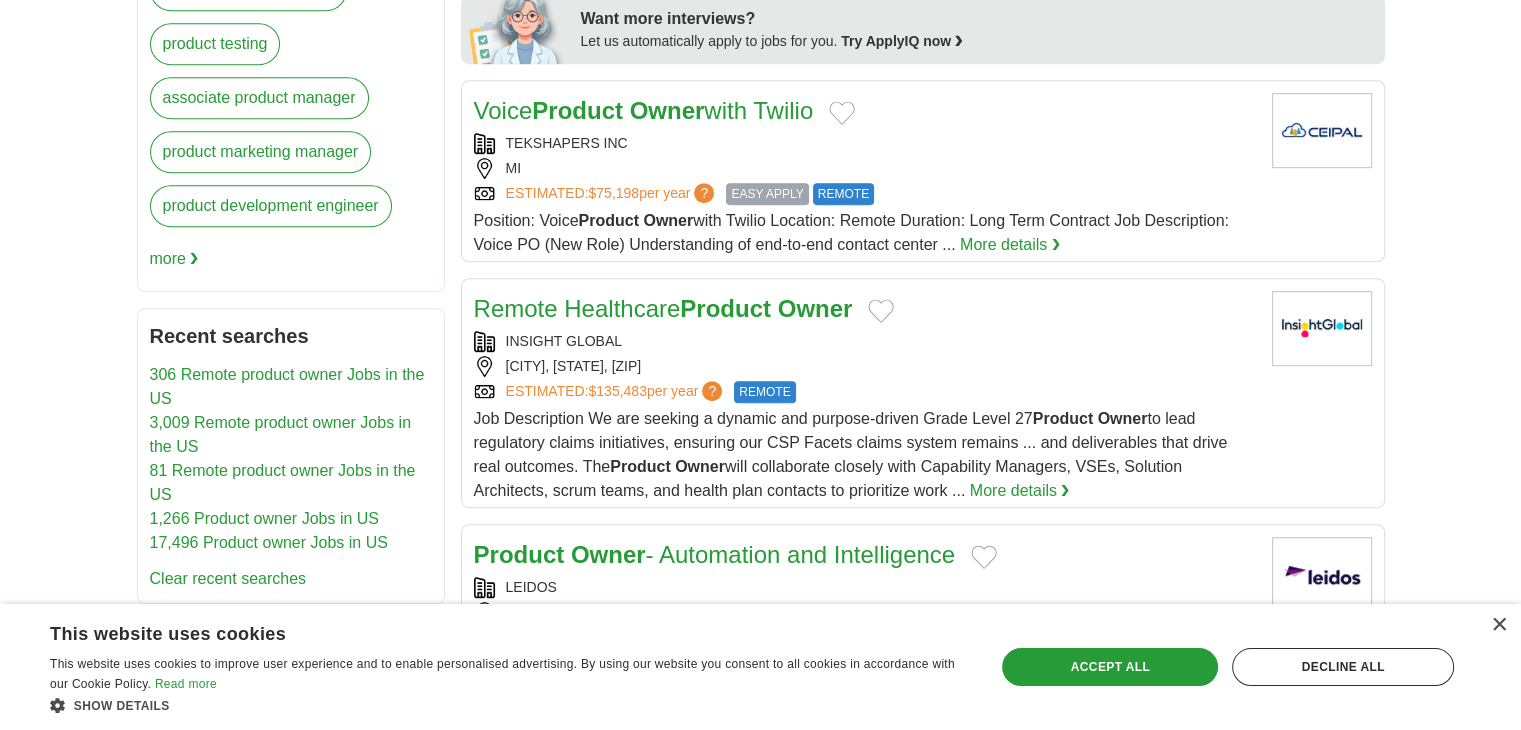 scroll, scrollTop: 1300, scrollLeft: 0, axis: vertical 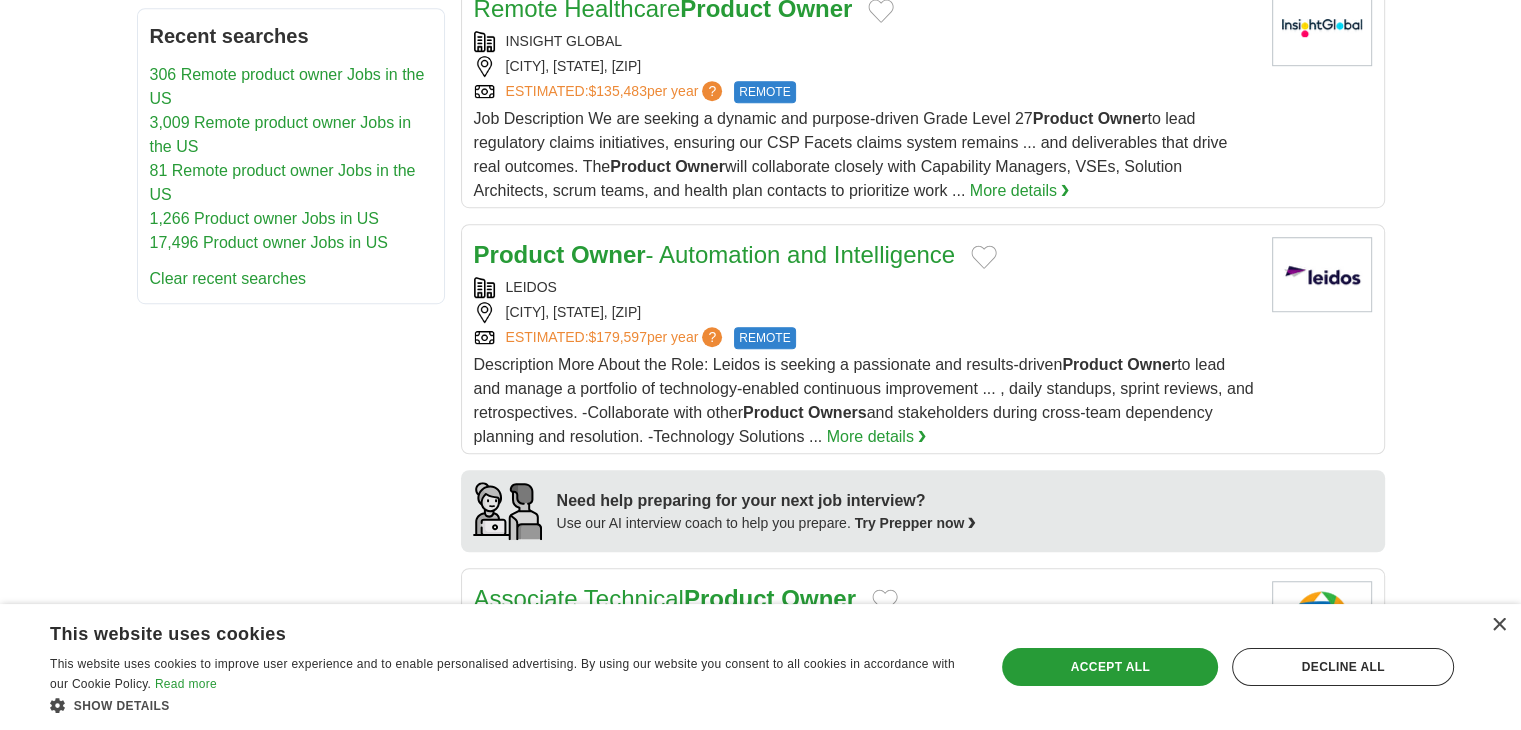 click on "Description More About the Role: Leidos is seeking a passionate and results-driven  Product   Owner  to lead and manage a portfolio of technology-enabled continuous improvement ... , daily standups, sprint reviews, and retrospectives. -Collaborate with other  Product   Owners  and stakeholders during cross-team dependency planning and resolution. -Technology Solutions ..." at bounding box center (864, 400) 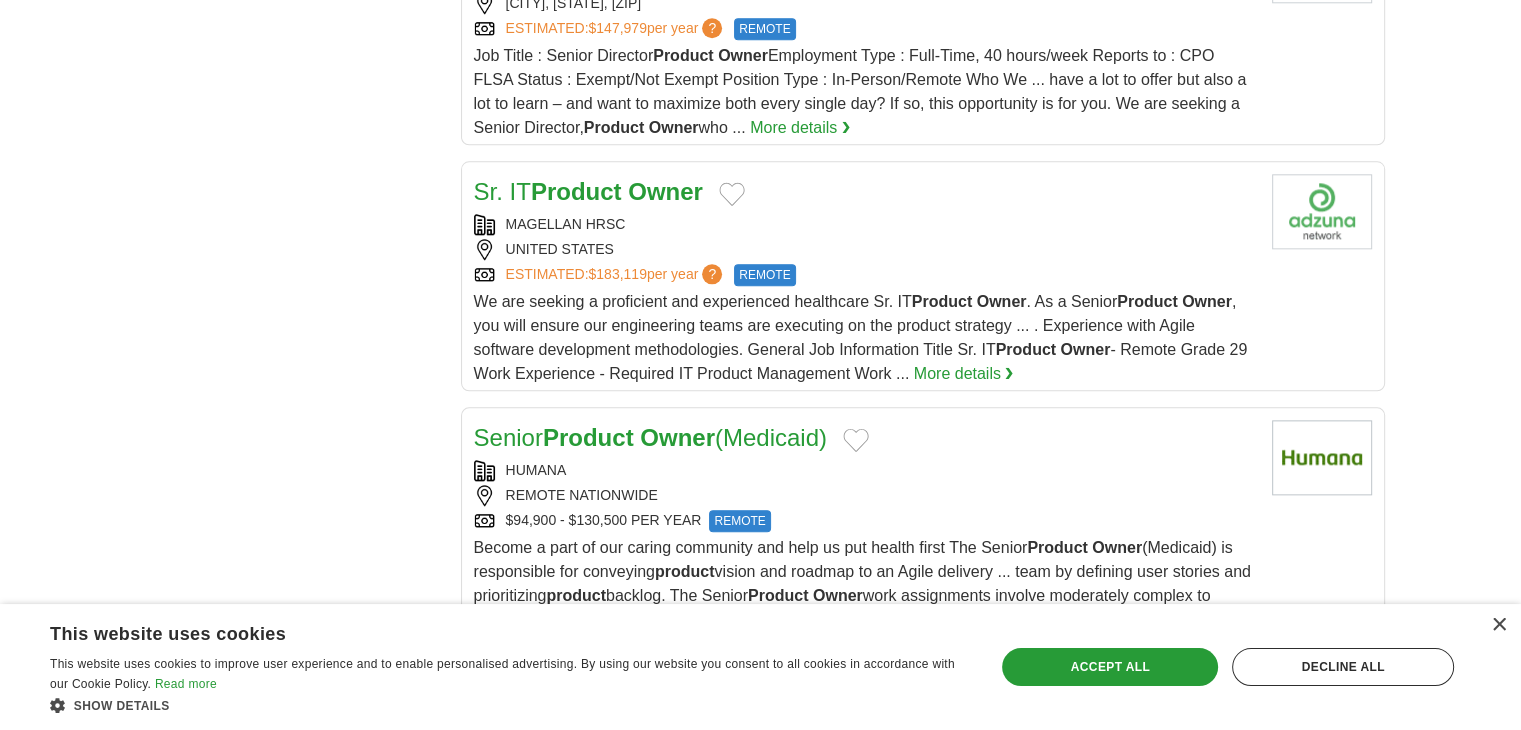 scroll, scrollTop: 2200, scrollLeft: 0, axis: vertical 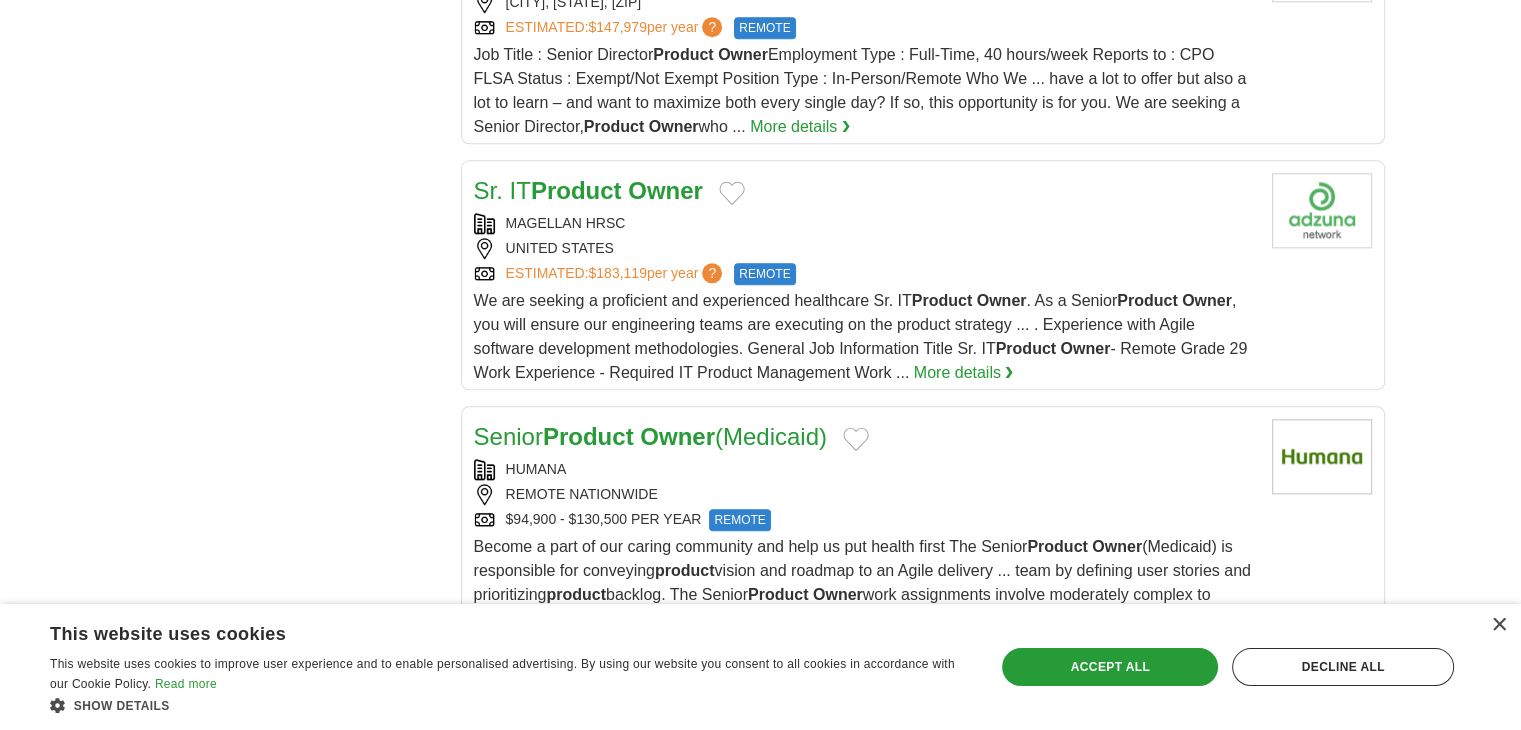 click on "We are seeking a proficient and experienced healthcare Sr. IT  Product   Owner . As a Senior  Product   Owner , you will ensure our engineering teams are executing on the product strategy ... . Experience with Agile software development methodologies. General Job Information Title Sr. IT  Product   Owner  - Remote Grade 29 Work Experience - Required IT Product Management Work ..." at bounding box center [861, 336] 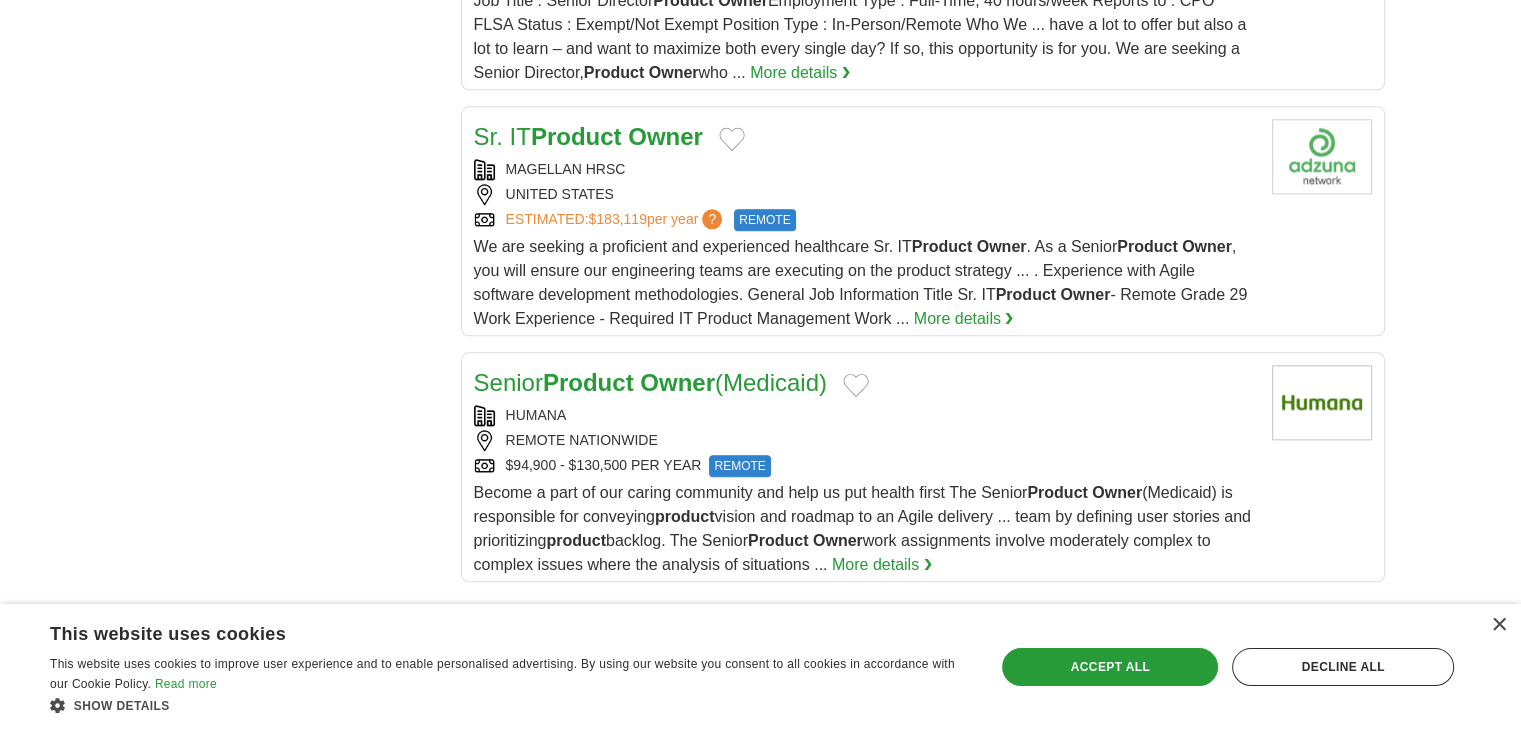 scroll, scrollTop: 2300, scrollLeft: 0, axis: vertical 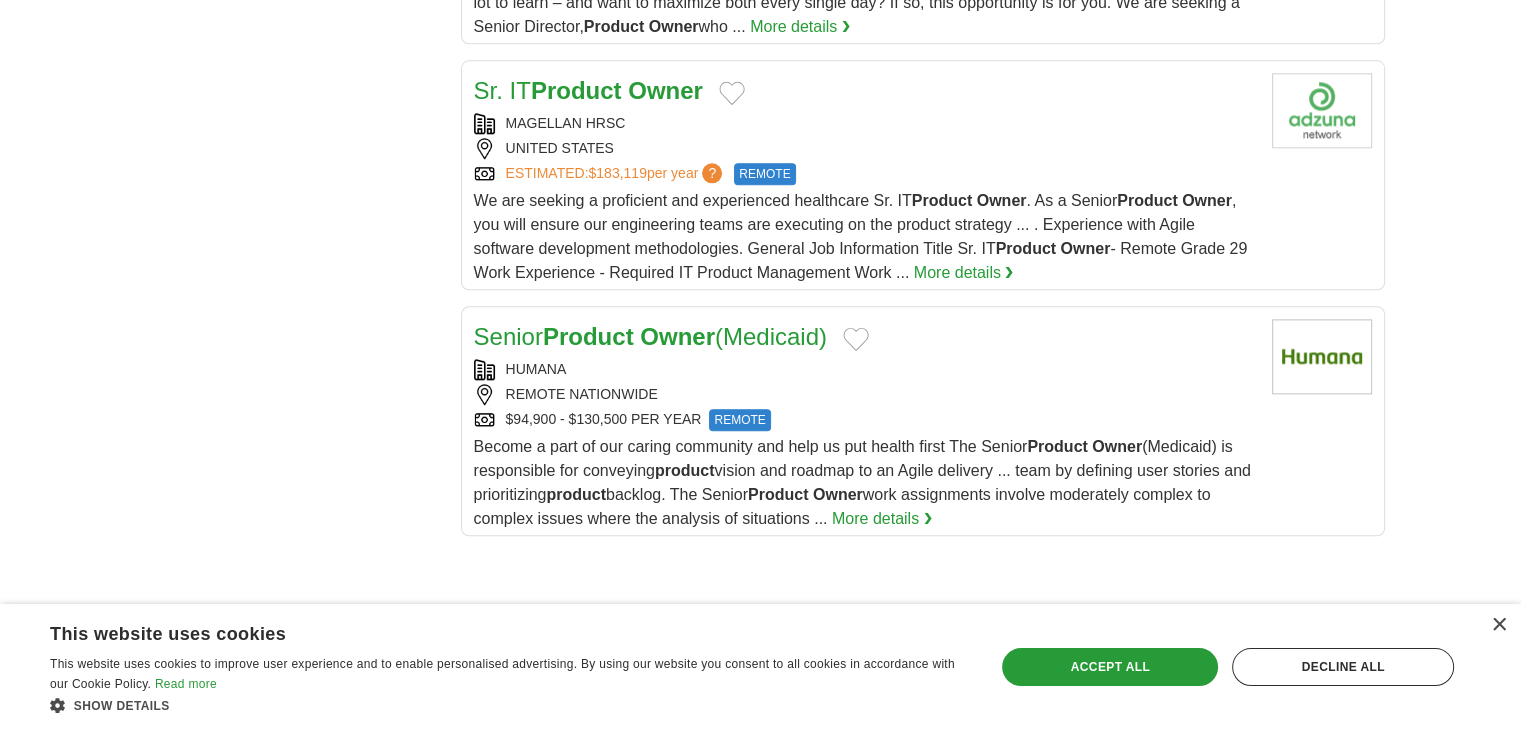 click on "Become a part of our caring community and help us put health first The Senior  Product   Owner  (Medicaid) is responsible for conveying  product  vision and roadmap to an Agile delivery ...  team by defining user stories and prioritizing  product  backlog. The Senior  Product   Owner  work assignments involve moderately complex to complex issues where the analysis of situations ...
More details ❯" at bounding box center (865, 483) 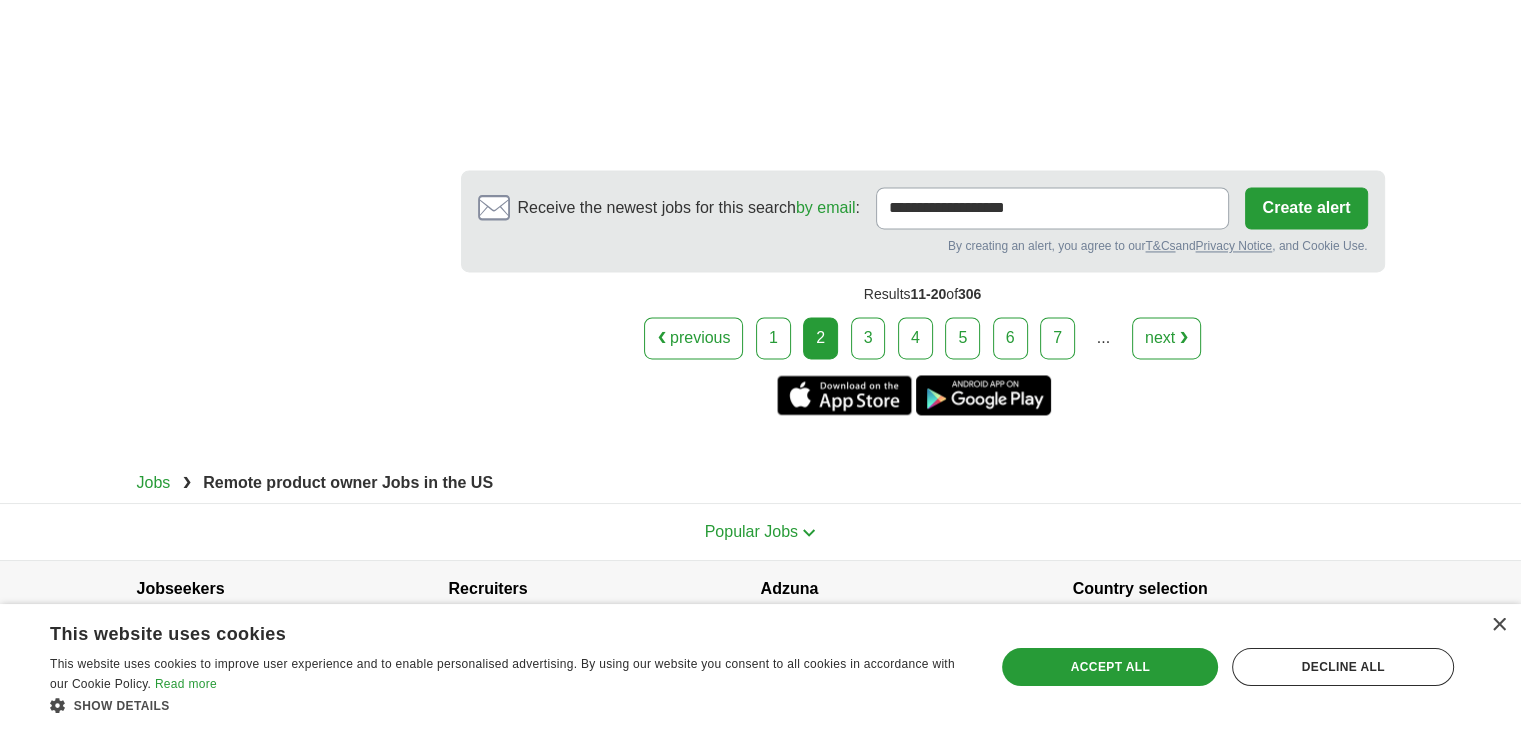 scroll, scrollTop: 3200, scrollLeft: 0, axis: vertical 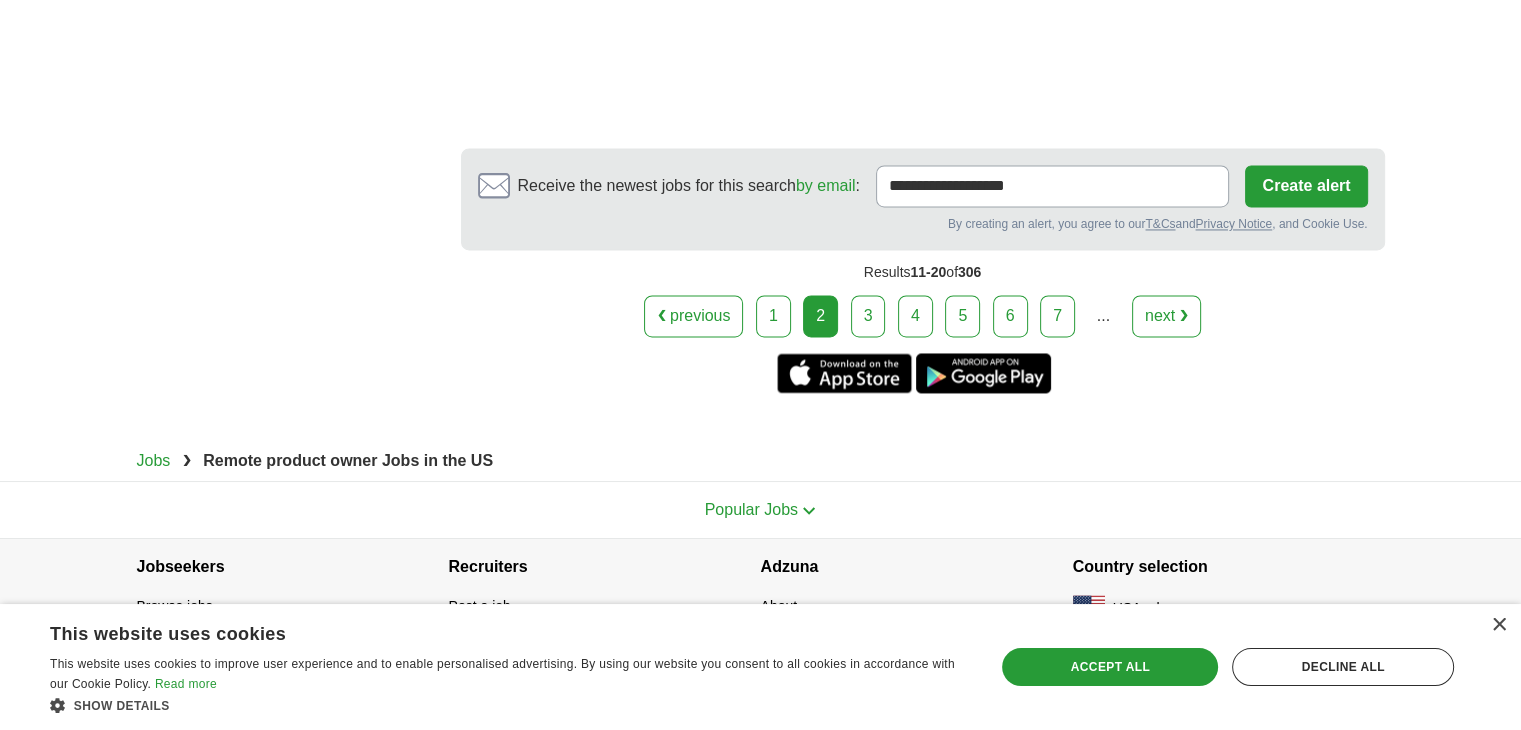 click on "3" at bounding box center (868, 316) 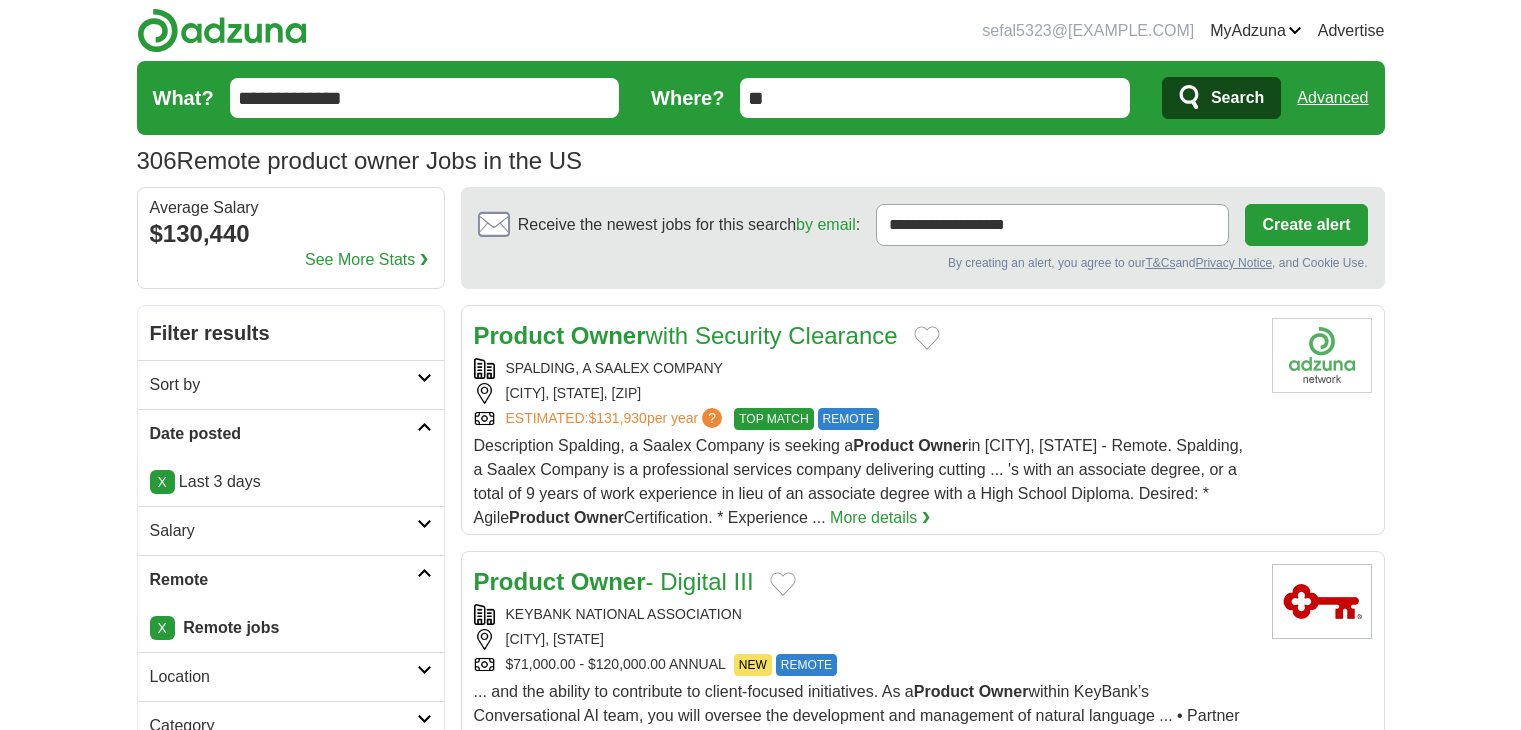 scroll, scrollTop: 0, scrollLeft: 0, axis: both 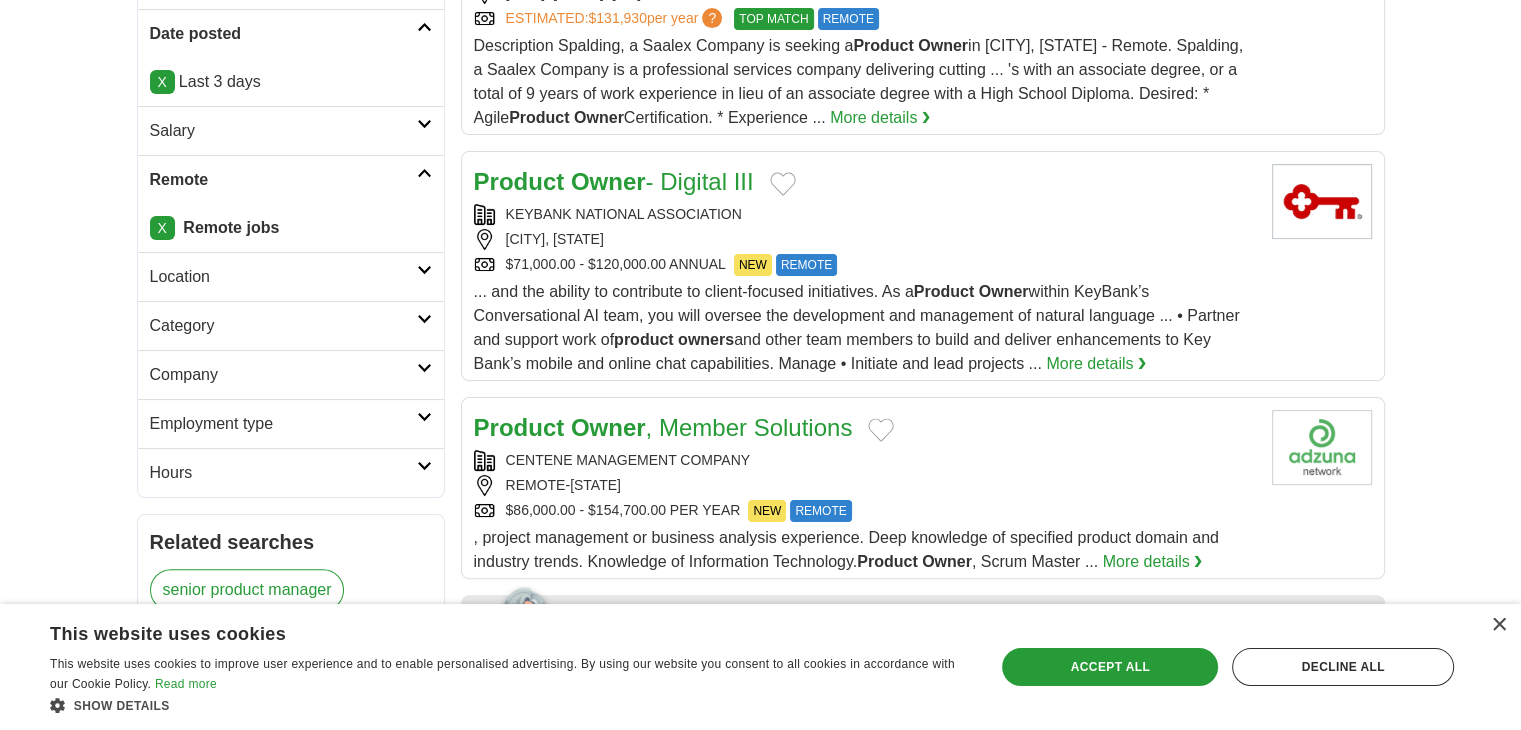 click on "...  and the ability to contribute to client-focused initiatives. As a  Product   Owner  within KeyBank’s Conversational AI team, you will oversee the development and management of natural language ...  • Partner and support work of  product   owners  and other team members to build and deliver enhancements to Key Bank’s mobile and online chat capabilities. Manage • Initiate and lead projects ...
More details ❯" at bounding box center (865, 328) 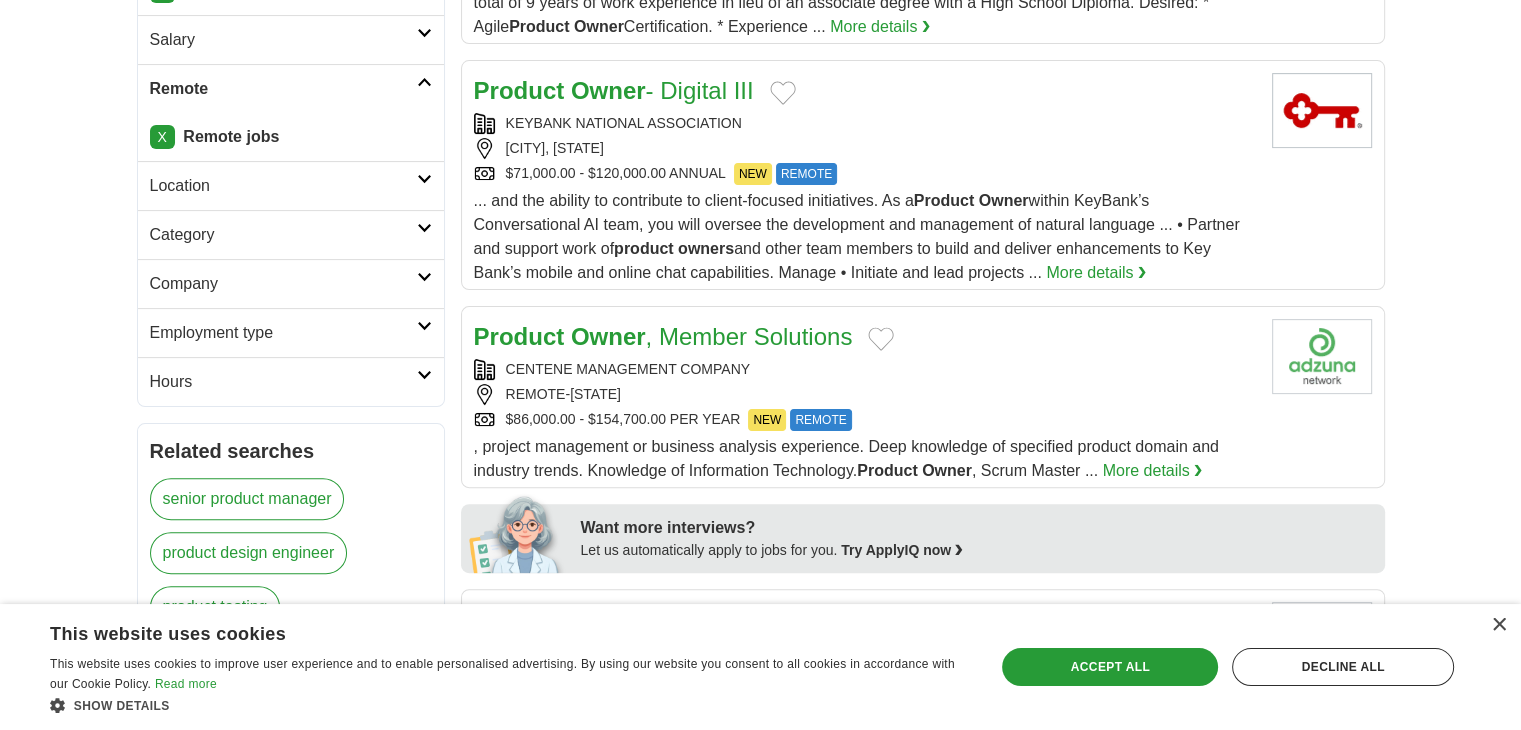 scroll, scrollTop: 700, scrollLeft: 0, axis: vertical 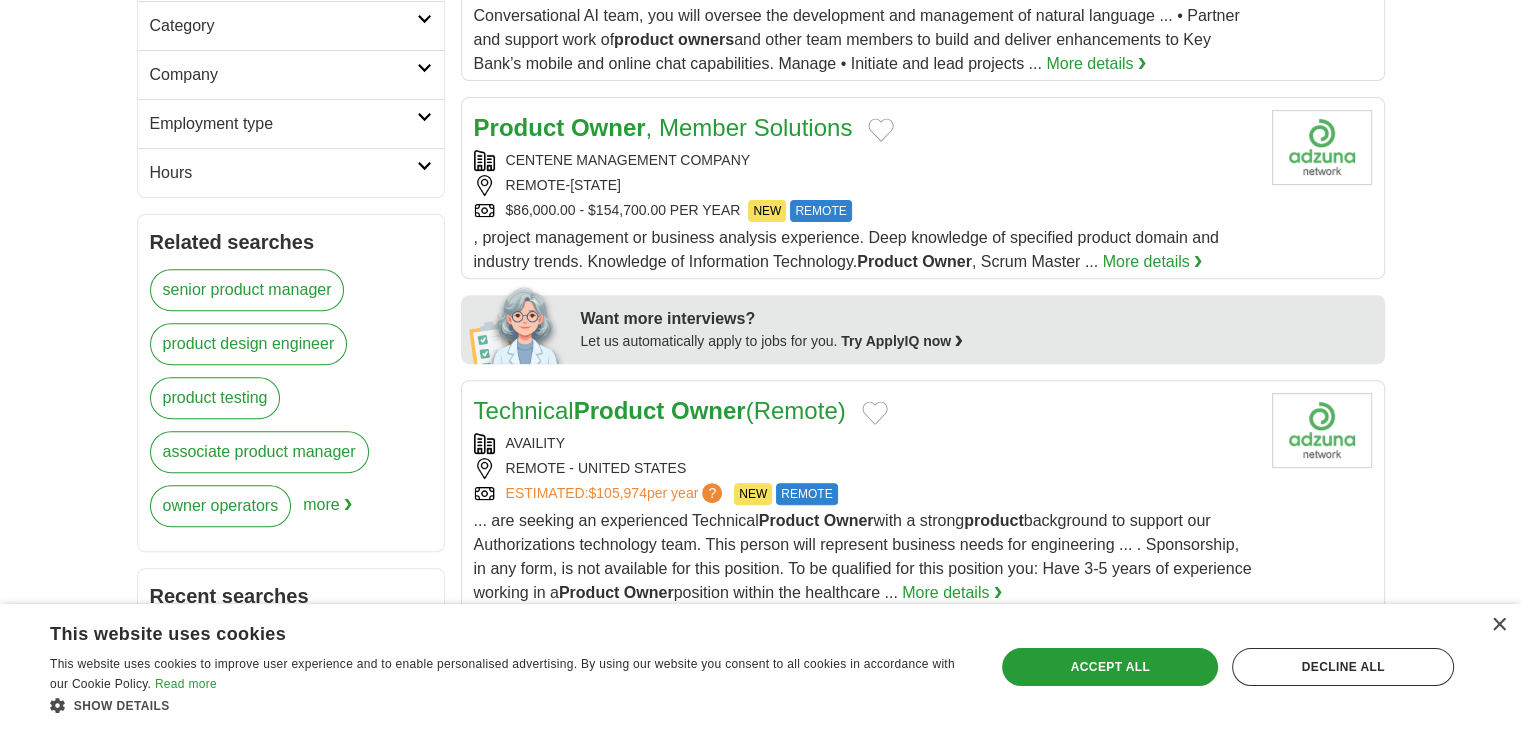 click on "REMOTE-MISSOURI" at bounding box center (865, 185) 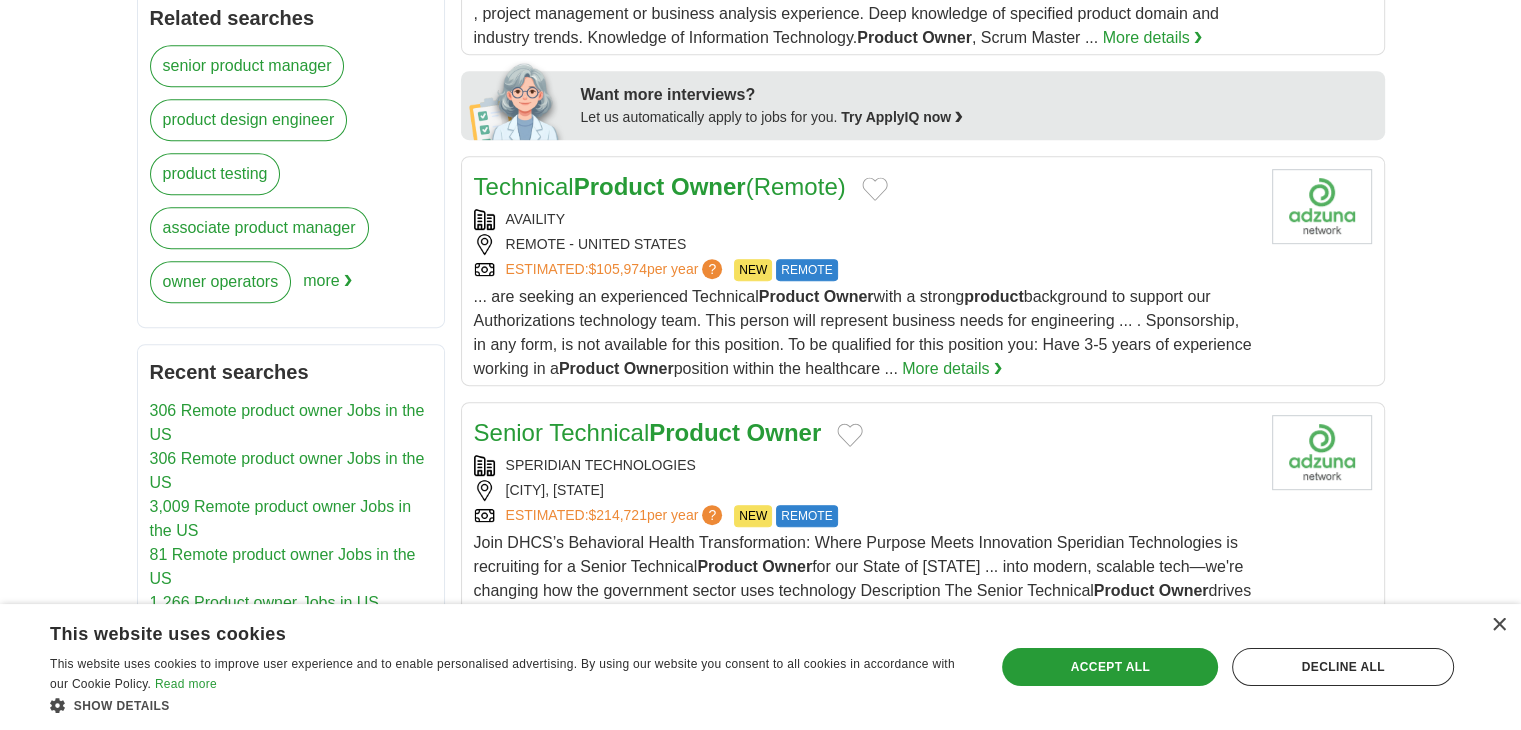 scroll, scrollTop: 1000, scrollLeft: 0, axis: vertical 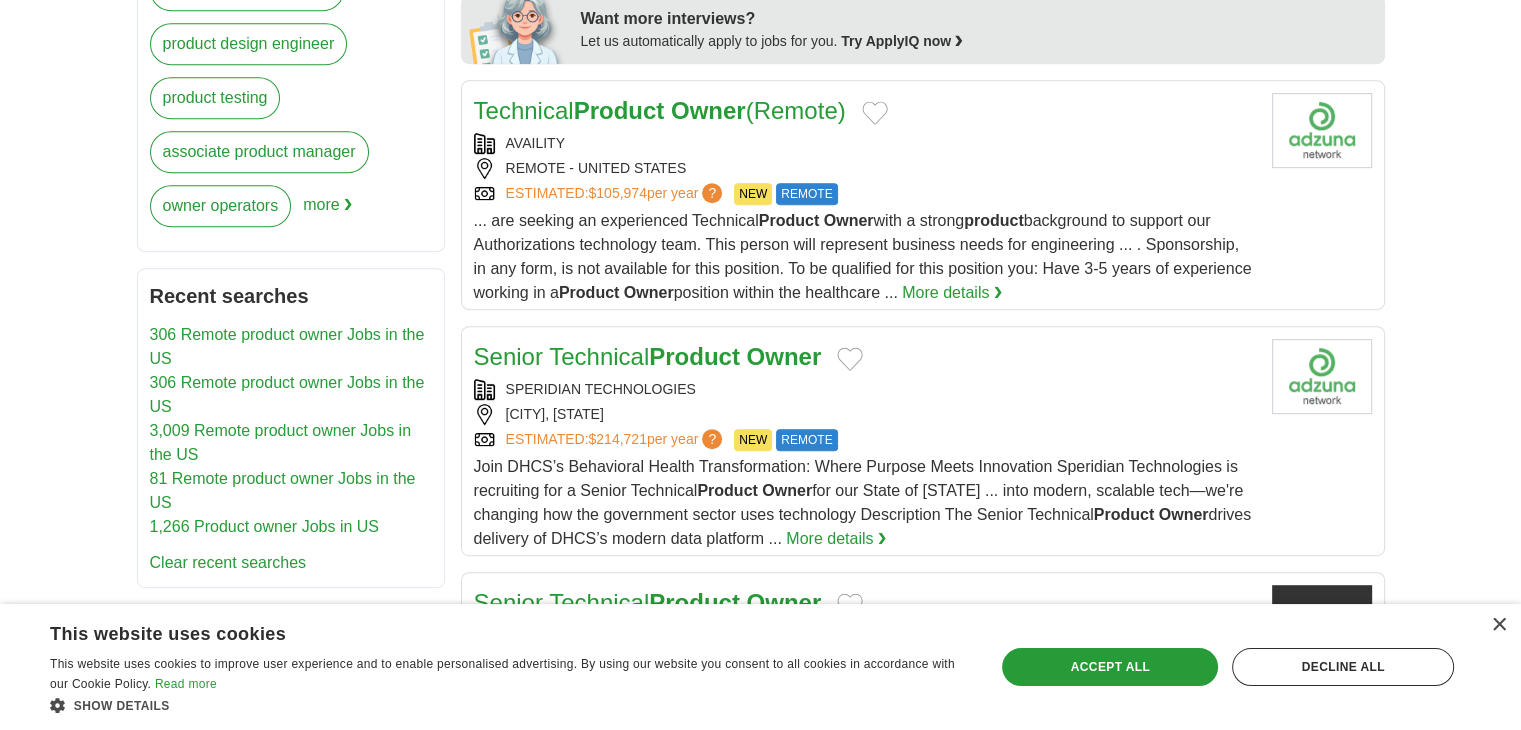 click on "...  are seeking an experienced Technical  Product   Owner  with a strong  product  background to support our Authorizations technology team. This person will represent business needs for engineering ... . Sponsorship, in any form, is not available for this position. To be qualified for this position you: Have 3-5 years of experience working in a  Product   Owner  position within the healthcare ..." at bounding box center (863, 256) 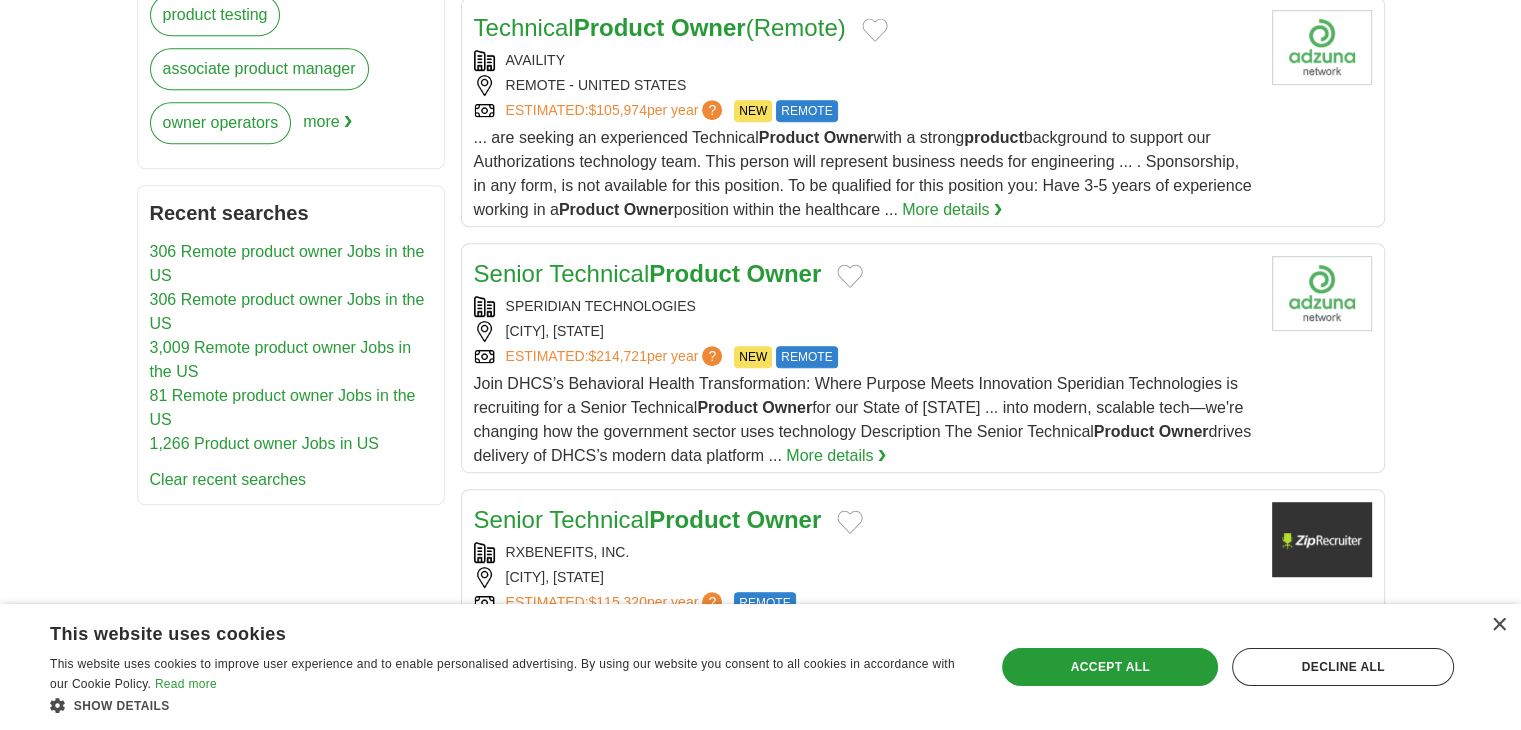 scroll, scrollTop: 1200, scrollLeft: 0, axis: vertical 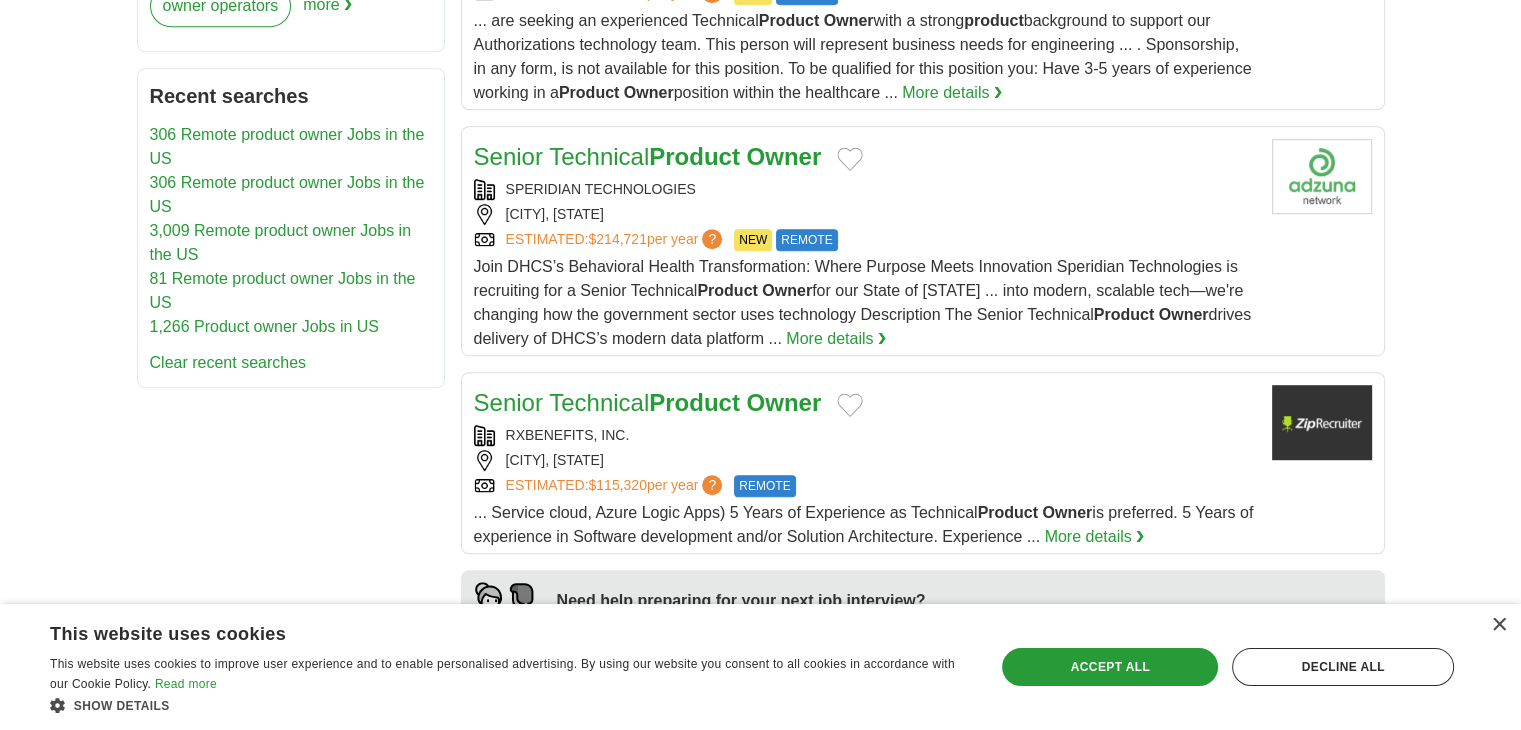 click on "Join DHCS’s Behavioral Health Transformation: Where Purpose Meets Innovation Speridian Technologies is recruiting for a Senior Technical  Product   Owner  for our State of California ...  into modern, scalable tech—we're changing how the government sector uses technology Description The Senior Technical  Product   Owner  drives delivery of DHCS’s modern data platform ..." at bounding box center (863, 302) 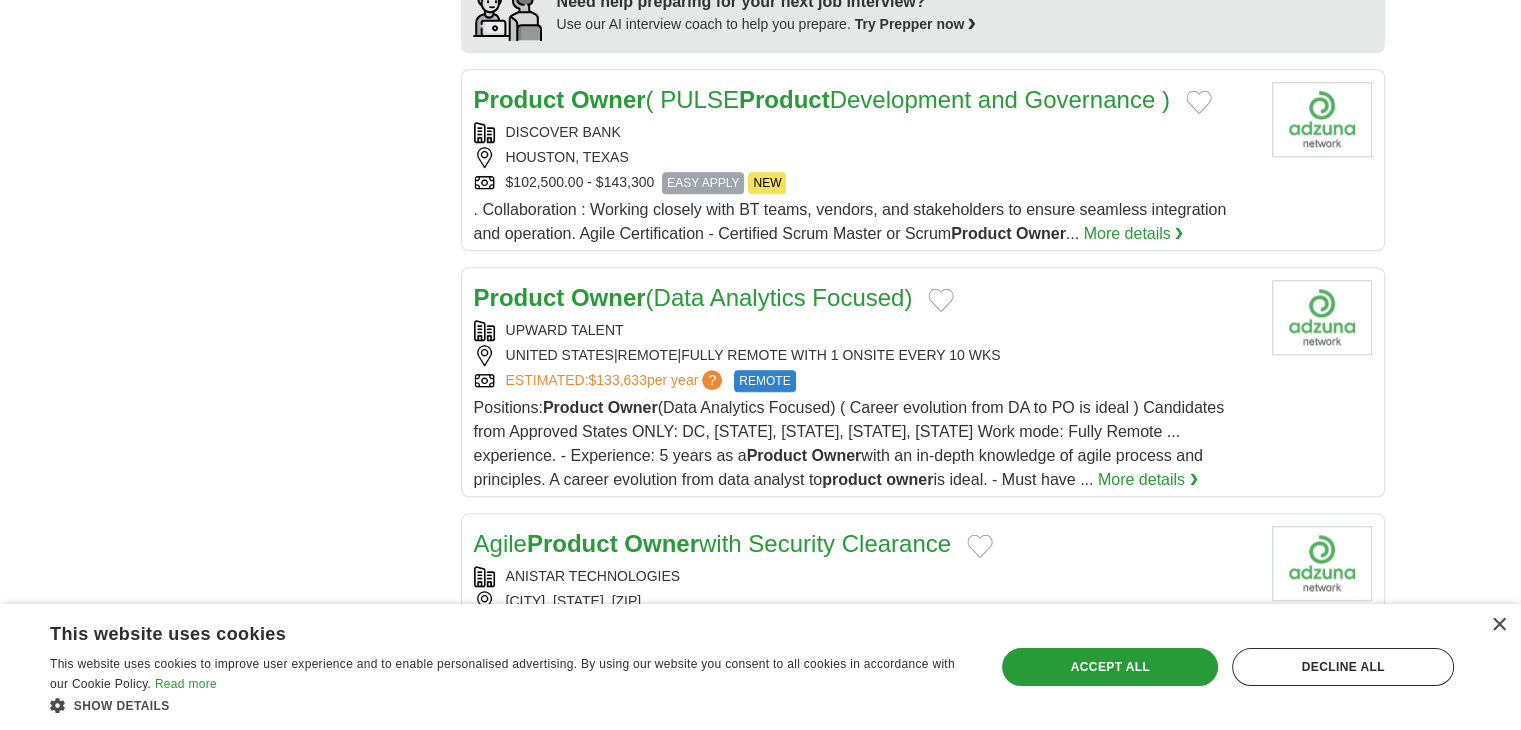 scroll, scrollTop: 1800, scrollLeft: 0, axis: vertical 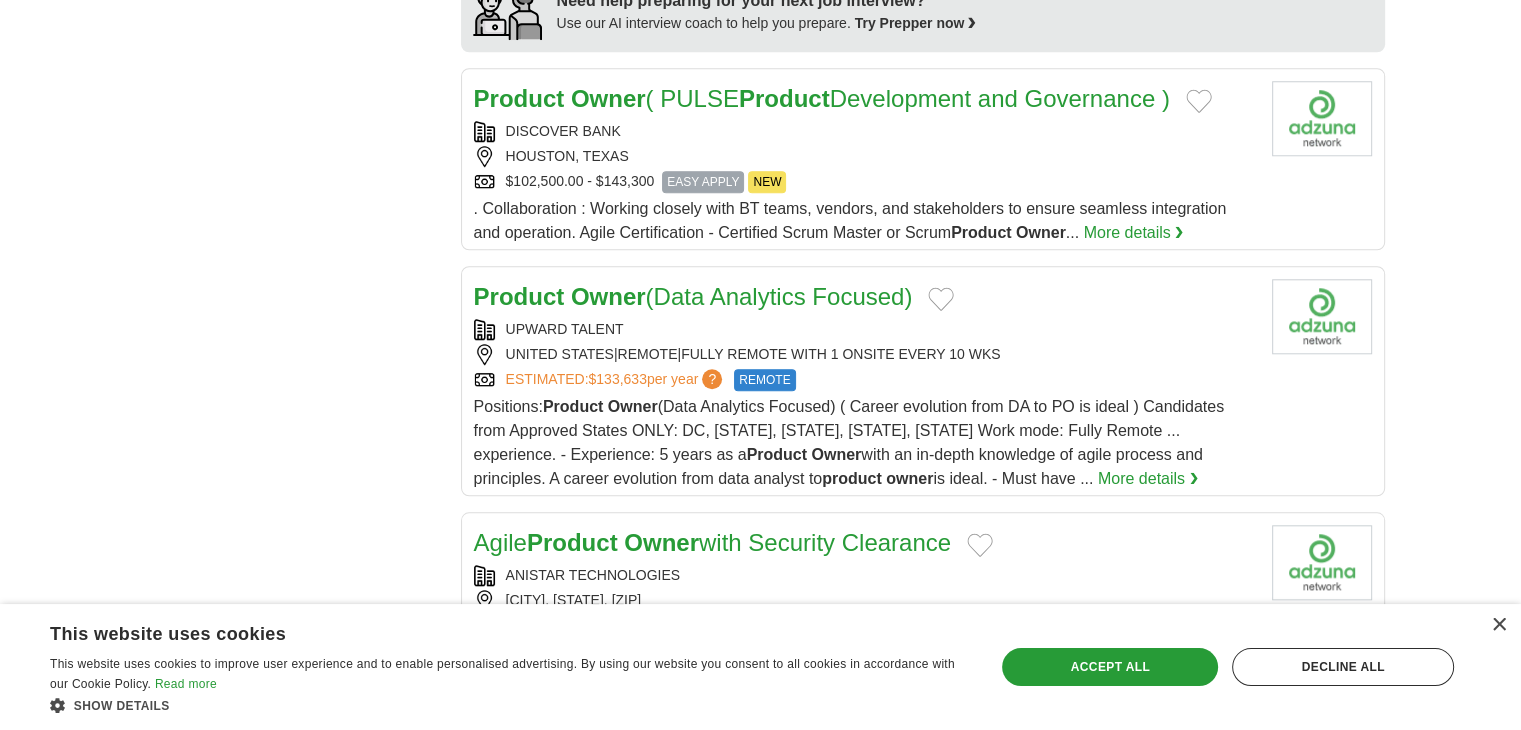 click on "Owner" at bounding box center [633, 406] 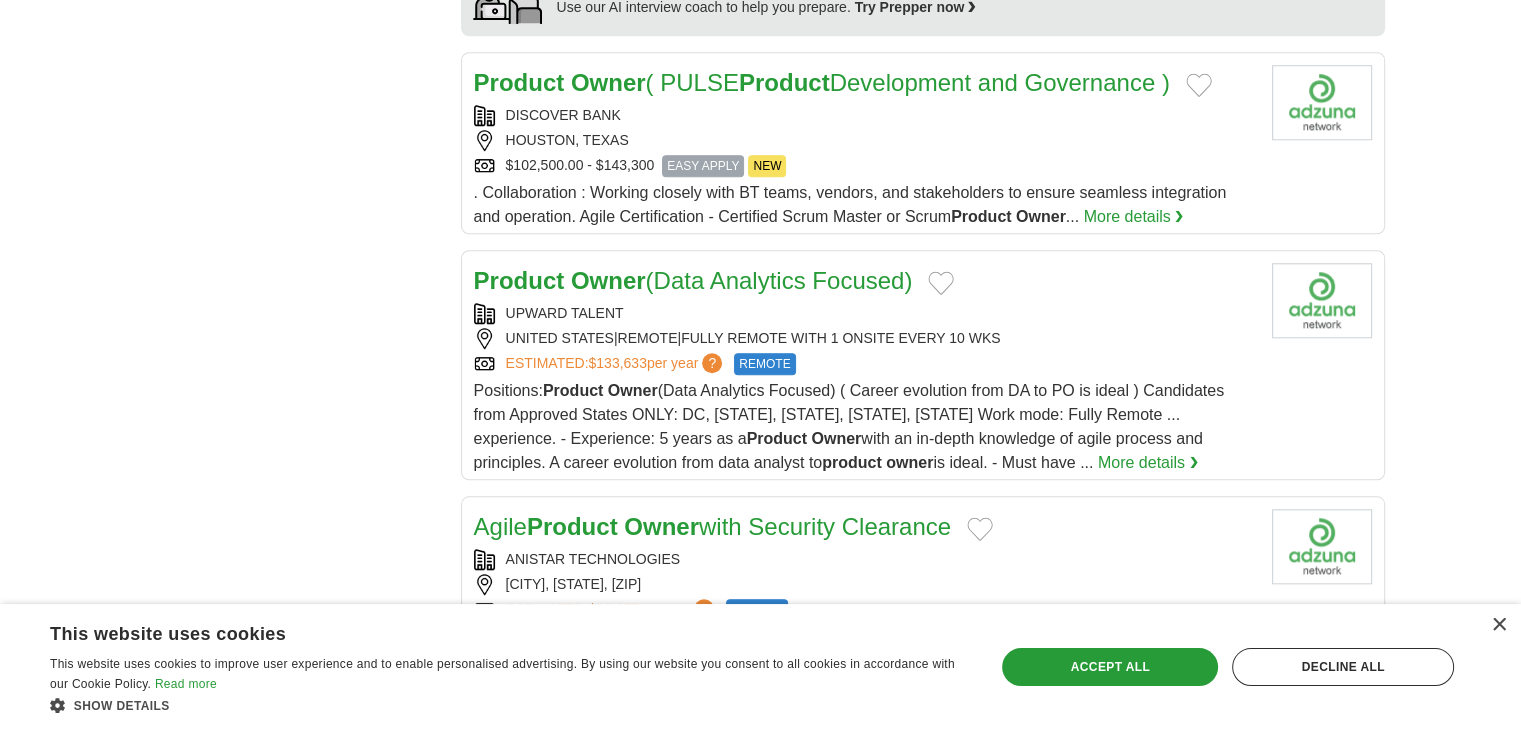 scroll, scrollTop: 2100, scrollLeft: 0, axis: vertical 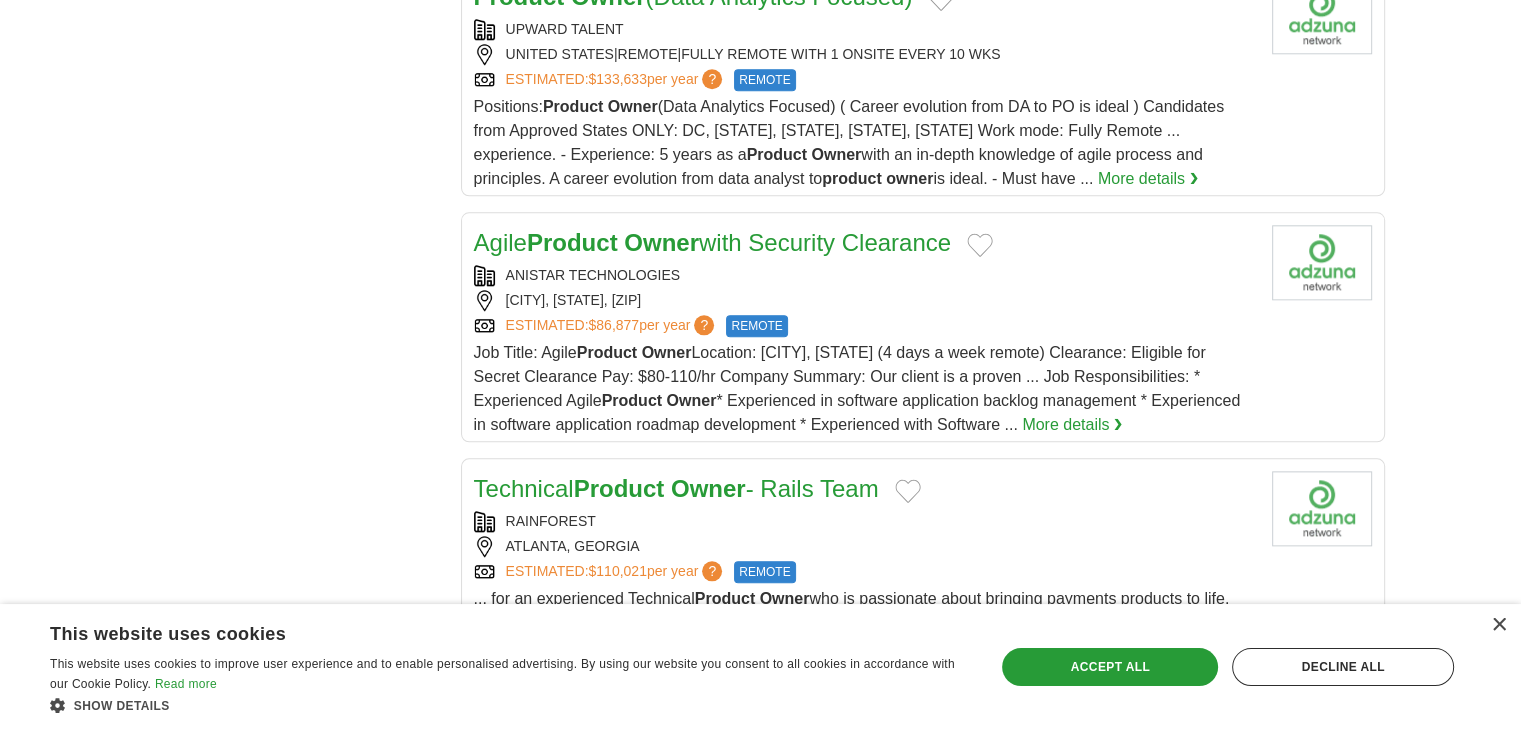click on "Job Title: Agile  Product   Owner  Location: Cape Canaveral, FL (4 days a week remote) Clearance: Eligible for Secret Clearance Pay: $80-110/hr Company Summary: Our client is a proven ...  Job Responsibilities: * Experienced Agile  Product   Owner  * Experienced in software application backlog management * Experienced in software application roadmap development * Experienced with Software ..." at bounding box center (857, 388) 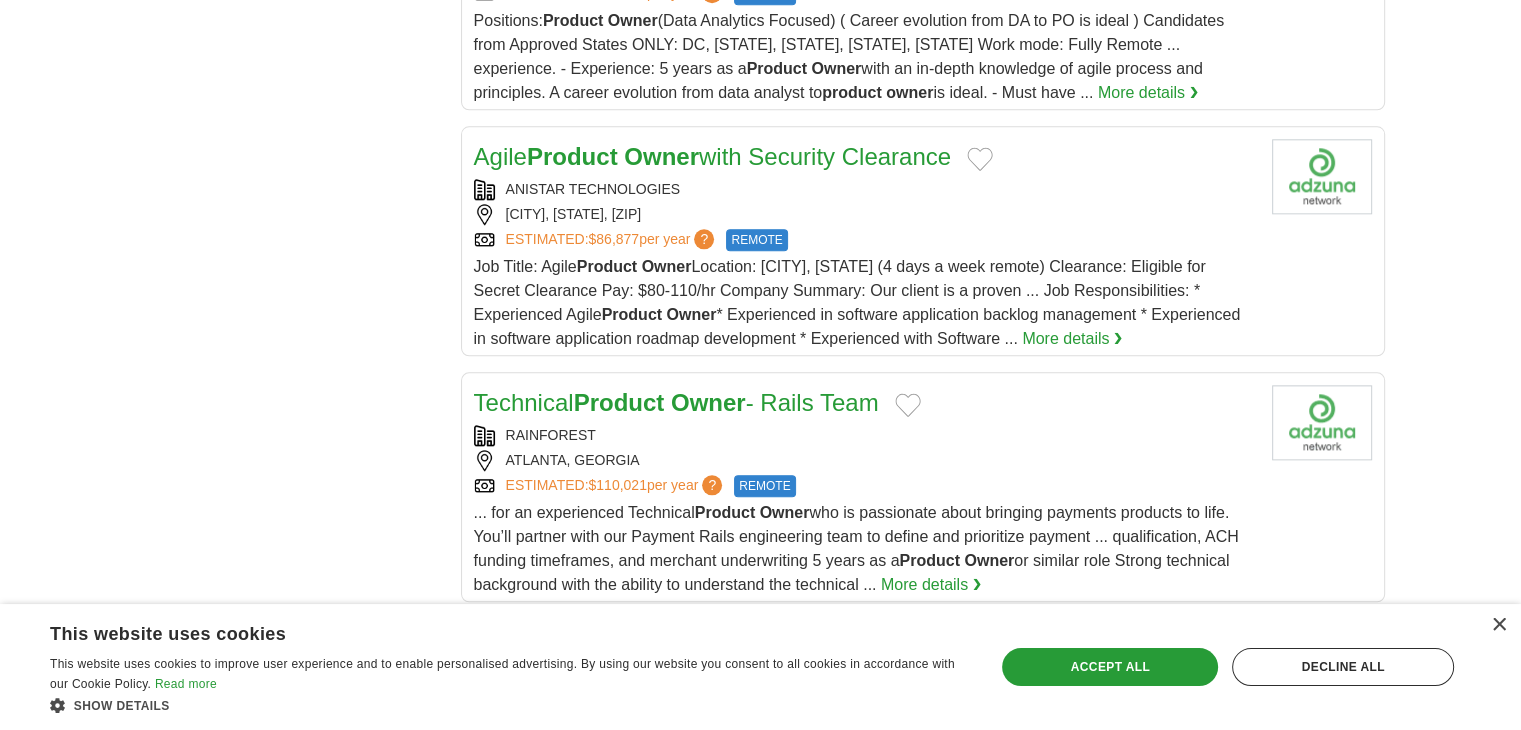 scroll, scrollTop: 2300, scrollLeft: 0, axis: vertical 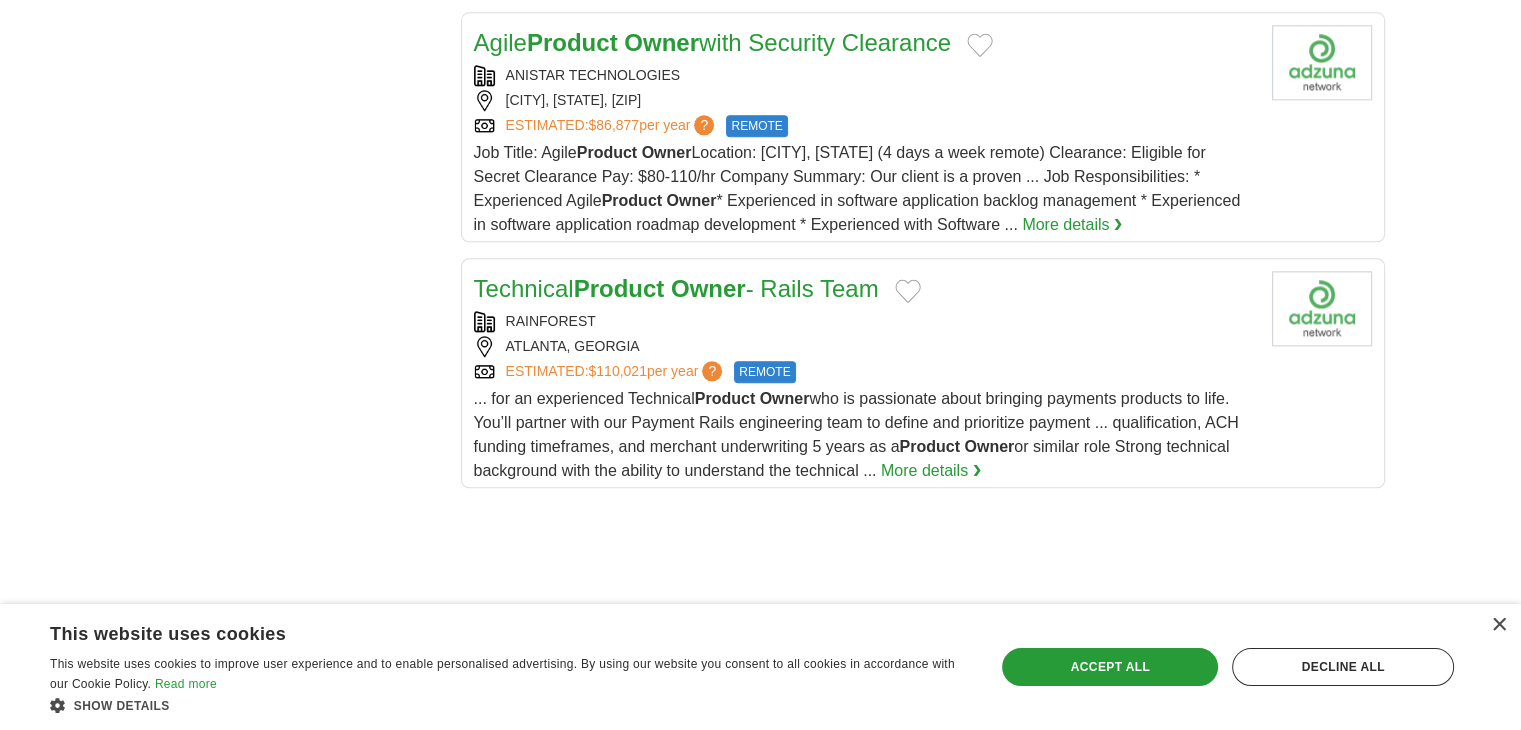 click on "ESTIMATED:
$110,021
per year
?" at bounding box center [616, 372] 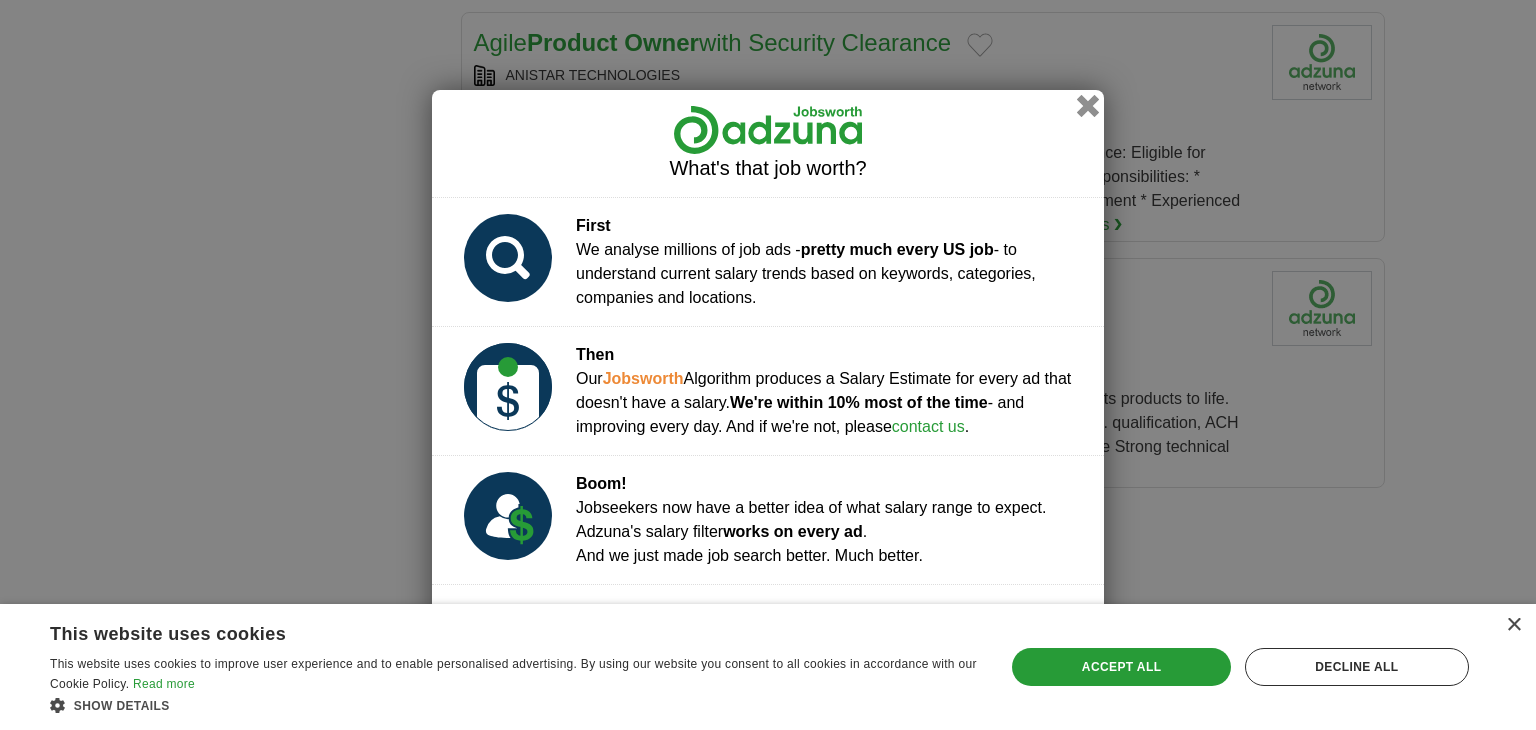 click at bounding box center [1088, 105] 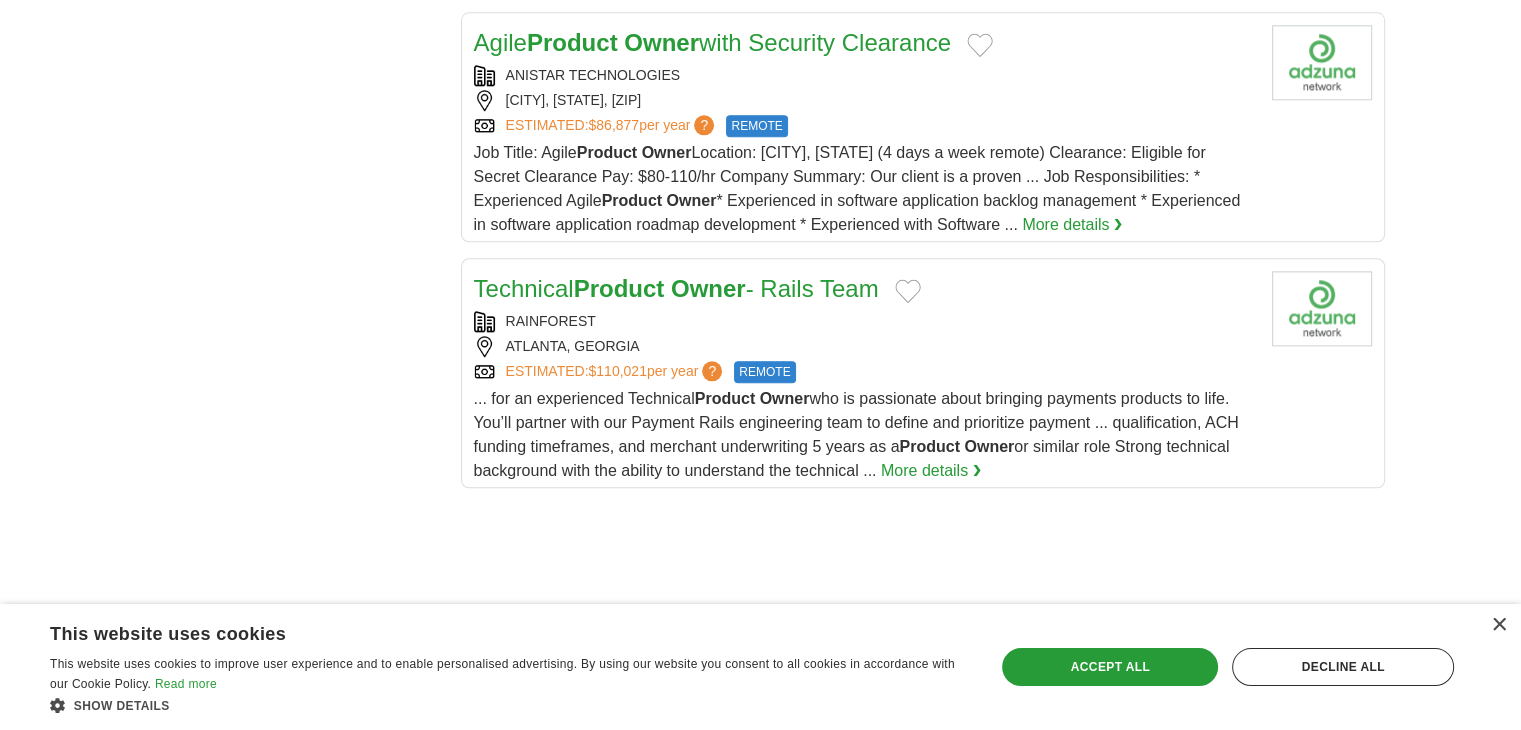 click on "ESTIMATED:
$110,021
per year
?
REMOTE" at bounding box center (865, 372) 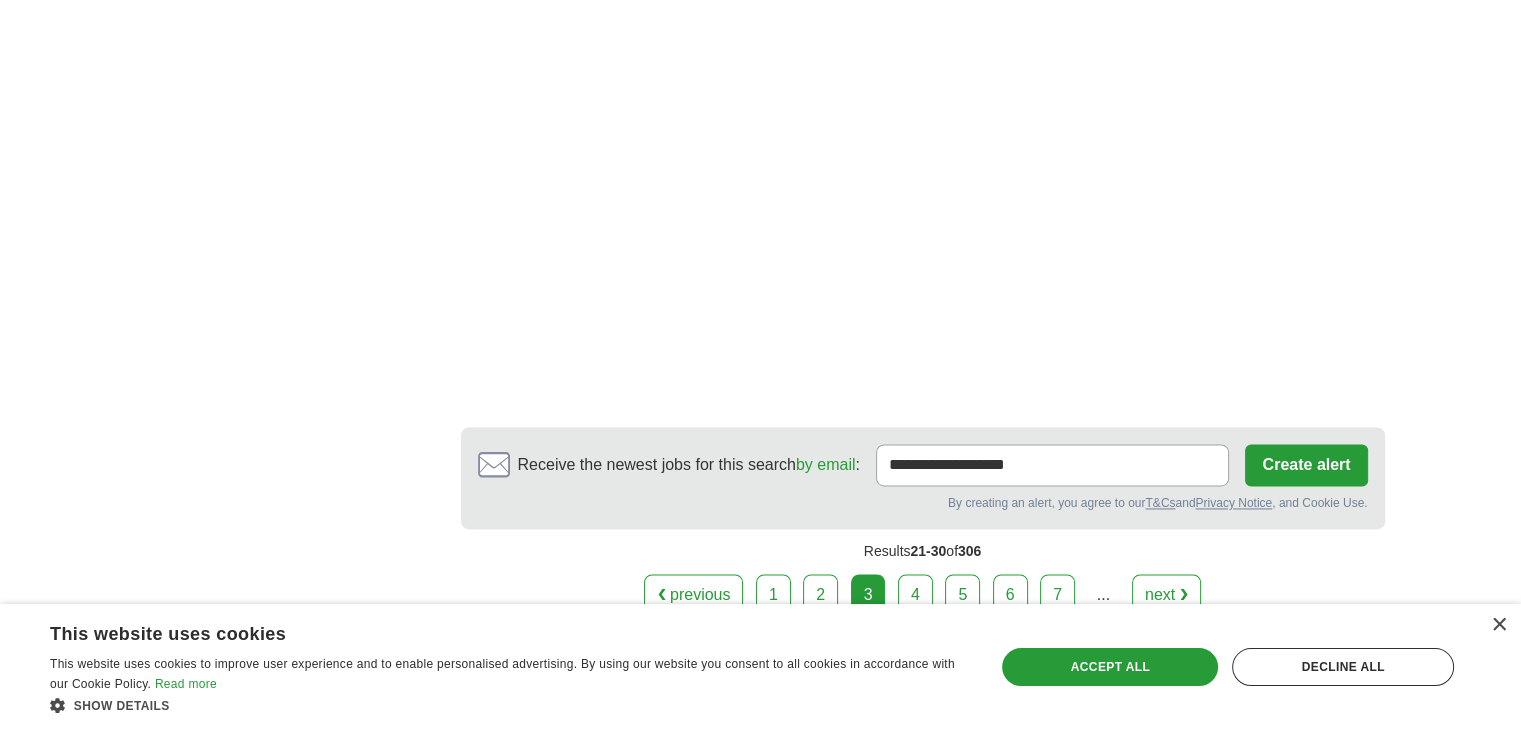 scroll, scrollTop: 3000, scrollLeft: 0, axis: vertical 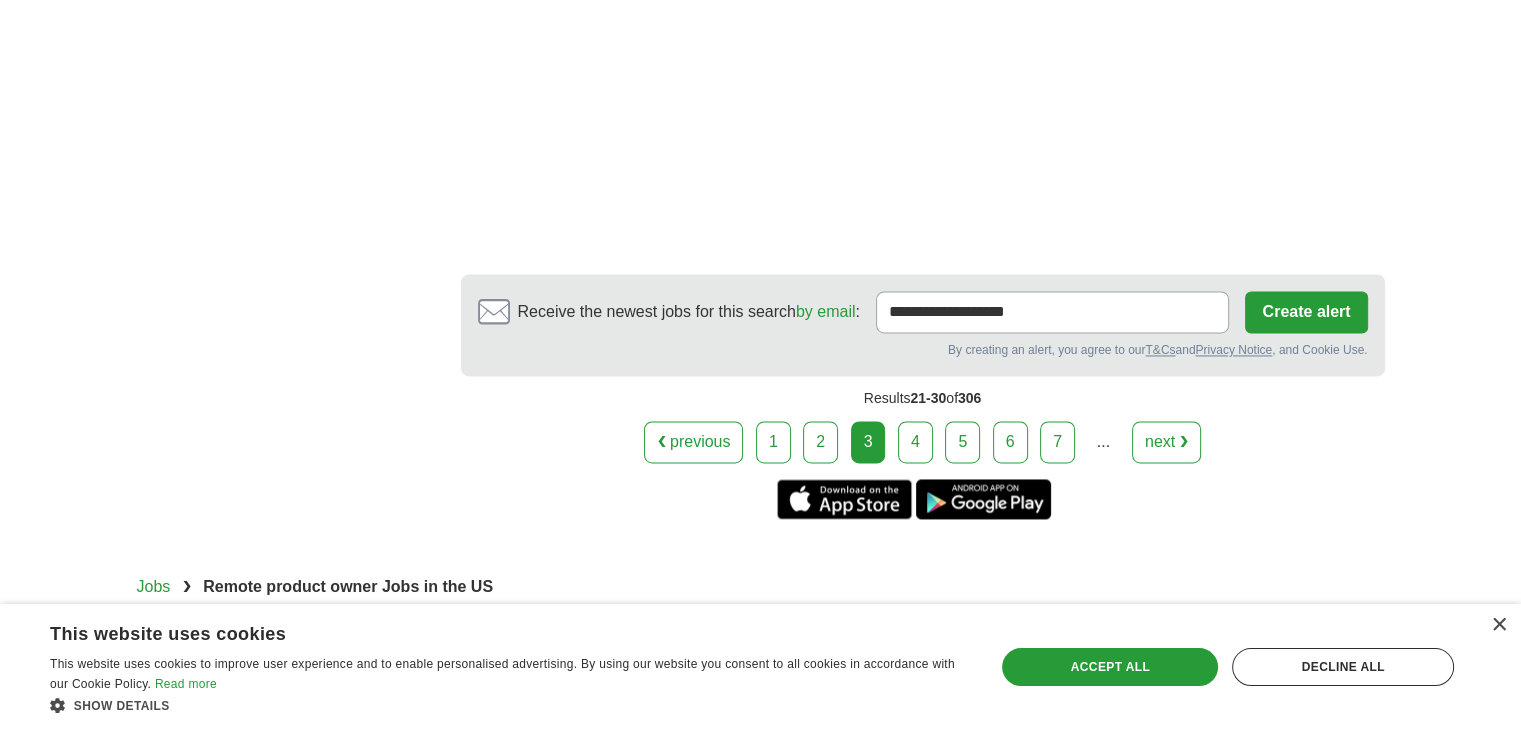 click on "4" at bounding box center (915, 442) 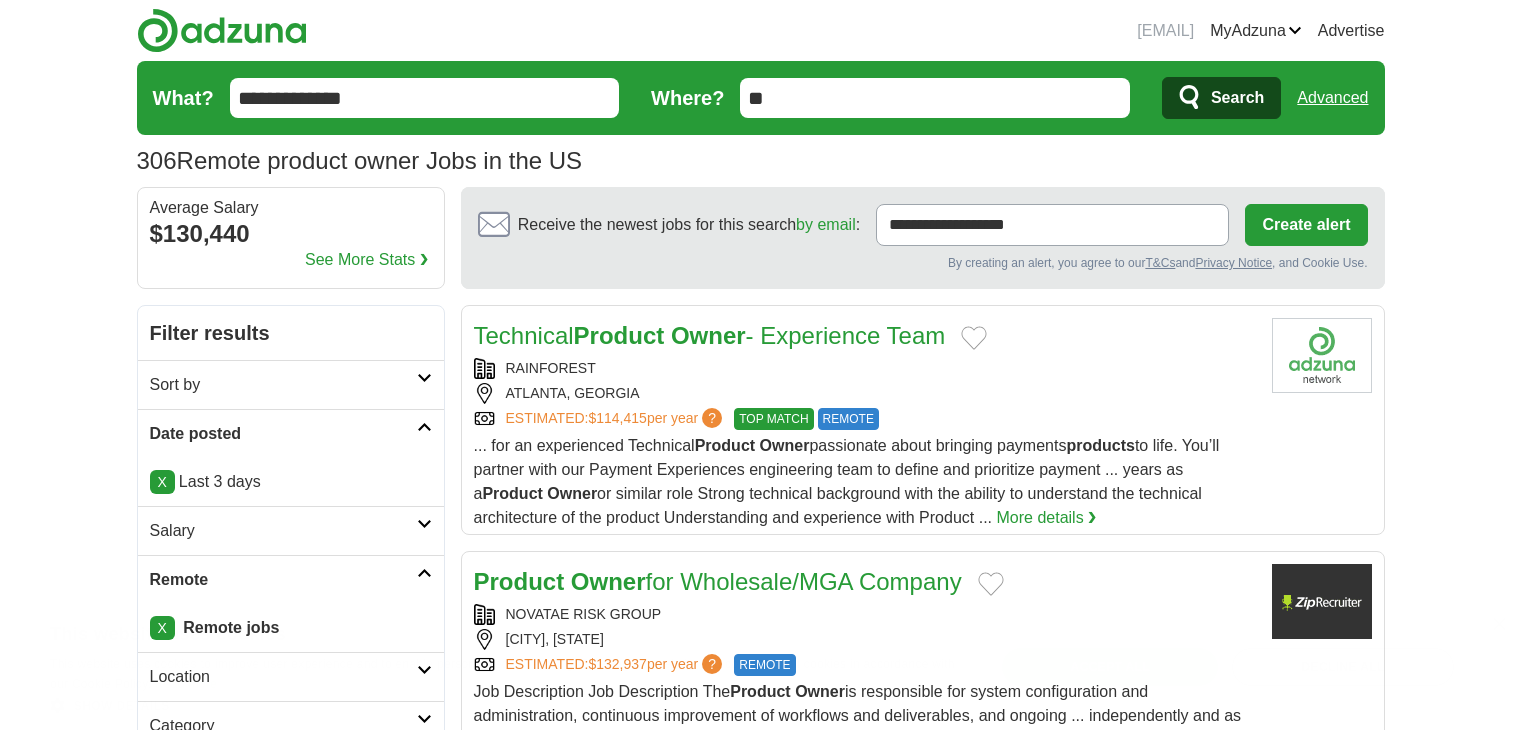 scroll, scrollTop: 0, scrollLeft: 0, axis: both 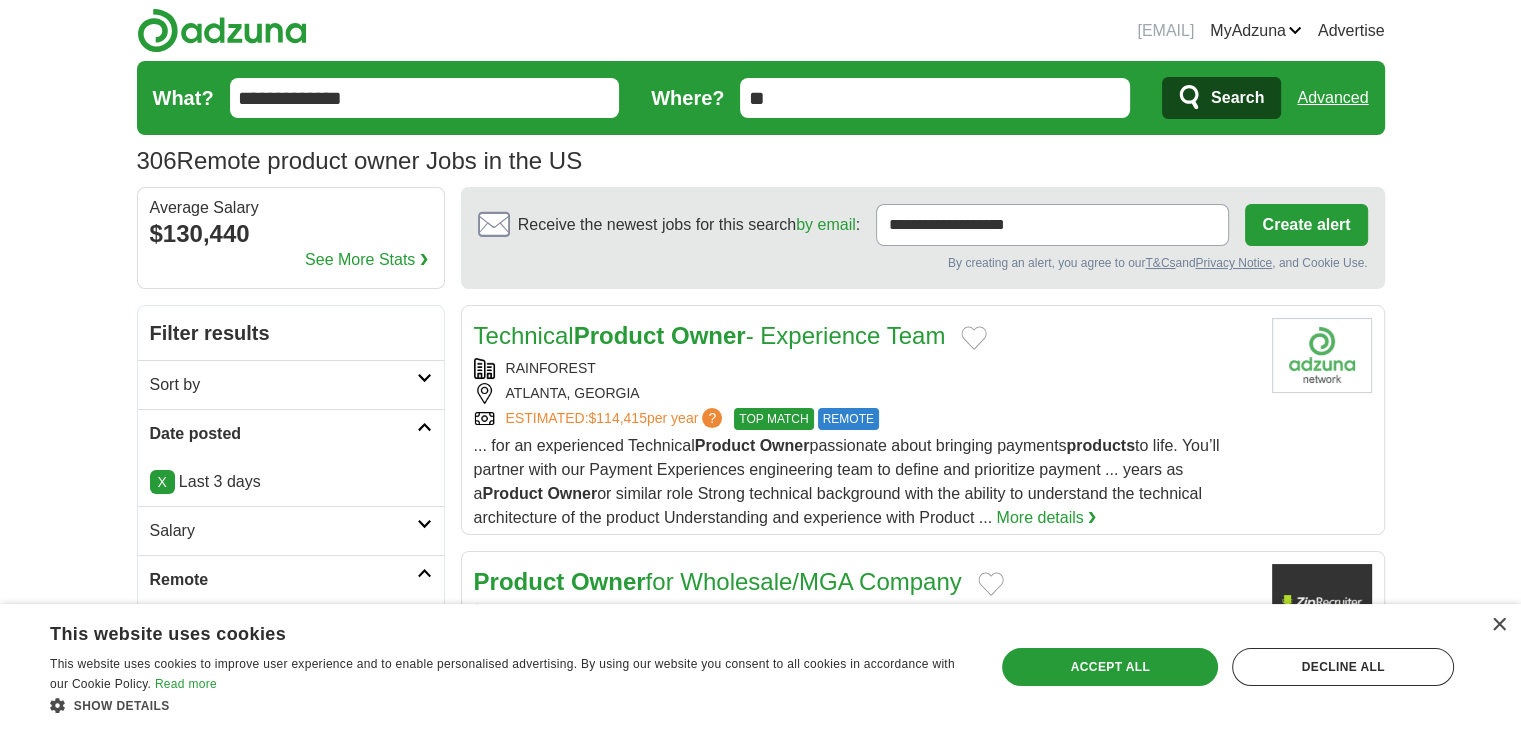 click on "...  for an experienced Technical  Product   Owner  passionate about bringing payments  products  to life. You’ll partner with our Payment Experiences engineering team to define and prioritize payment ...  years as a  Product   Owner  or similar role Strong technical background with the ability to understand the technical architecture of the product Understanding and experience with Product ..." at bounding box center (847, 481) 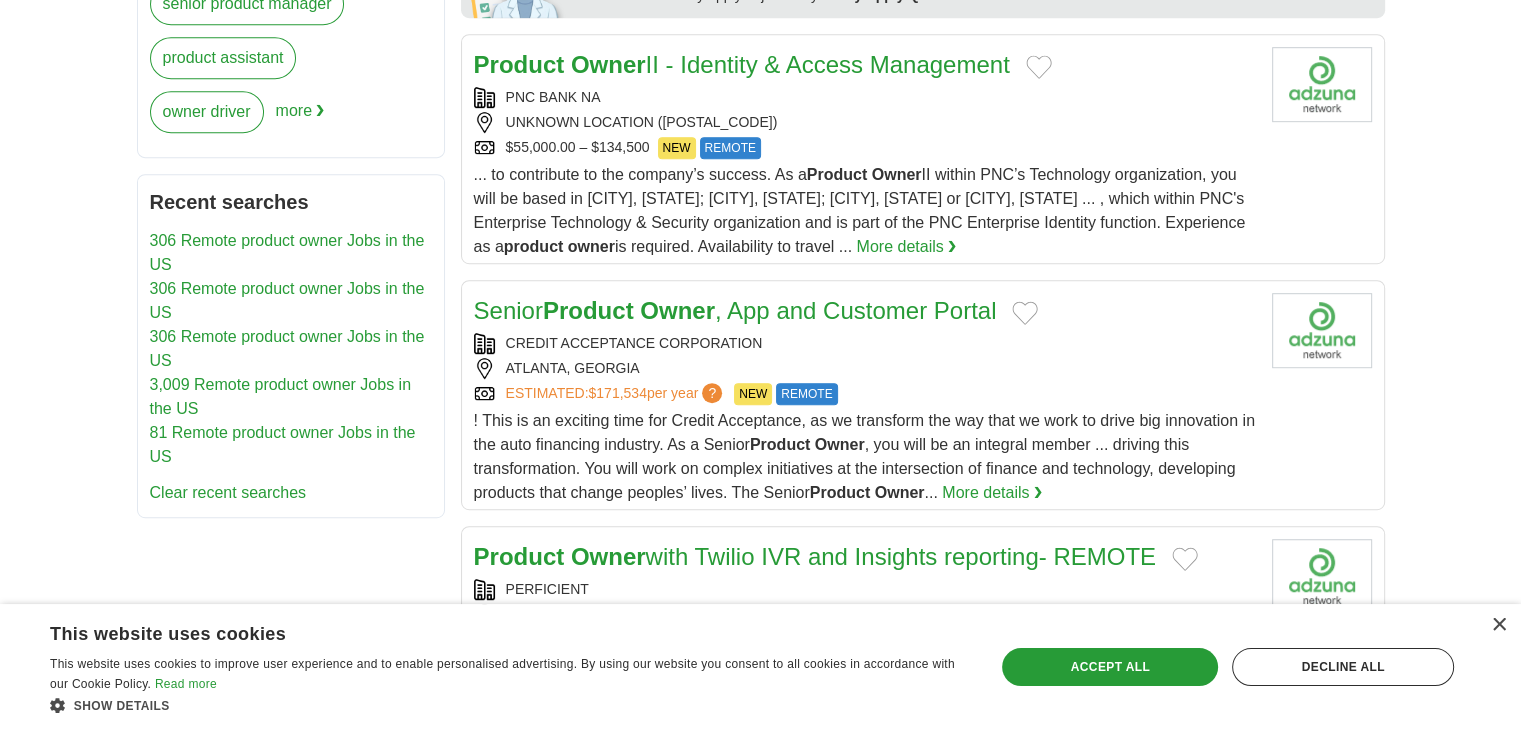 scroll, scrollTop: 1100, scrollLeft: 0, axis: vertical 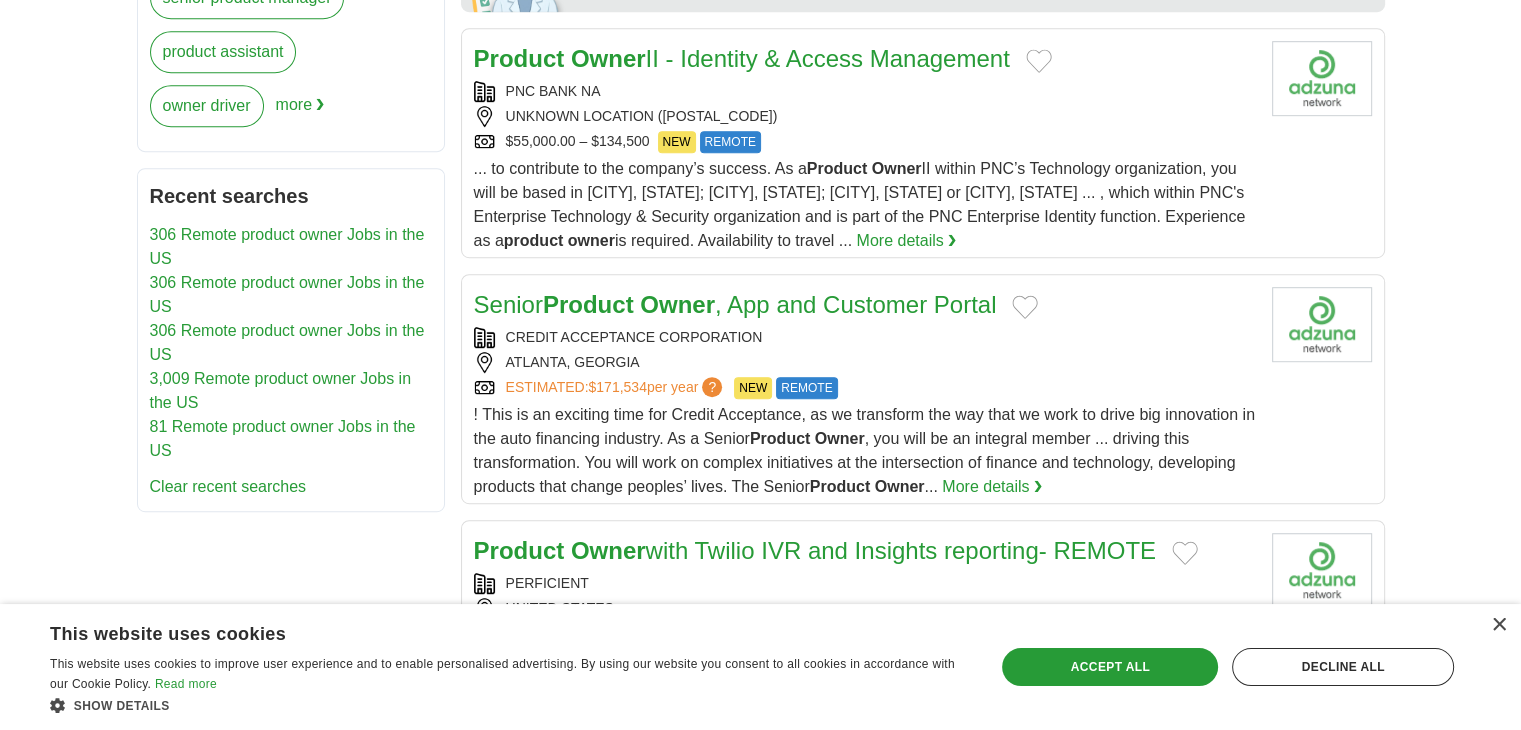 click on "... to contribute to the company’s success. As a Product Owner II within PNC’s Technology organization, you will be based in [CITY], [STATE]; [CITY], [STATE]; [CITY], [STATE] or [CITY], [STATE] ... , which within PNC's Enterprise Technology & Security organization and is part of the PNC Enterprise Identity function. Experience as a product owner is required. Availability to travel ..." at bounding box center (860, 204) 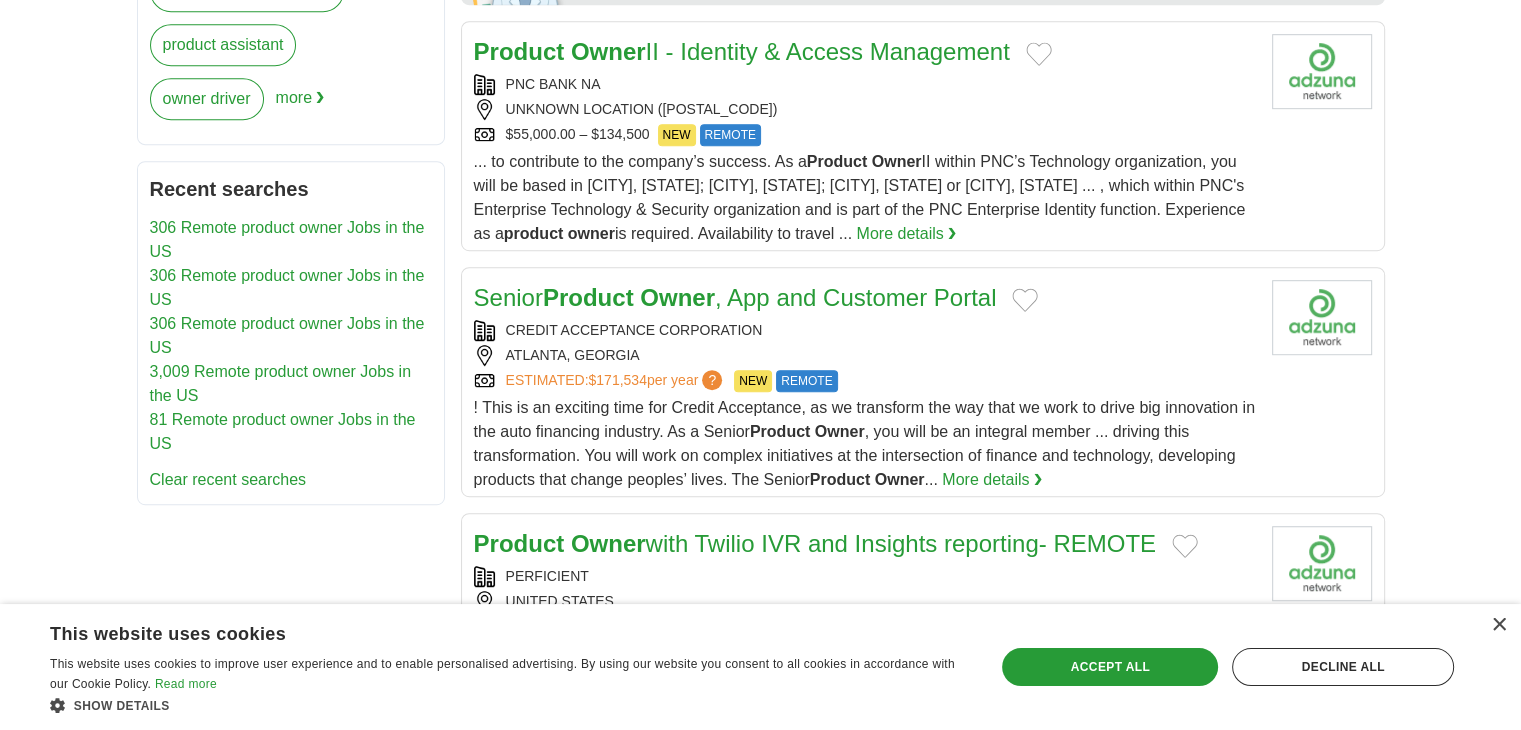 scroll, scrollTop: 1400, scrollLeft: 0, axis: vertical 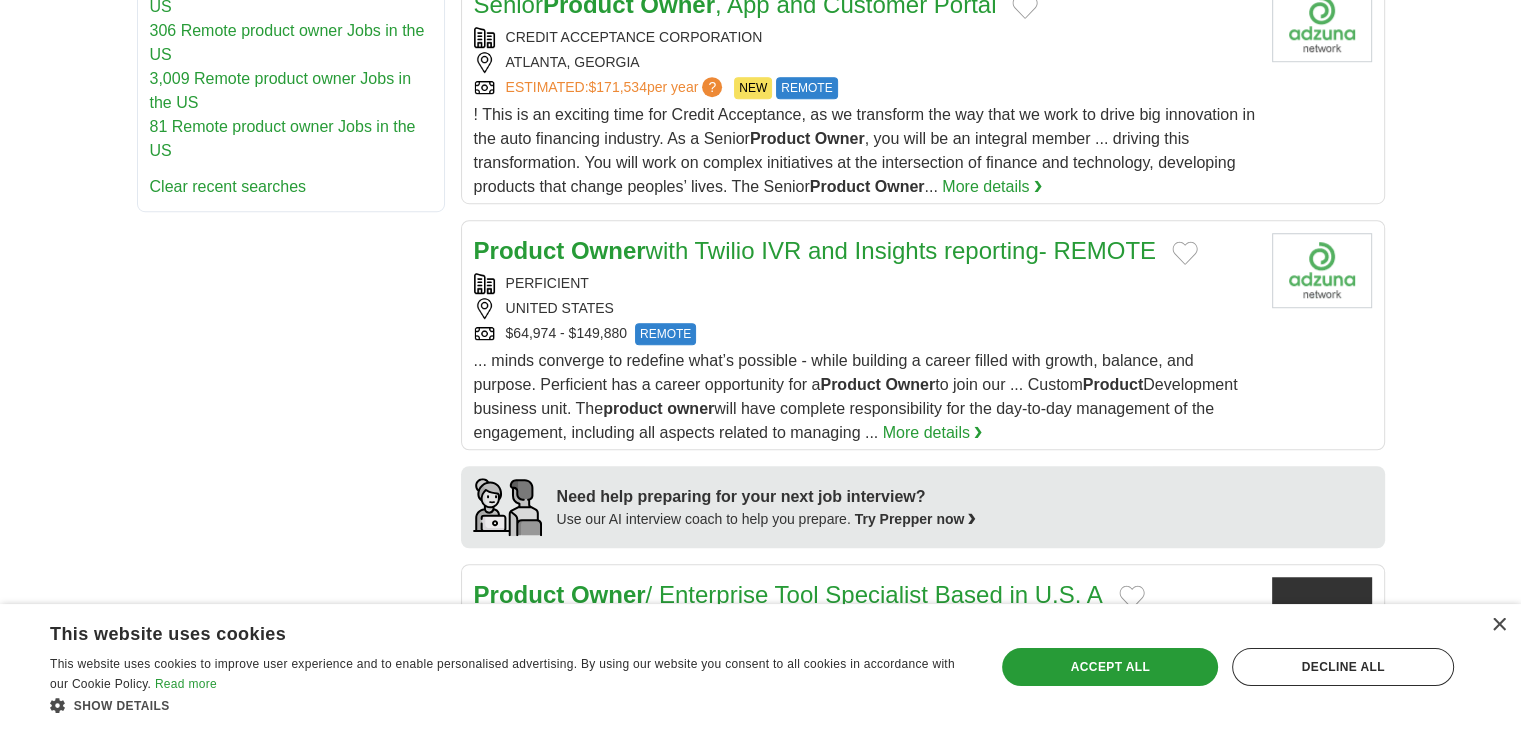 click on "...  minds converge to redefine what’s possible - while building a career filled with growth, balance, and purpose. Perficient has a career opportunity for a  Product   Owner  to join our ...  Custom  Product  Development business unit. The  product   owner  will have complete responsibility for the day-to-day management of the engagement, including all aspects related to managing ...
More details ❯" at bounding box center (865, 397) 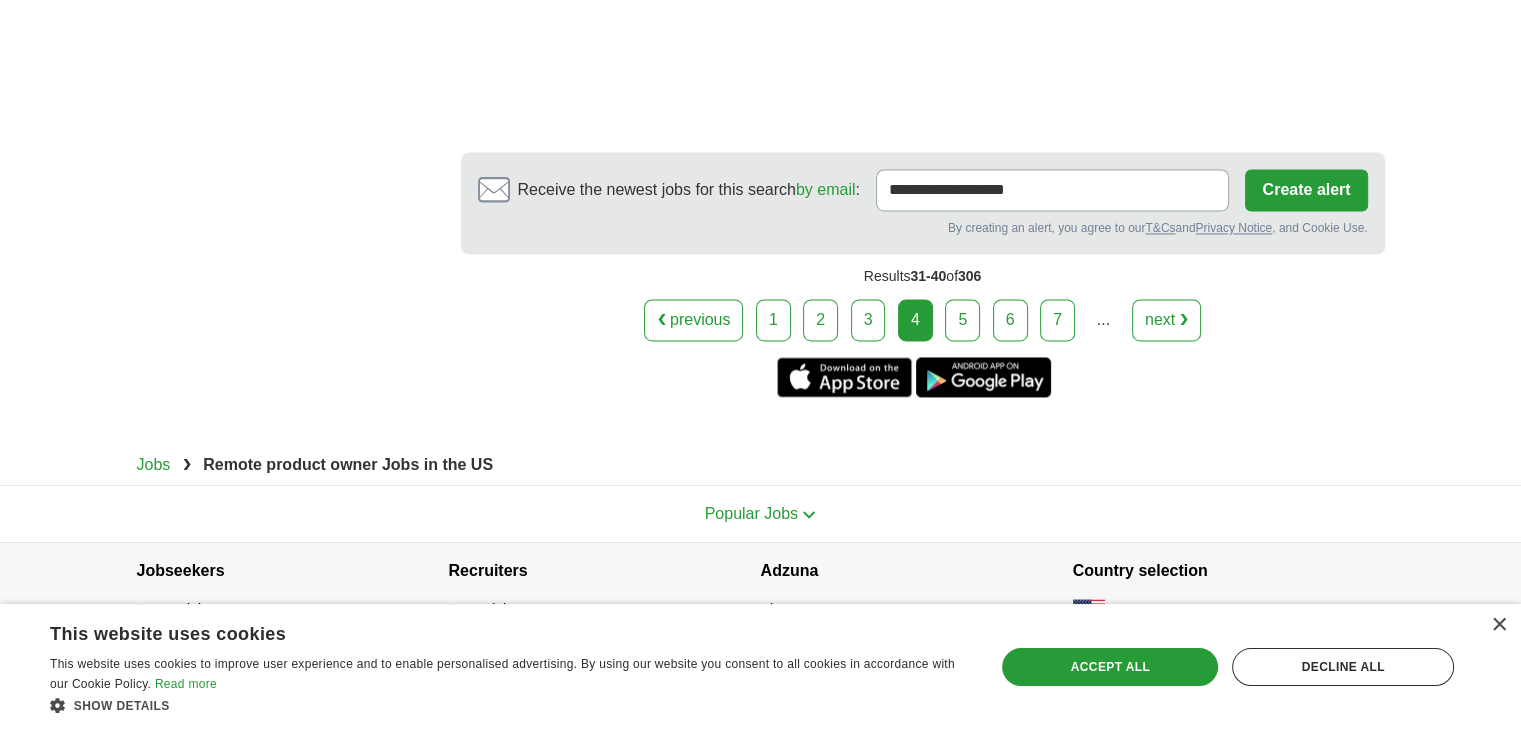 scroll, scrollTop: 3177, scrollLeft: 0, axis: vertical 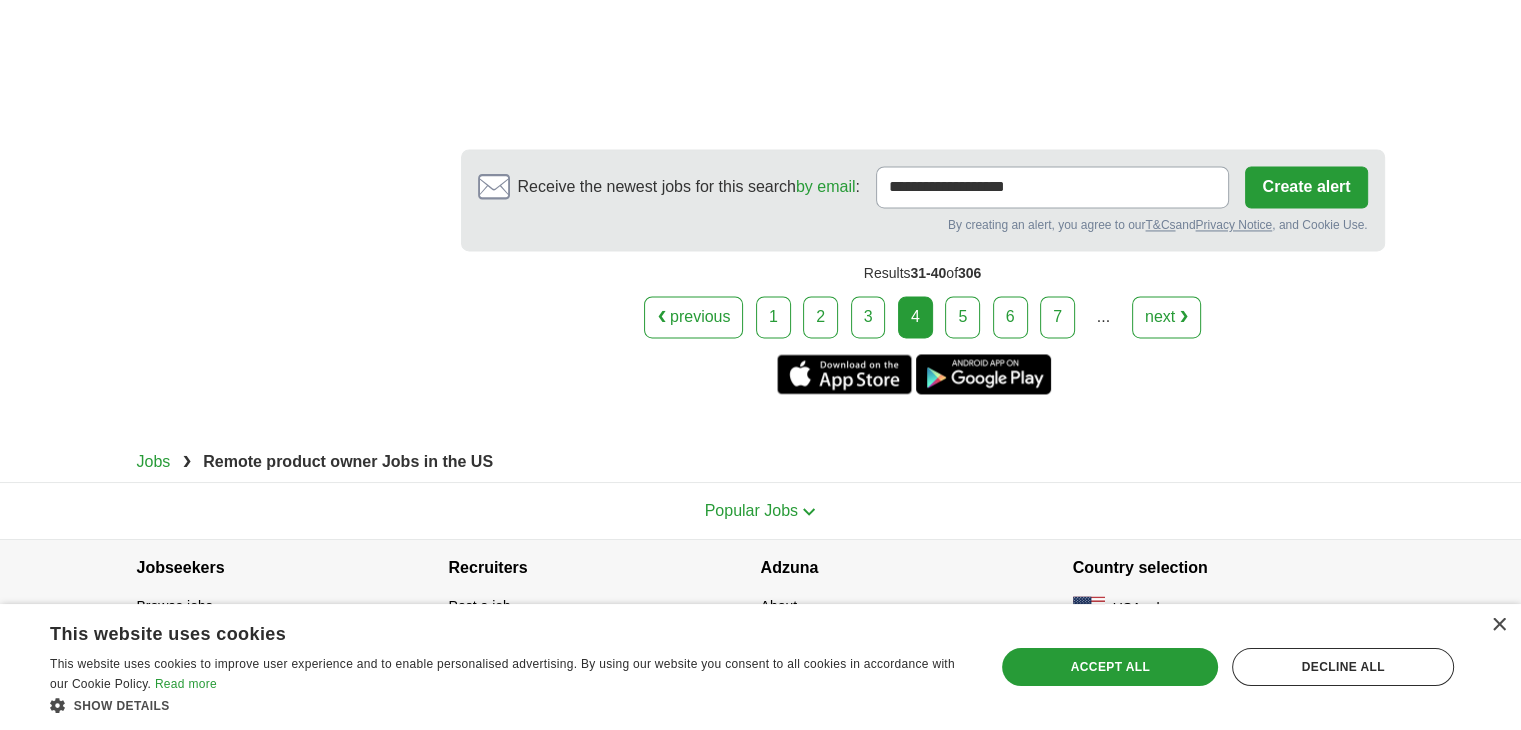 click on "5" at bounding box center (962, 317) 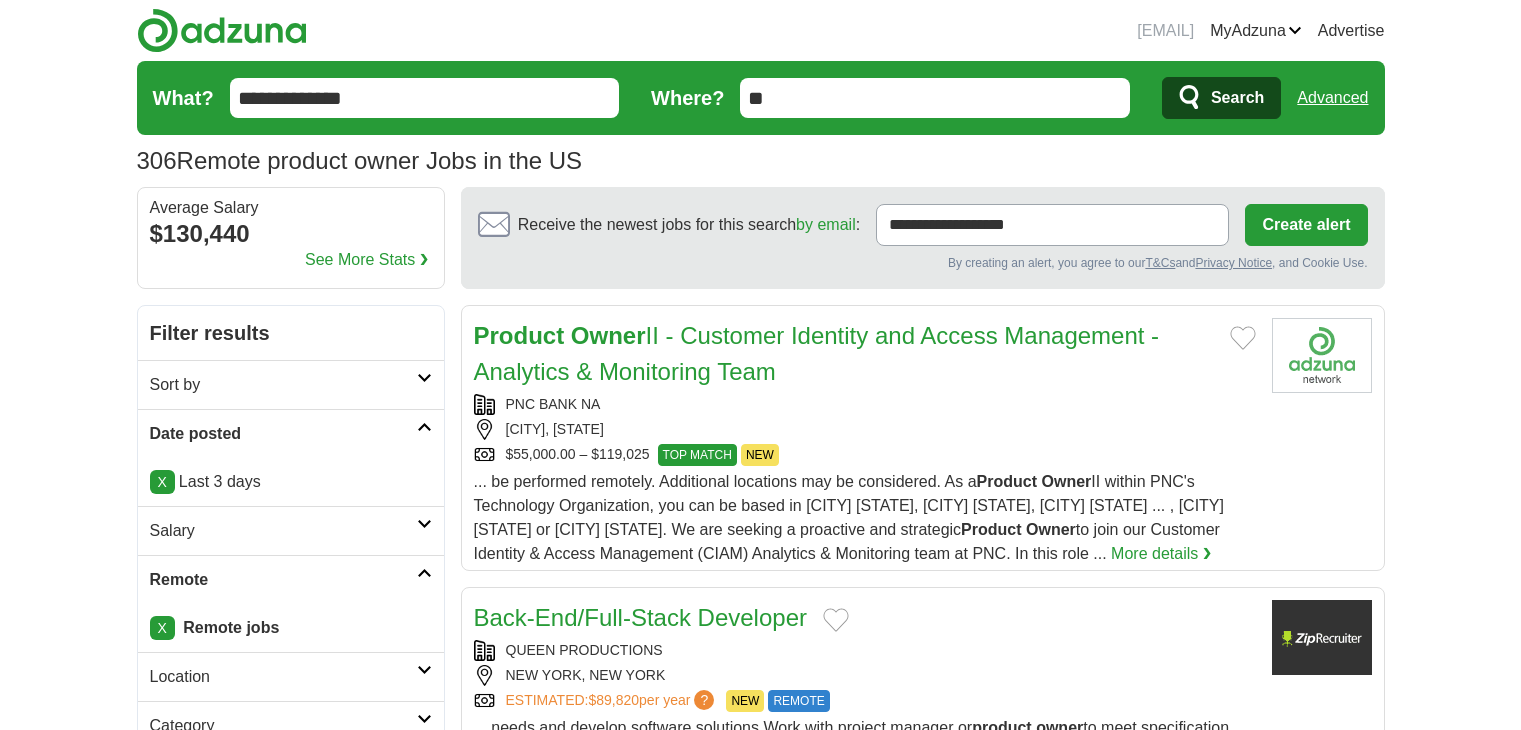 scroll, scrollTop: 0, scrollLeft: 0, axis: both 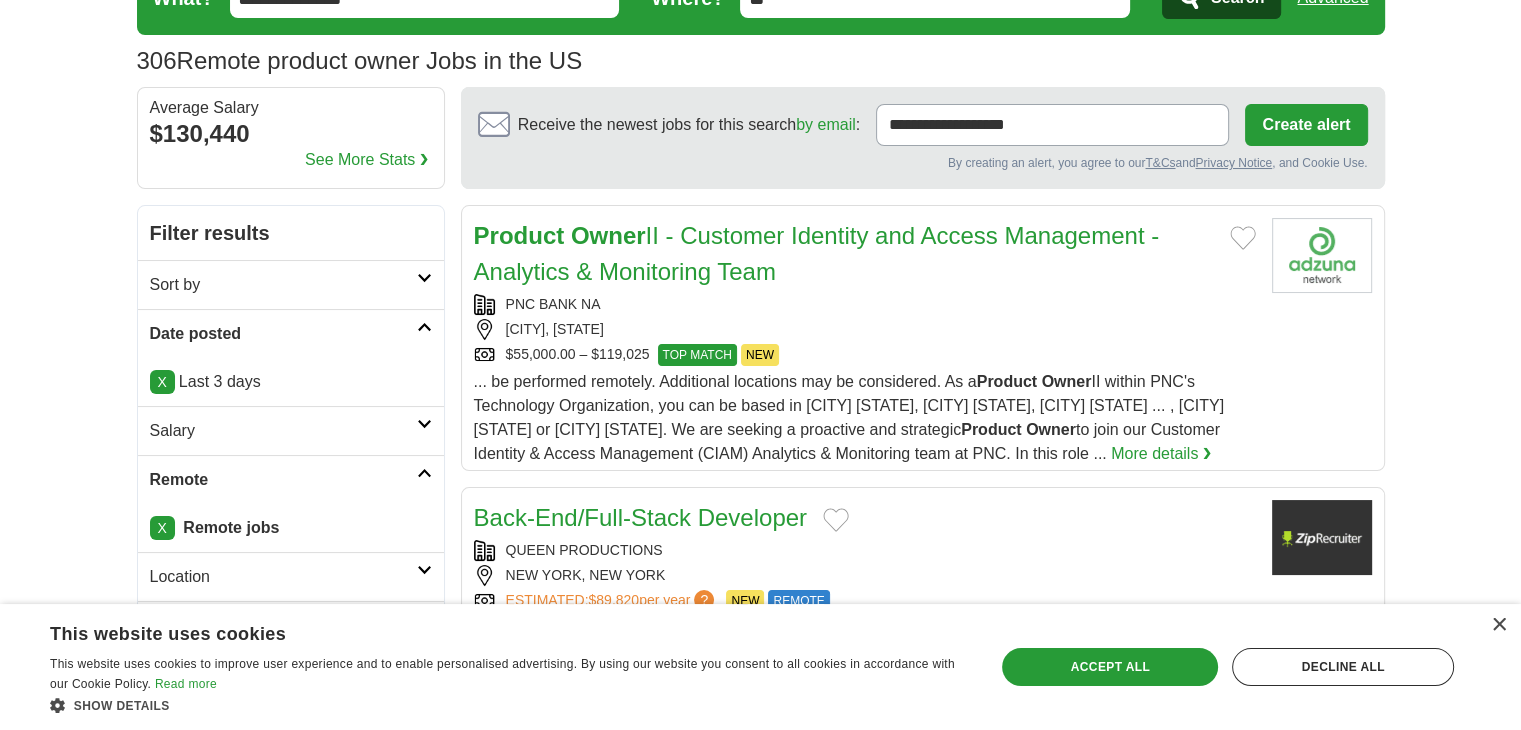 click on "$55,000.00 – $119,025
TOP MATCH NEW" at bounding box center (865, 355) 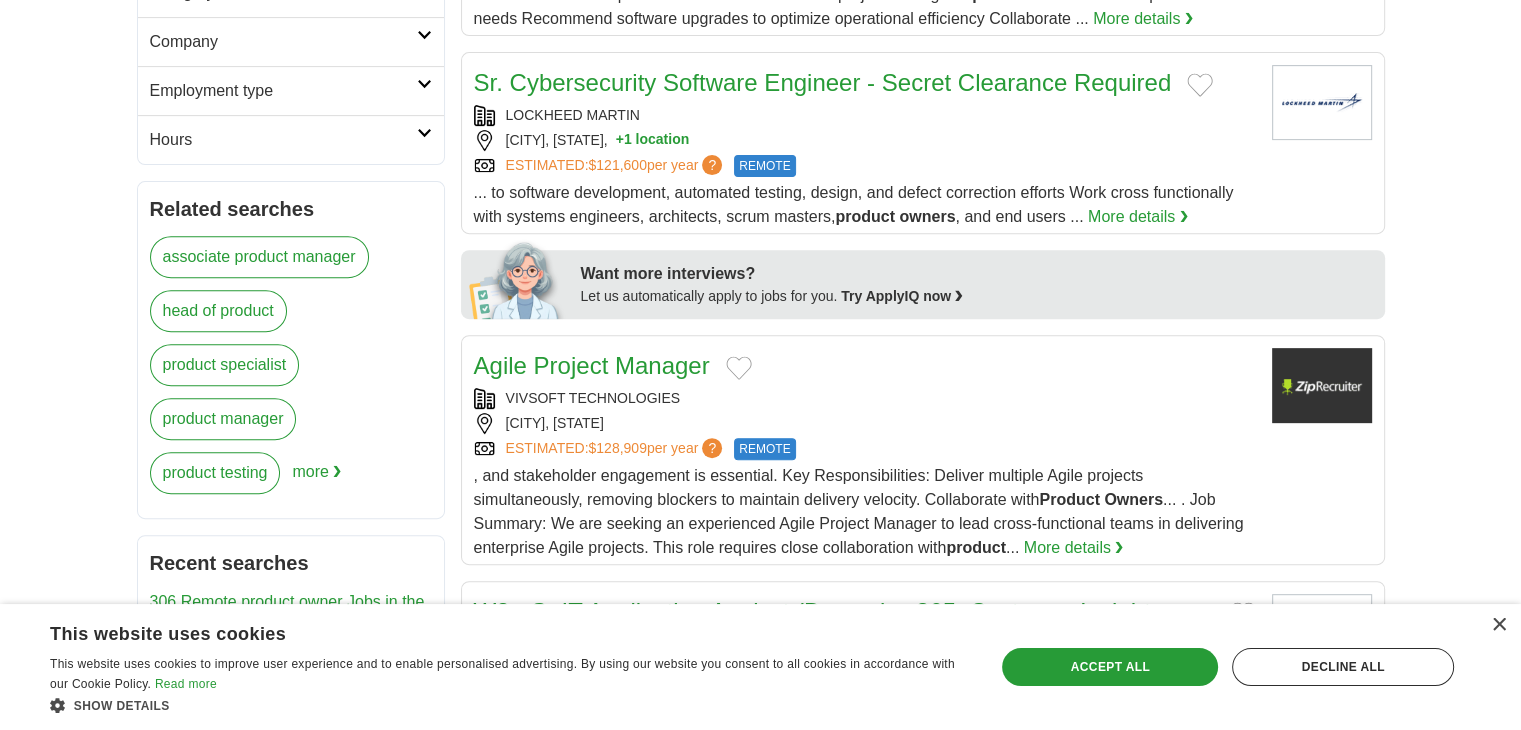 scroll, scrollTop: 900, scrollLeft: 0, axis: vertical 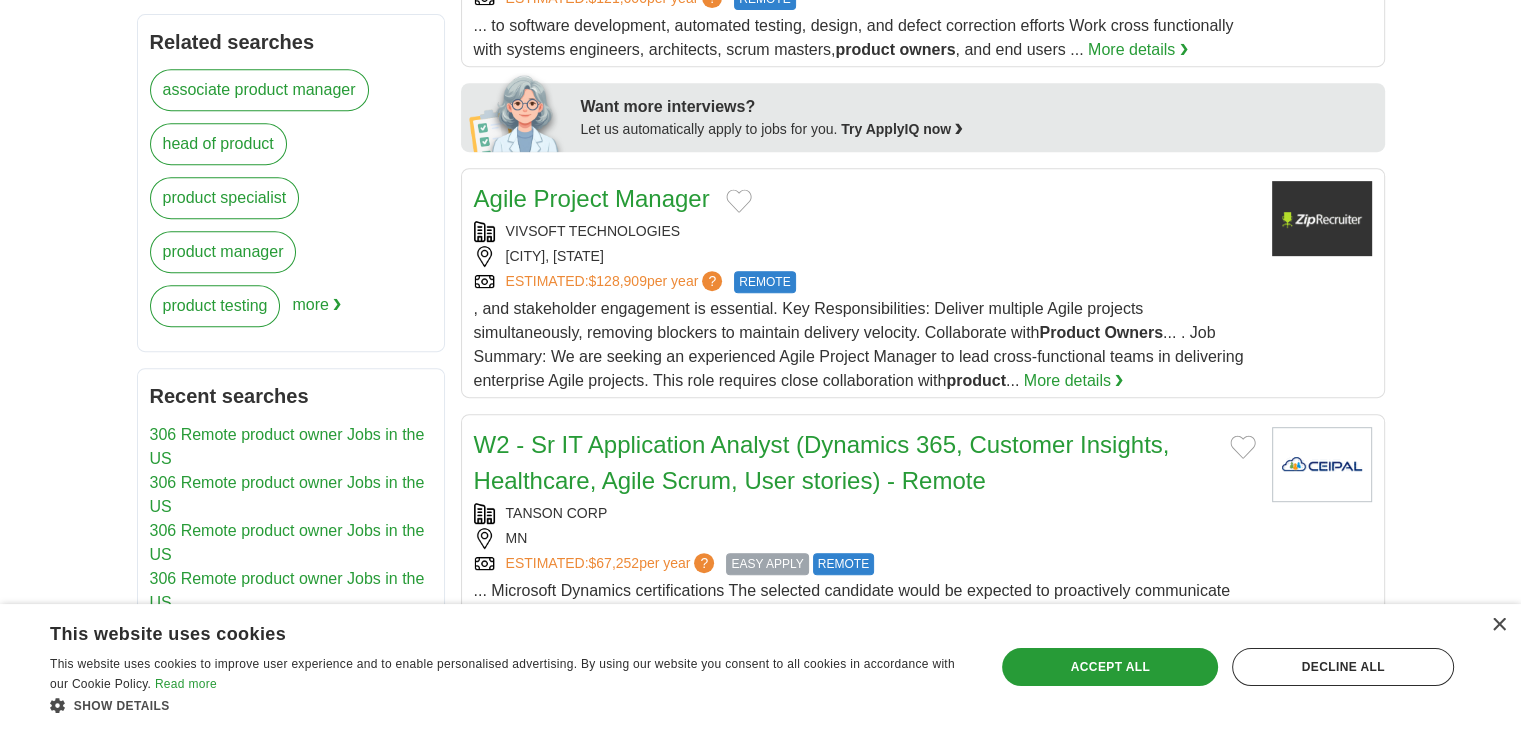 click on ", and stakeholder engagement is essential. Key Responsibilities: Deliver multiple Agile projects simultaneously, removing blockers to maintain delivery velocity. Collaborate with  Product   Owners  ... . Job Summary: We are seeking an experienced Agile Project Manager to lead cross-functional teams in delivering enterprise Agile projects. This role requires close collaboration with  product  ..." at bounding box center (859, 344) 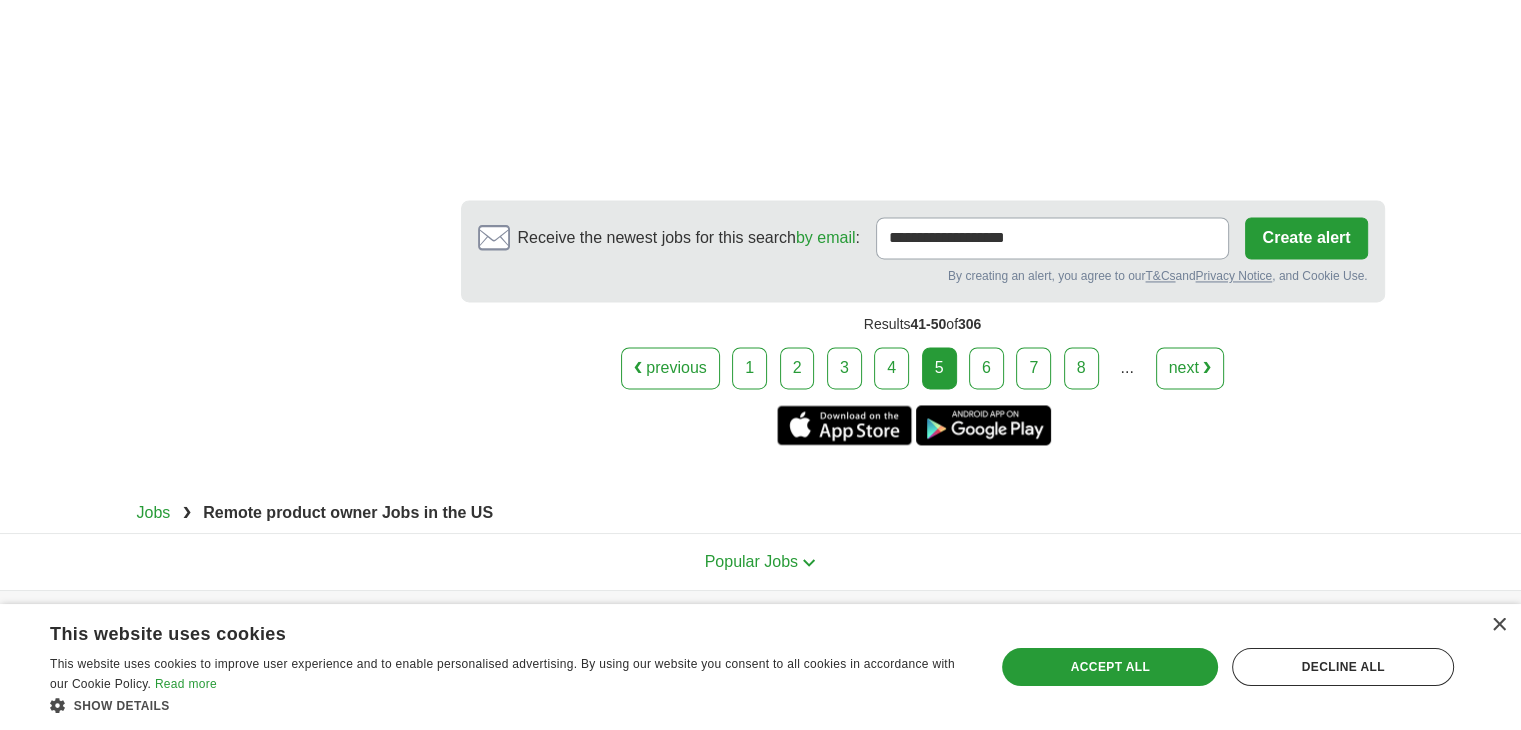 scroll, scrollTop: 3100, scrollLeft: 0, axis: vertical 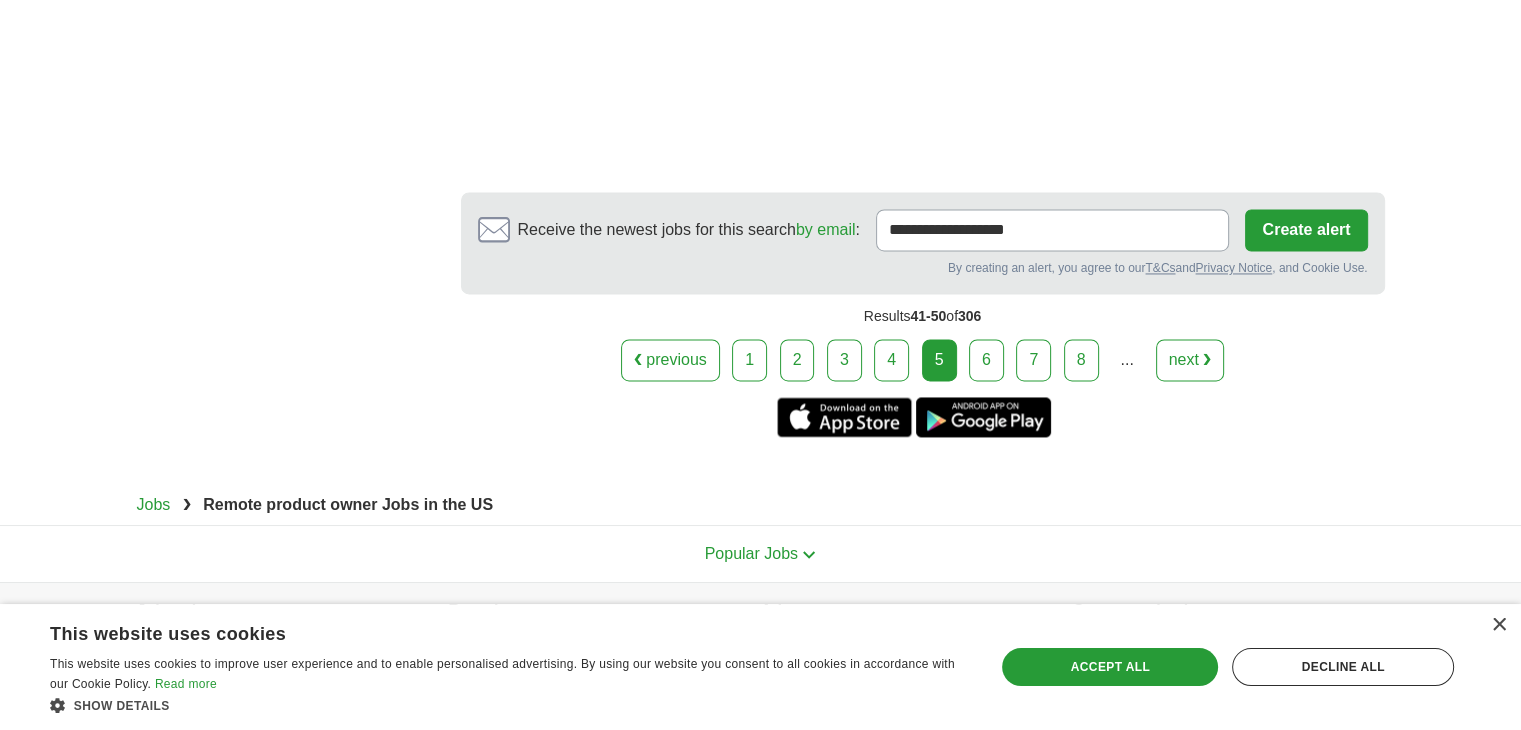 click on "6" at bounding box center [986, 360] 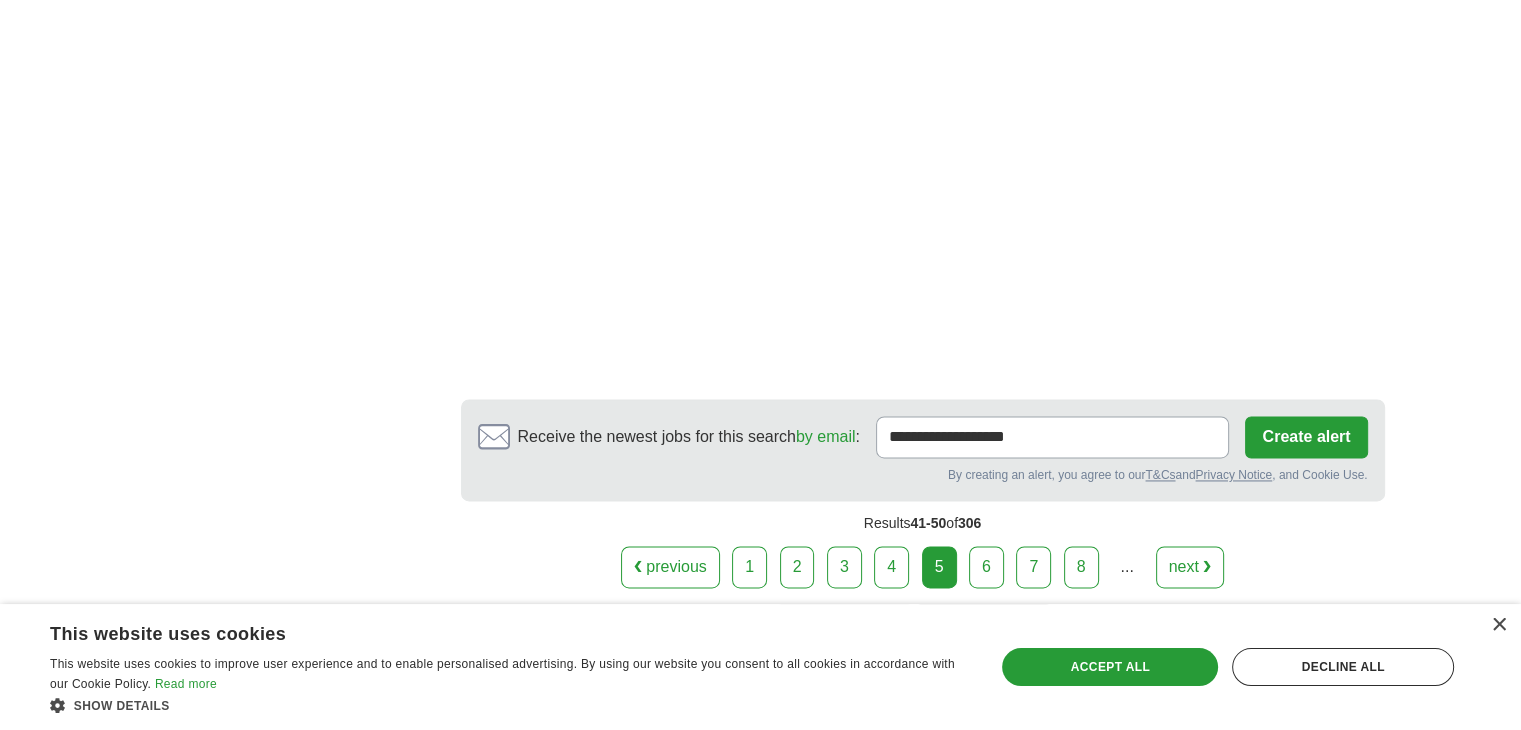 scroll, scrollTop: 3100, scrollLeft: 0, axis: vertical 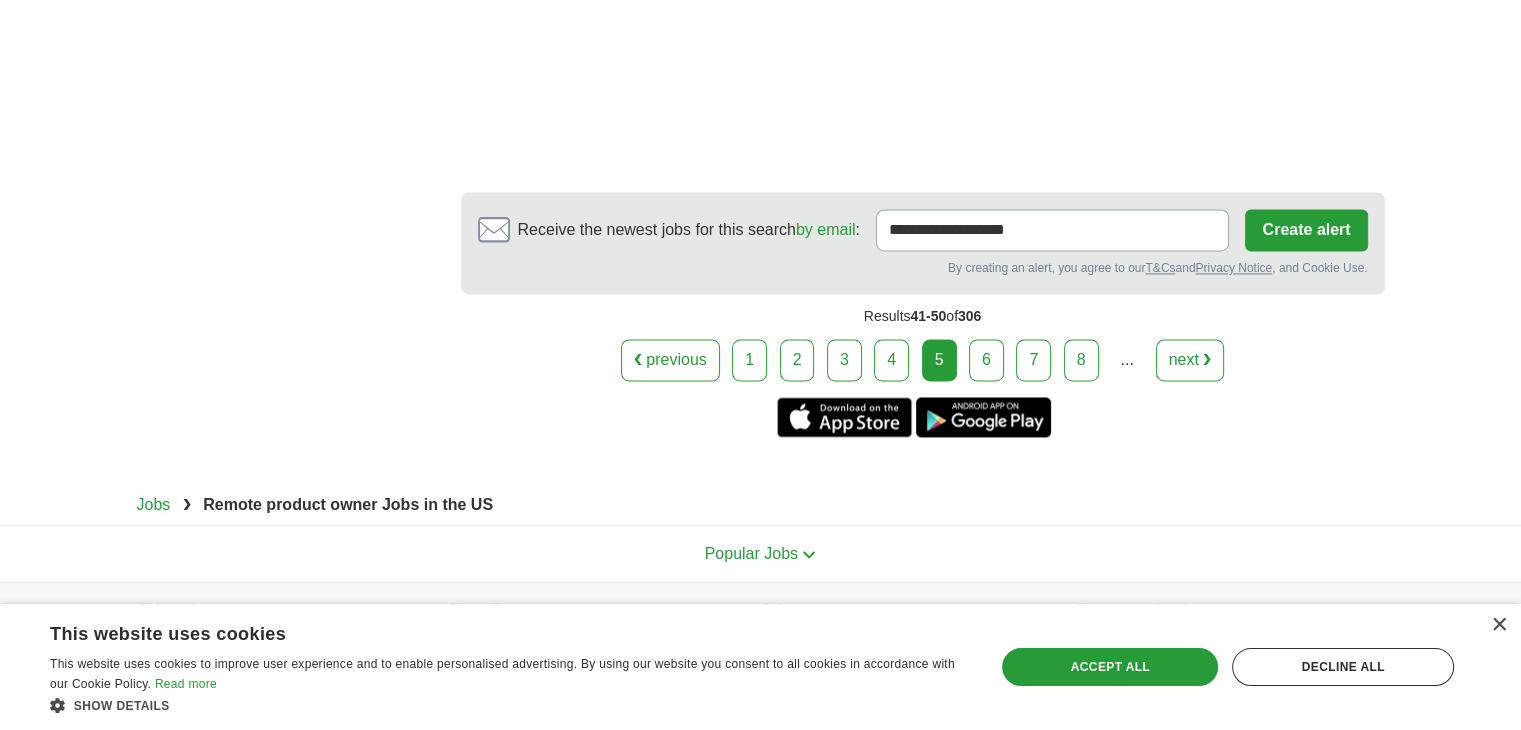 click on "6" at bounding box center [986, 360] 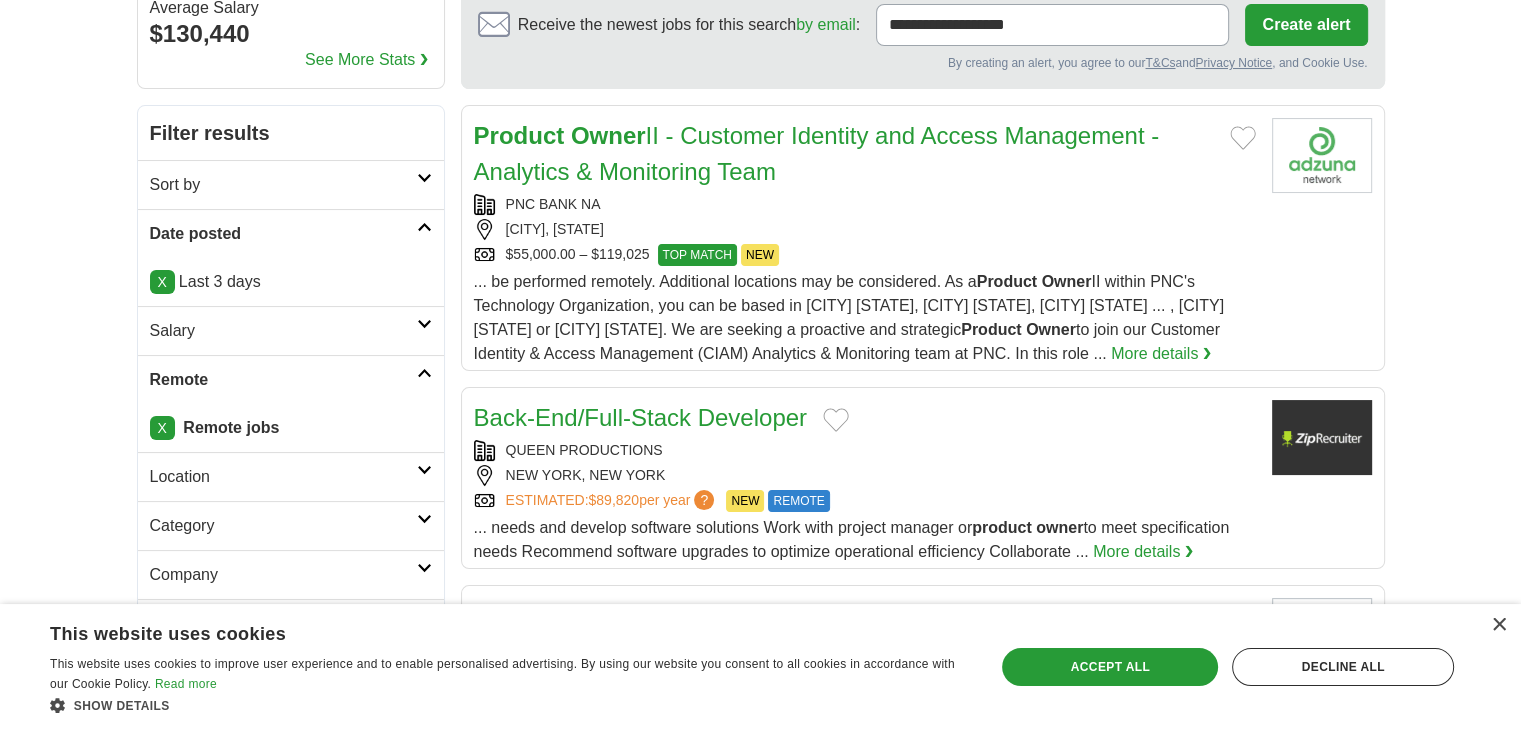 scroll, scrollTop: 0, scrollLeft: 0, axis: both 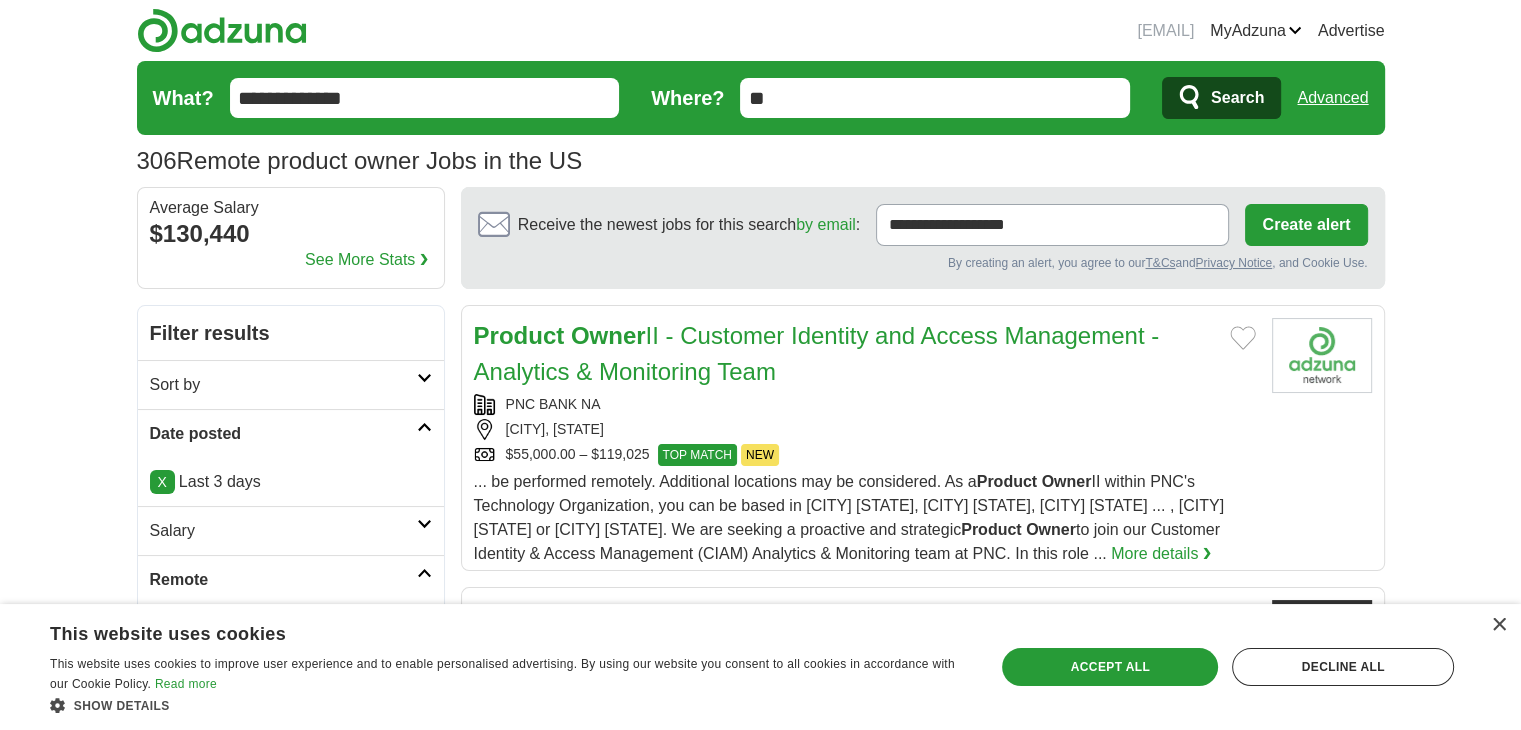 click on "**********" at bounding box center [425, 98] 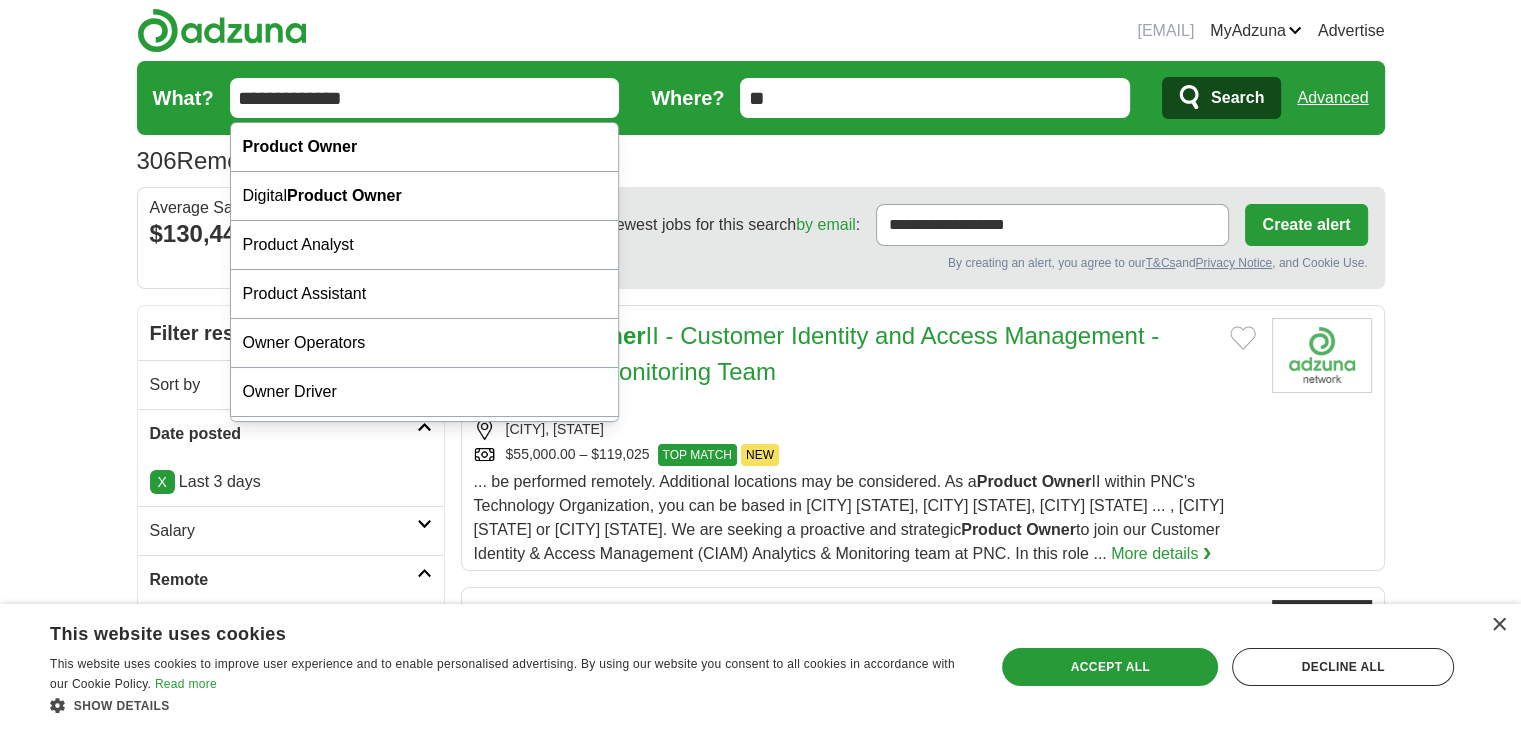 click on "**********" at bounding box center (425, 98) 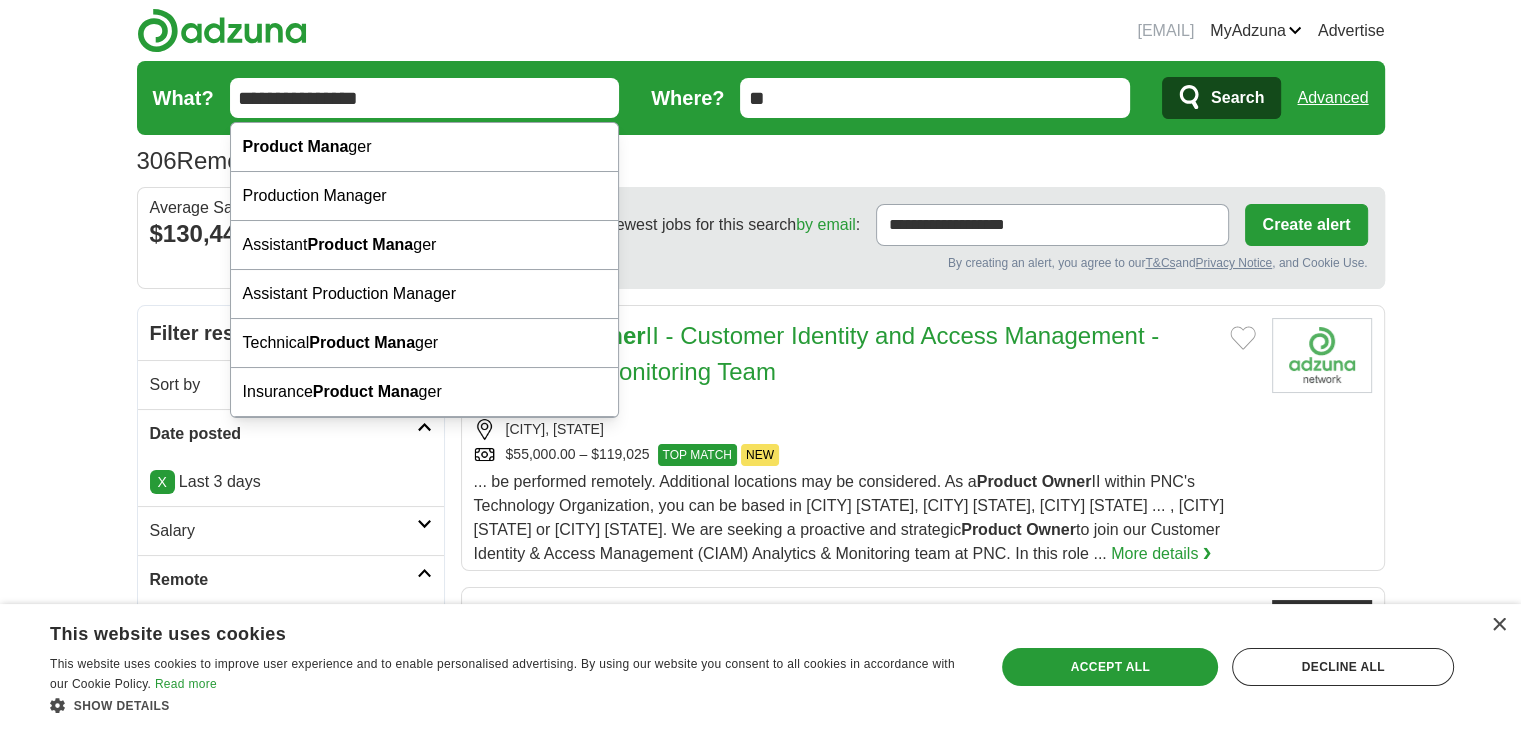 click on "Search" at bounding box center (1221, 98) 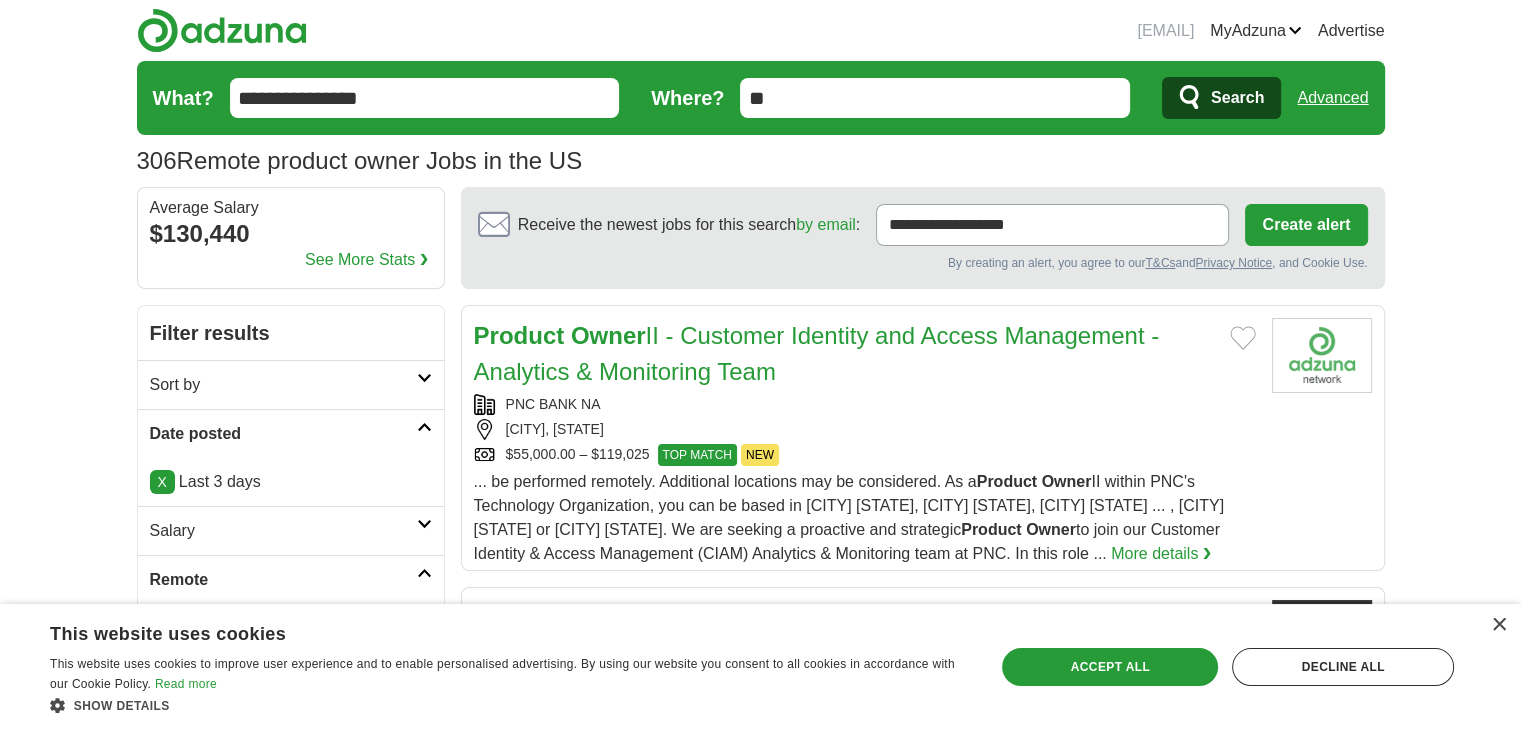 type on "**********" 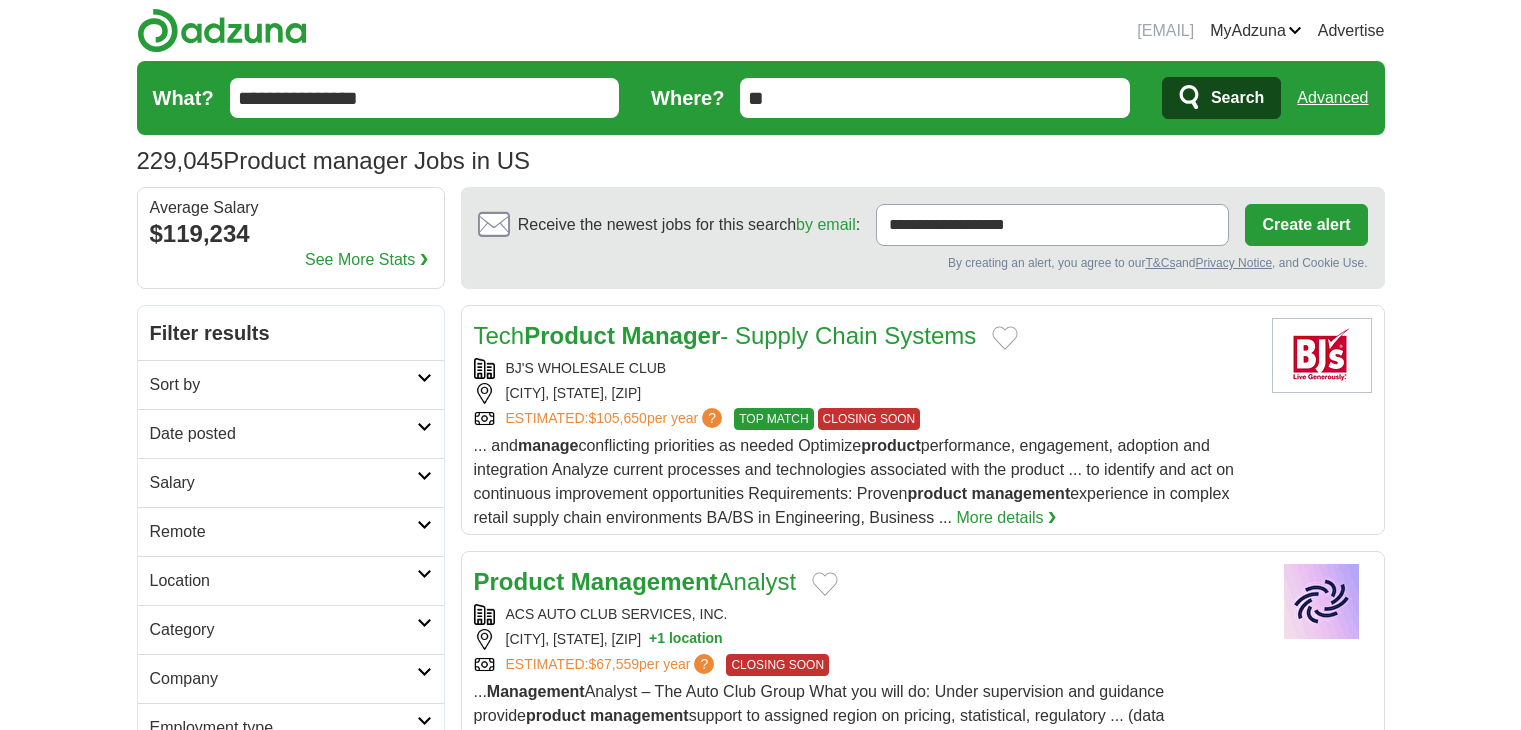 scroll, scrollTop: 0, scrollLeft: 0, axis: both 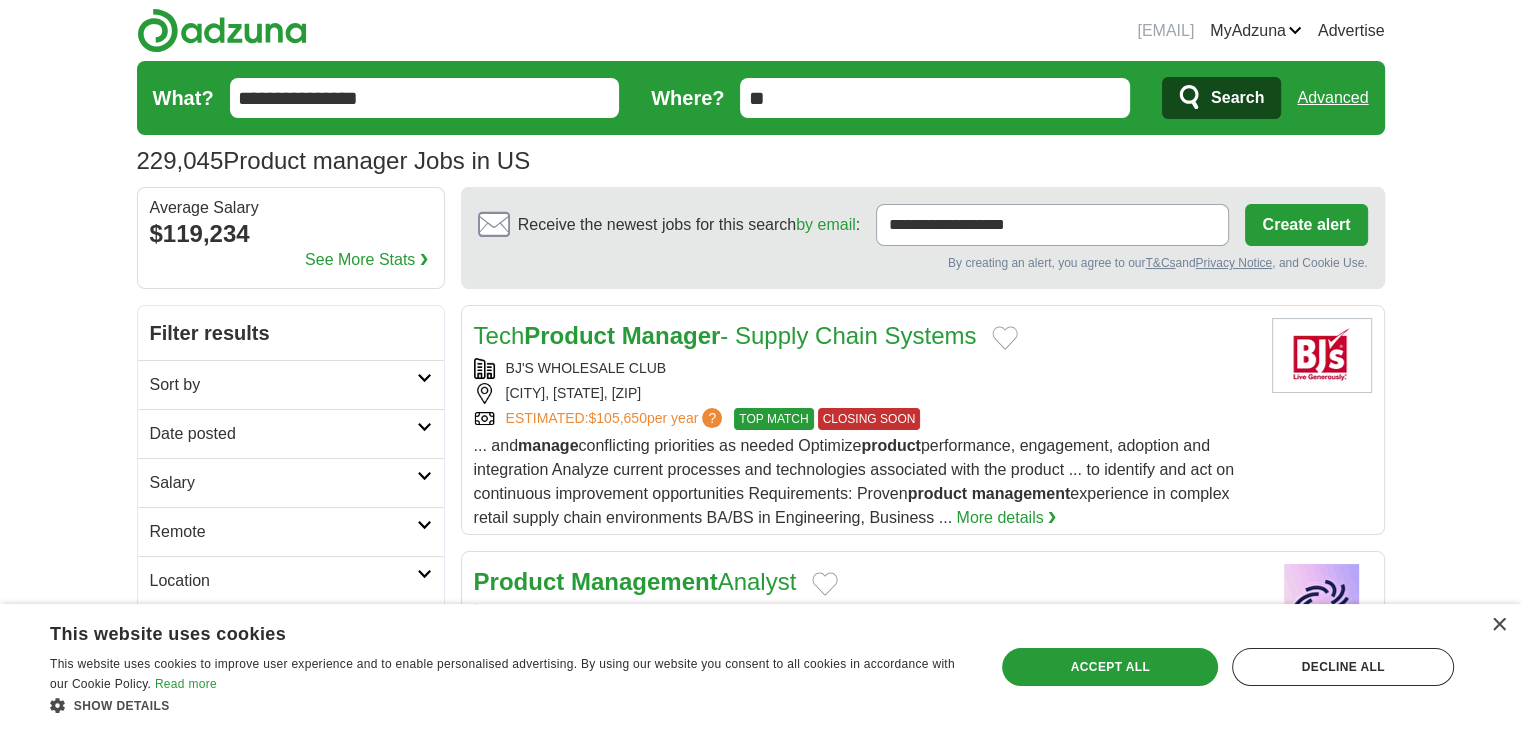 click on "Date posted" at bounding box center [291, 433] 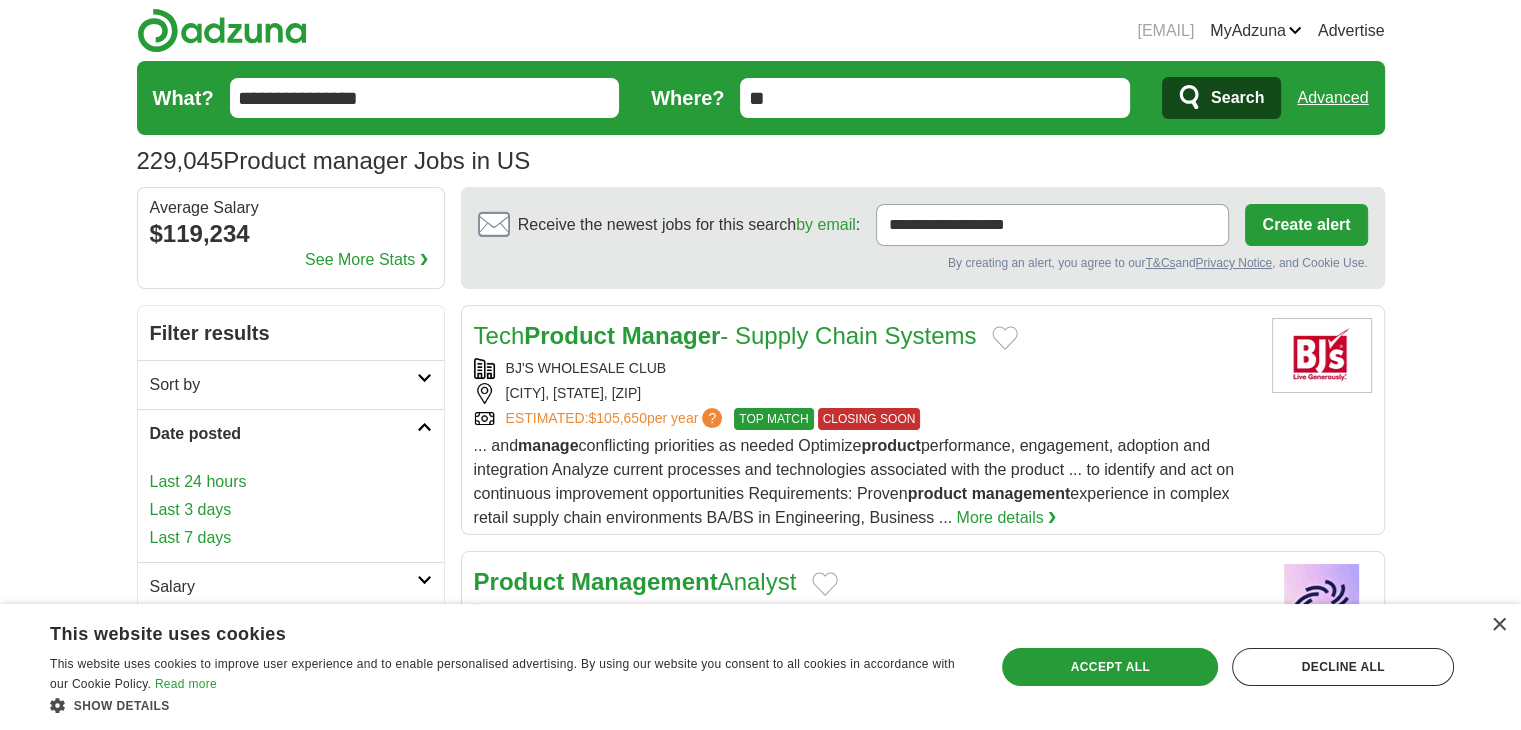 drag, startPoint x: 197, startPoint y: 505, endPoint x: 230, endPoint y: 447, distance: 66.730804 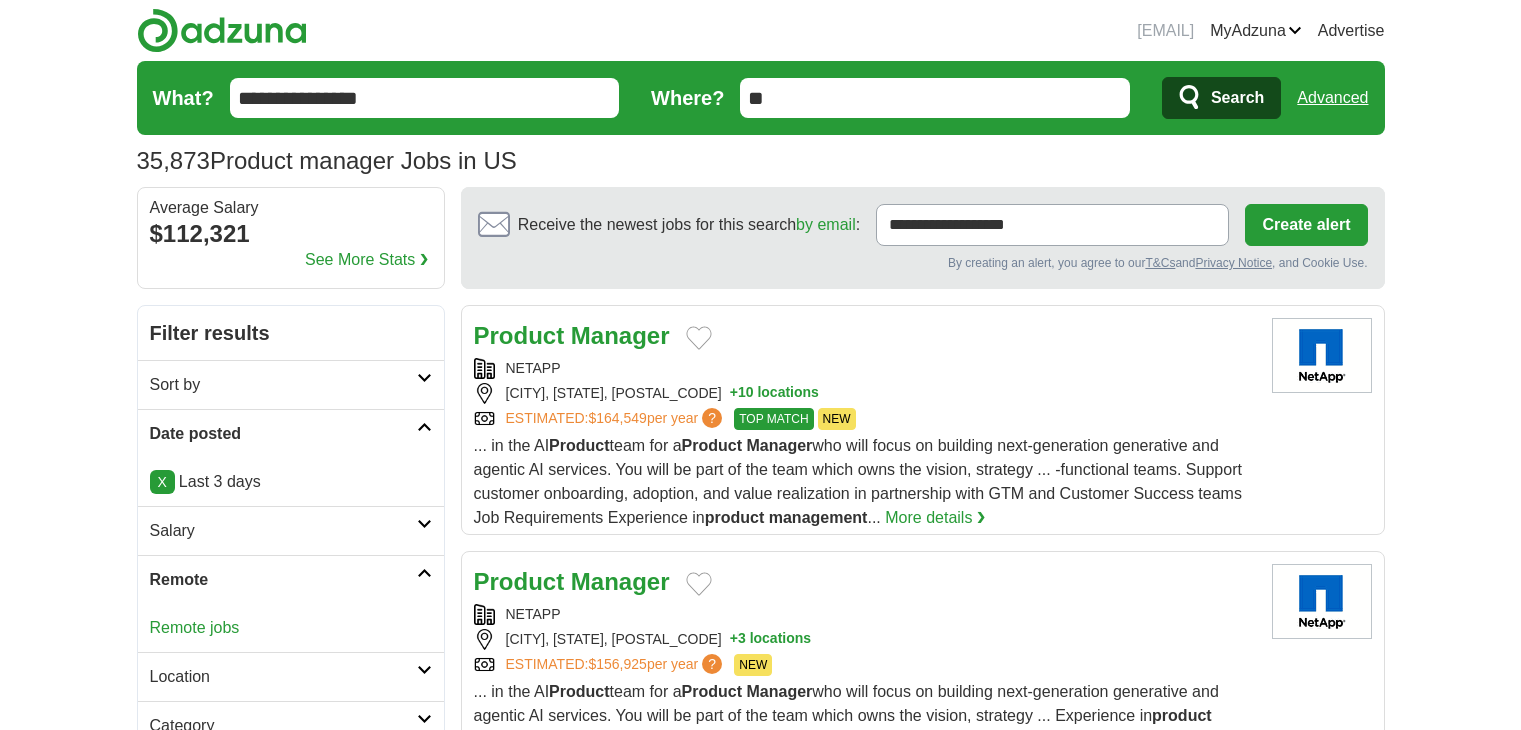 scroll, scrollTop: 300, scrollLeft: 0, axis: vertical 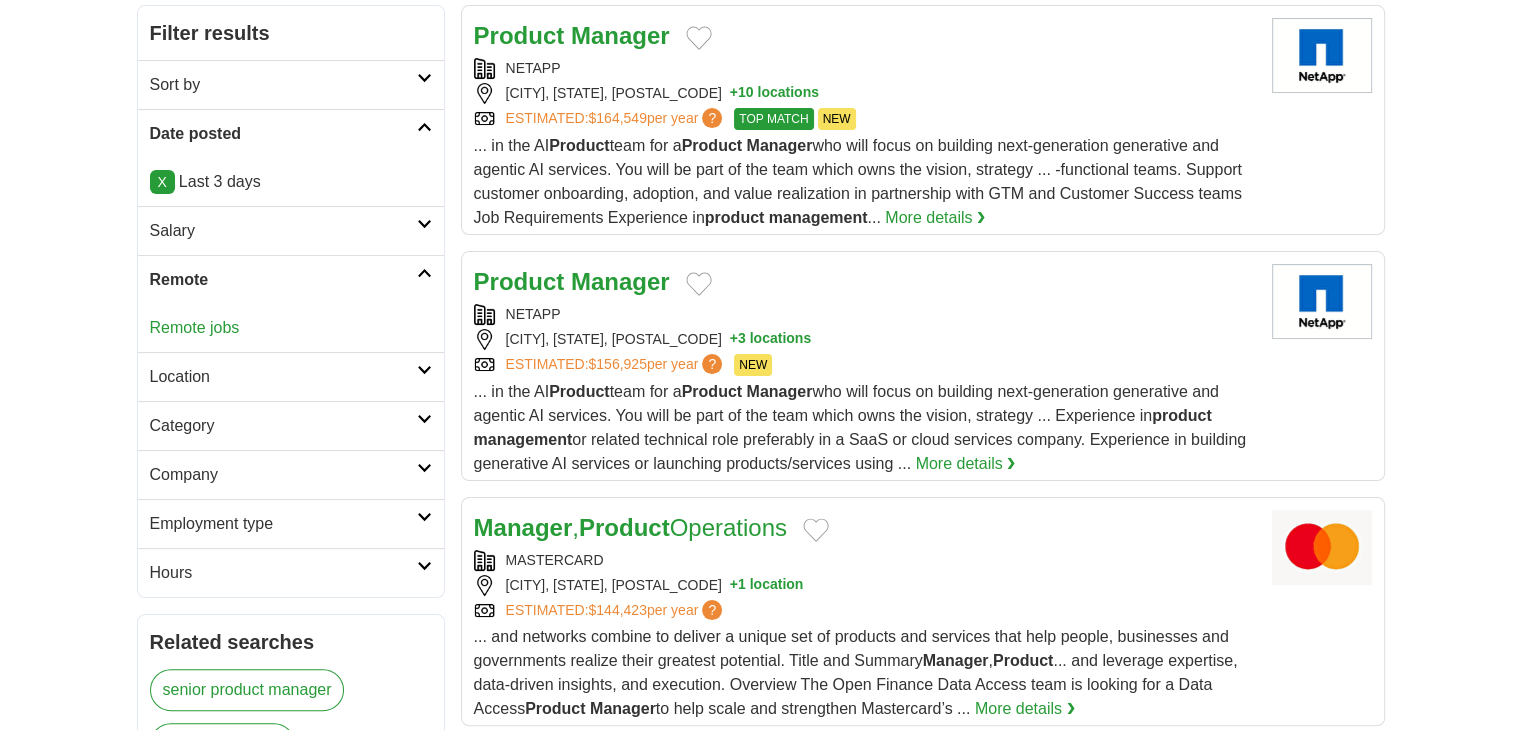 click on "Remote jobs" at bounding box center (195, 327) 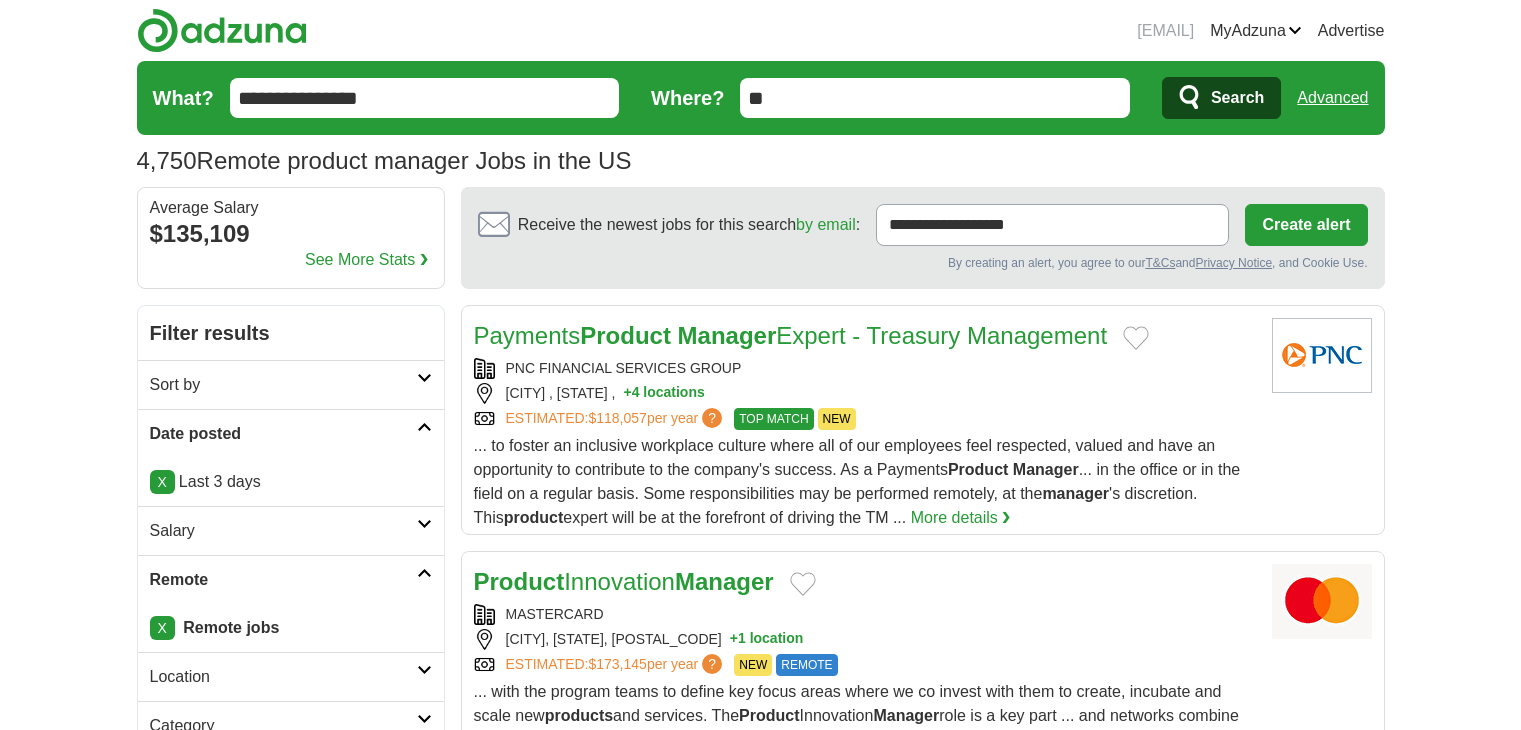 scroll, scrollTop: 0, scrollLeft: 0, axis: both 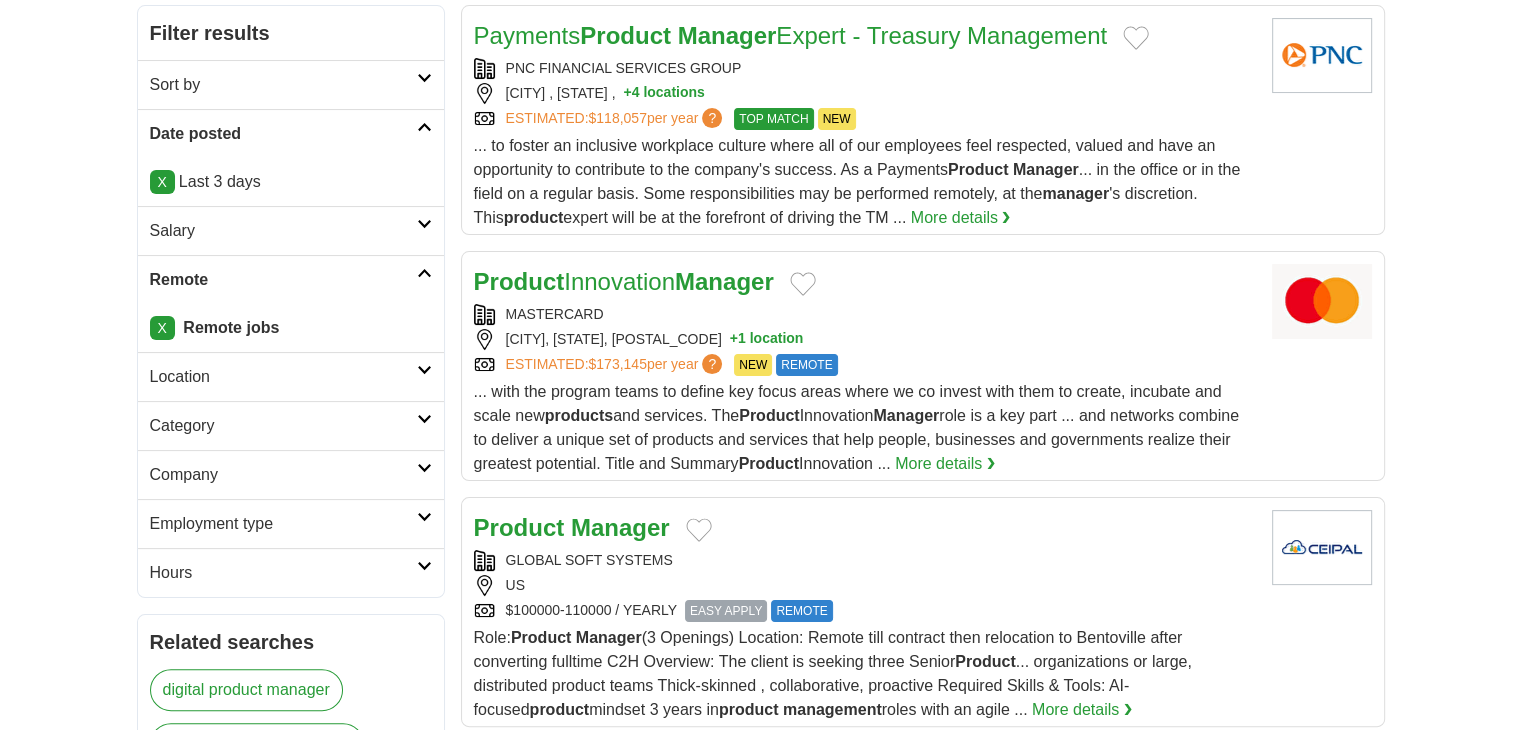 click on "...  with the program teams to define key focus areas where we co invest with them to create, incubate and scale new  products  and services. The  Product  Innovation  Manager  role is a key part ...  and networks combine to deliver a unique set of products and services that help people, businesses and governments realize their greatest potential. Title and Summary  Product  Innovation ..." at bounding box center [856, 427] 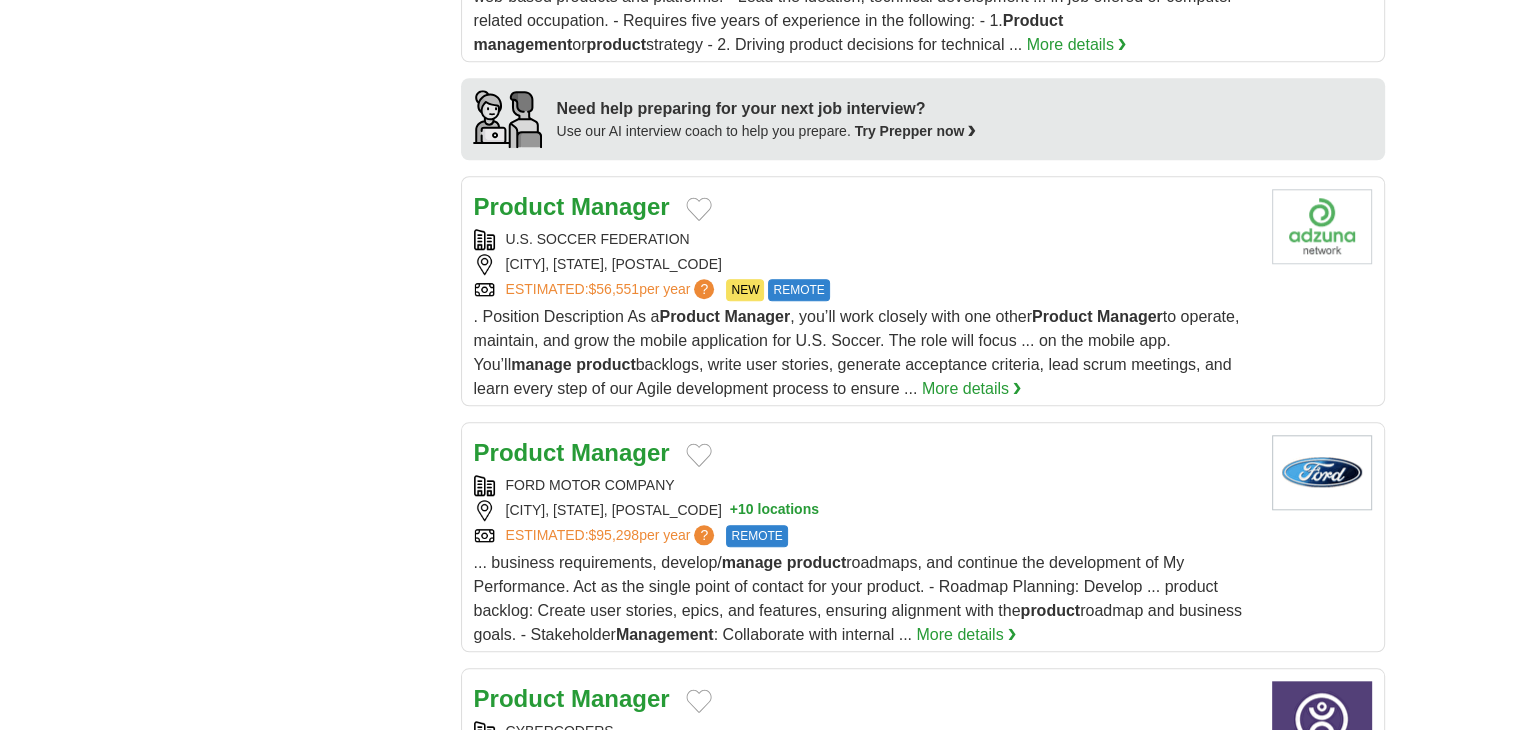 scroll, scrollTop: 1800, scrollLeft: 0, axis: vertical 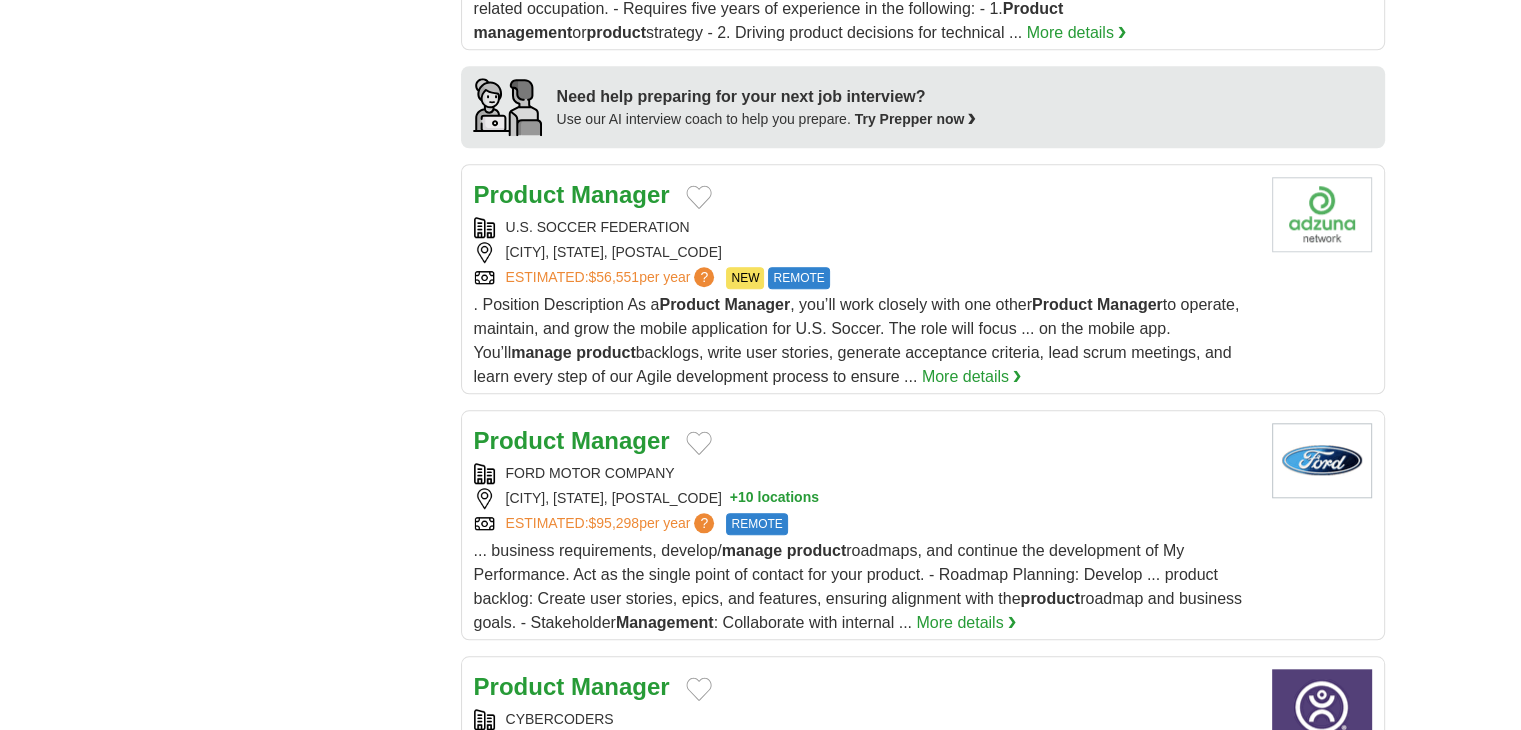 click on ". Position Description As a  Product   Manager , you’ll work closely with one other  Product   Manager  to operate, maintain, and grow the mobile application for U.S. Soccer. The role will focus ...  on the mobile app. You’ll  manage   product  backlogs, write user stories, generate acceptance criteria, lead scrum meetings, and learn every step of our Agile development process to ensure ..." at bounding box center (857, 340) 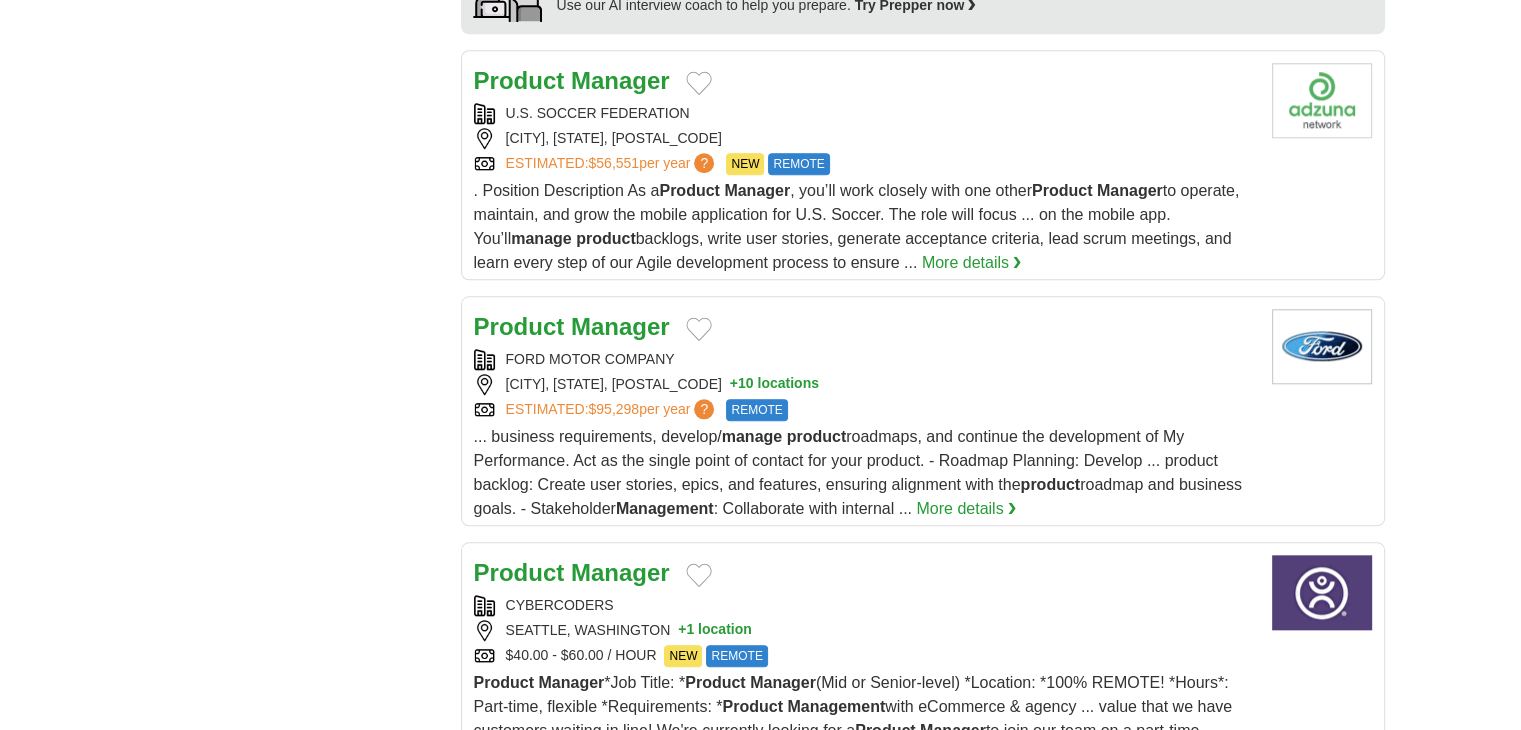 scroll, scrollTop: 2000, scrollLeft: 0, axis: vertical 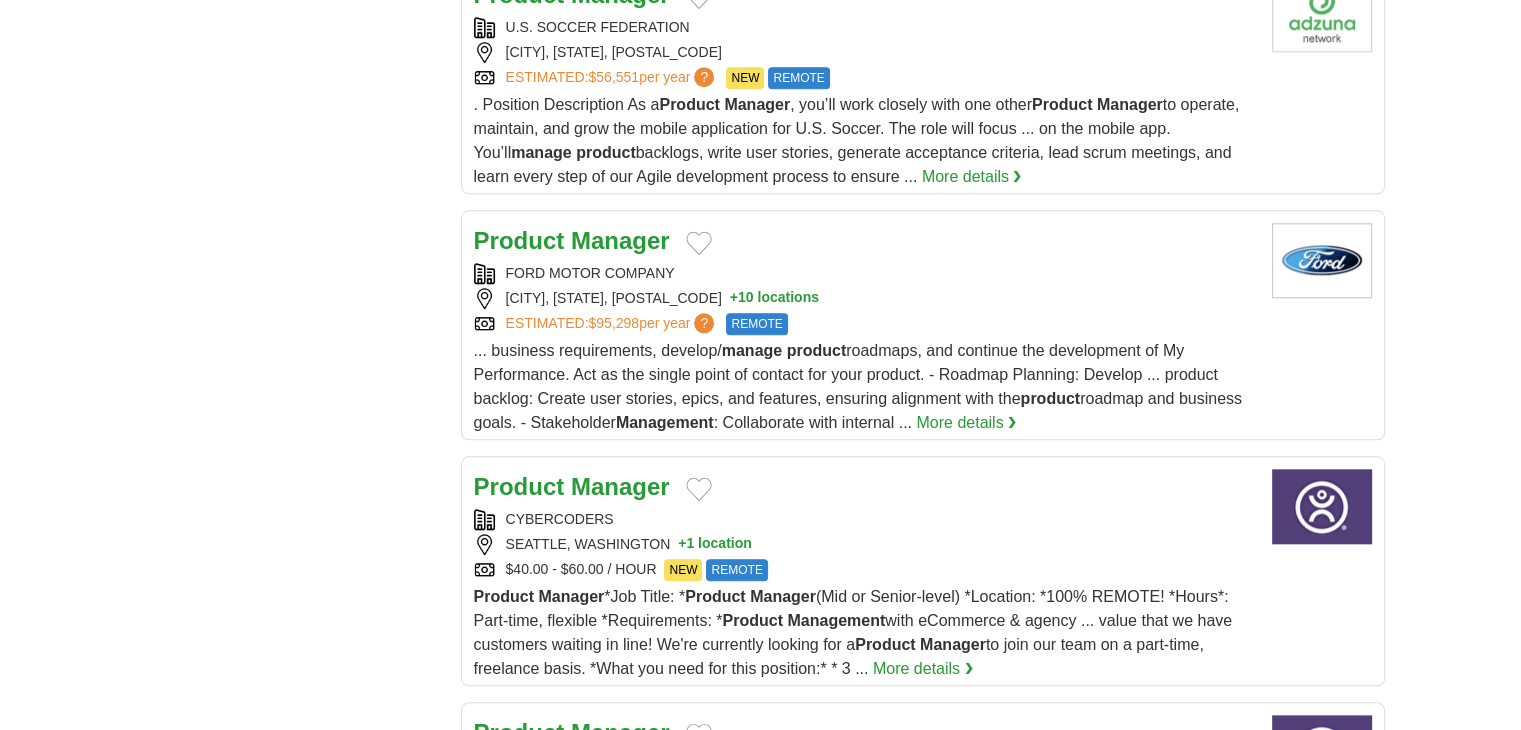 click on "...  business requirements, develop/ manage   product  roadmaps, and continue the development of My Performance. Act as the single point of contact for your product. - Roadmap Planning: Develop ...  product backlog: Create user stories, epics, and features, ensuring alignment with the  product  roadmap and business goals. - Stakeholder  Management : Collaborate with internal ...
More details ❯" at bounding box center (865, 387) 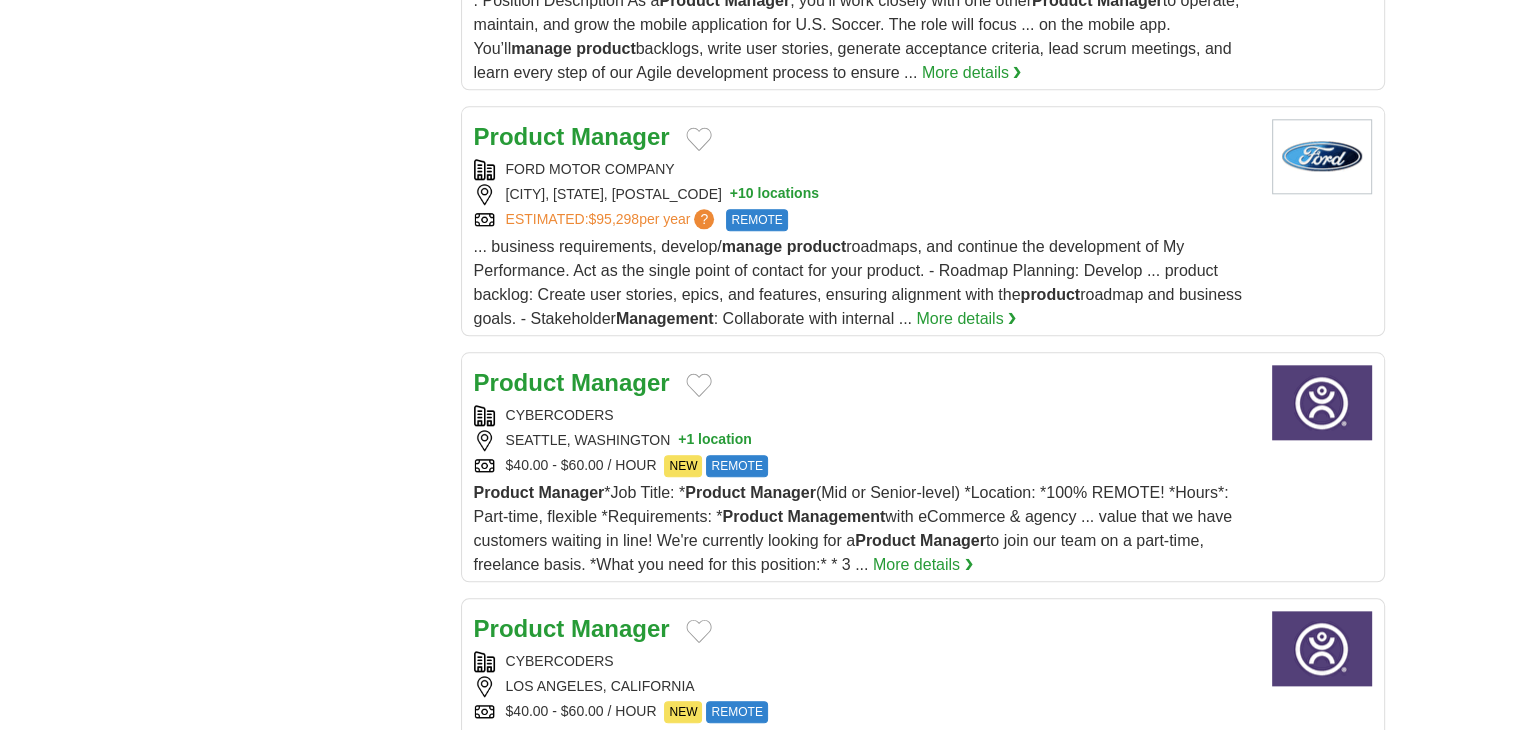 scroll, scrollTop: 2200, scrollLeft: 0, axis: vertical 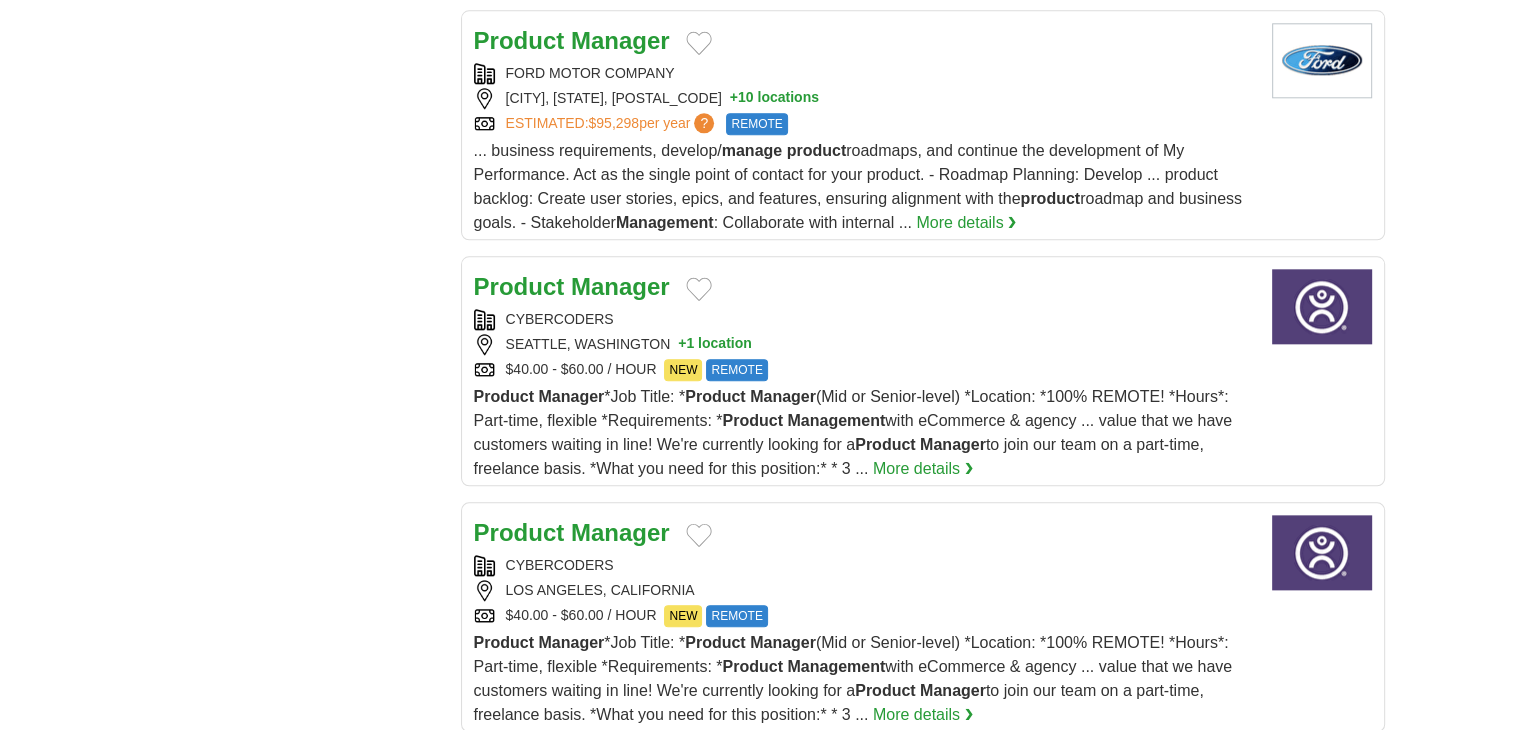 click on "Product   Manager  *Job Title: * Product   Manager  (Mid or Senior-level) *Location: *100% REMOTE! *Hours*: Part-time, flexible *Requirements: * Product   Management  with eCommerce & agency ...  value that we have customers waiting in line! We're currently looking for a  Product   Manager  to join our team on a part-time, freelance basis. *What you need for this position:* * 3 ...
More details ❯" at bounding box center [865, 433] 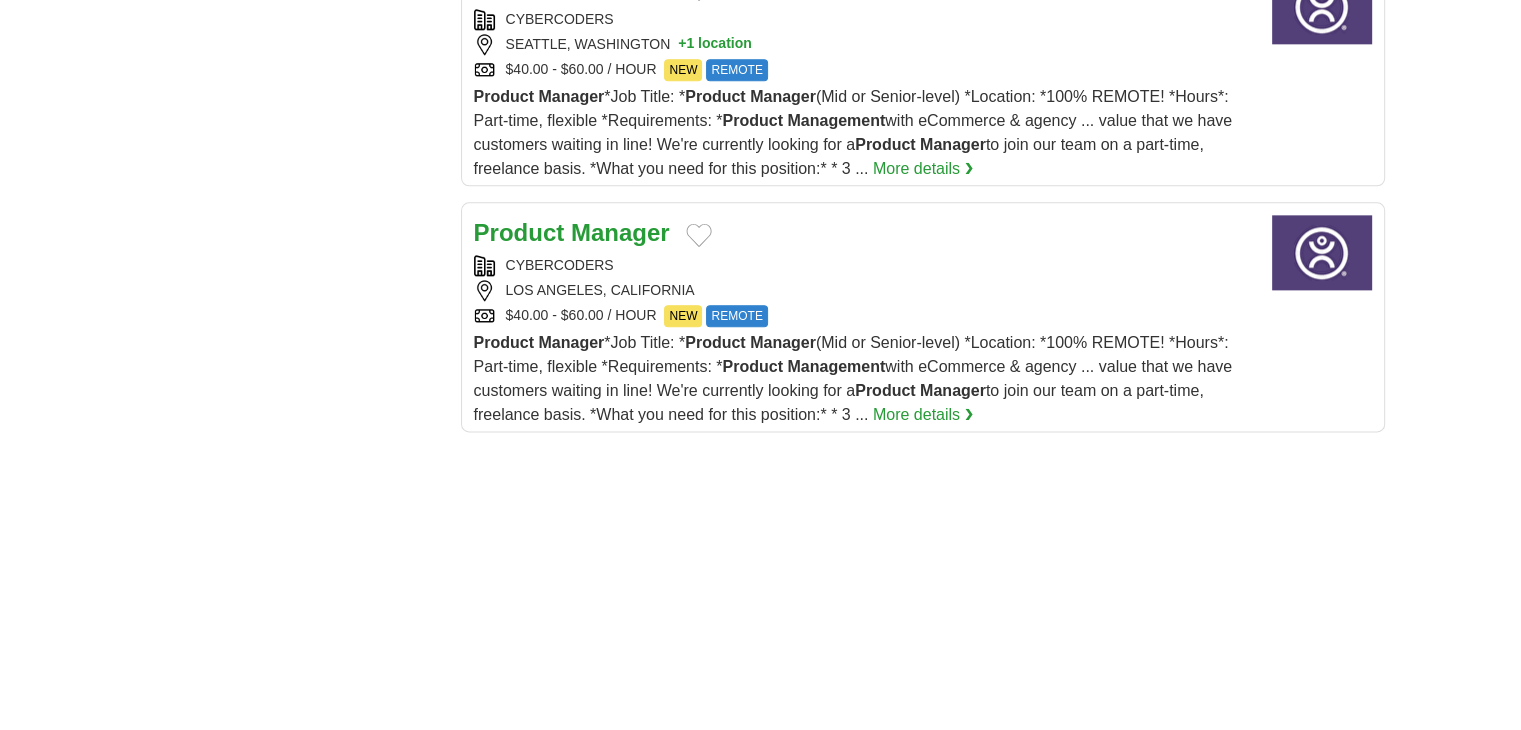 click on "Manager" at bounding box center [571, 342] 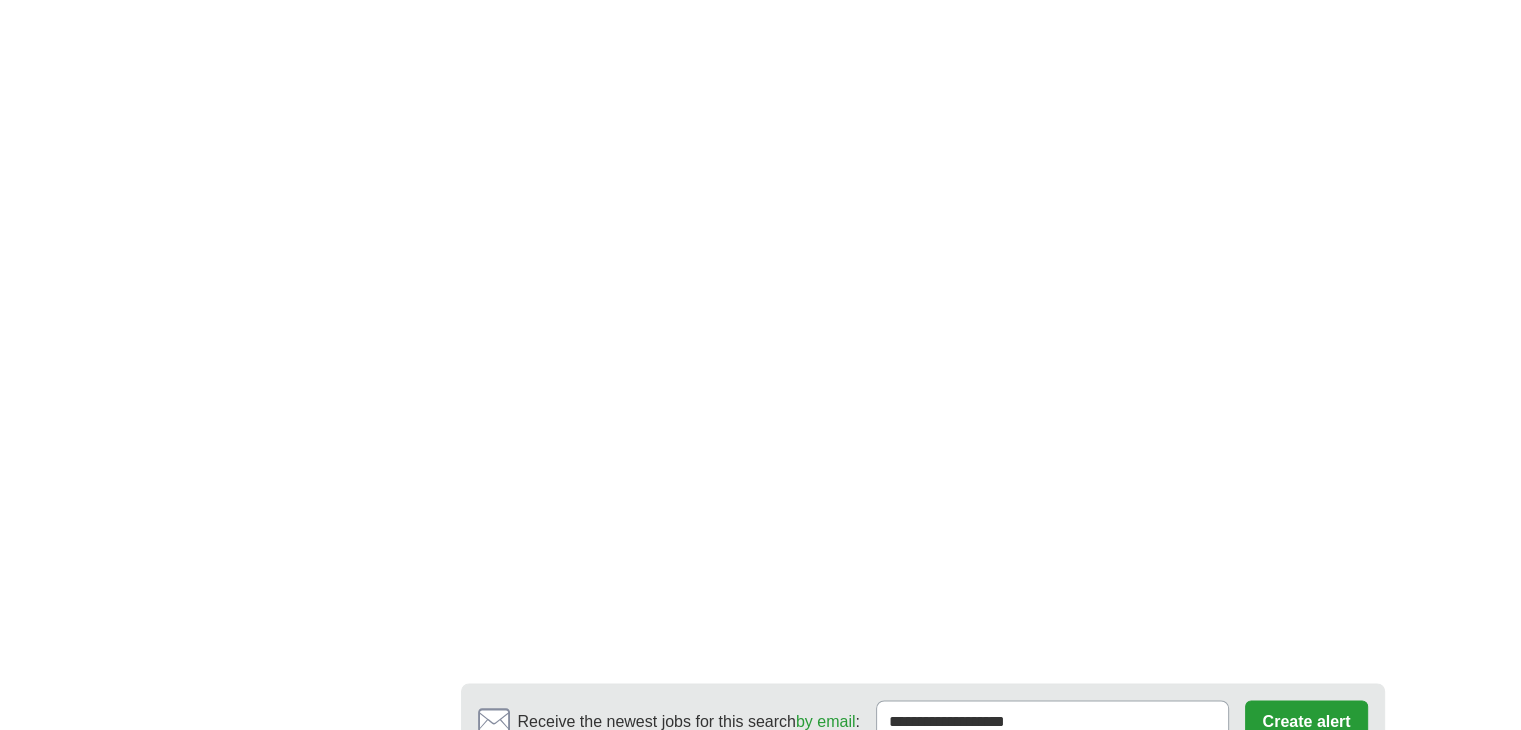 scroll, scrollTop: 3600, scrollLeft: 0, axis: vertical 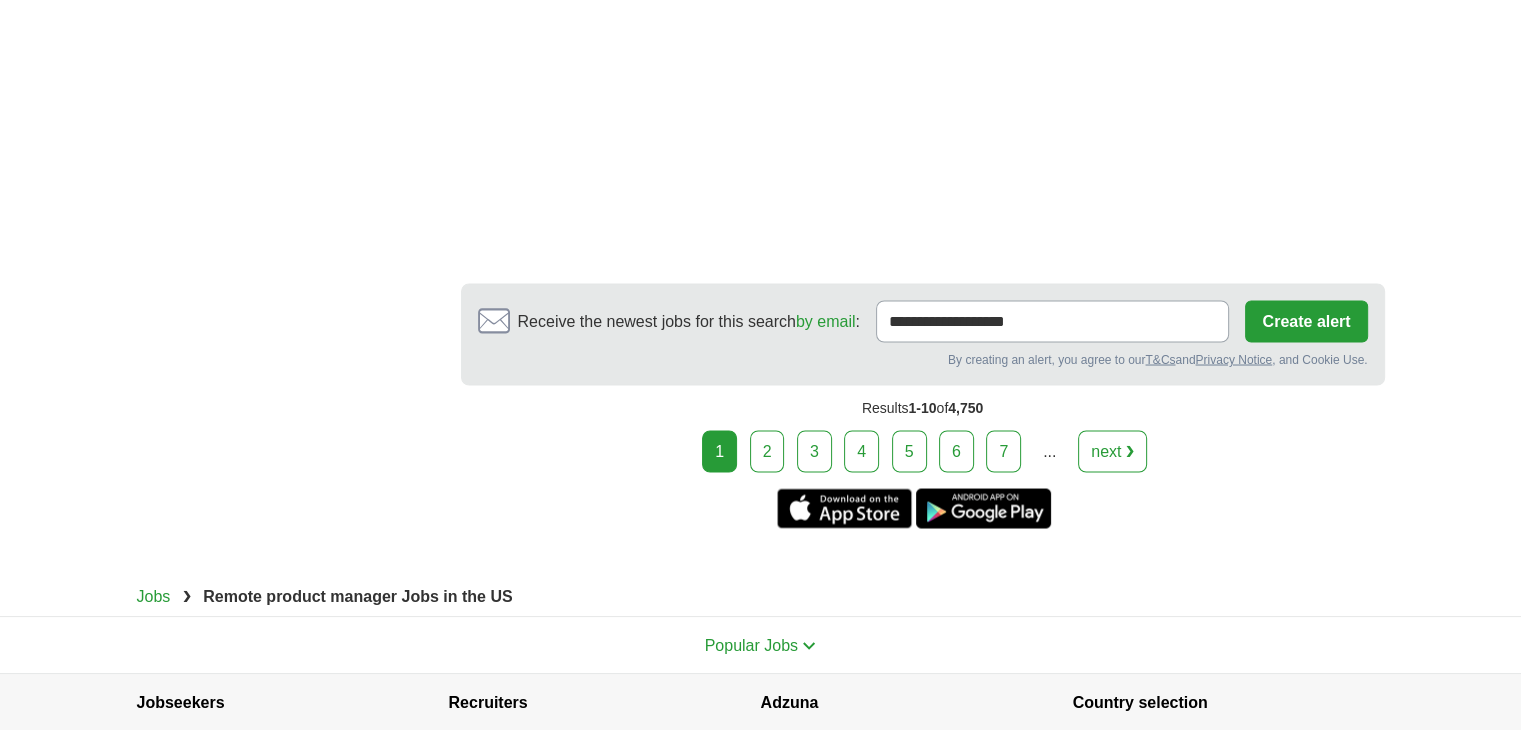 click on "2" at bounding box center (767, 451) 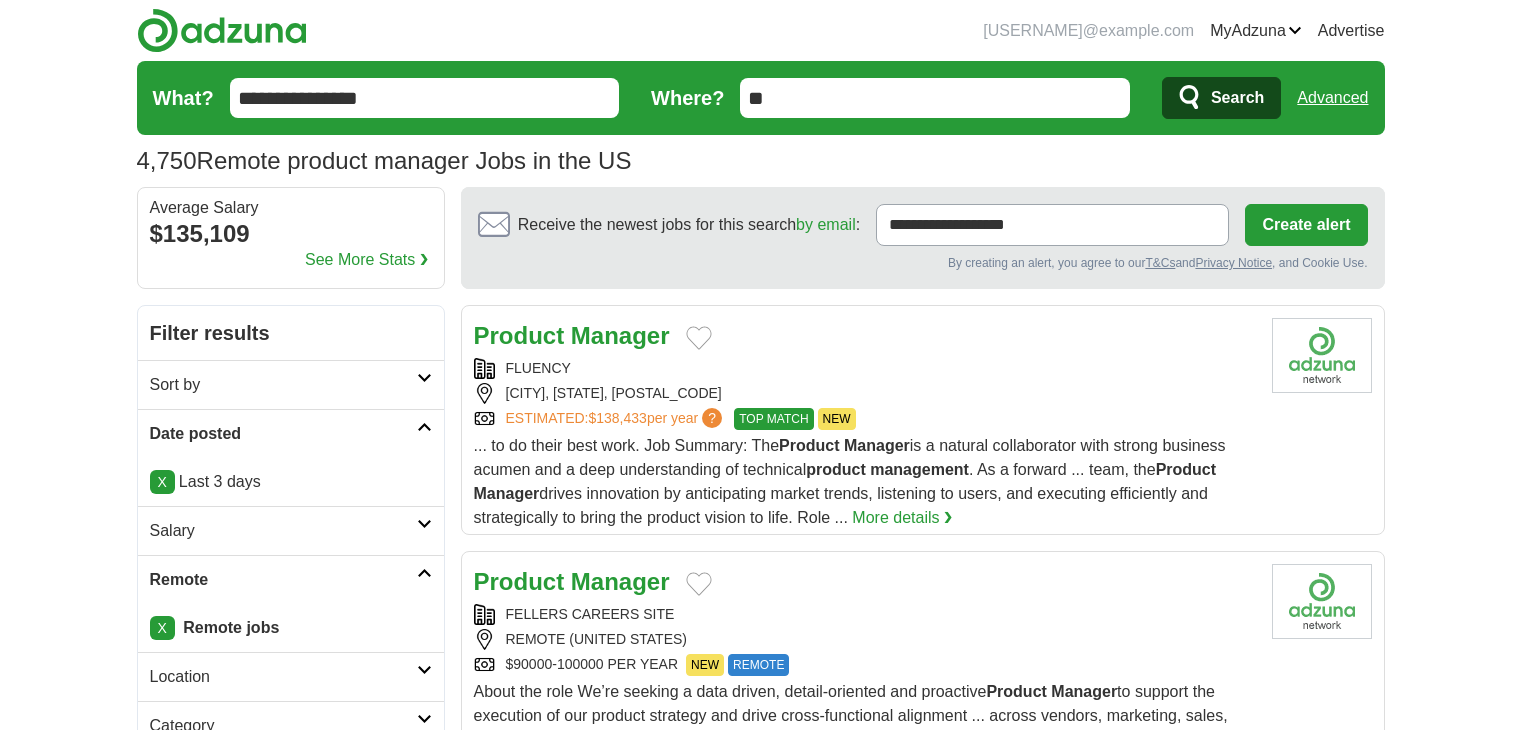 scroll, scrollTop: 0, scrollLeft: 0, axis: both 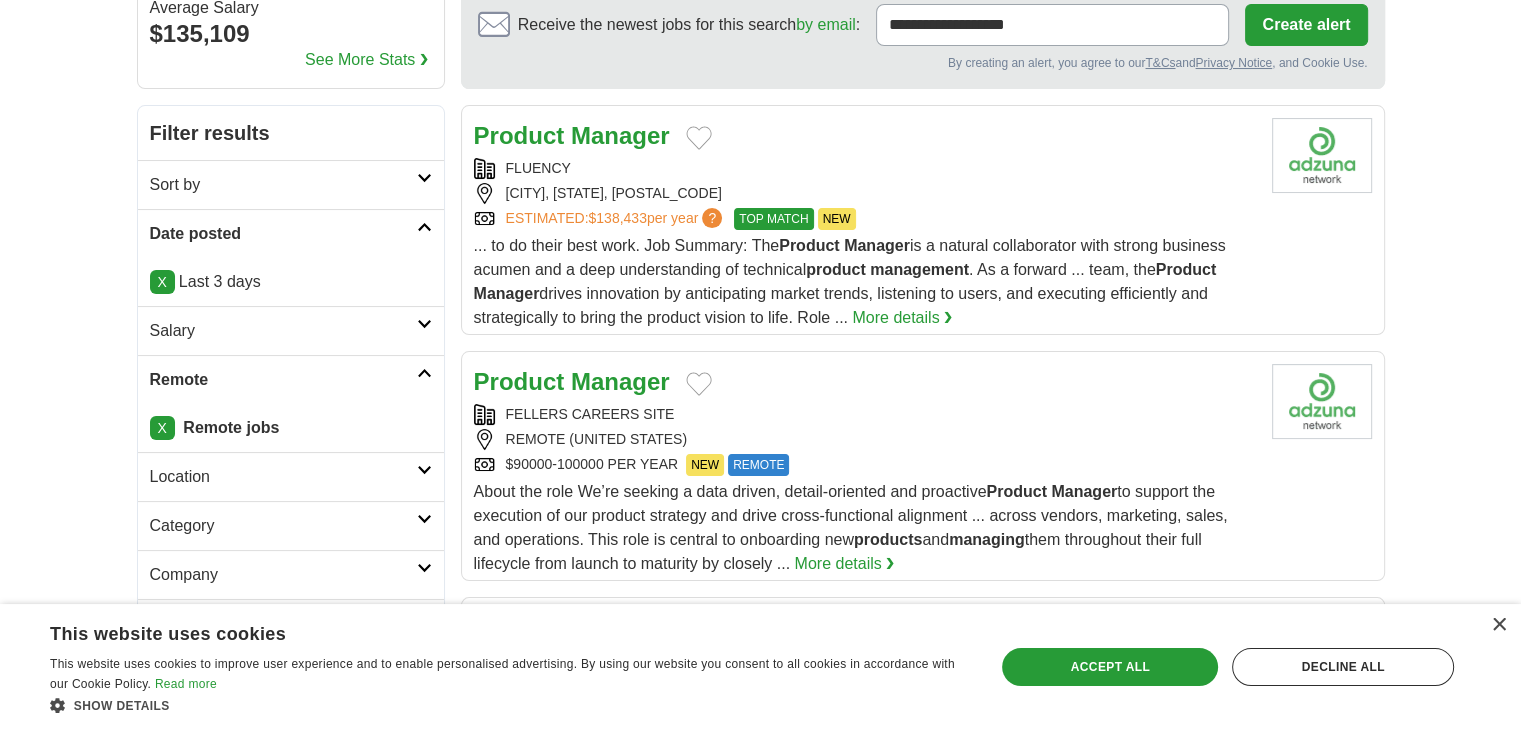 click on "About the role We’re seeking a data driven, detail-oriented and proactive  Product   Manager  to support the execution of our product strategy and drive cross-functional alignment ...  across vendors, marketing, sales, and operations. This role is central to onboarding new  products  and  managing  them throughout their full lifecycle from launch to maturity by closely ..." at bounding box center [851, 527] 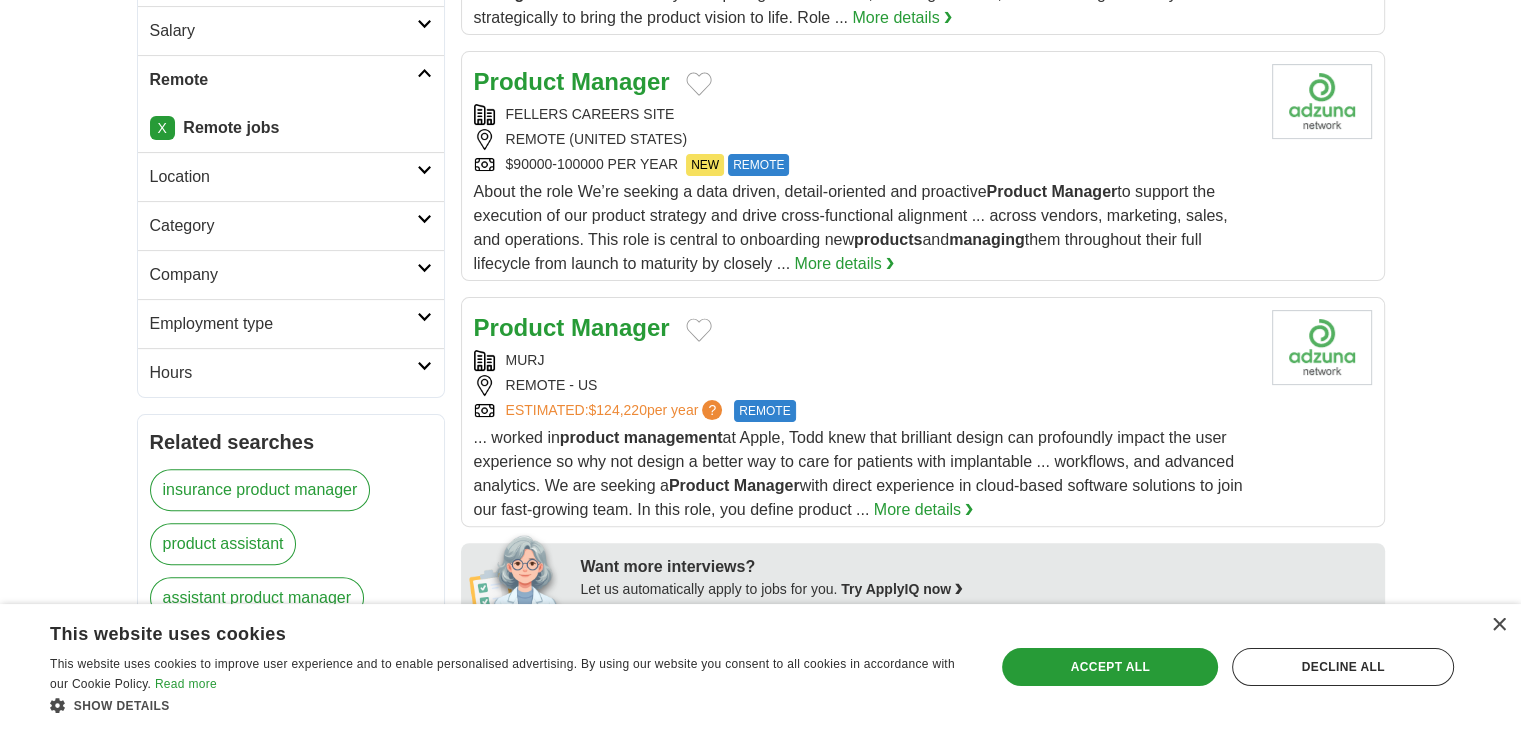 scroll, scrollTop: 700, scrollLeft: 0, axis: vertical 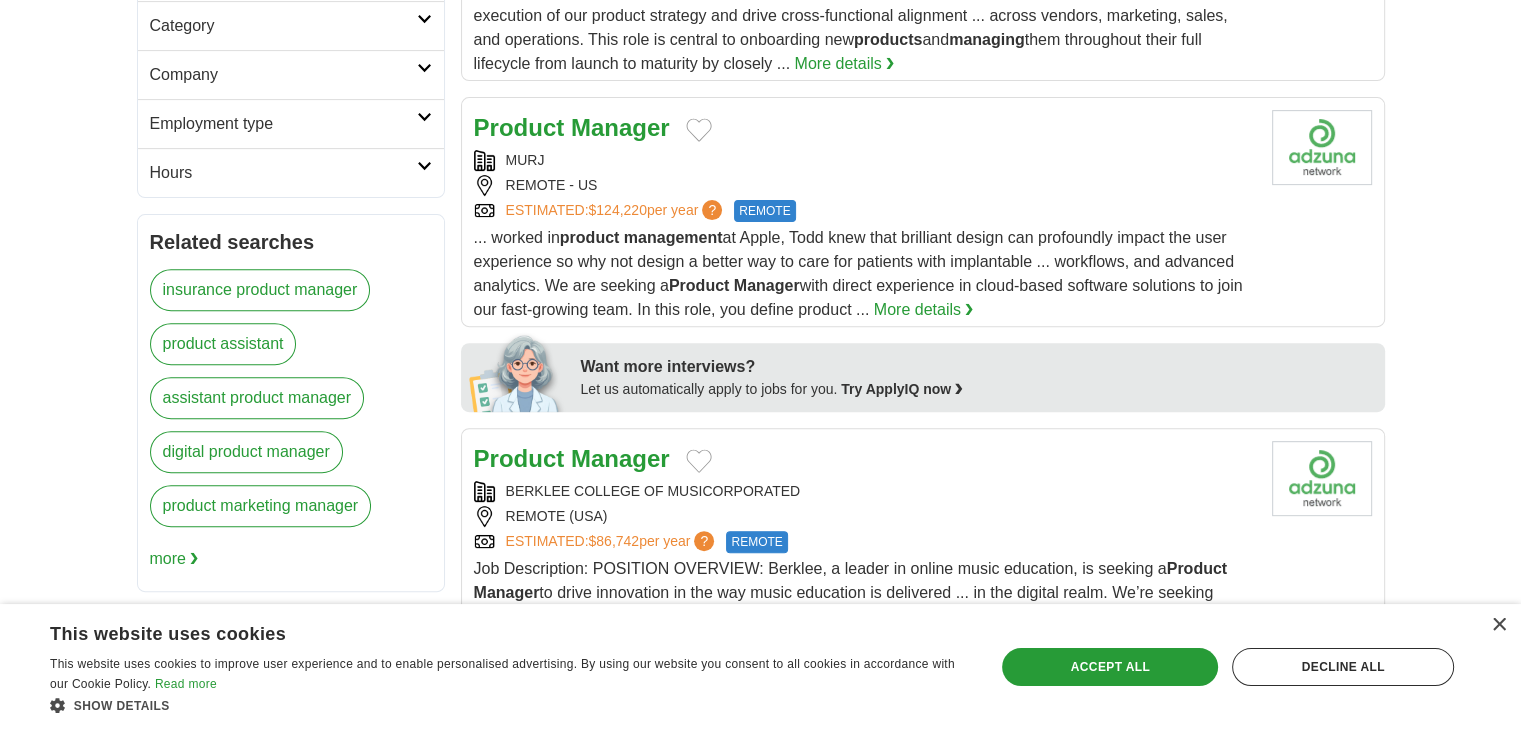 click on "...  worked in  product   management  at Apple, Todd knew that brilliant design can profoundly impact the user experience  so why not design a better way to care for patients with implantable ...  workflows, and advanced analytics. We are seeking a  Product   Manager  with direct experience in cloud-based software solutions to join our fast-growing team. In this role, you define product ..." at bounding box center (858, 273) 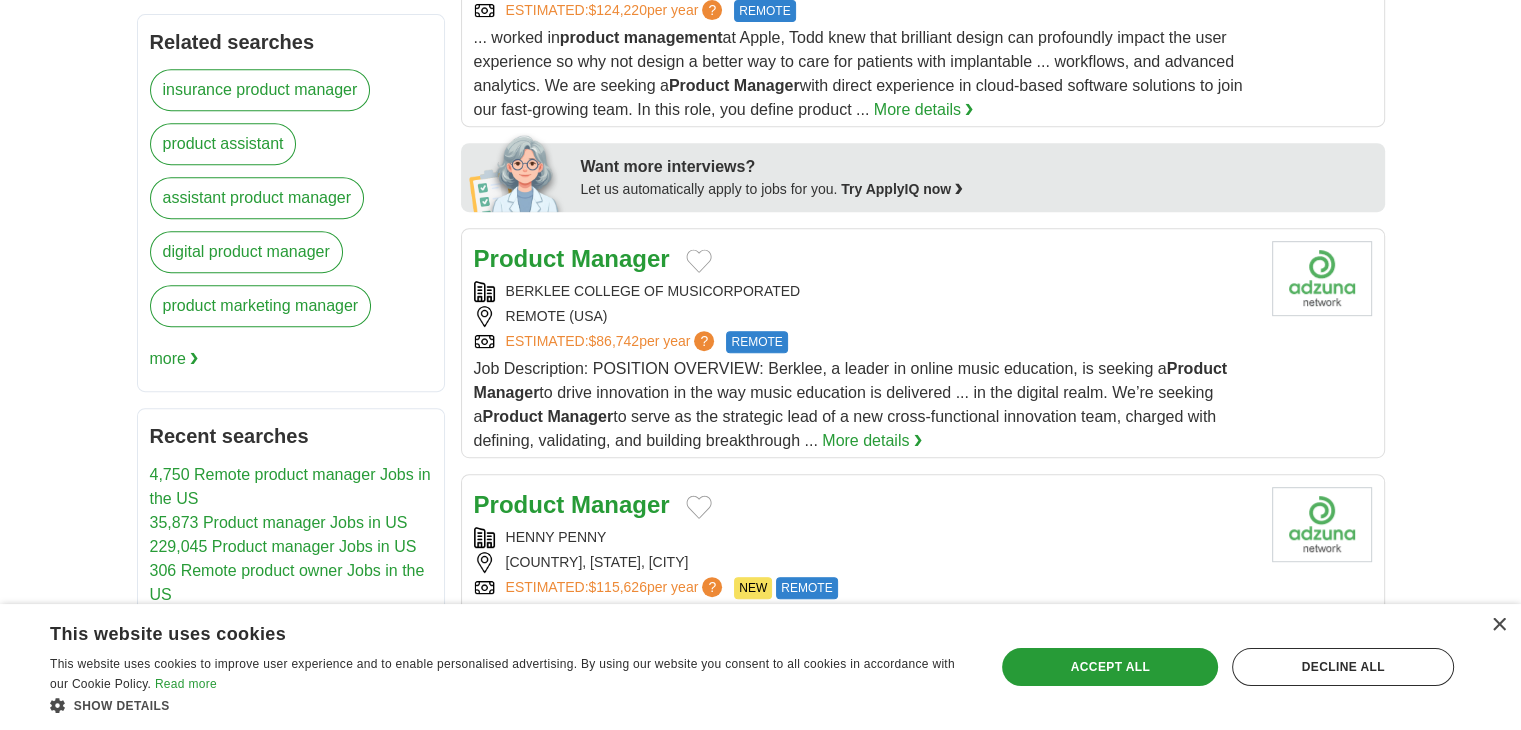 click on "Job Description: POSITION OVERVIEW: Berklee, a leader in online music education, is seeking a  Product   Manager  to drive innovation in the way music education is delivered ...  in the digital realm. We’re seeking a  Product   Manager  to serve as the strategic lead of a new cross-functional innovation team, charged with defining, validating, and building breakthrough ...
More details ❯" at bounding box center [865, 405] 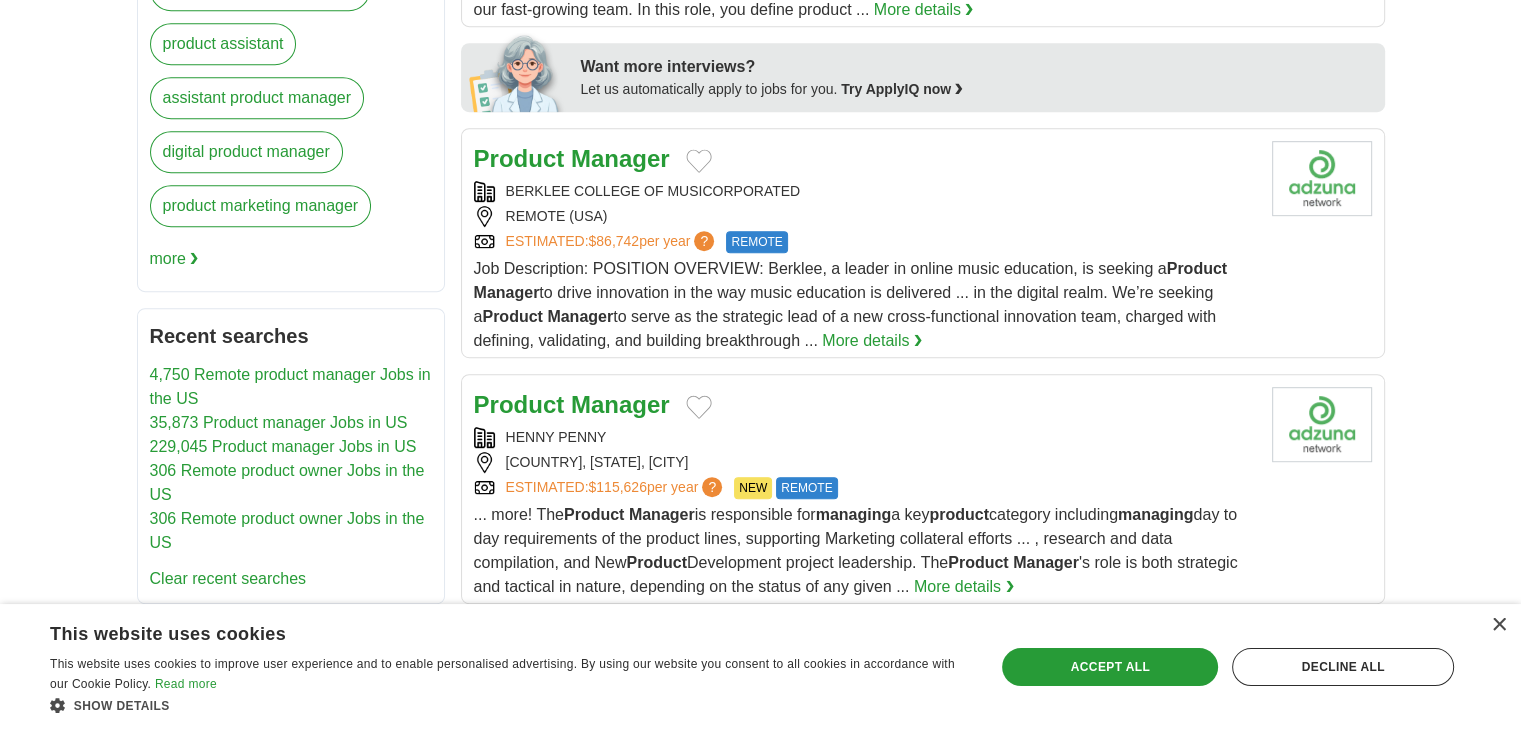 scroll, scrollTop: 1100, scrollLeft: 0, axis: vertical 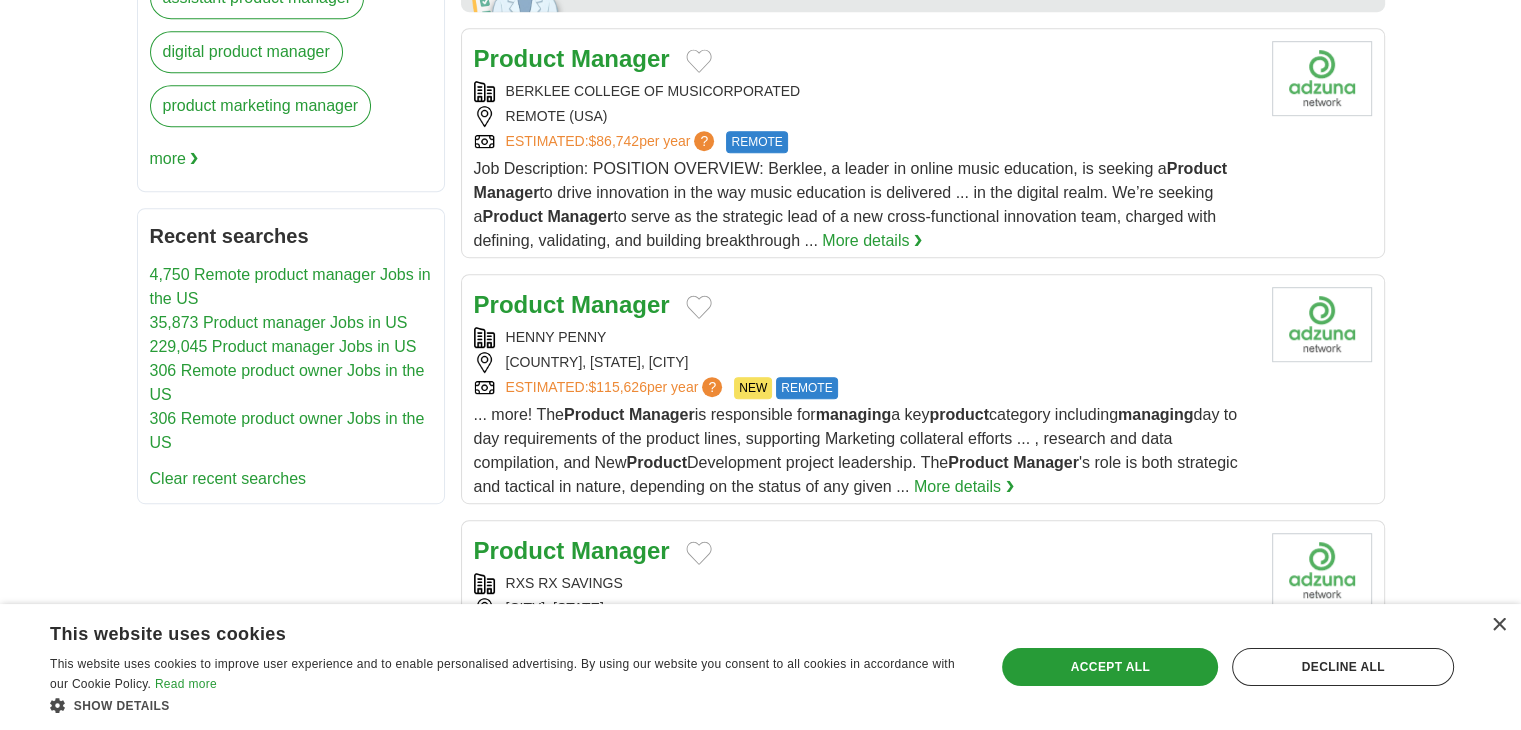 click on "Product Manager
FLUENCY
[CITY], [STATE], [POSTAL_CODE]
ESTIMATED:
$138,433
per year
?
TOP MATCH NEW
TOP MATCH NEW
...  to do their best work. Job Summary: The Product Manager" at bounding box center (923, 633) 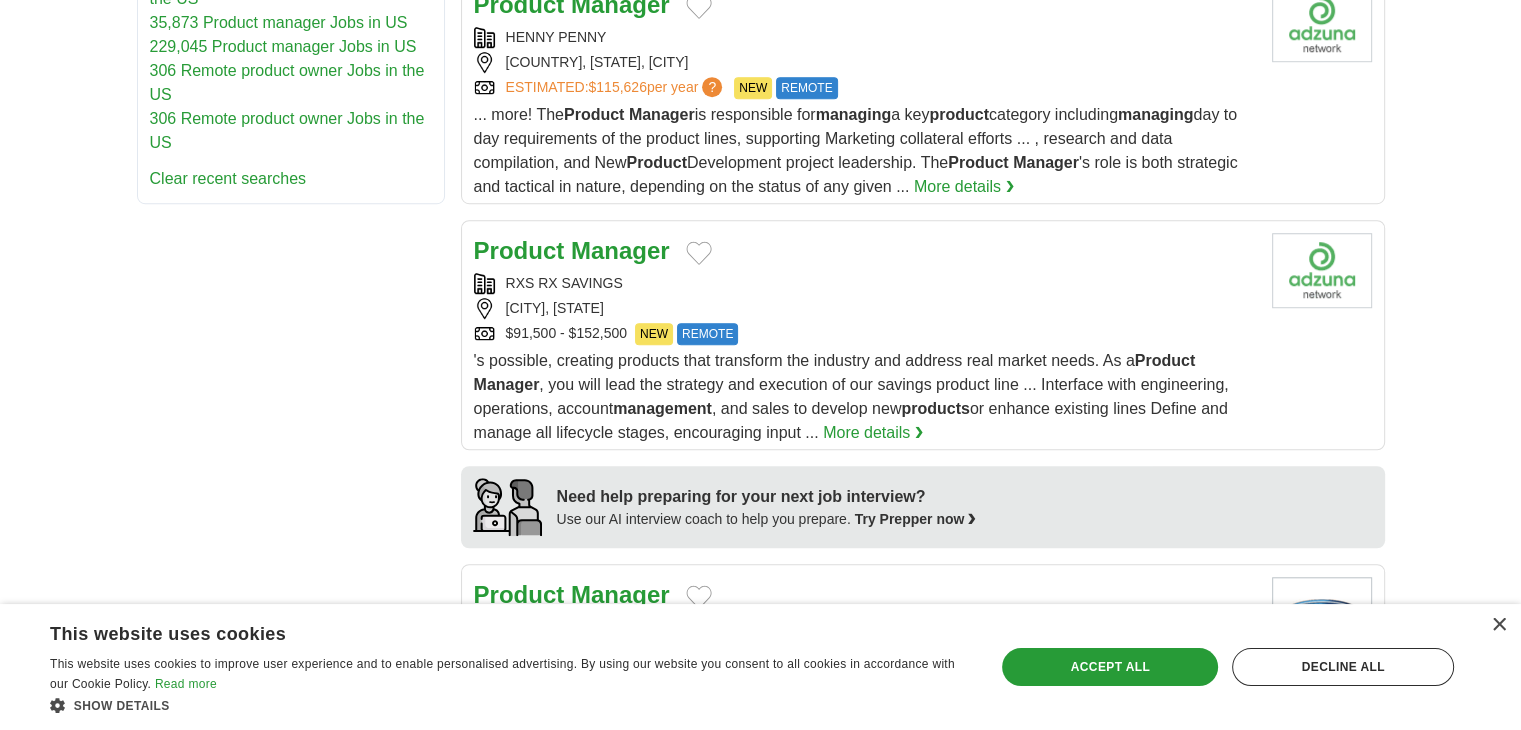 click on "REMOTE" at bounding box center [707, 334] 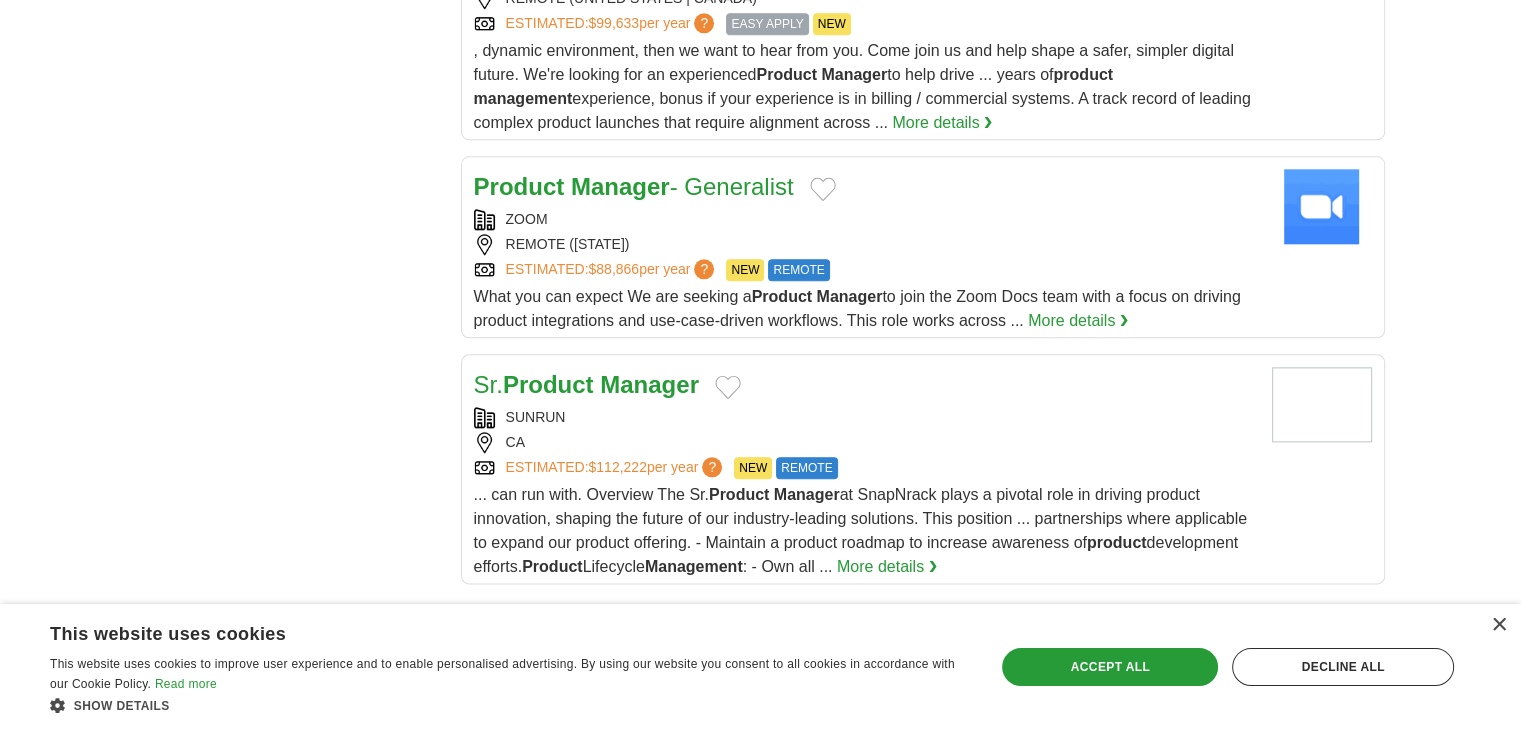 scroll, scrollTop: 2400, scrollLeft: 0, axis: vertical 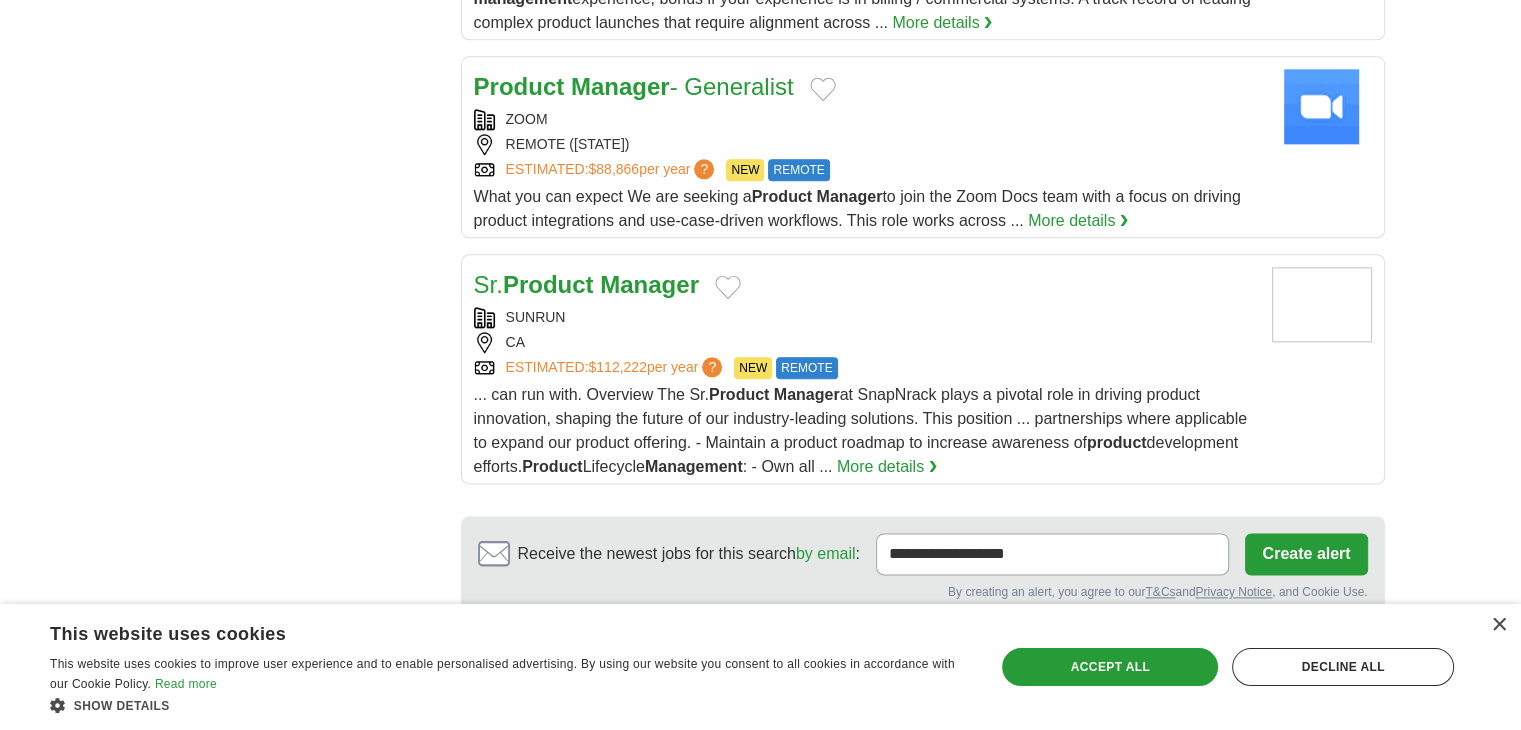 click on "...  can run with. Overview The Sr.  Product   Manager  at SnapNrack plays a pivotal role in driving product innovation, shaping the future of our industry-leading solutions. This position ...  partnerships where applicable to expand our product offering. - Maintain a product roadmap to increase awareness of  product  development efforts.  Product  Lifecycle  Management : - Own all ...
More details ❯" at bounding box center [865, 431] 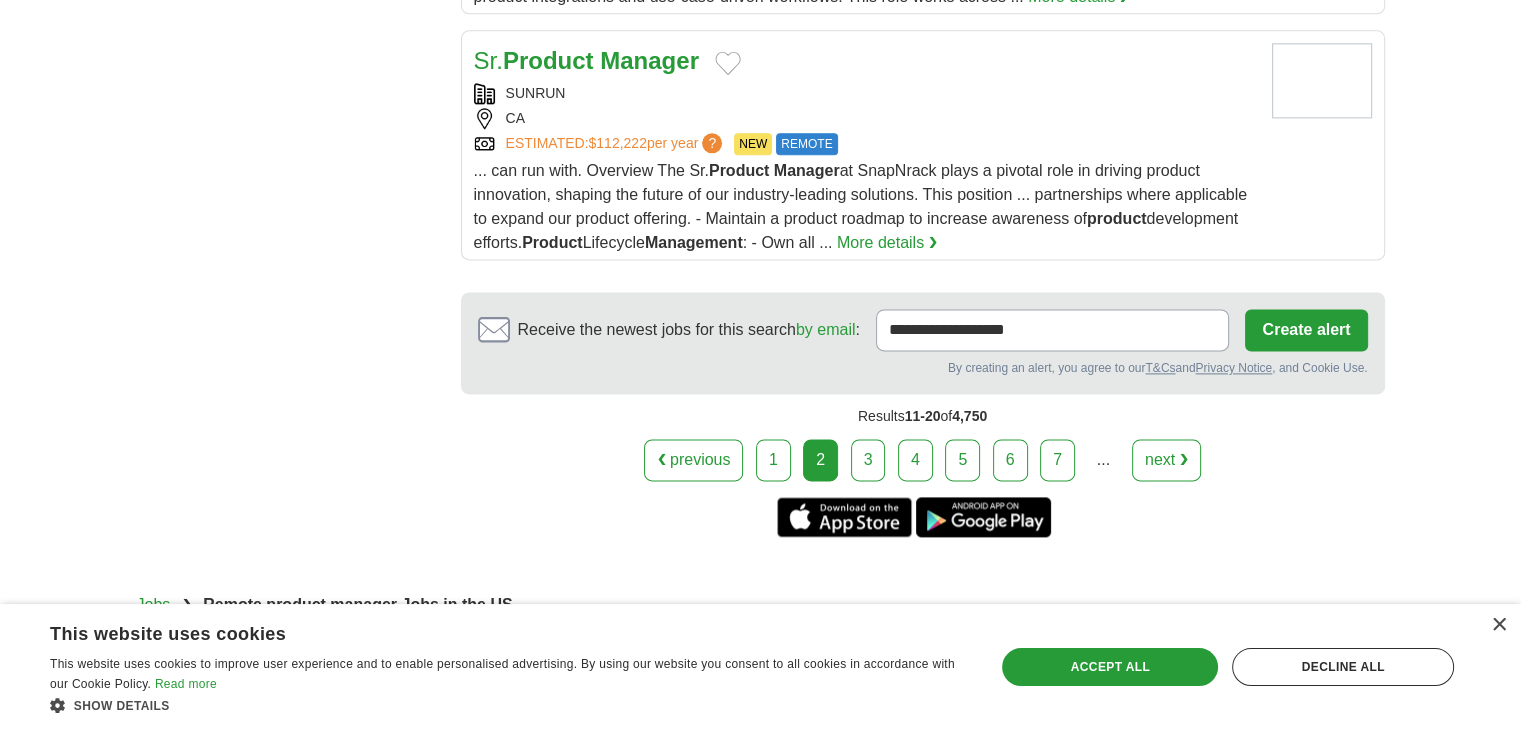 scroll, scrollTop: 2768, scrollLeft: 0, axis: vertical 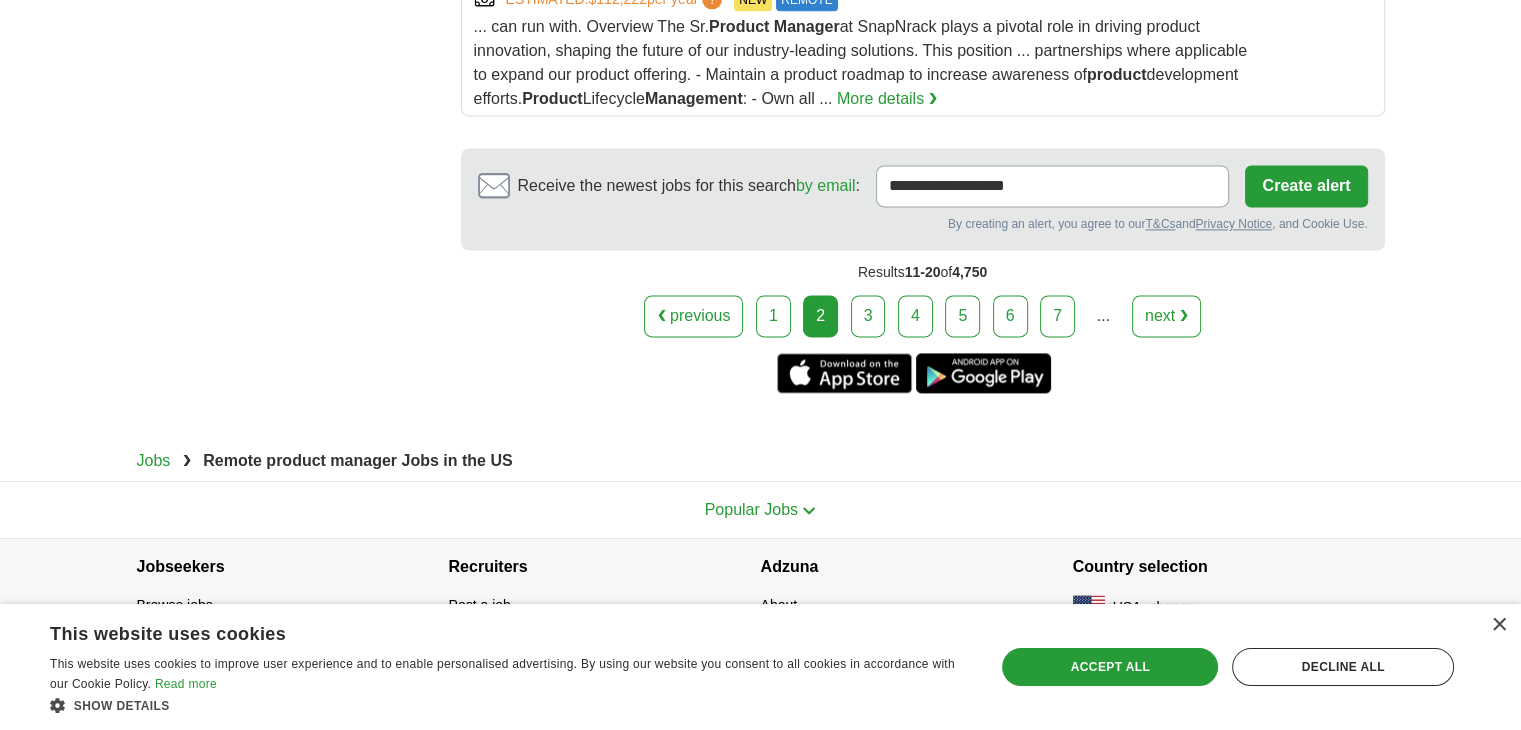 drag, startPoint x: 872, startPoint y: 300, endPoint x: 935, endPoint y: 220, distance: 101.828285 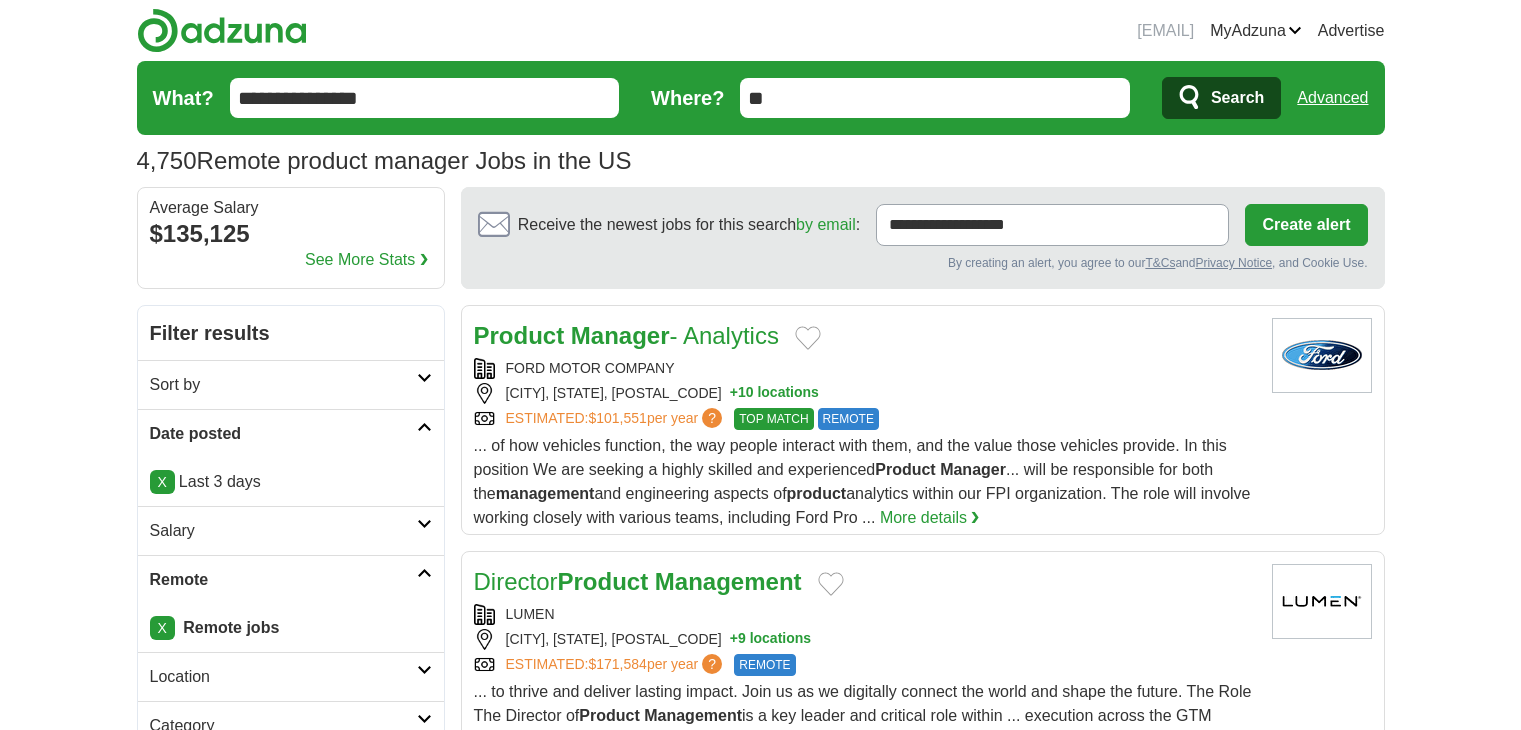 scroll, scrollTop: 0, scrollLeft: 0, axis: both 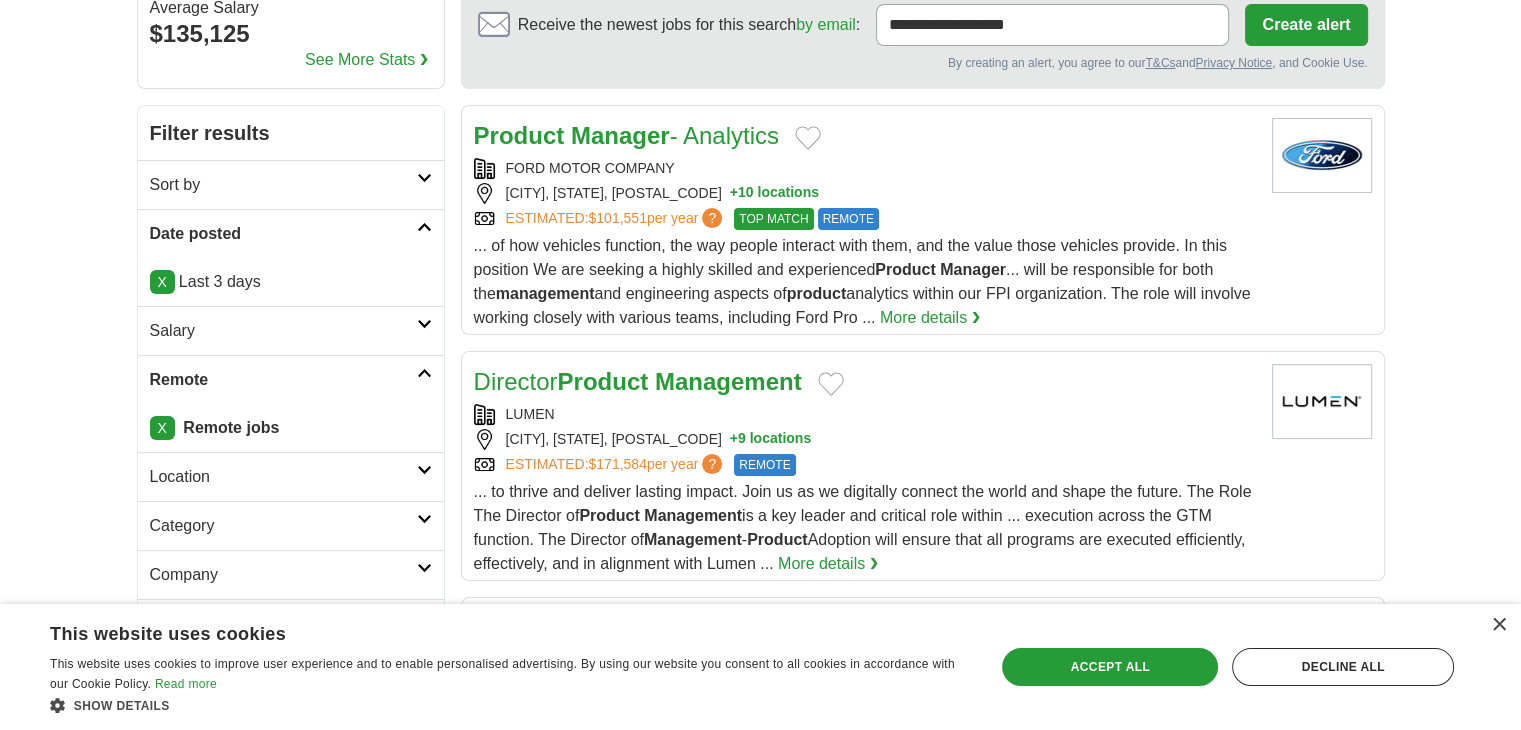 click on "...  of how vehicles function, the way people interact with them, and the value those vehicles provide. In this position We are seeking a highly skilled and experienced  Product   Manager  ...  will be responsible for both the  management  and engineering aspects of  product  analytics within our FPI organization. The role will involve working closely with various teams, including Ford Pro ..." at bounding box center [862, 281] 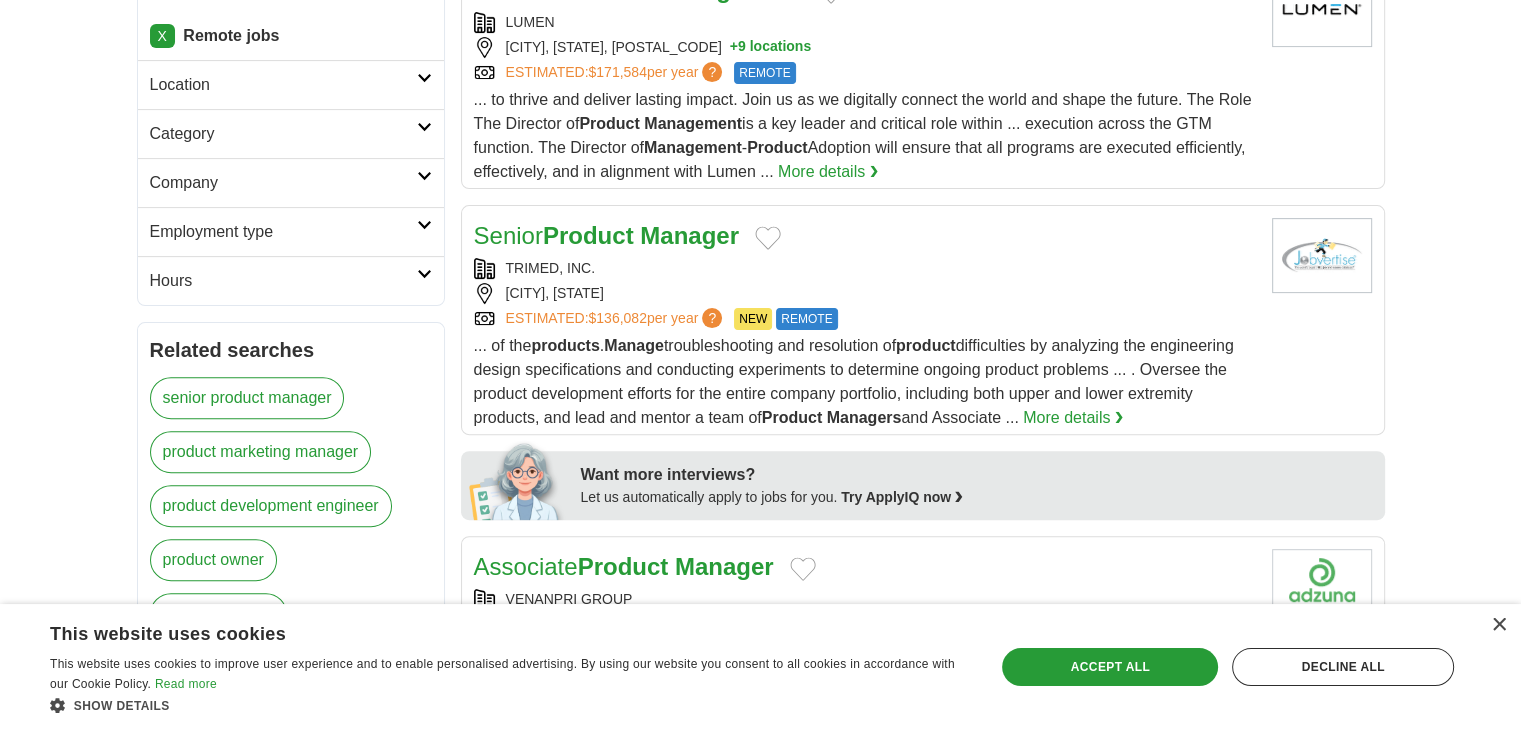 scroll, scrollTop: 600, scrollLeft: 0, axis: vertical 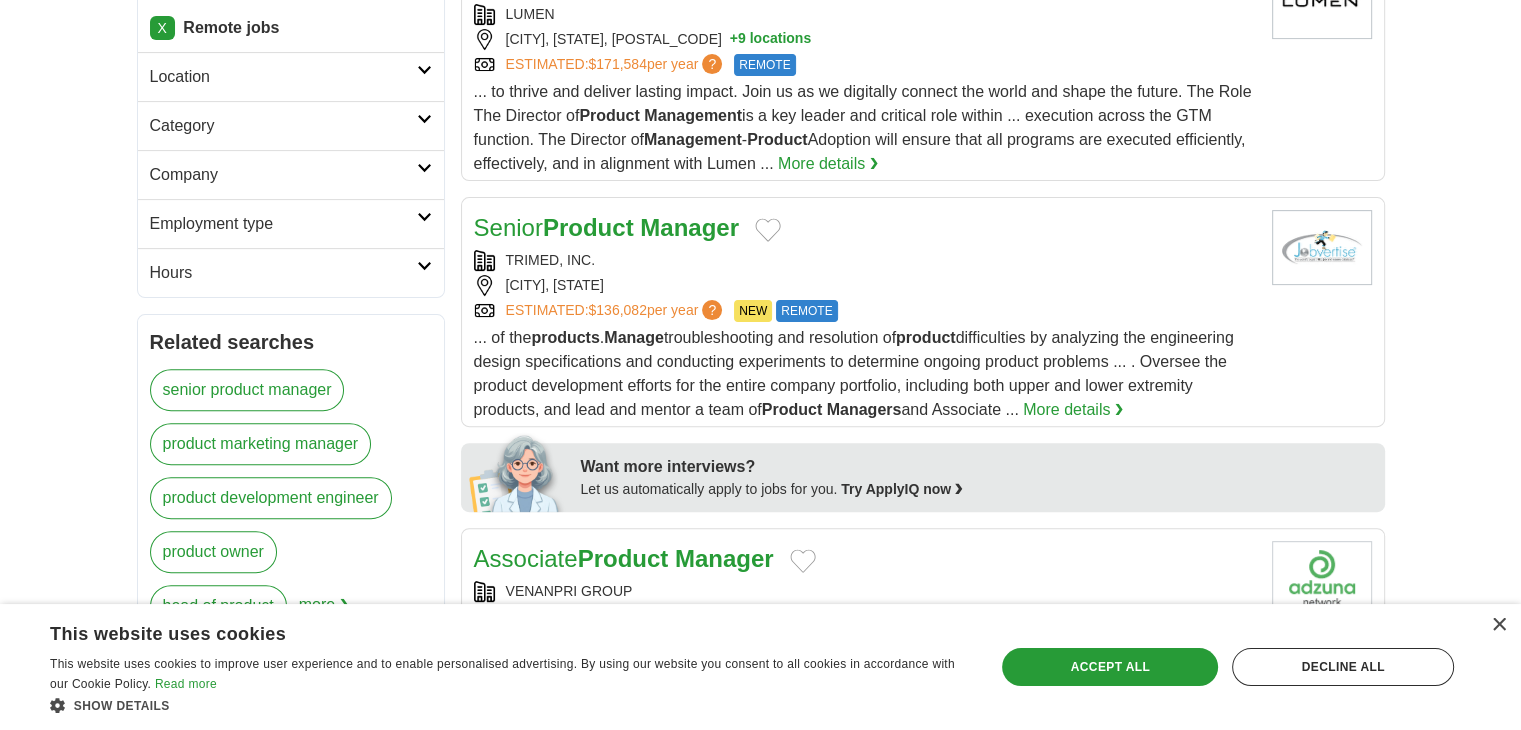 click on "...  of the  products .  Manage  troubleshooting and resolution of  product  difficulties by analyzing the engineering design specifications and conducting experiments to determine ongoing product problems ... . Oversee the product development efforts for the entire company portfolio, including both upper and lower extremity products, and lead and mentor a team of  Product   Managers  and Associate ..." at bounding box center [854, 373] 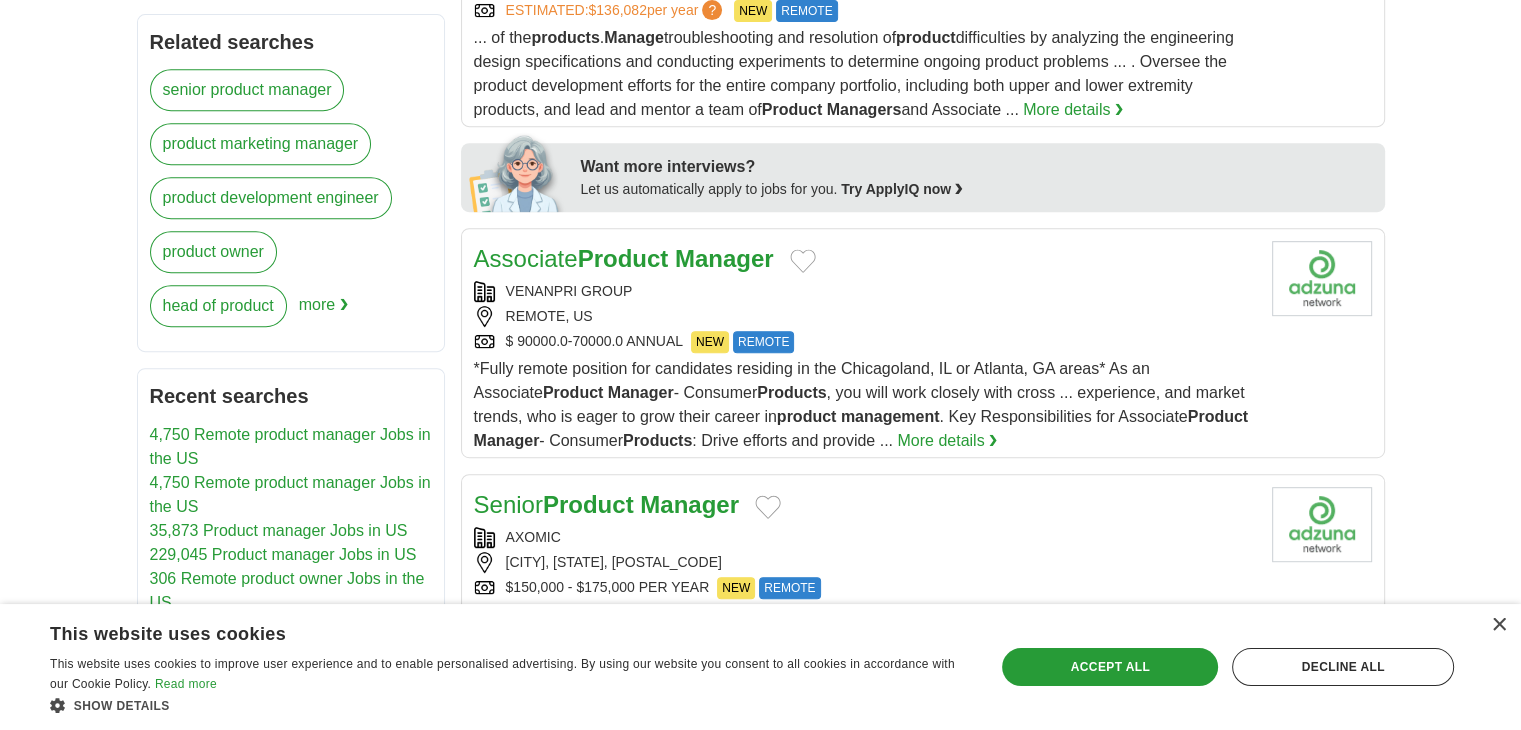 scroll, scrollTop: 1100, scrollLeft: 0, axis: vertical 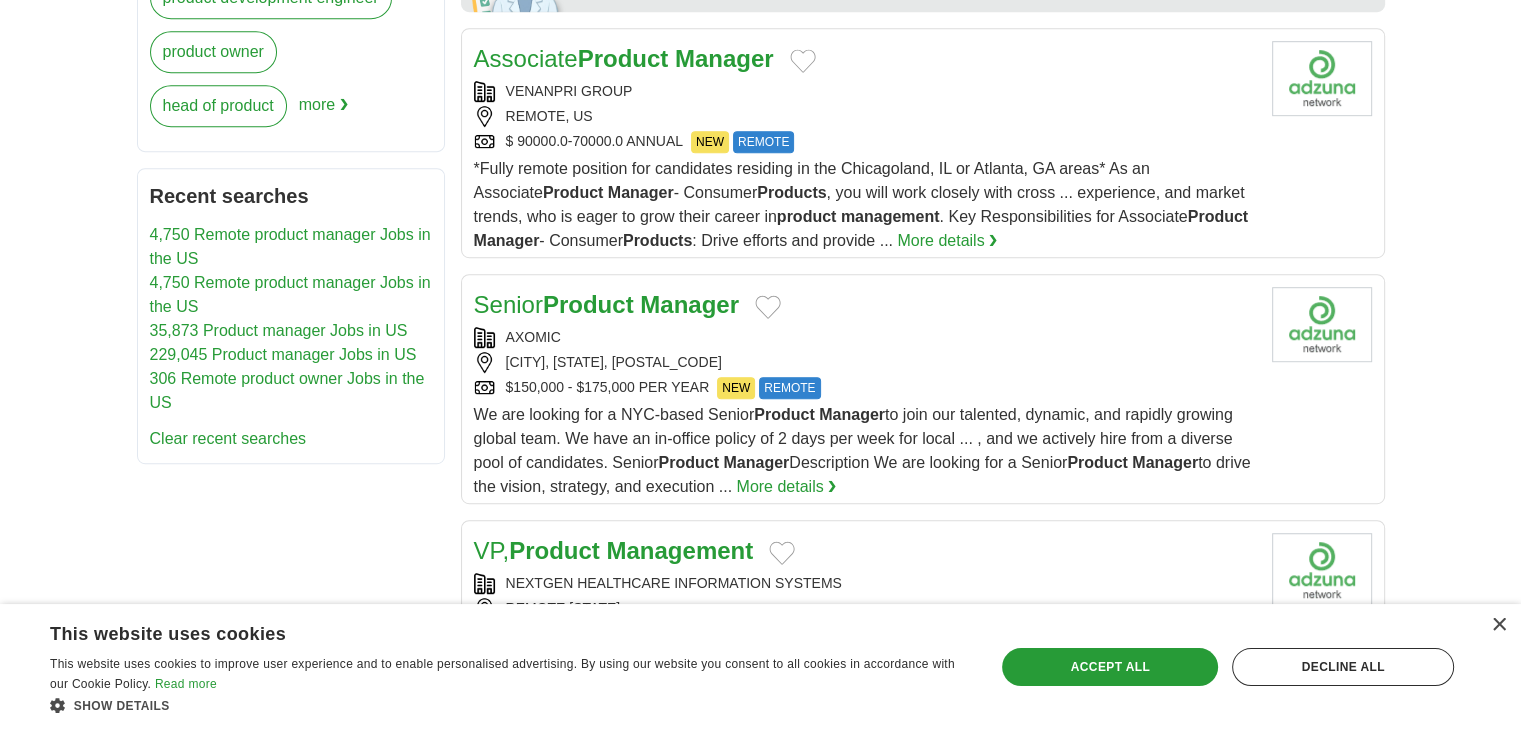 click on "$150,000 - $175,000 PER YEAR
NEW REMOTE" at bounding box center (865, 388) 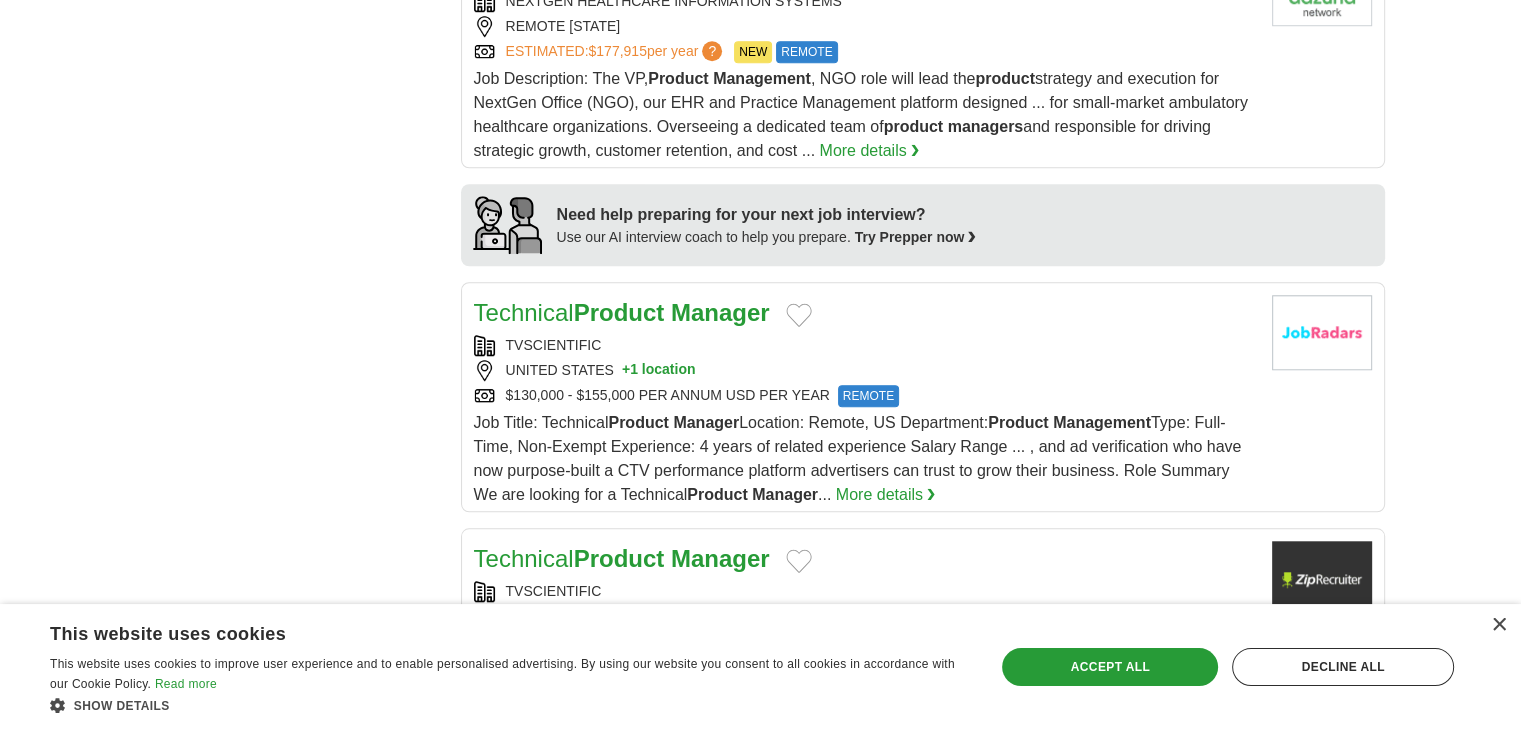 scroll, scrollTop: 1800, scrollLeft: 0, axis: vertical 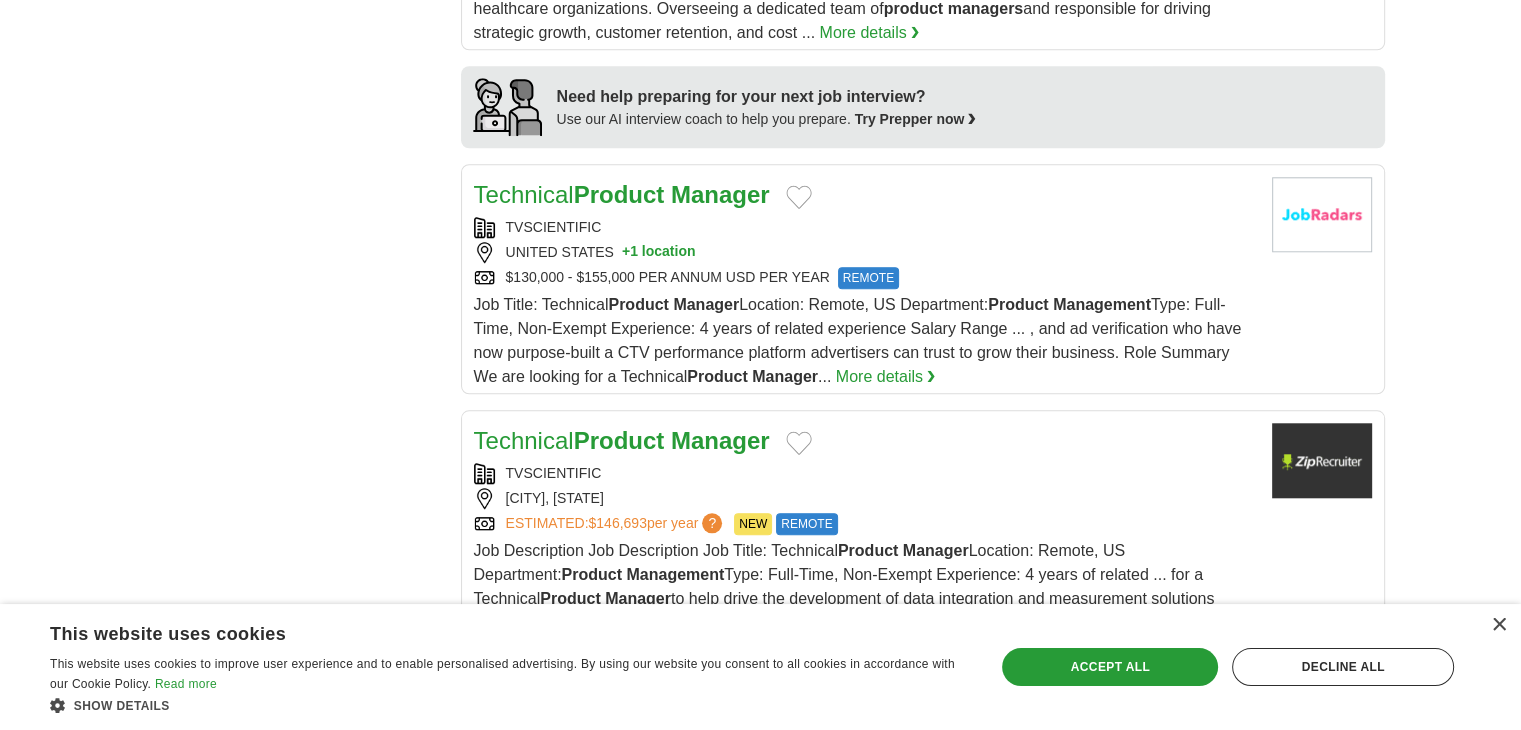 click on "Job Title: Technical  Product   Manager  Location: Remote, US Department:  Product   Management  Type: Full-Time, Non-Exempt Experience: 4 years of related experience Salary Range ... , and ad verification who have now purpose-built a CTV performance platform advertisers can trust to grow their business. Role Summary We are looking for a Technical  Product   Manager  ...
More details ❯" at bounding box center [865, 341] 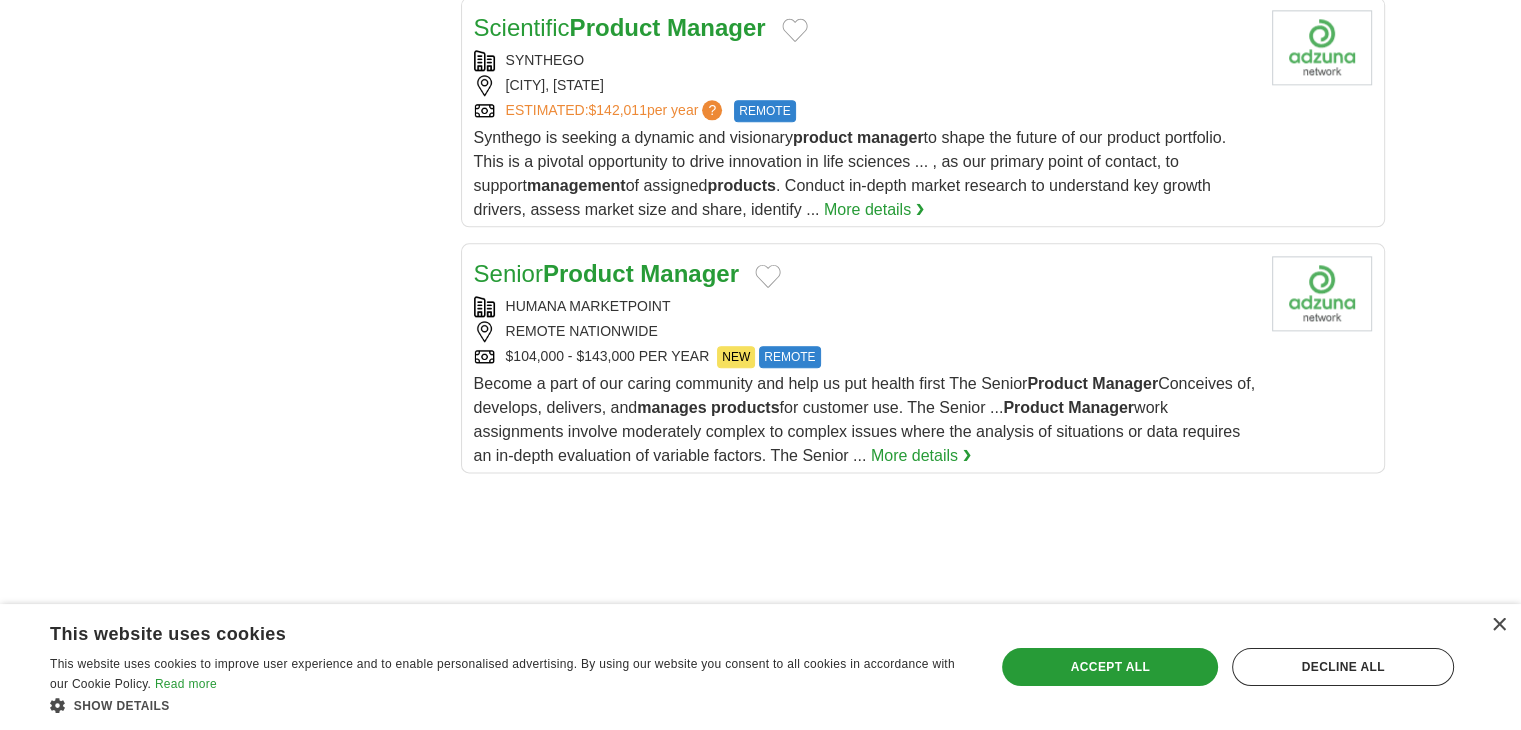 scroll, scrollTop: 2600, scrollLeft: 0, axis: vertical 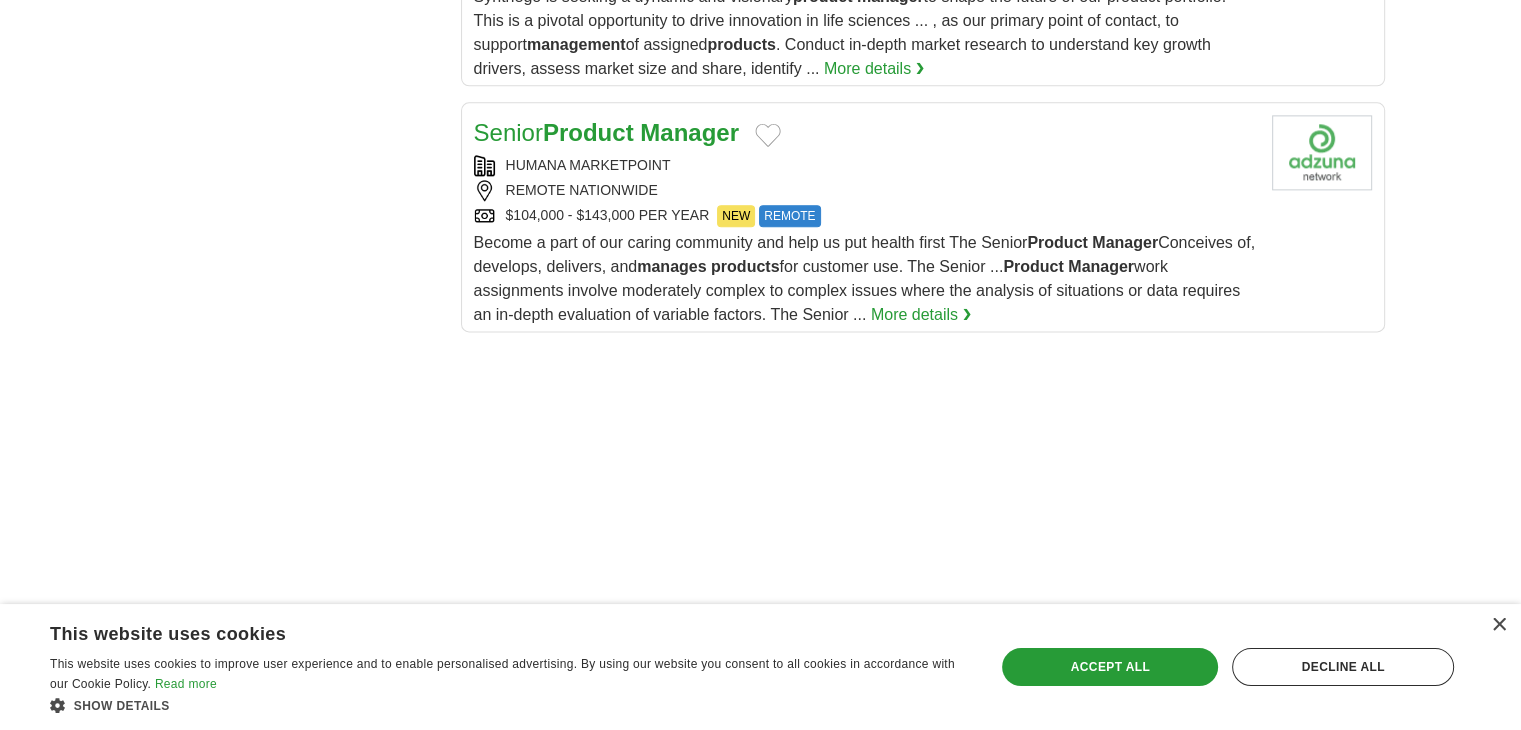 click on "Become a part of our caring community and help us put health first The Senior  Product   Manager  Conceives of, develops, delivers, and  manages   products  for customer use. The Senior ...   Product   Manager  work assignments involve moderately complex to complex issues where the analysis of situations or data requires an in-depth evaluation of variable factors. The Senior ..." at bounding box center (864, 278) 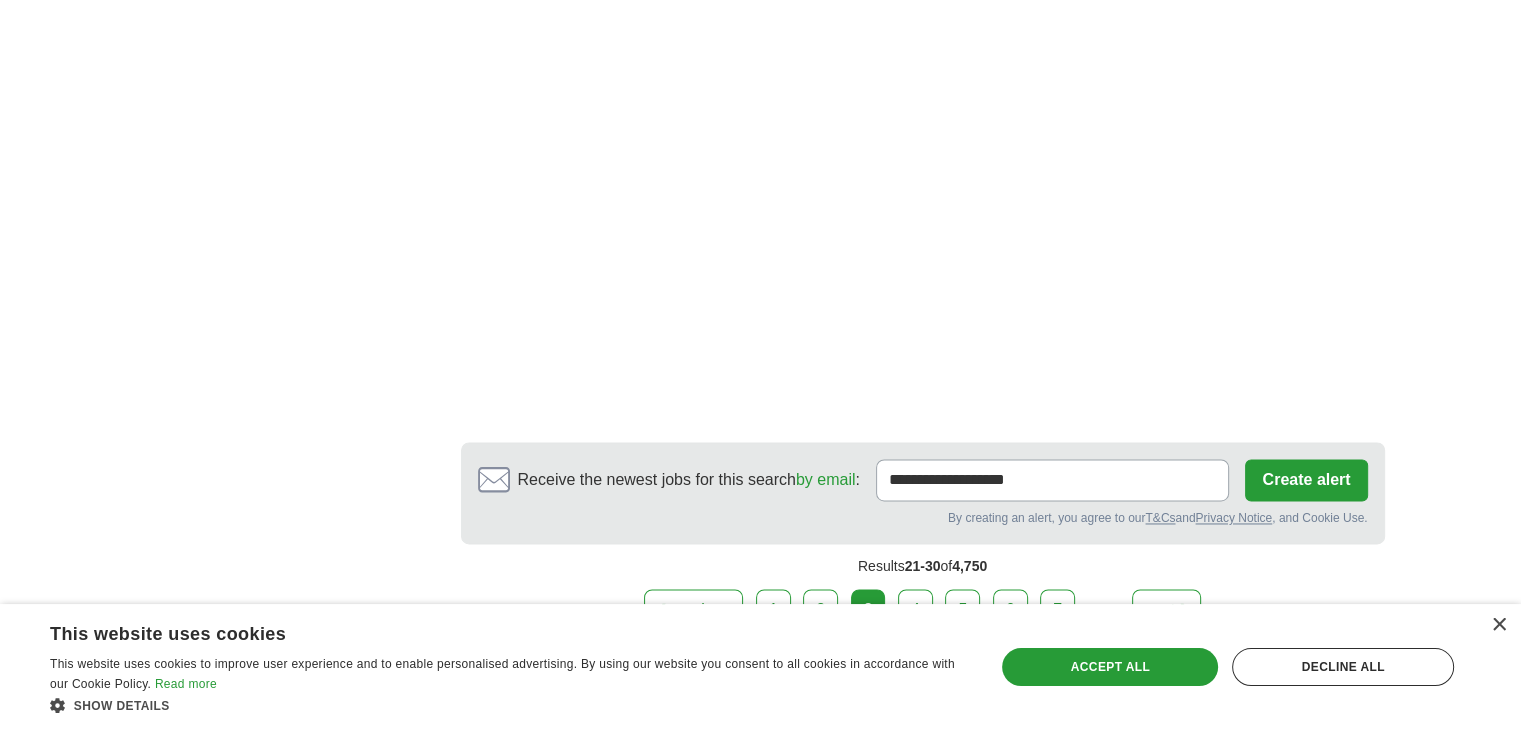 scroll, scrollTop: 3293, scrollLeft: 0, axis: vertical 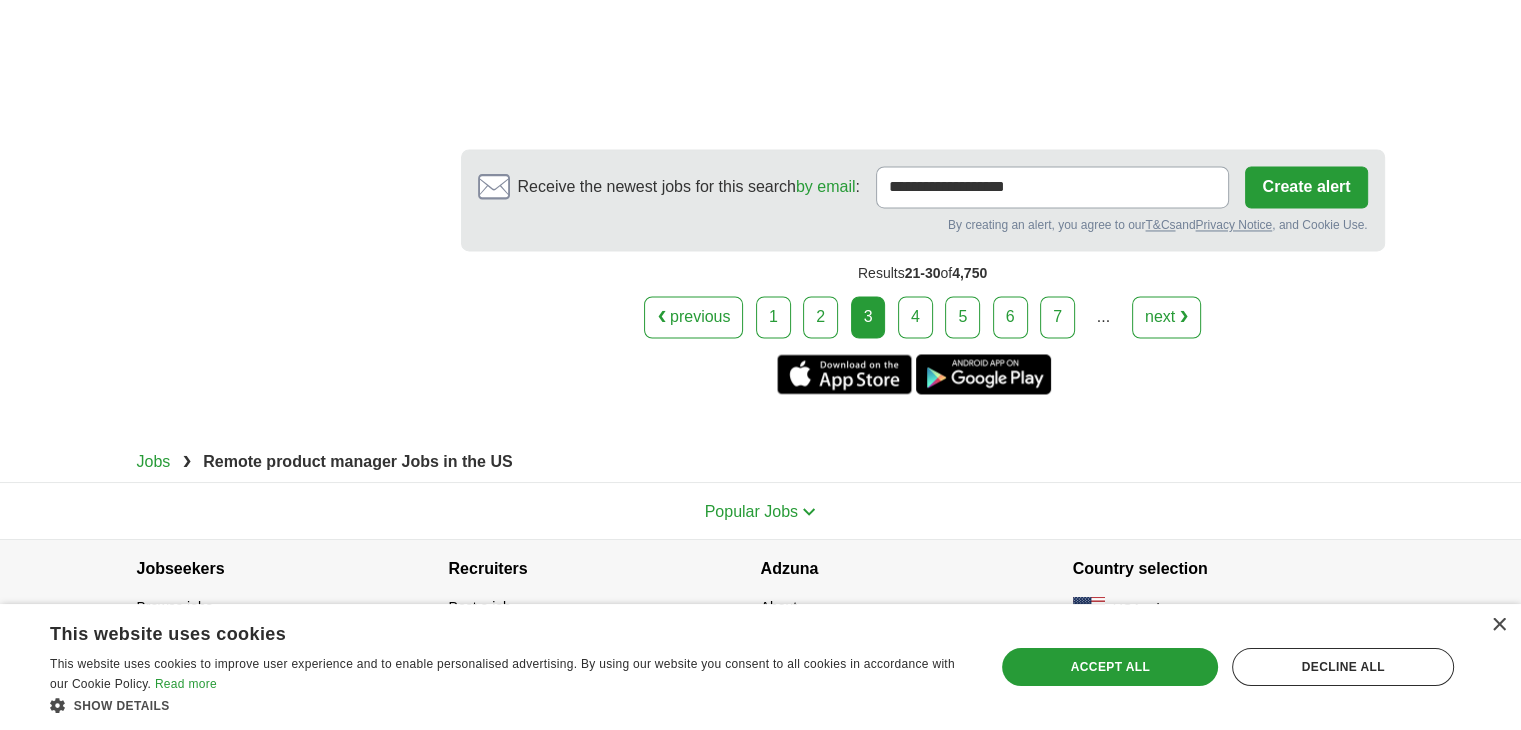 click on "4" at bounding box center (915, 317) 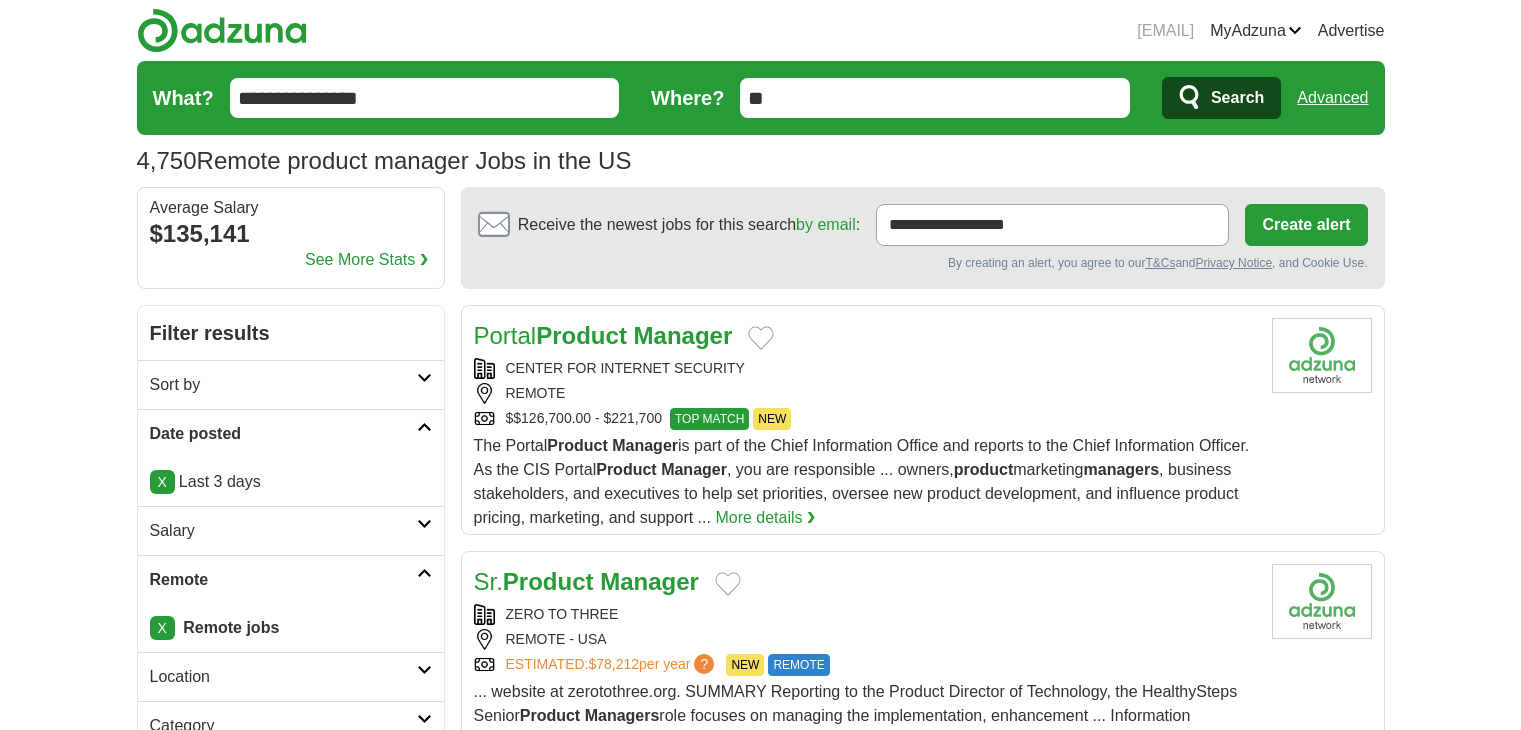 scroll, scrollTop: 0, scrollLeft: 0, axis: both 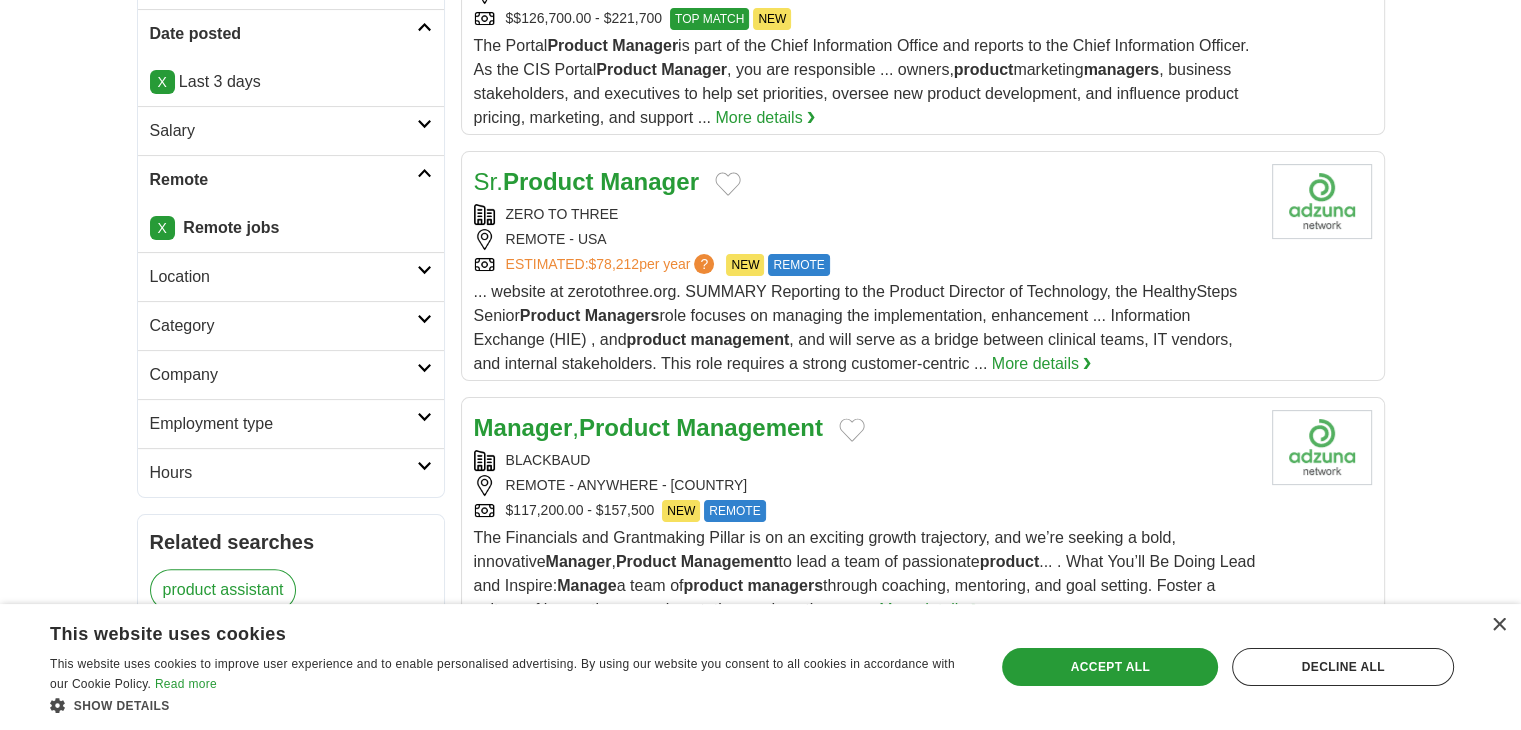 click on "...  website at zerotothree.org. SUMMARY Reporting to the Product Director of Technology, the HealthySteps Senior  Product   Managers  role focuses on managing the implementation, enhancement ...  Information Exchange (HIE) , and  product   management  , and will serve as a bridge between clinical teams, IT vendors, and internal stakeholders. This role requires a strong customer-centric ...
More details ❯" at bounding box center (865, 328) 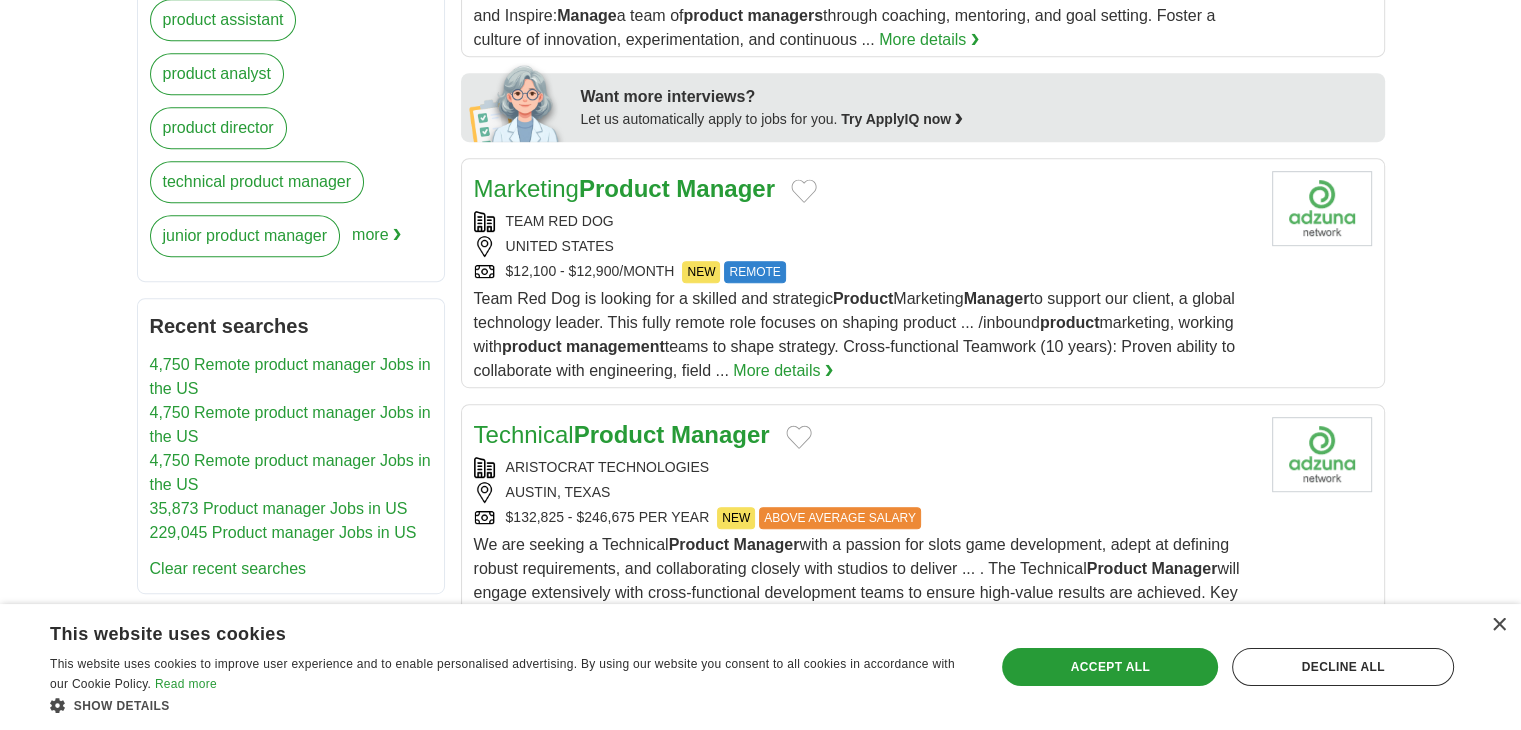 scroll, scrollTop: 1300, scrollLeft: 0, axis: vertical 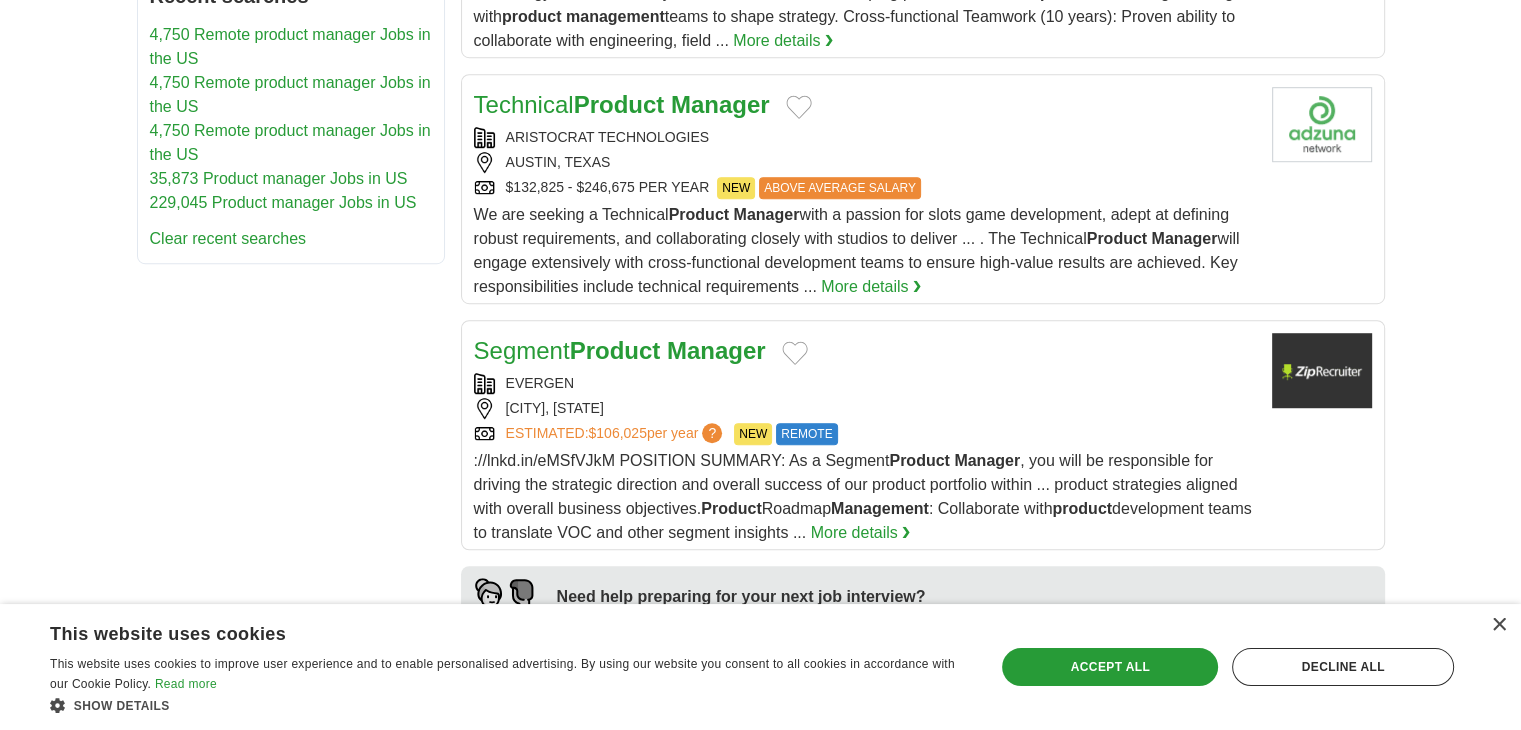 click on "We are seeking a Technical  Product   Manager  with a passion for slots game development, adept at defining robust requirements, and collaborating closely with studios to deliver ... . The Technical  Product   Manager  will engage extensively with cross-functional development teams to ensure high-value results are achieved. Key responsibilities include technical requirements ...
More details ❯" at bounding box center (865, 251) 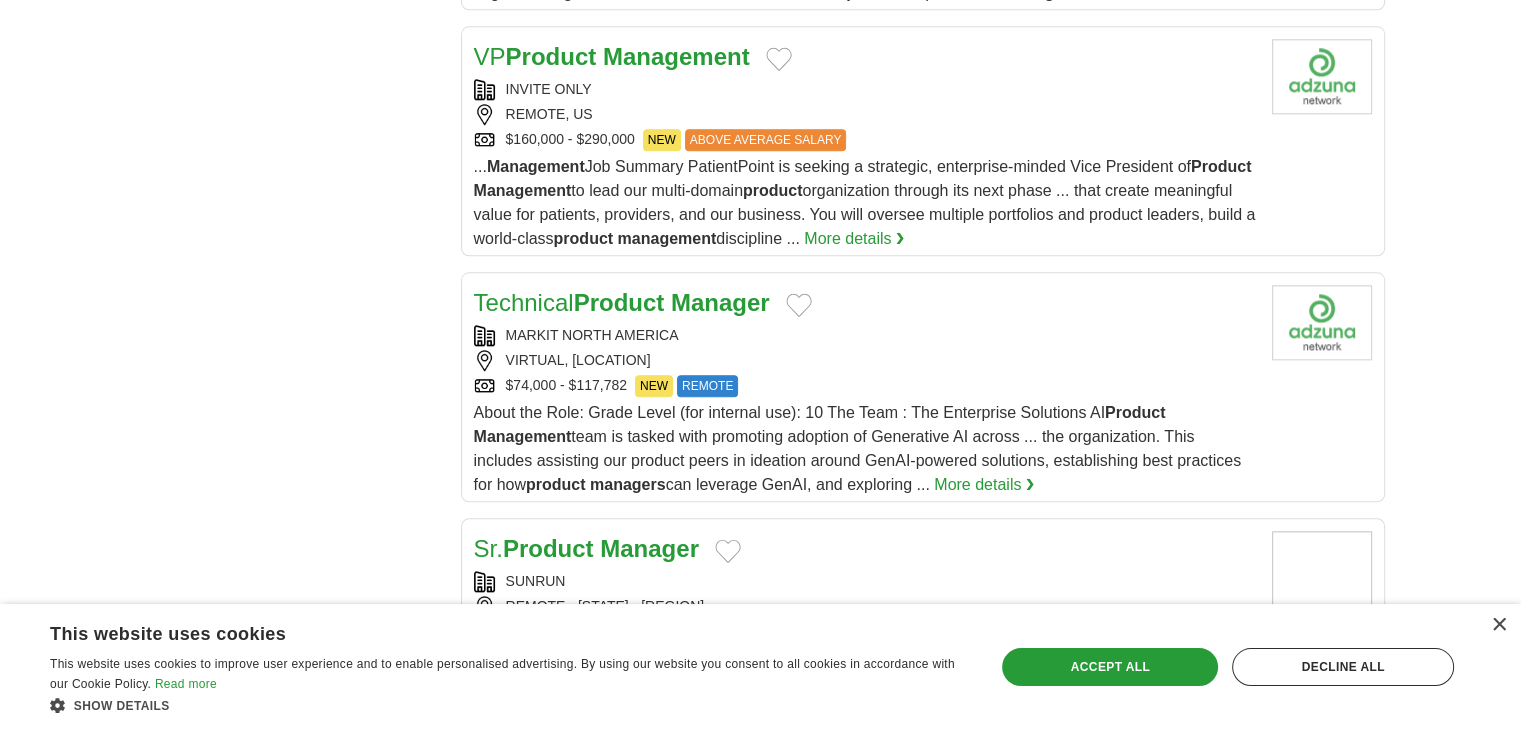 scroll, scrollTop: 2300, scrollLeft: 0, axis: vertical 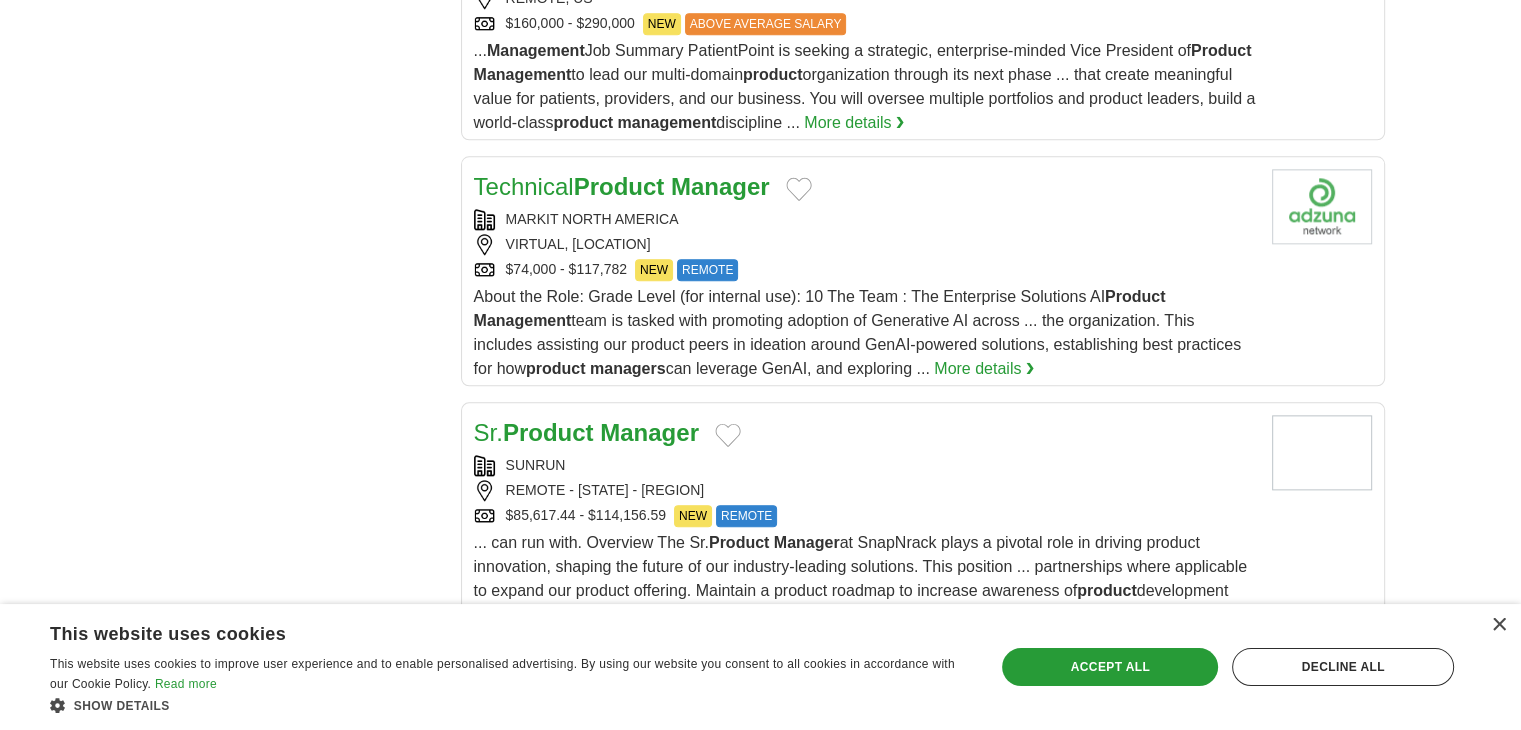 click on "About the Role: Grade Level (for internal use): 10 The Team : The Enterprise Solutions AI  Product   Management  team is tasked with promoting adoption of Generative AI across ...  the organization. This includes assisting our product peers in ideation around GenAI-powered solutions, establishing best practices for how  product   managers  can leverage GenAI, and exploring ..." at bounding box center (858, 332) 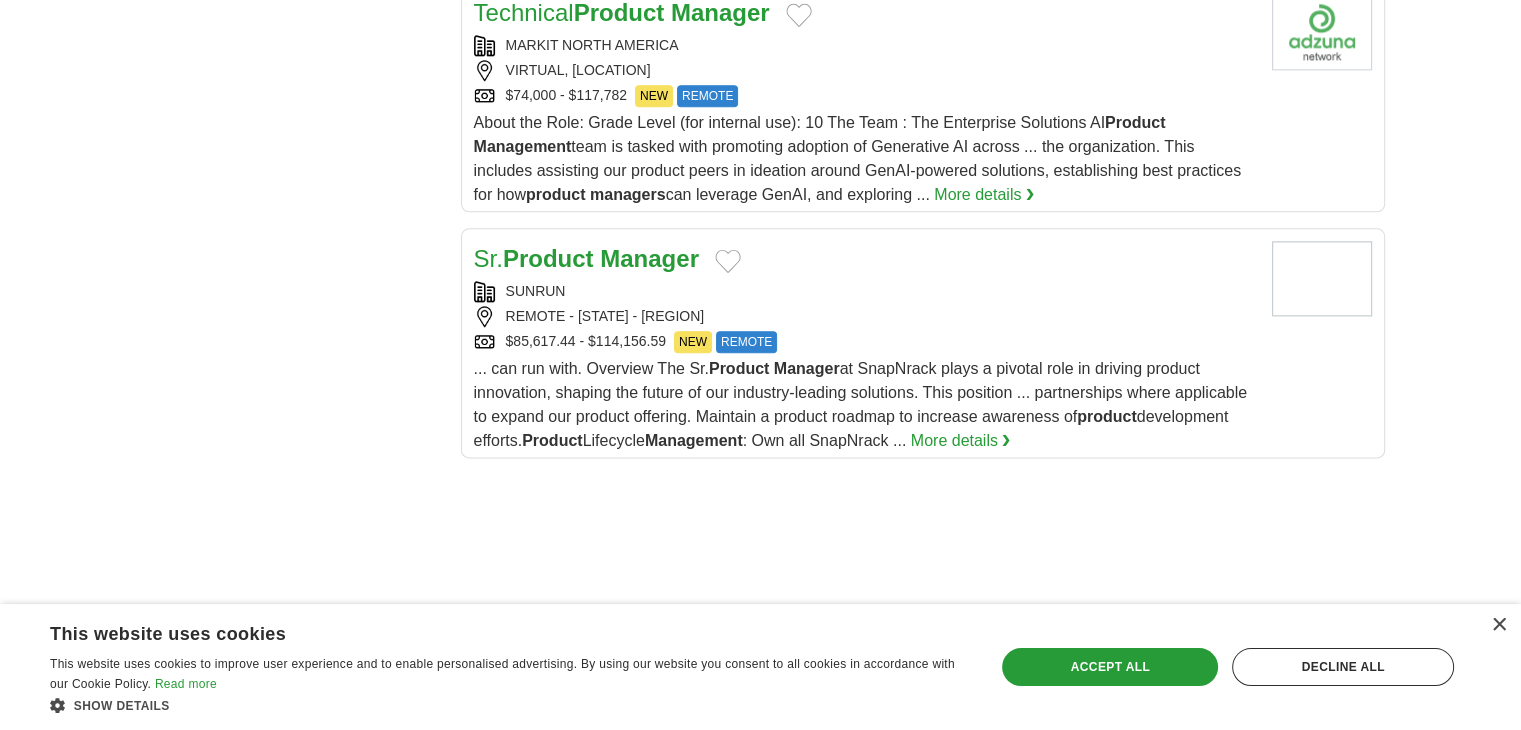 scroll, scrollTop: 2600, scrollLeft: 0, axis: vertical 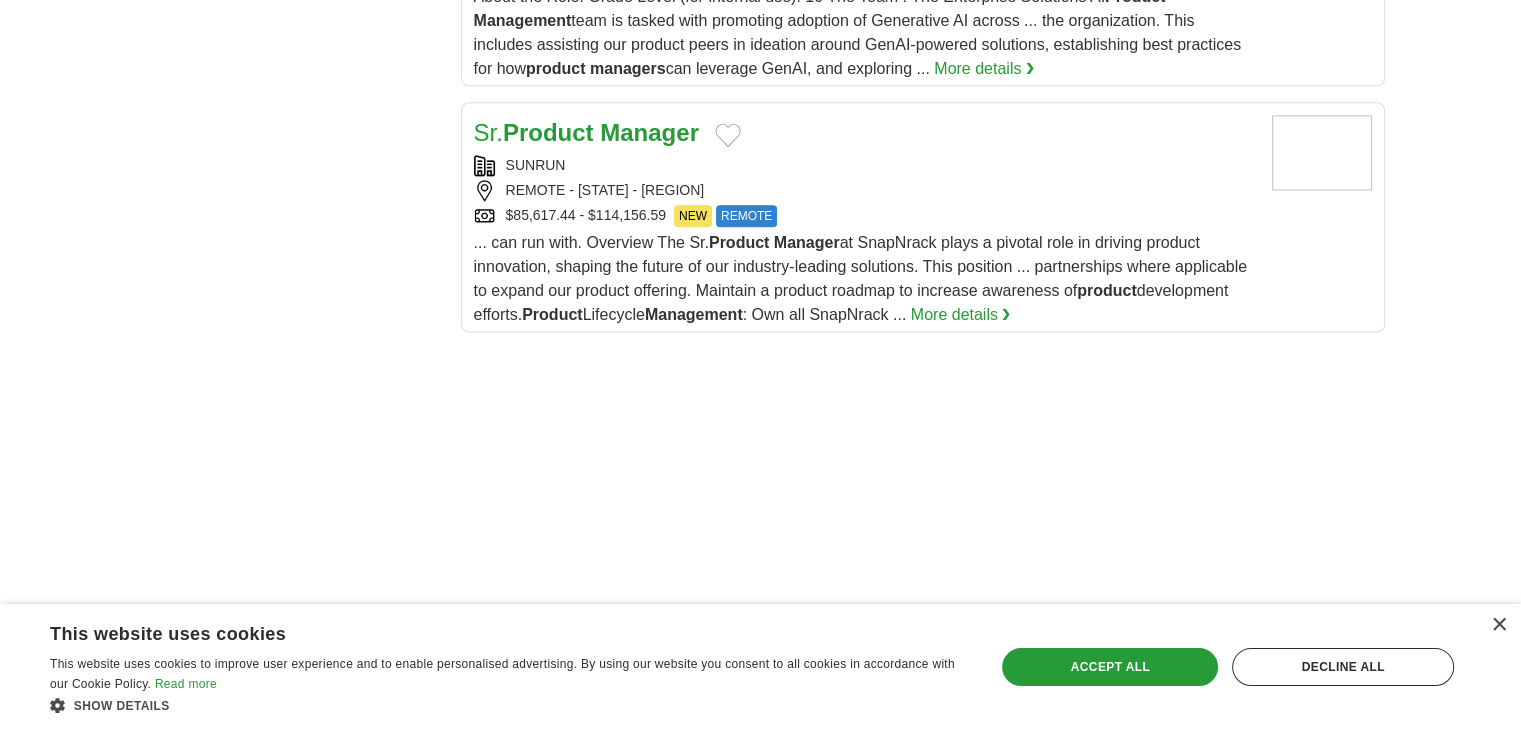 click on "$85,617.44 - $114,156.59
NEW REMOTE" at bounding box center [865, 216] 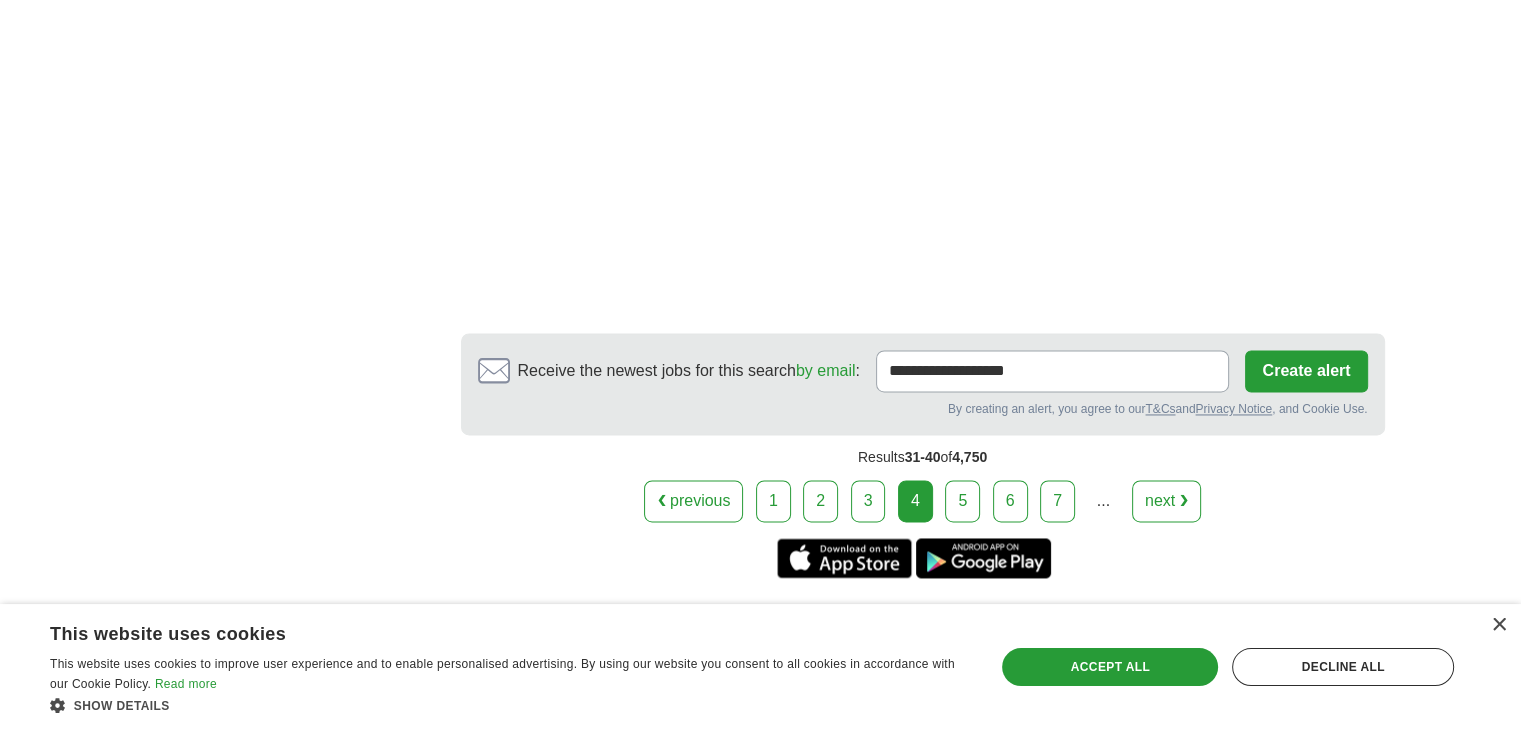 scroll, scrollTop: 3200, scrollLeft: 0, axis: vertical 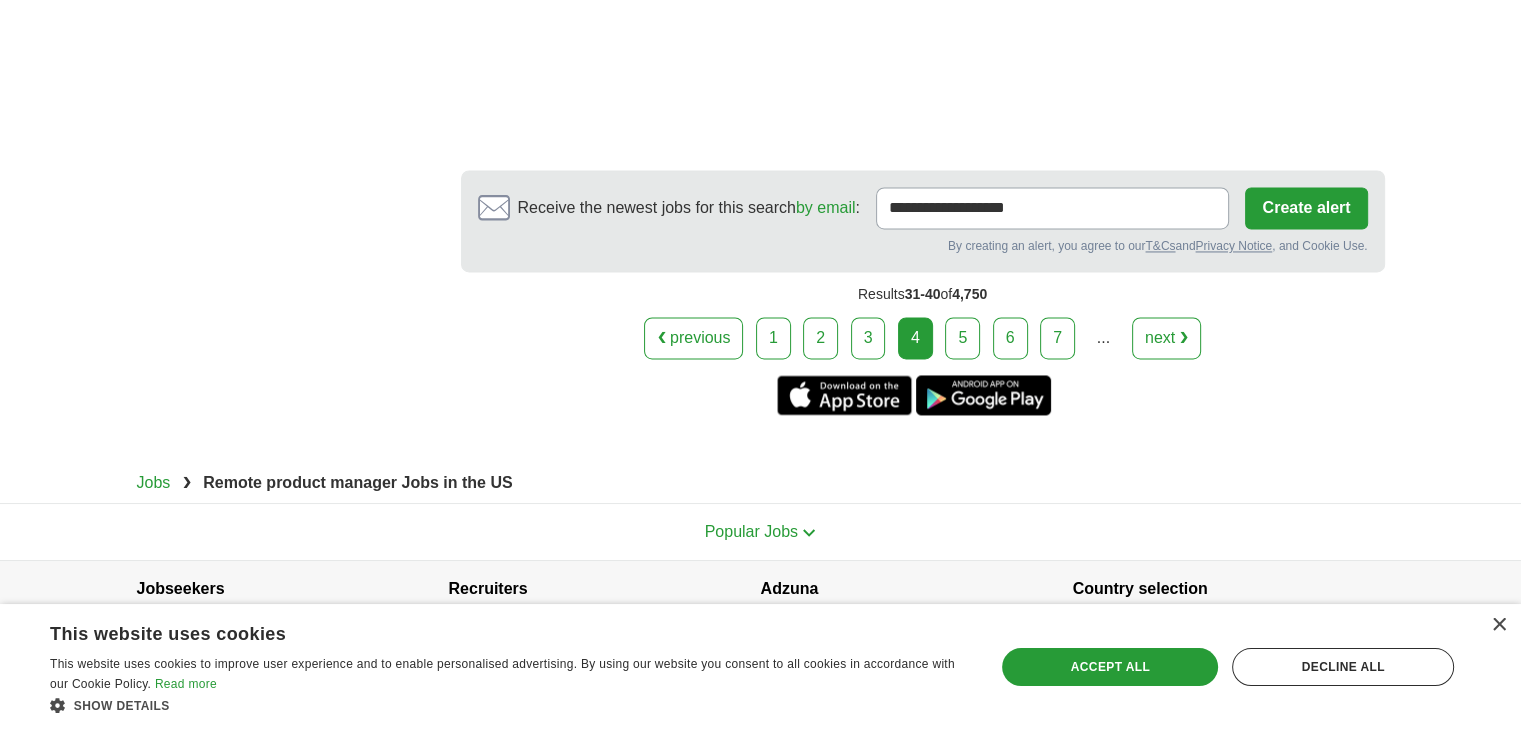 click on "5" at bounding box center (962, 338) 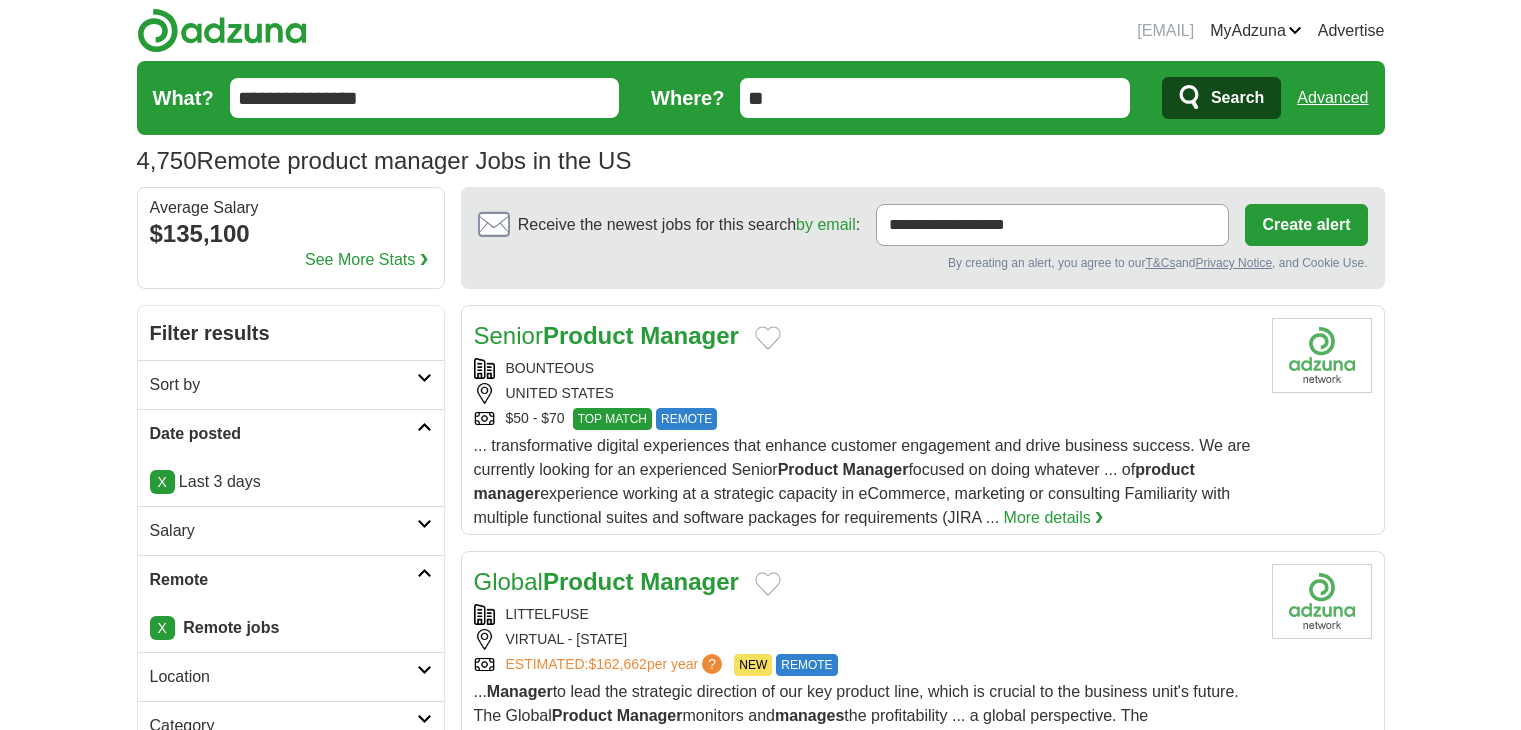 scroll, scrollTop: 0, scrollLeft: 0, axis: both 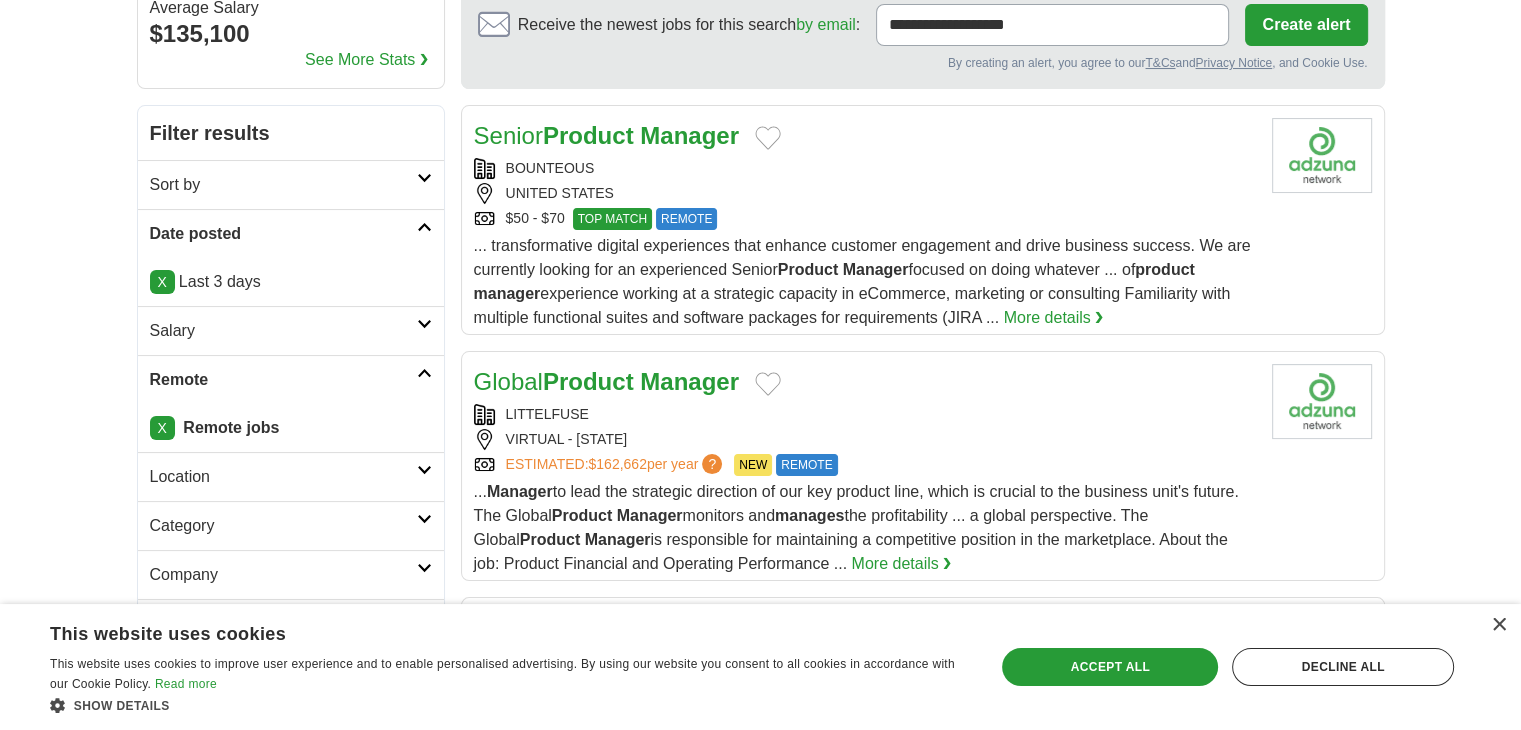 click on "...  transformative digital experiences that enhance customer engagement and drive business success. We are currently looking for an experienced Senior  Product   Manager  focused on doing whatever ...  of  product   manager  experience working at a strategic capacity in eCommerce, marketing or consulting Familiarity with multiple functional suites and software packages for requirements (JIRA ..." at bounding box center (862, 281) 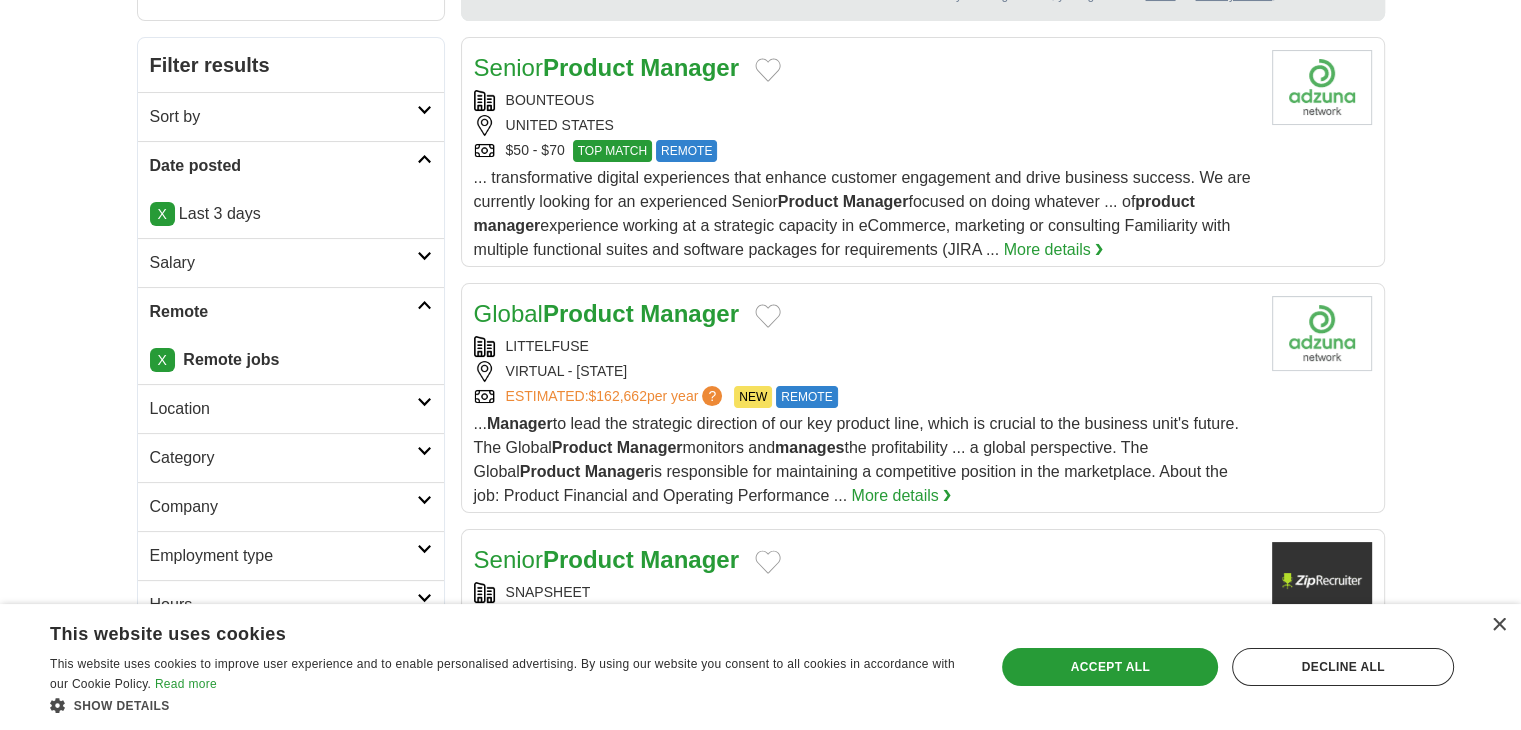 scroll, scrollTop: 300, scrollLeft: 0, axis: vertical 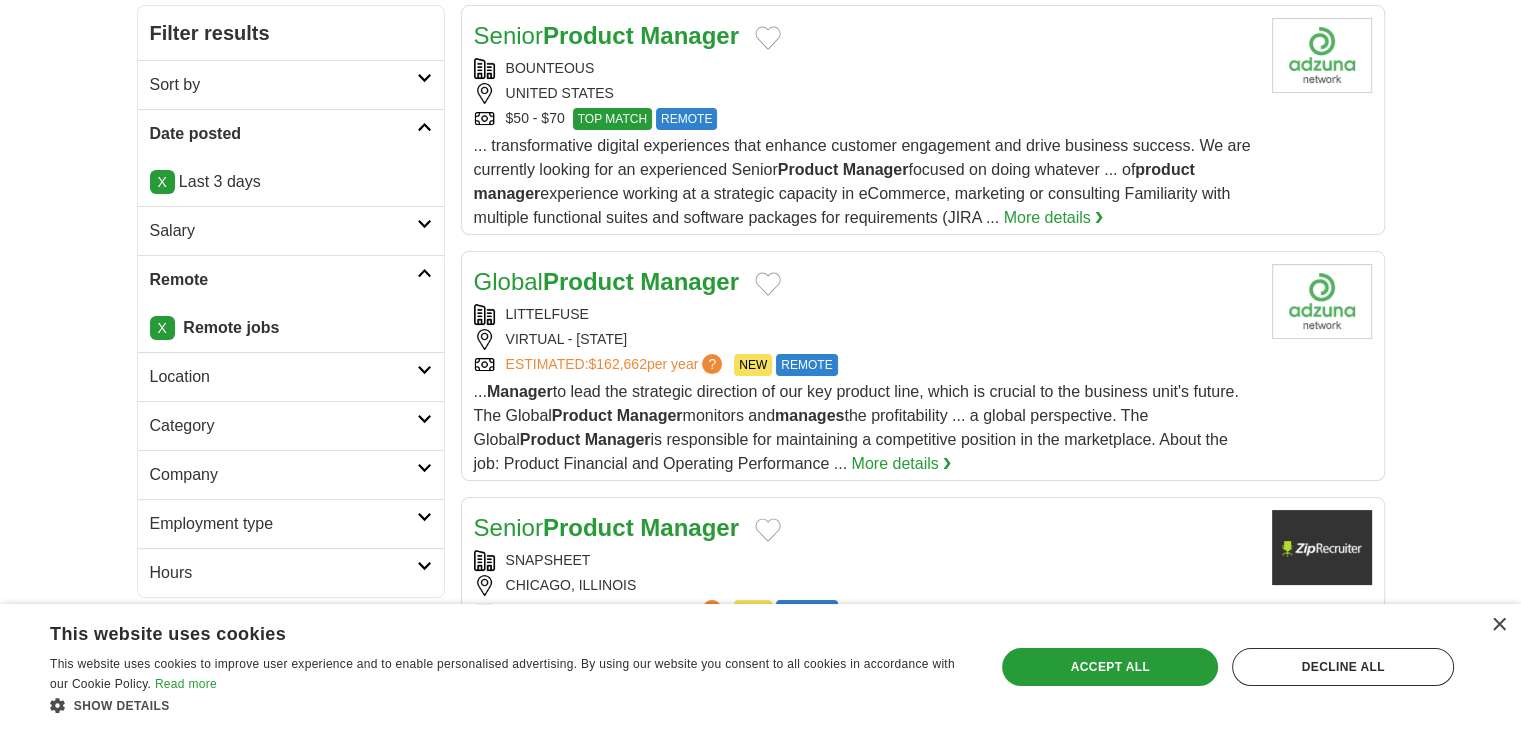 click on "...   Manager  to lead the strategic direction of our key product line, which is crucial to the business unit's future. The Global  Product   Manager  monitors and  manages  the profitability ...  a global perspective. The Global  Product   Manager  is responsible for maintaining a competitive position in the marketplace. About the job: Product Financial and Operating Performance ...
More details ❯" at bounding box center [865, 428] 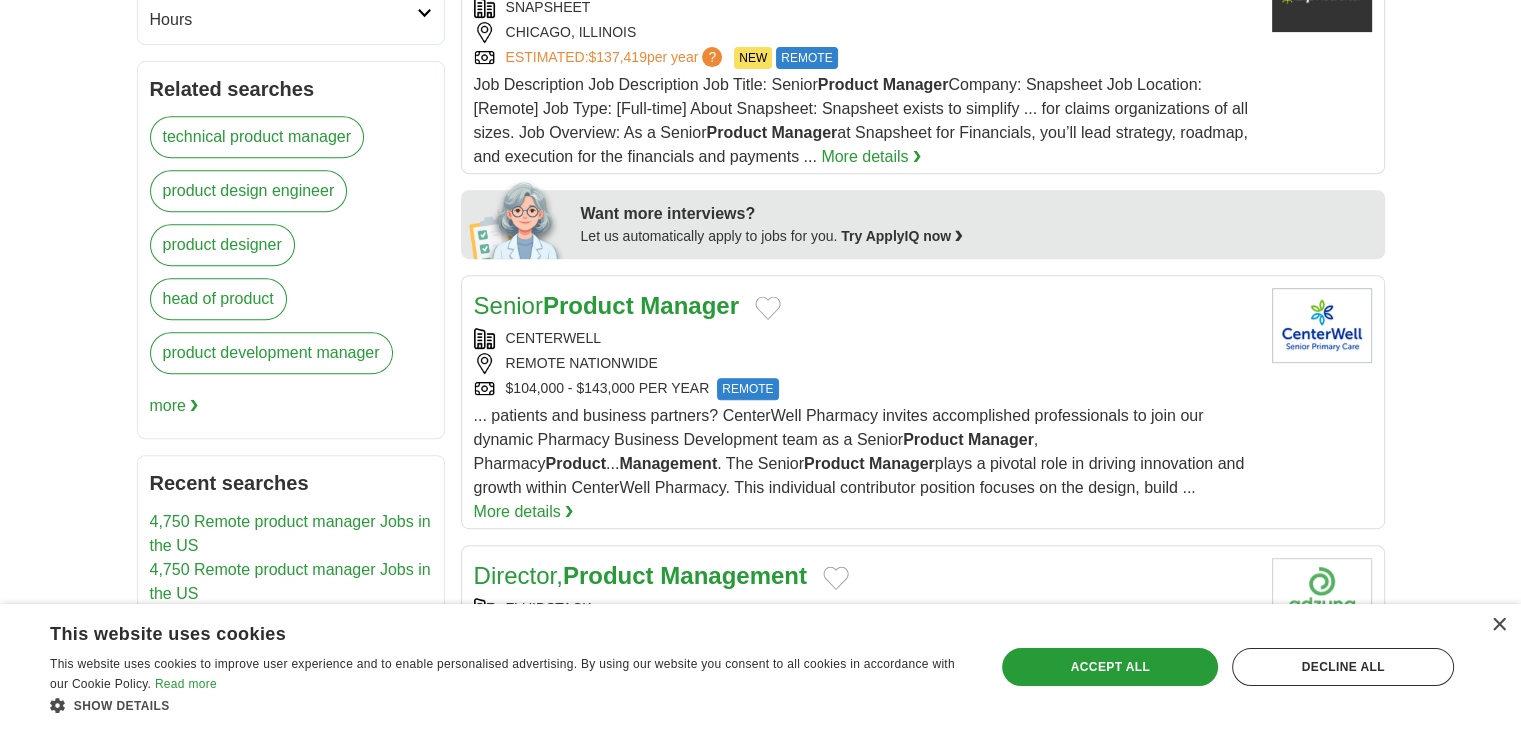 scroll, scrollTop: 900, scrollLeft: 0, axis: vertical 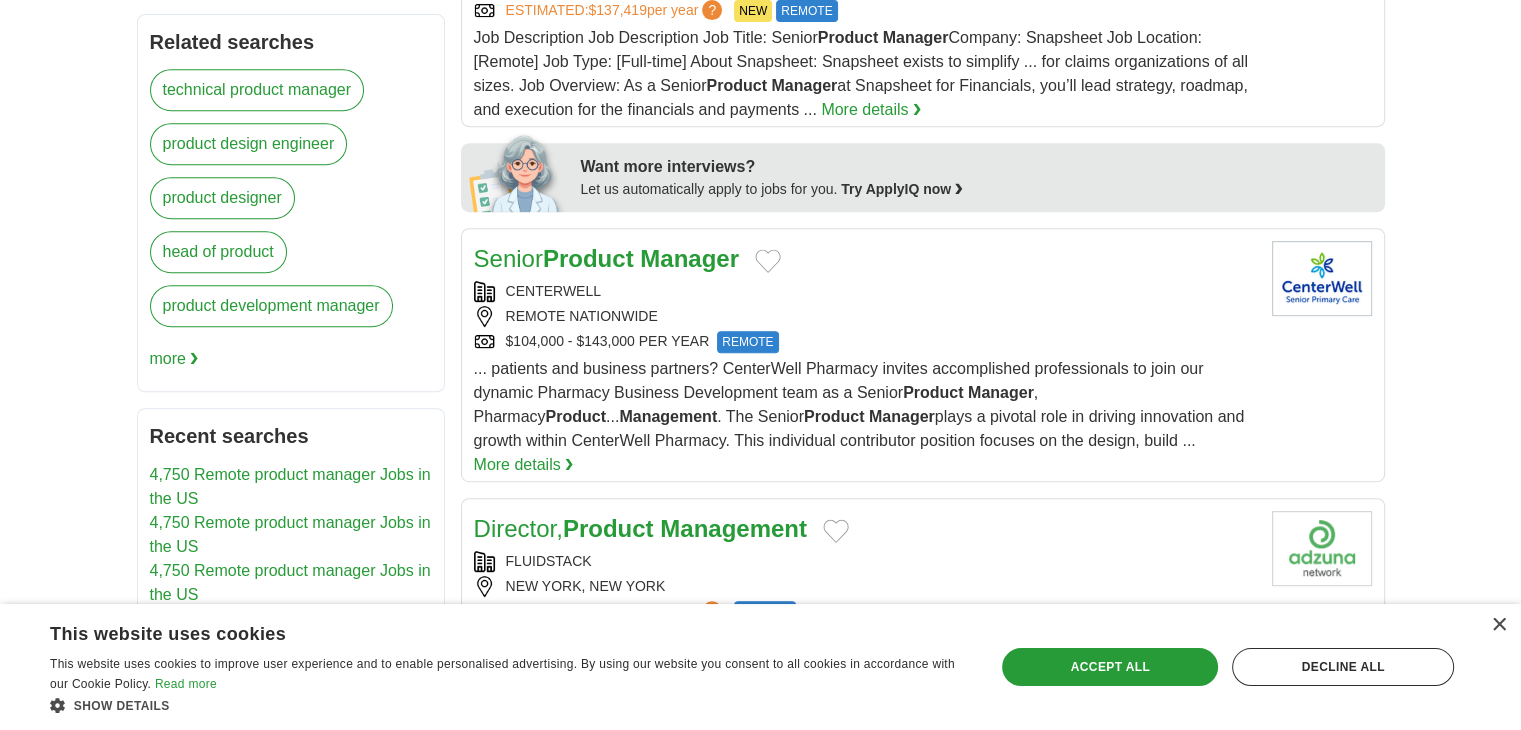 click on "...  patients and business partners? CenterWell Pharmacy invites accomplished professionals to join our dynamic Pharmacy Business Development team as a Senior  Product   Manager , Pharmacy  Product  ...   Management . The Senior  Product   Manager  plays a pivotal role in driving innovation and growth within CenterWell Pharmacy. This individual contributor position focuses on the design, build ..." at bounding box center (859, 404) 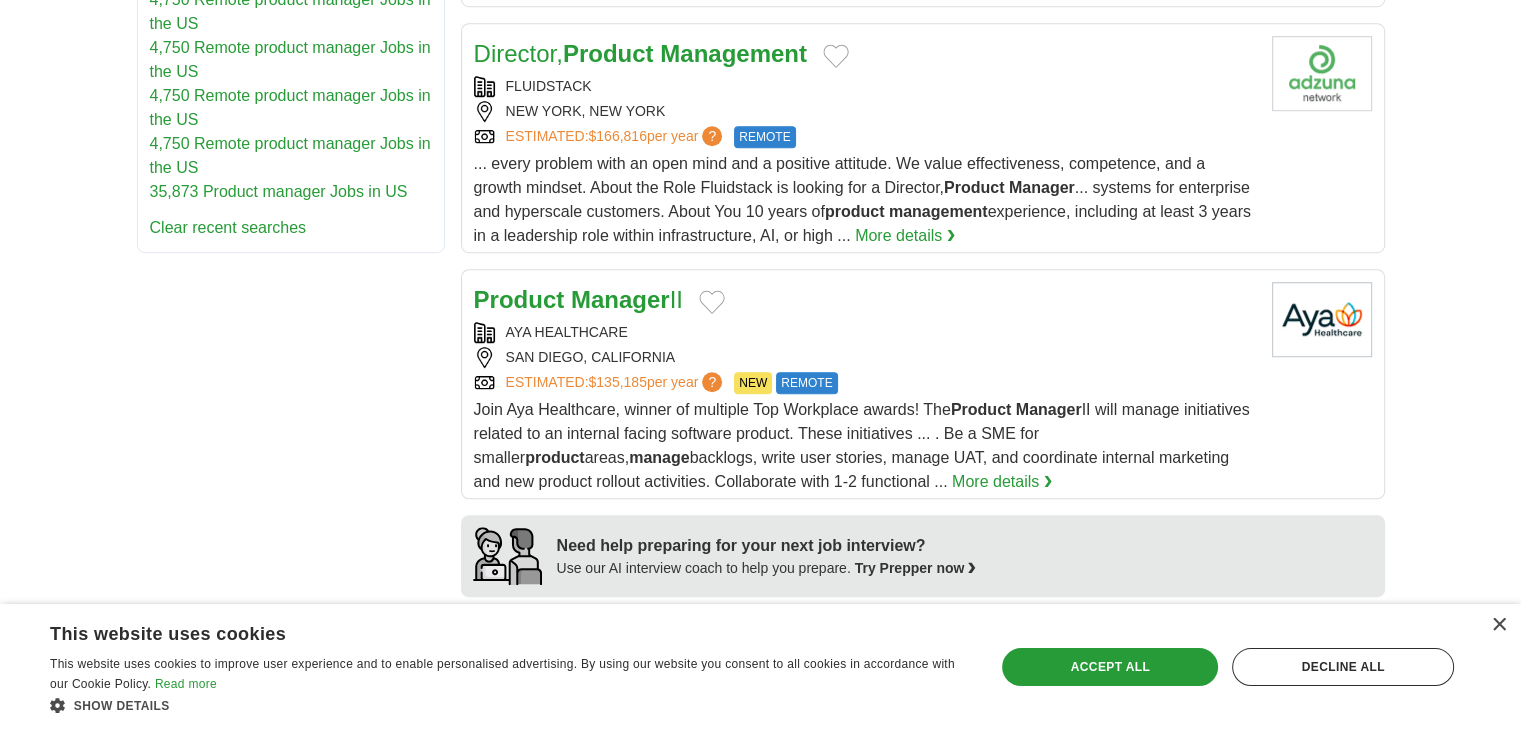 scroll, scrollTop: 1400, scrollLeft: 0, axis: vertical 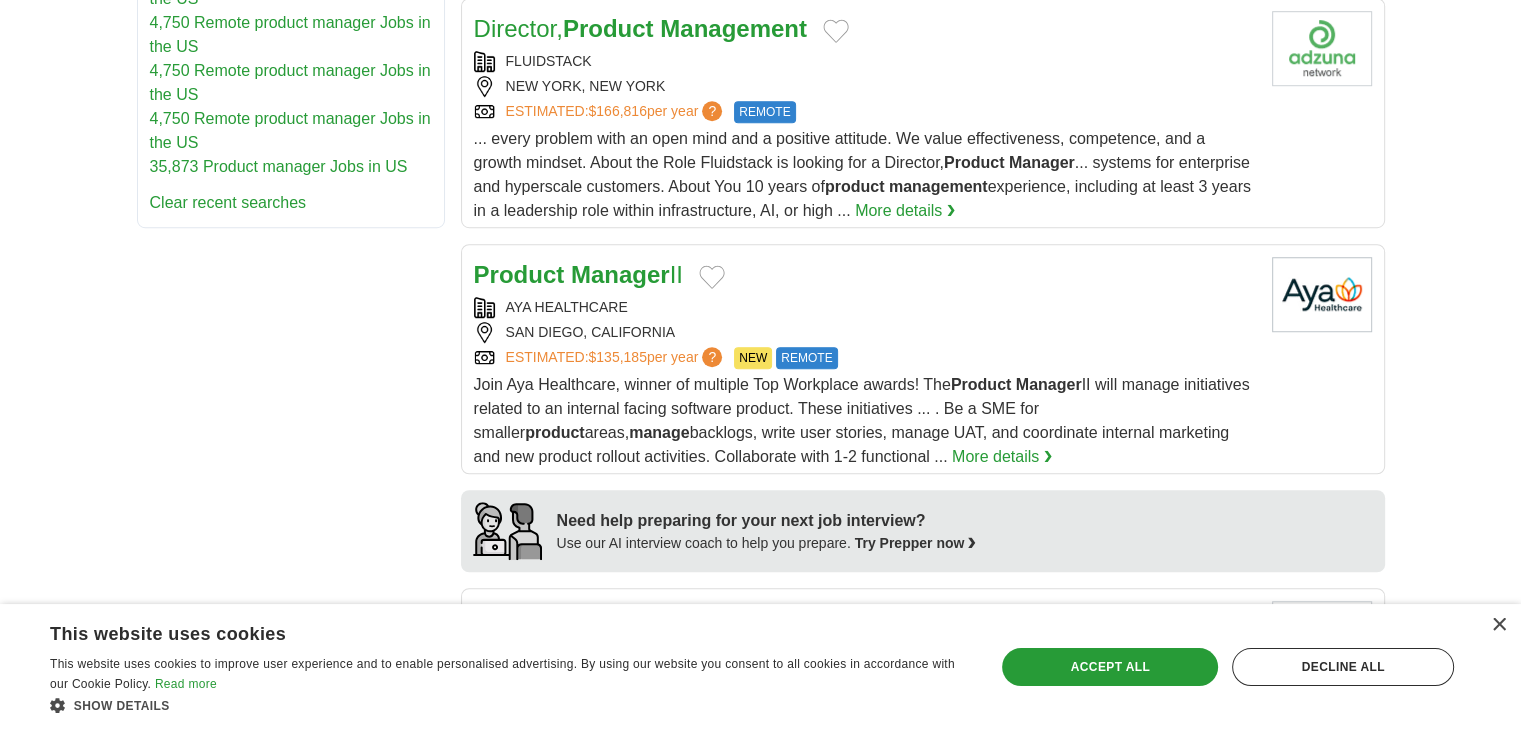 click on "Join Aya Healthcare, winner of multiple Top Workplace awards! The  Product   Manager  II will manage initiatives related to an internal facing software product. These initiatives ... . Be a SME for smaller  product  areas,  manage  backlogs, write user stories, manage UAT, and coordinate internal marketing and new product rollout activities. Collaborate with 1-2 functional ..." at bounding box center (862, 420) 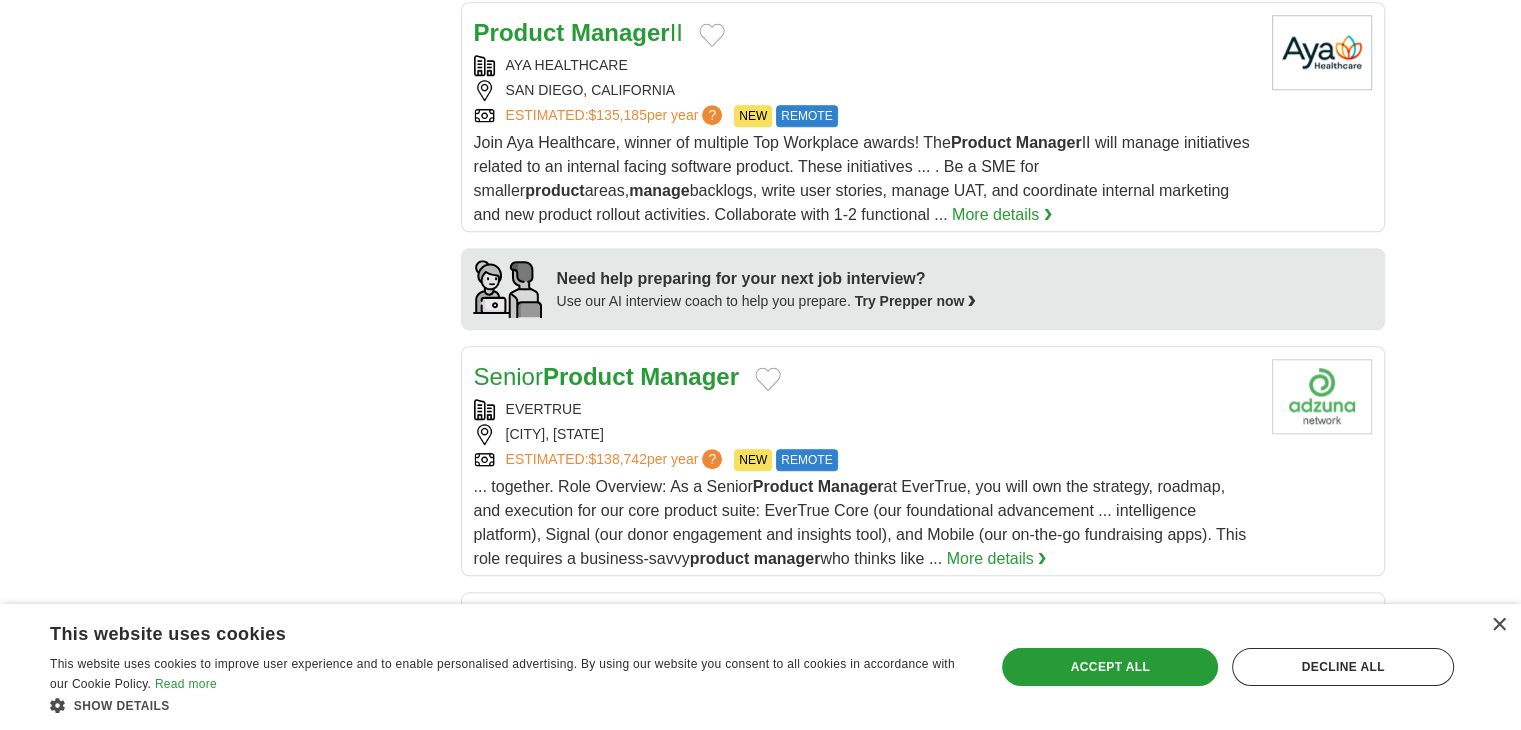 scroll, scrollTop: 1800, scrollLeft: 0, axis: vertical 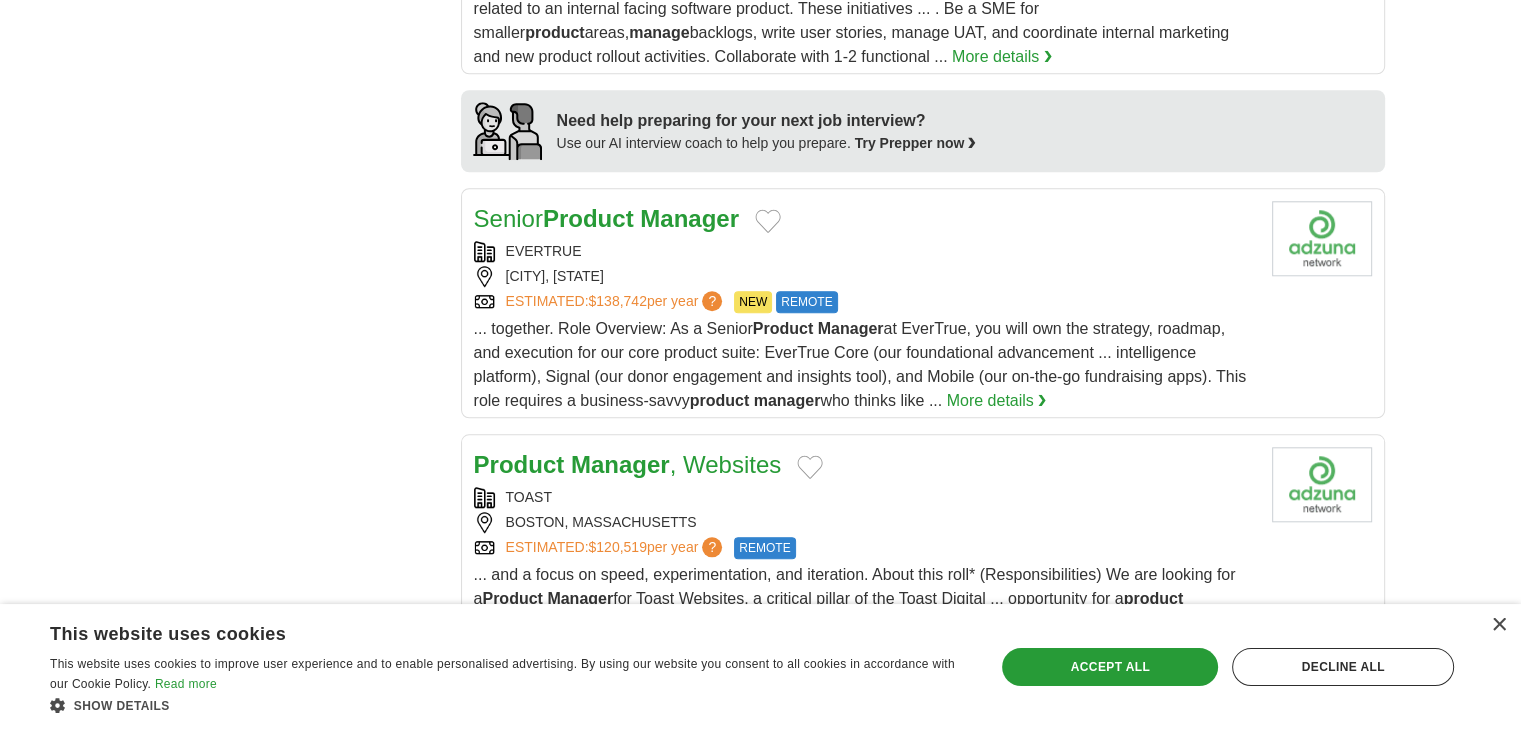 click on "...  together. Role Overview: As a Senior  Product   Manager  at EverTrue, you will own the strategy, roadmap, and execution for our core product suite: EverTrue Core (our foundational advancement ...  intelligence platform), Signal (our donor engagement and insights tool), and Mobile (our on-the-go fundraising apps). This role requires a business-savvy  product   manager  who thinks like ..." at bounding box center [860, 364] 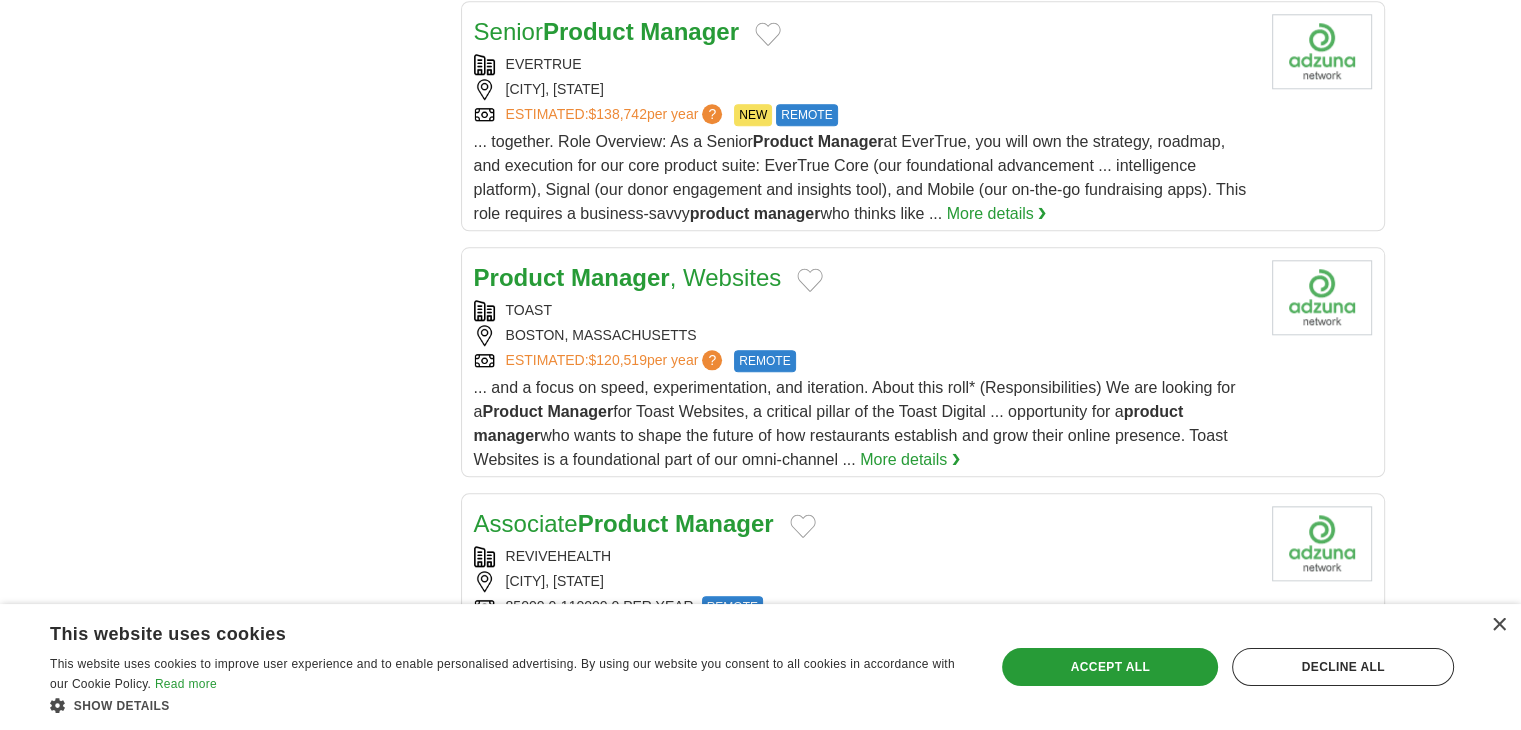 scroll, scrollTop: 2000, scrollLeft: 0, axis: vertical 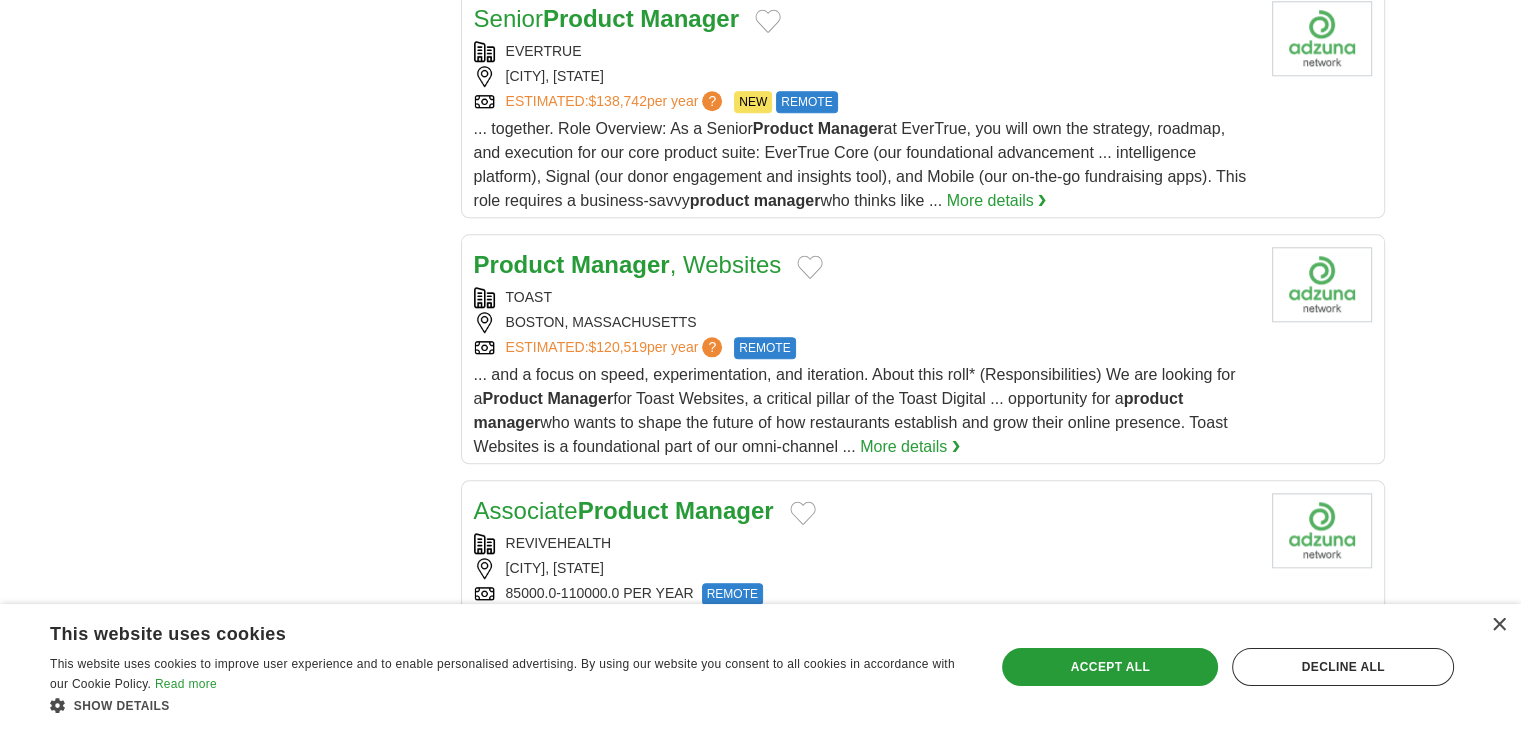 click on "Manager" at bounding box center (580, 398) 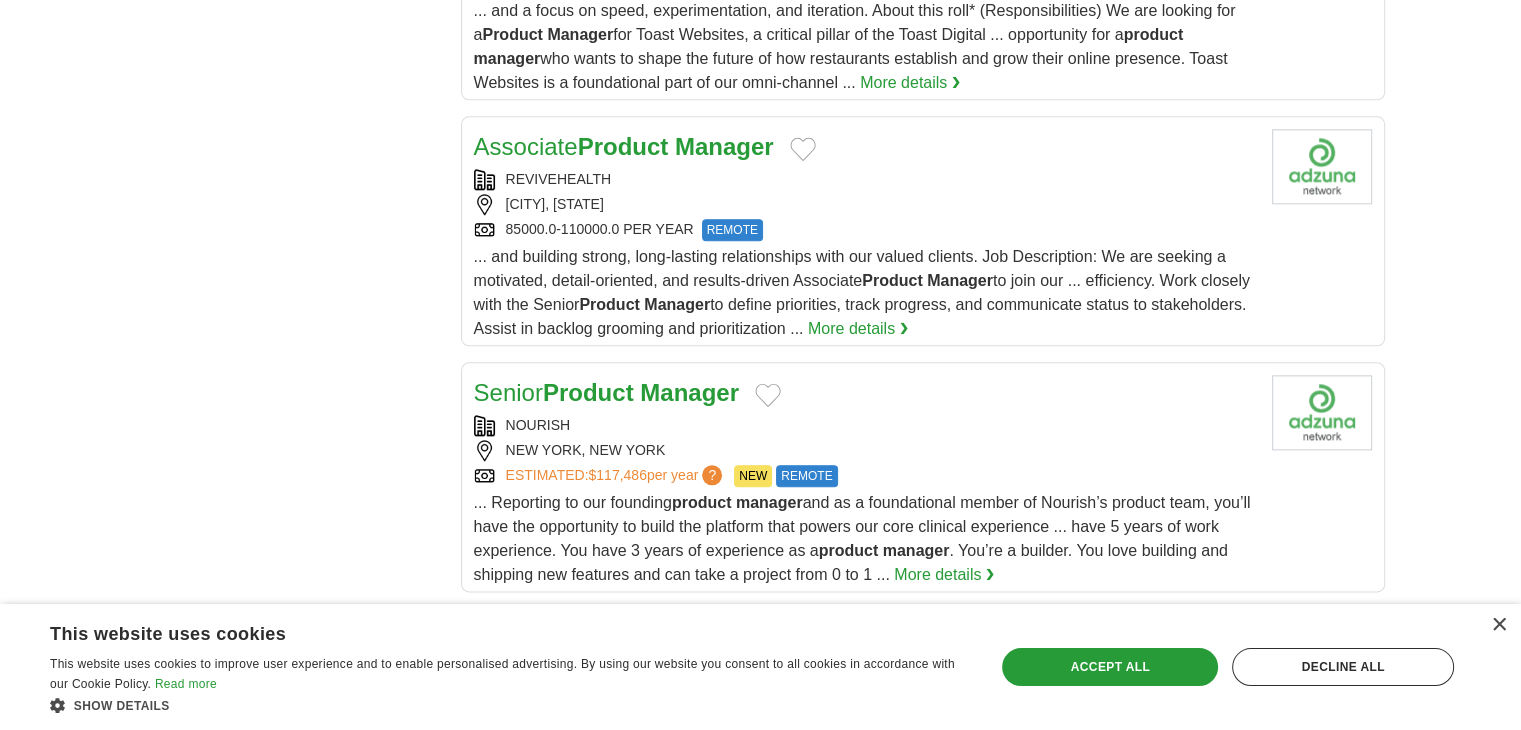 scroll, scrollTop: 2500, scrollLeft: 0, axis: vertical 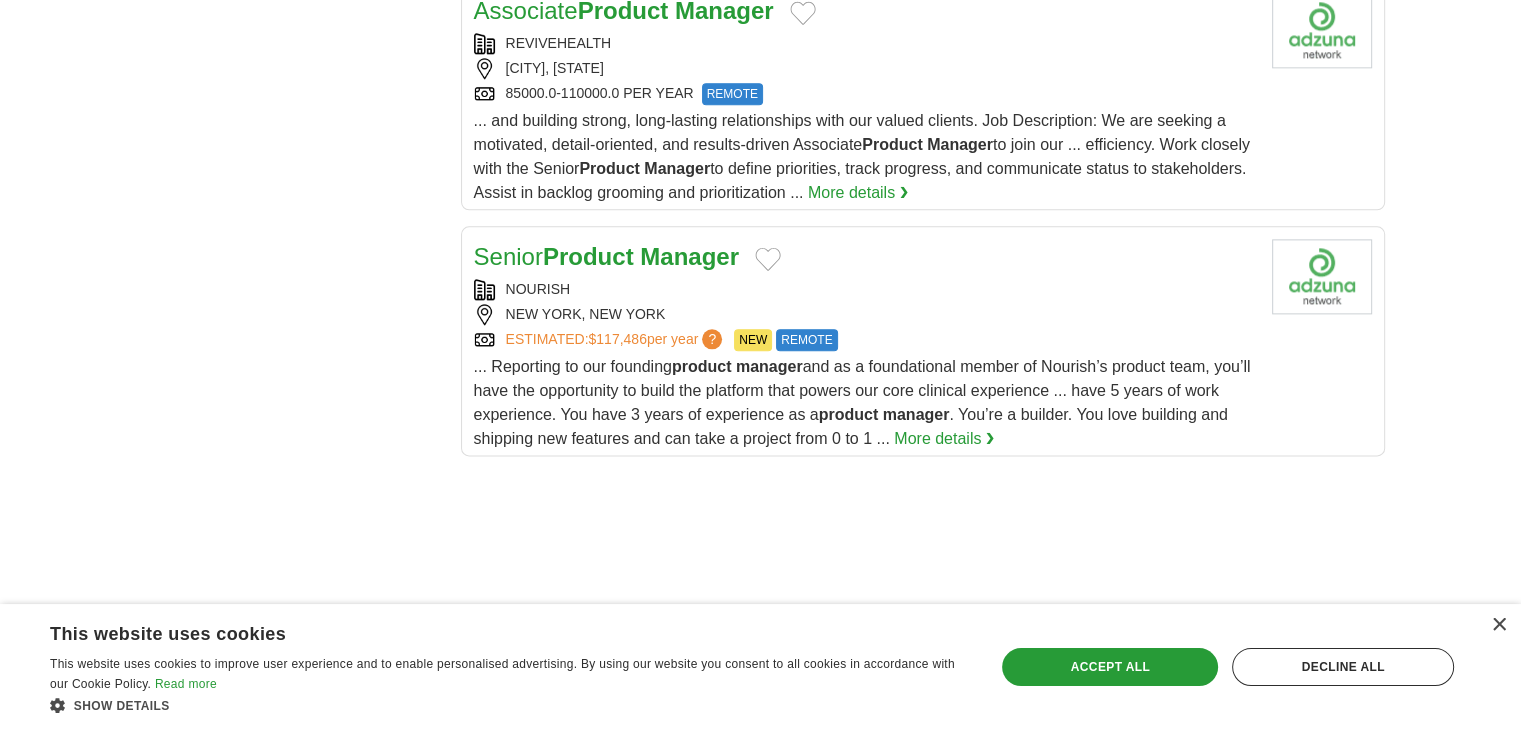 click on "...  Reporting to our founding  product   manager  and as a foundational member of Nourish’s product team, you’ll have the opportunity to build the platform that powers our core clinical experience ...  have 5 years of work experience. You have 3 years of experience as a  product   manager . You’re a builder. You love building and shipping new features and can take a project from 0 to 1 ...
More details ❯" at bounding box center [865, 403] 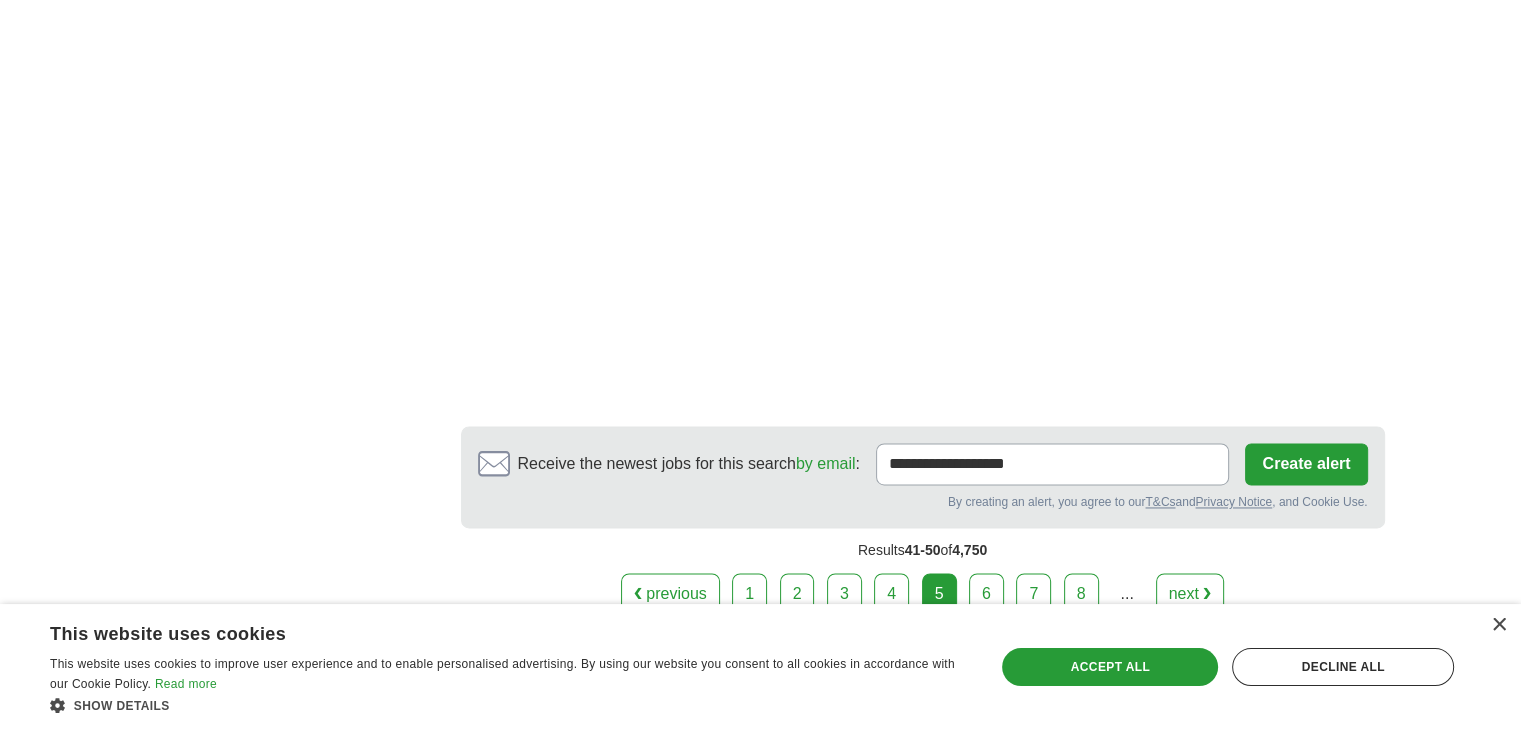 click on "6" at bounding box center (986, 594) 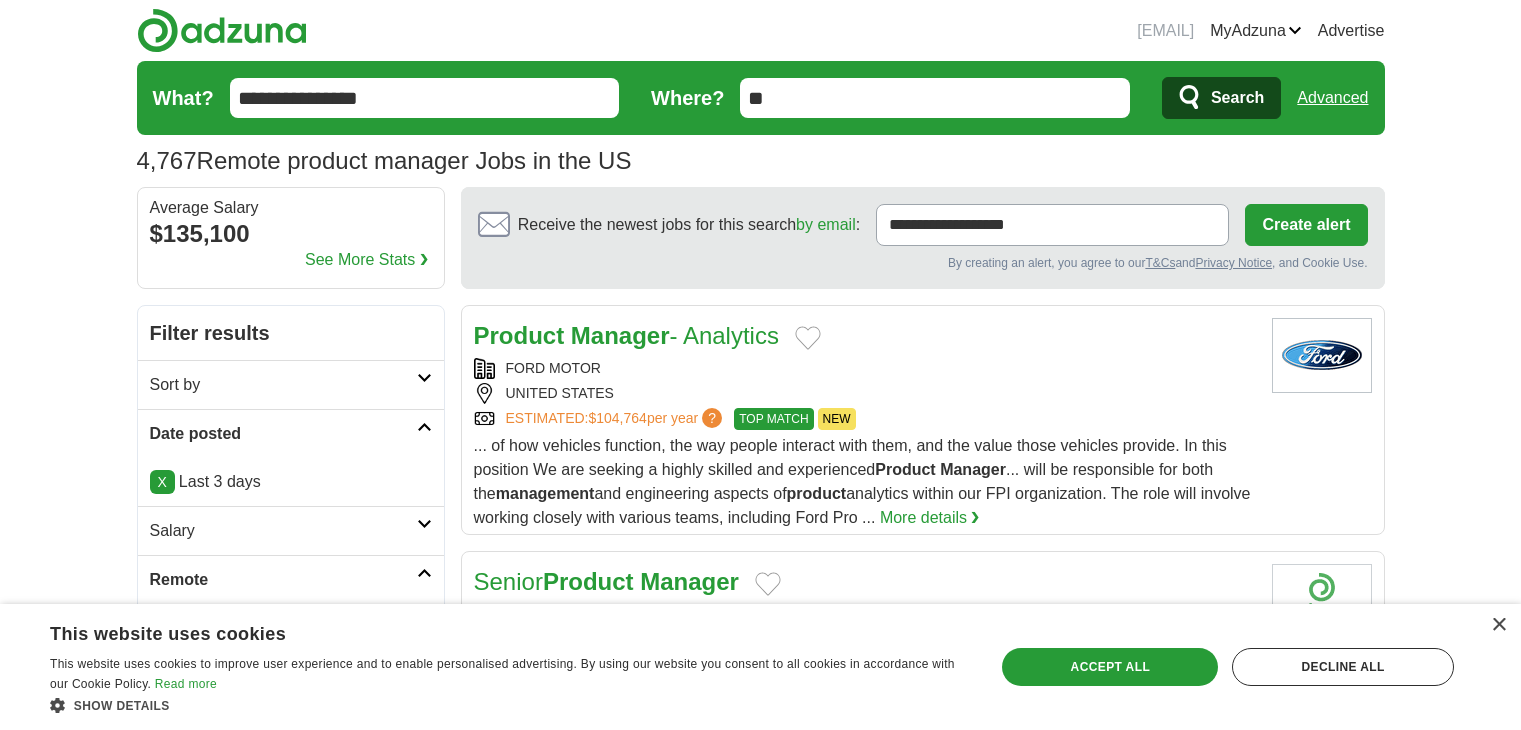 scroll, scrollTop: 0, scrollLeft: 0, axis: both 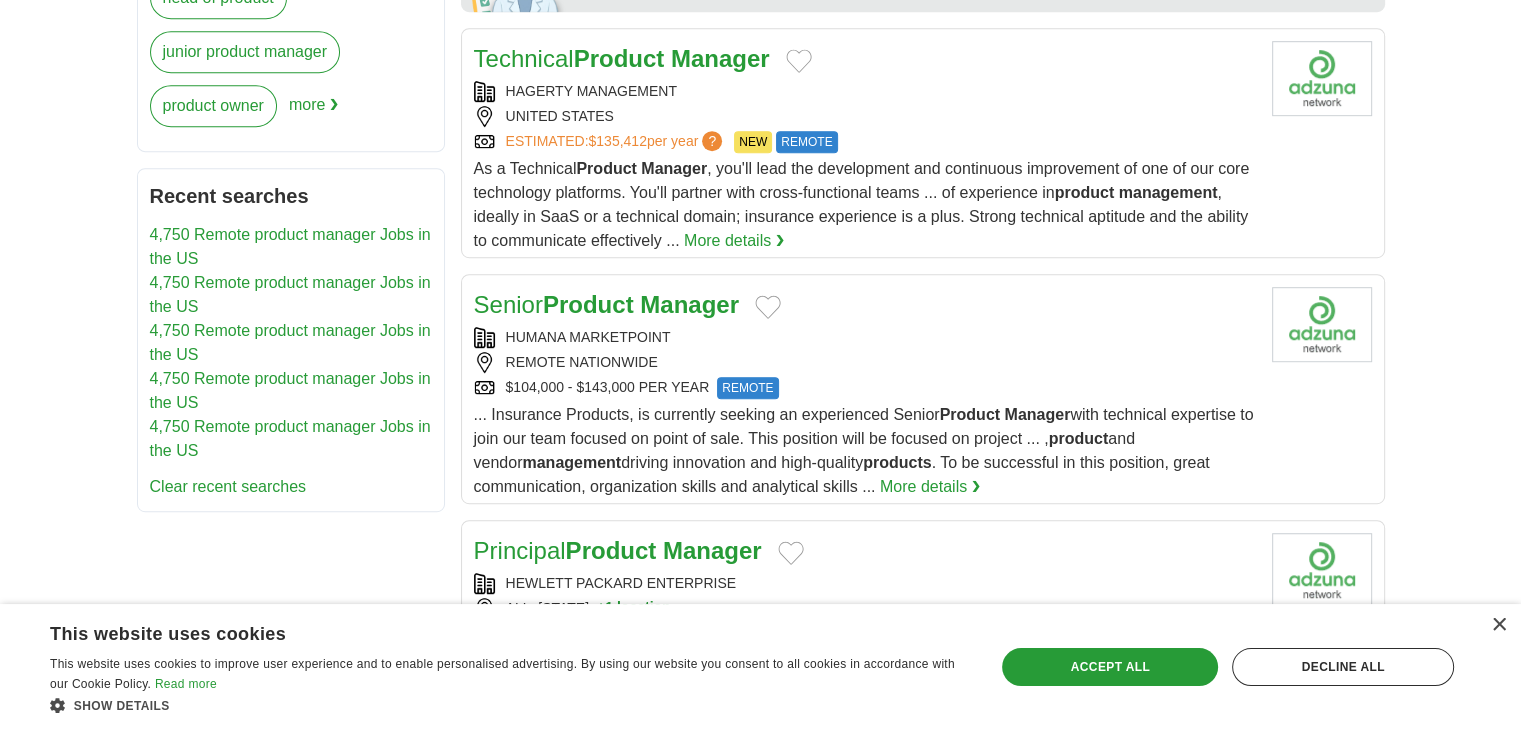 click on "As a Technical  Product   Manager  , you'll lead the development and continuous improvement of one of our core technology platforms. You'll partner with cross-functional teams ...  of experience in  product   management , ideally in SaaS or a technical domain; insurance experience is a plus. Strong technical aptitude and the ability to communicate effectively ..." at bounding box center [862, 204] 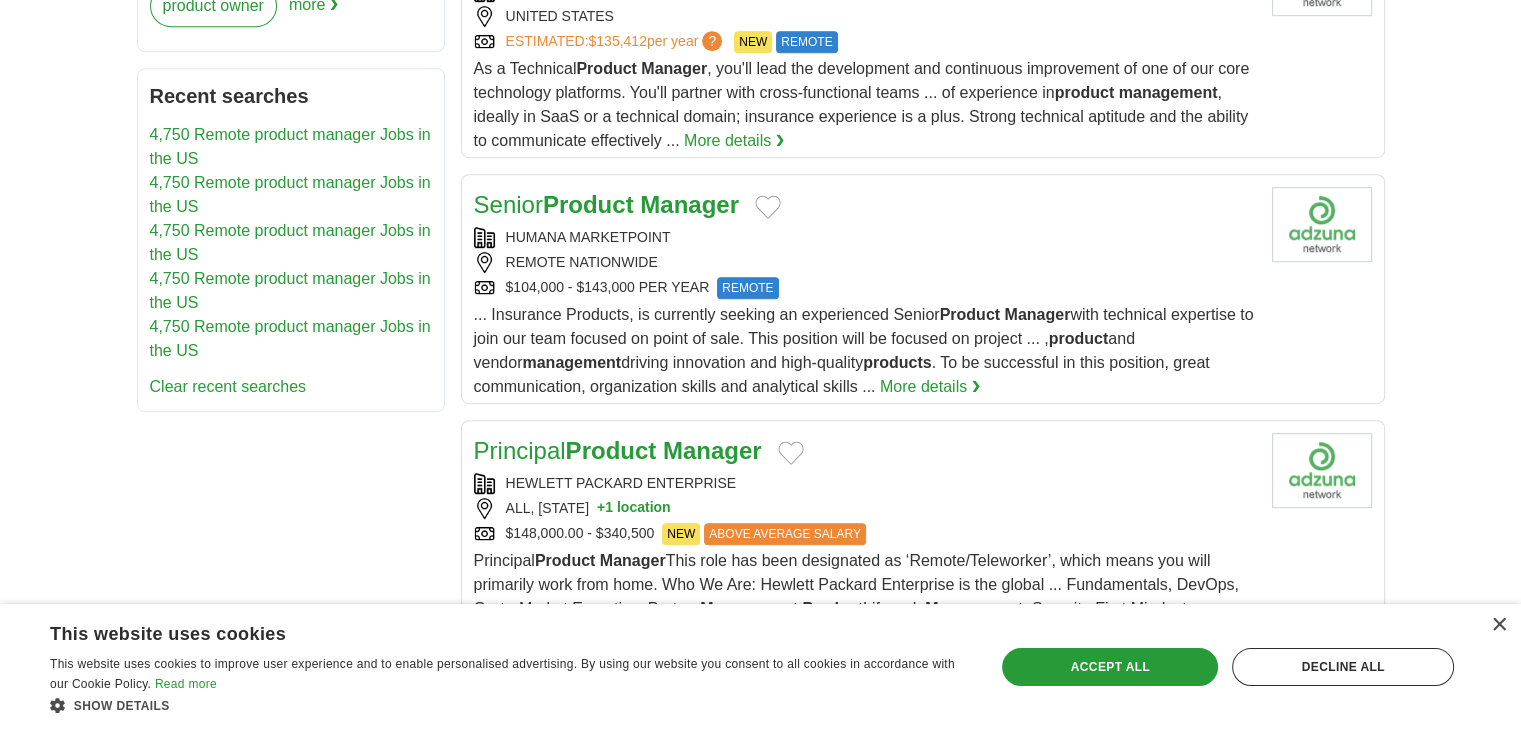 click on "...  Insurance Products, is currently seeking an experienced Senior  Product   Manager  with technical expertise to join our team focused on point of sale. This position will be focused on project ... ,  product  and vendor  management  driving innovation and high-quality  products . To be successful in this position, great communication, organization skills and analytical skills ..." at bounding box center [864, 350] 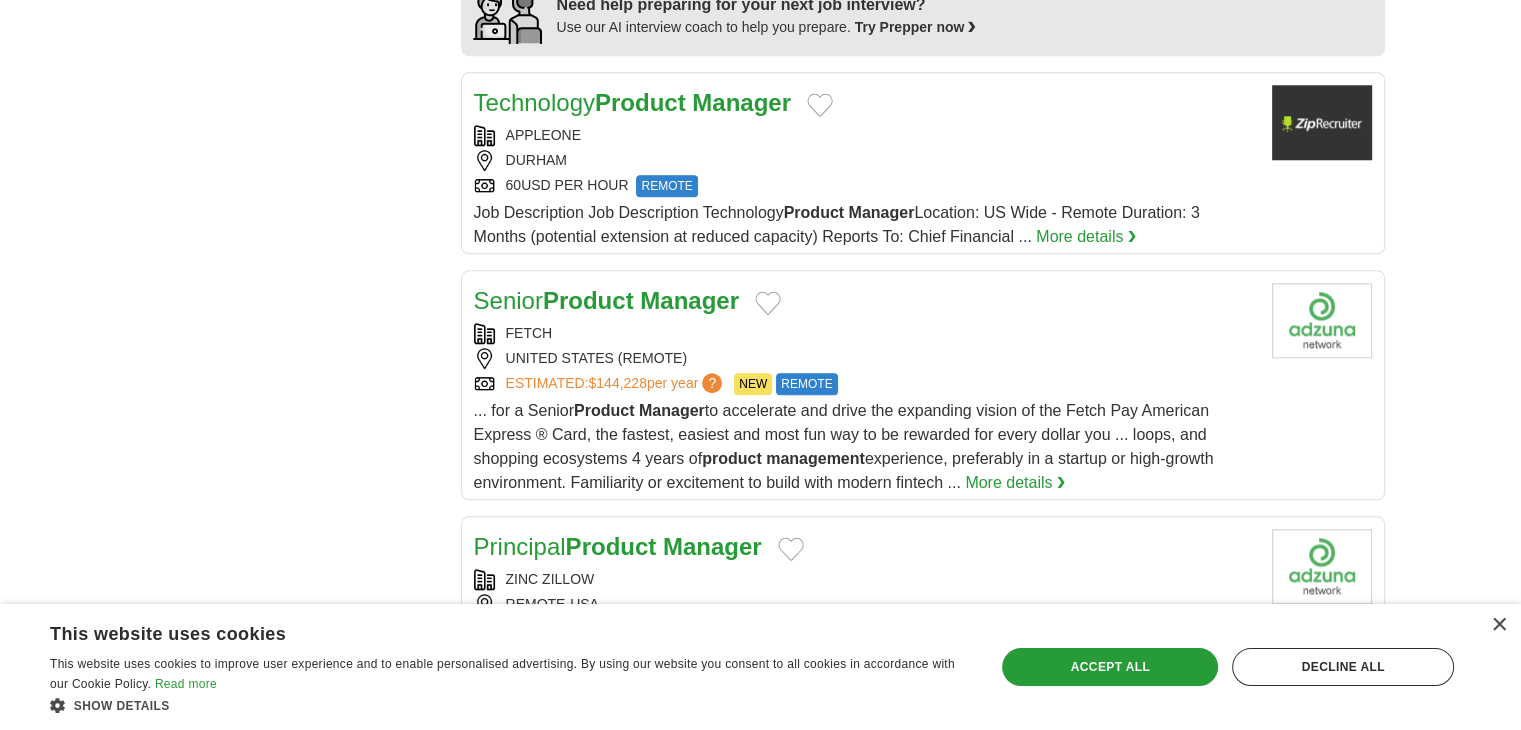 scroll, scrollTop: 2000, scrollLeft: 0, axis: vertical 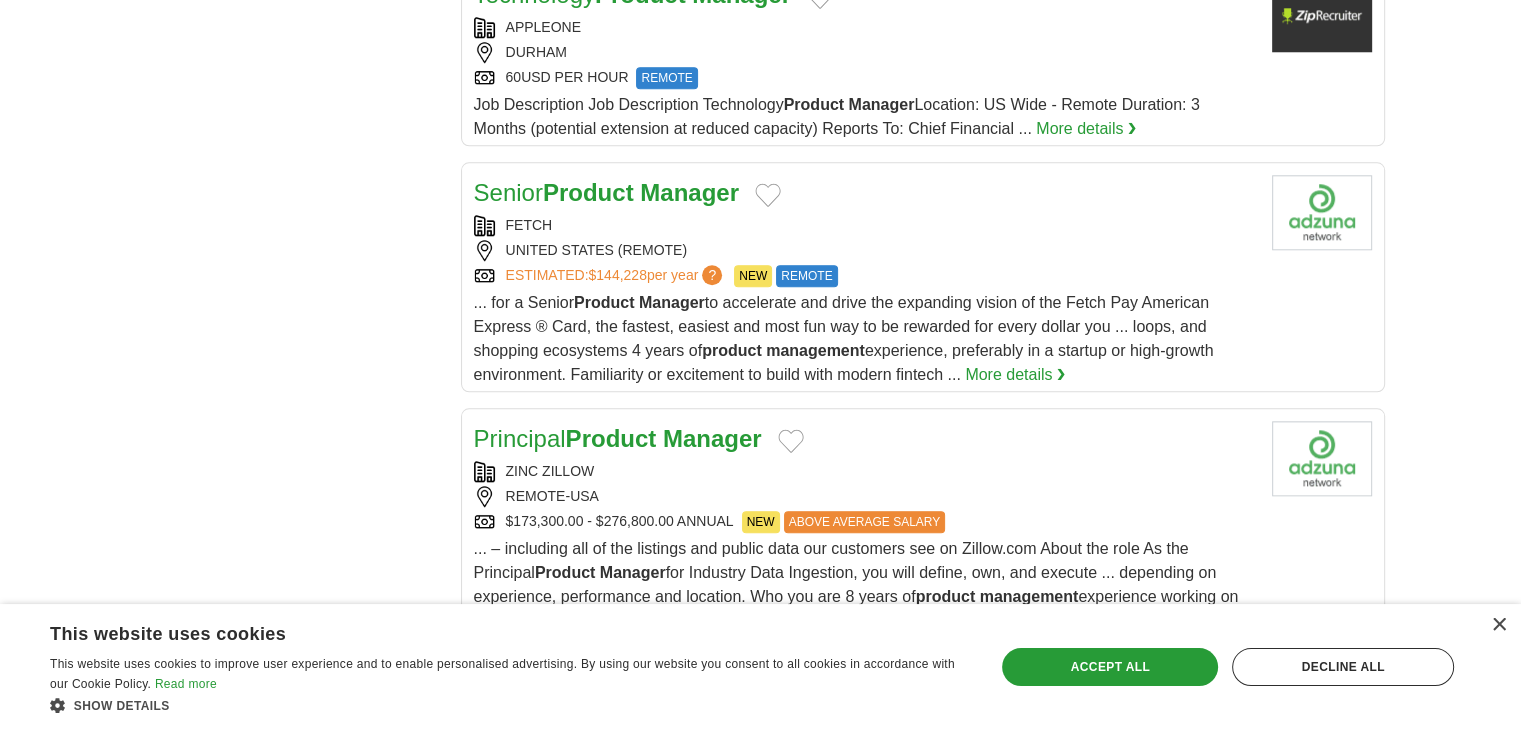 click on "...  for a Senior  Product   Manager  to accelerate and drive the expanding vision of the Fetch Pay American Express ® Card, the fastest, easiest and most fun way to be rewarded for every dollar you ...  loops, and shopping ecosystems 4 years of  product   management  experience, preferably in a startup or high-growth environment. Familiarity or excitement to build with modern fintech ..." at bounding box center (844, 338) 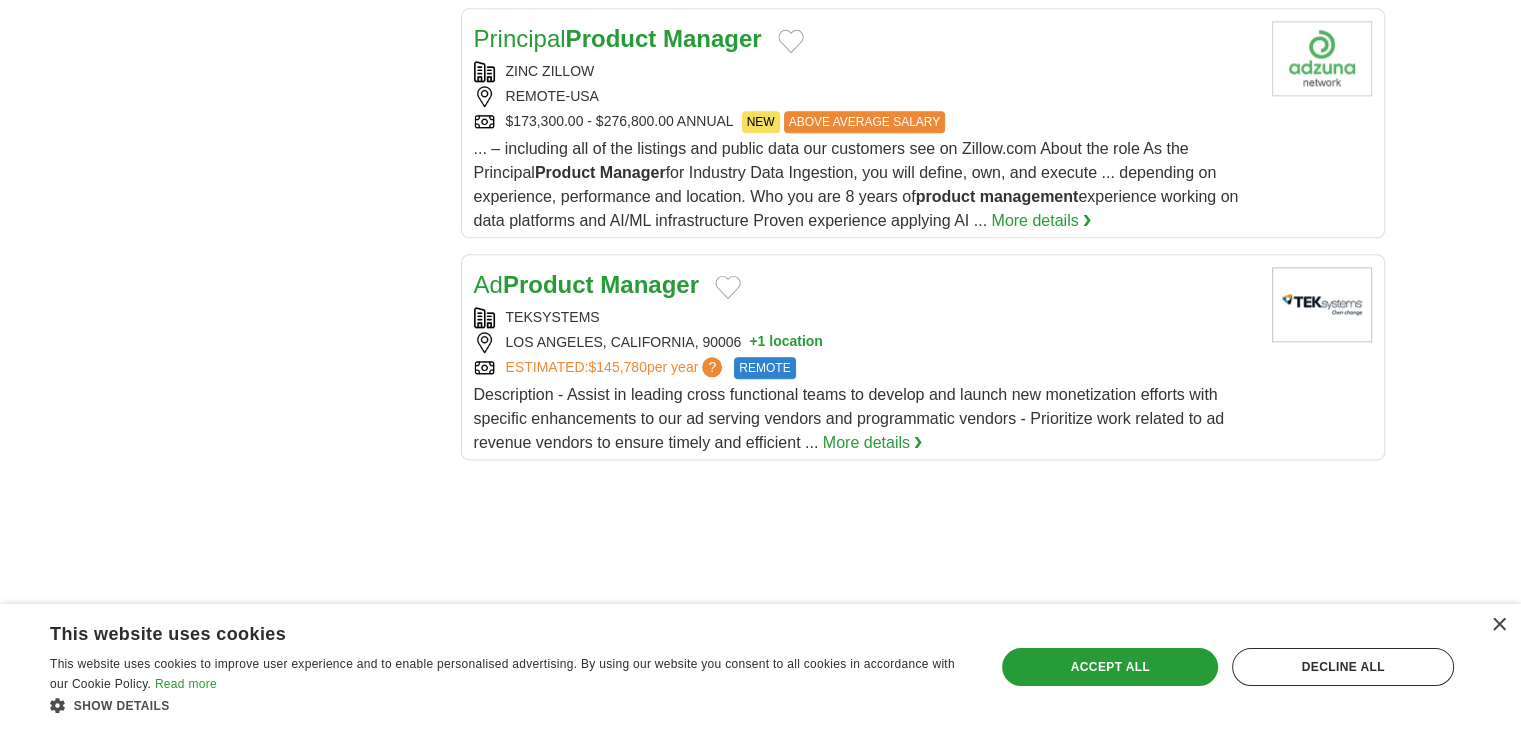 scroll, scrollTop: 2500, scrollLeft: 0, axis: vertical 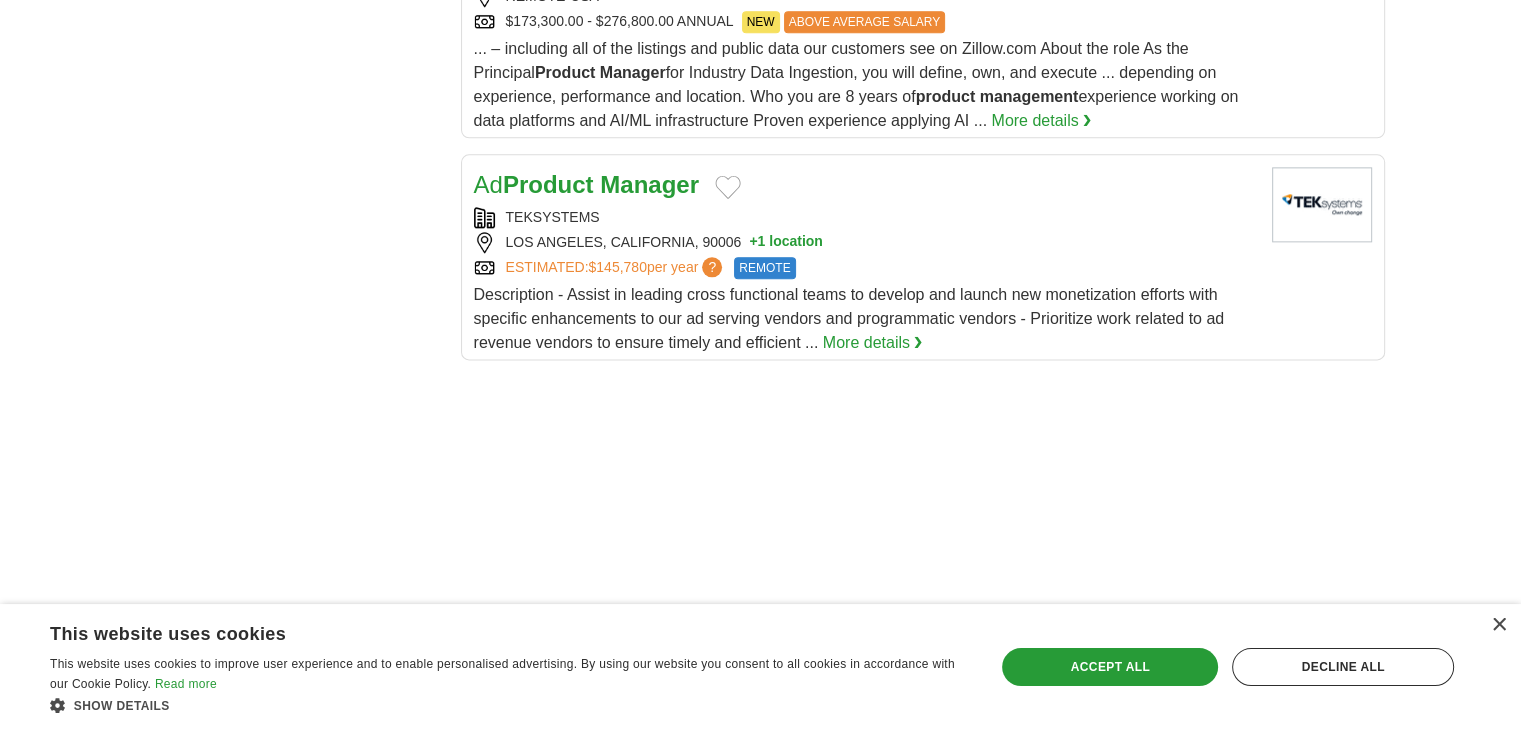 click on "Description - Assist in leading cross functional teams to develop and launch new monetization efforts with specific enhancements to our ad serving vendors and programmatic vendors - Prioritize work related to ad revenue vendors to ensure timely and efficient ...
More details ❯" at bounding box center [865, 319] 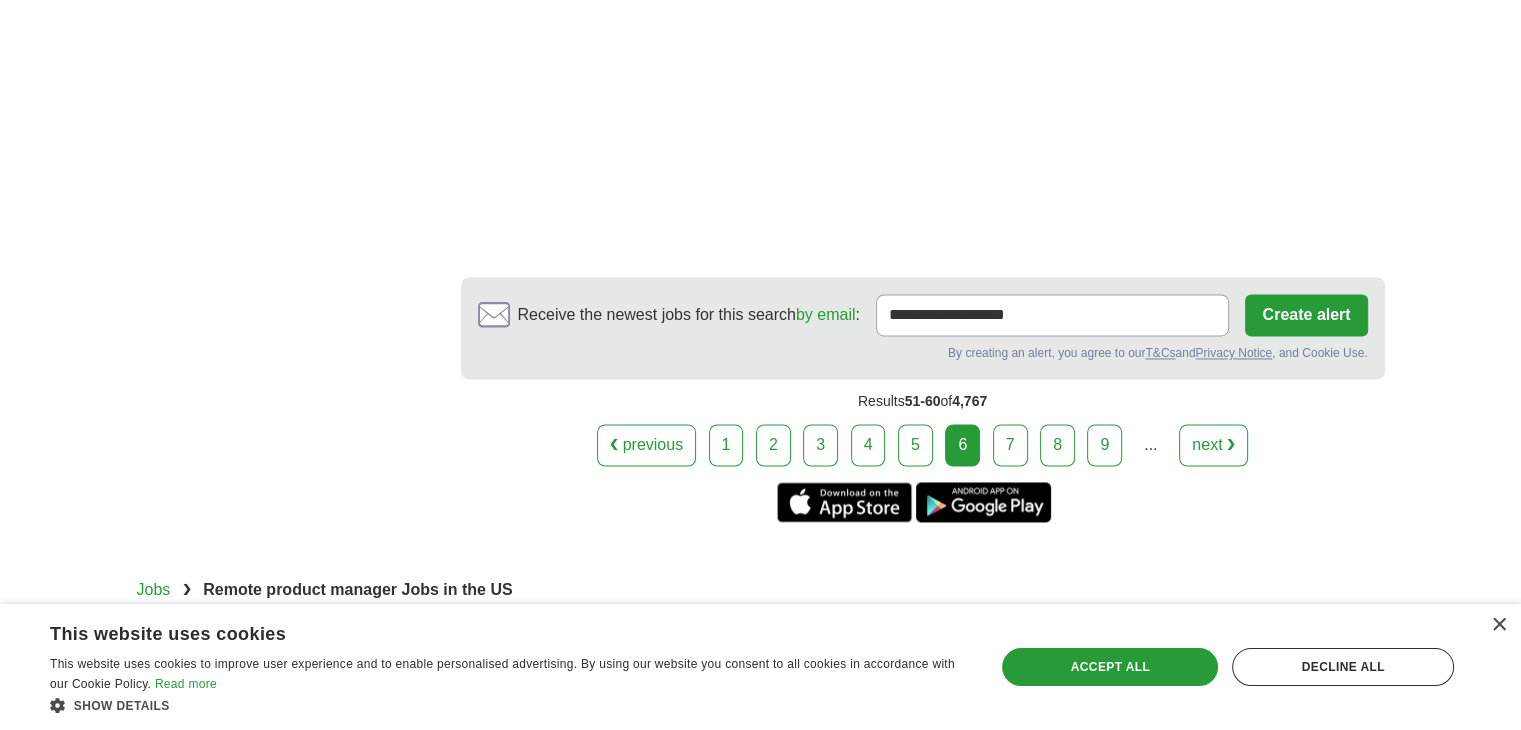 scroll, scrollTop: 3200, scrollLeft: 0, axis: vertical 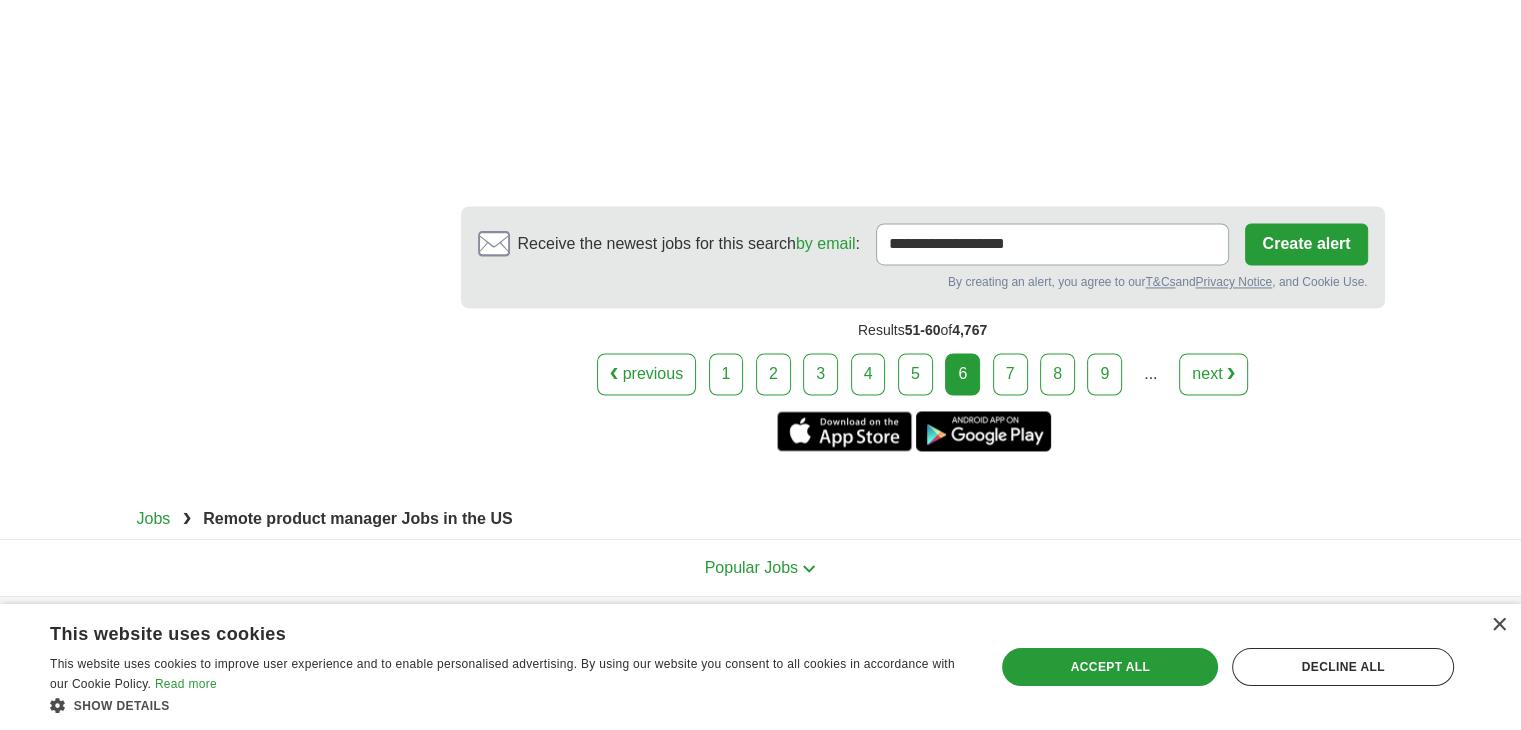 click on "7" at bounding box center [1010, 374] 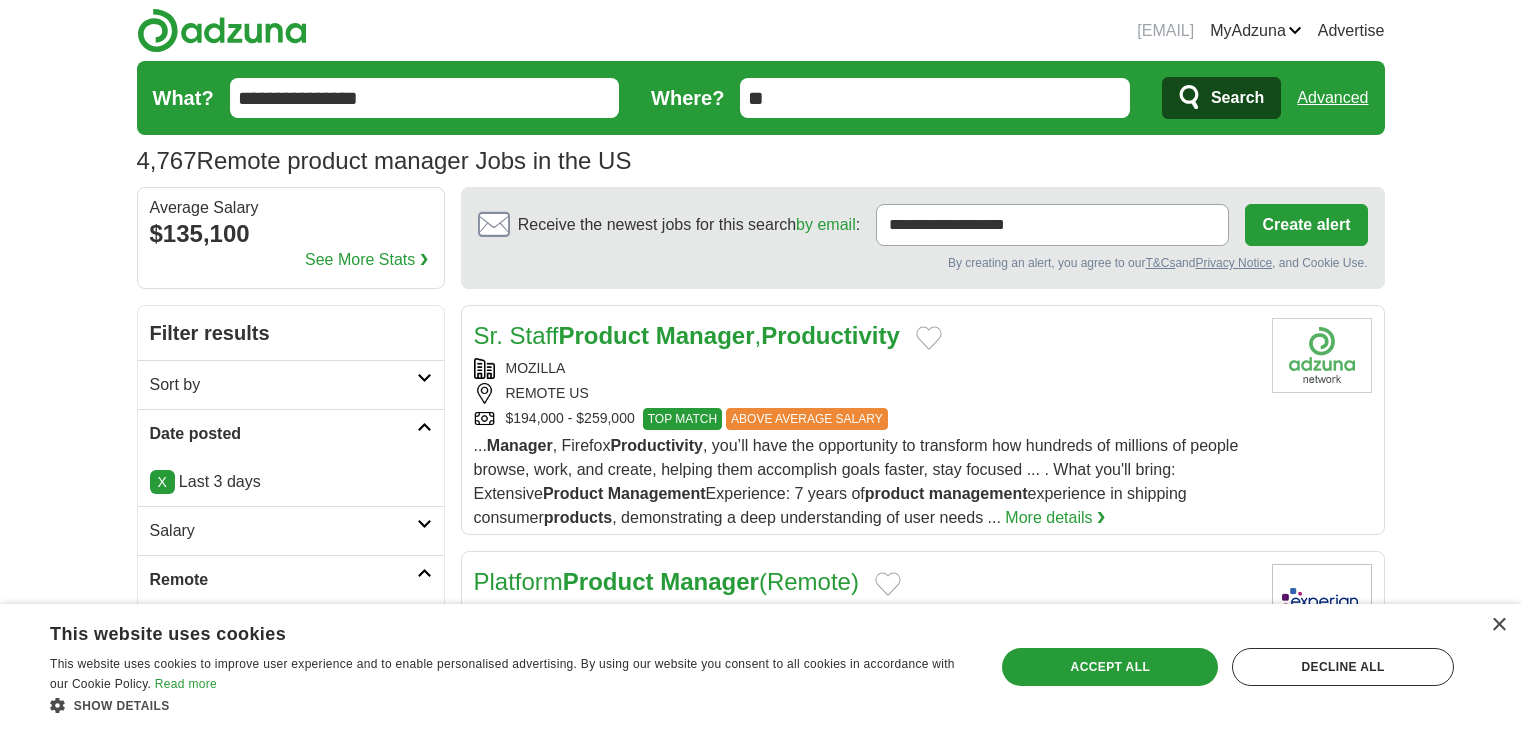 scroll, scrollTop: 0, scrollLeft: 0, axis: both 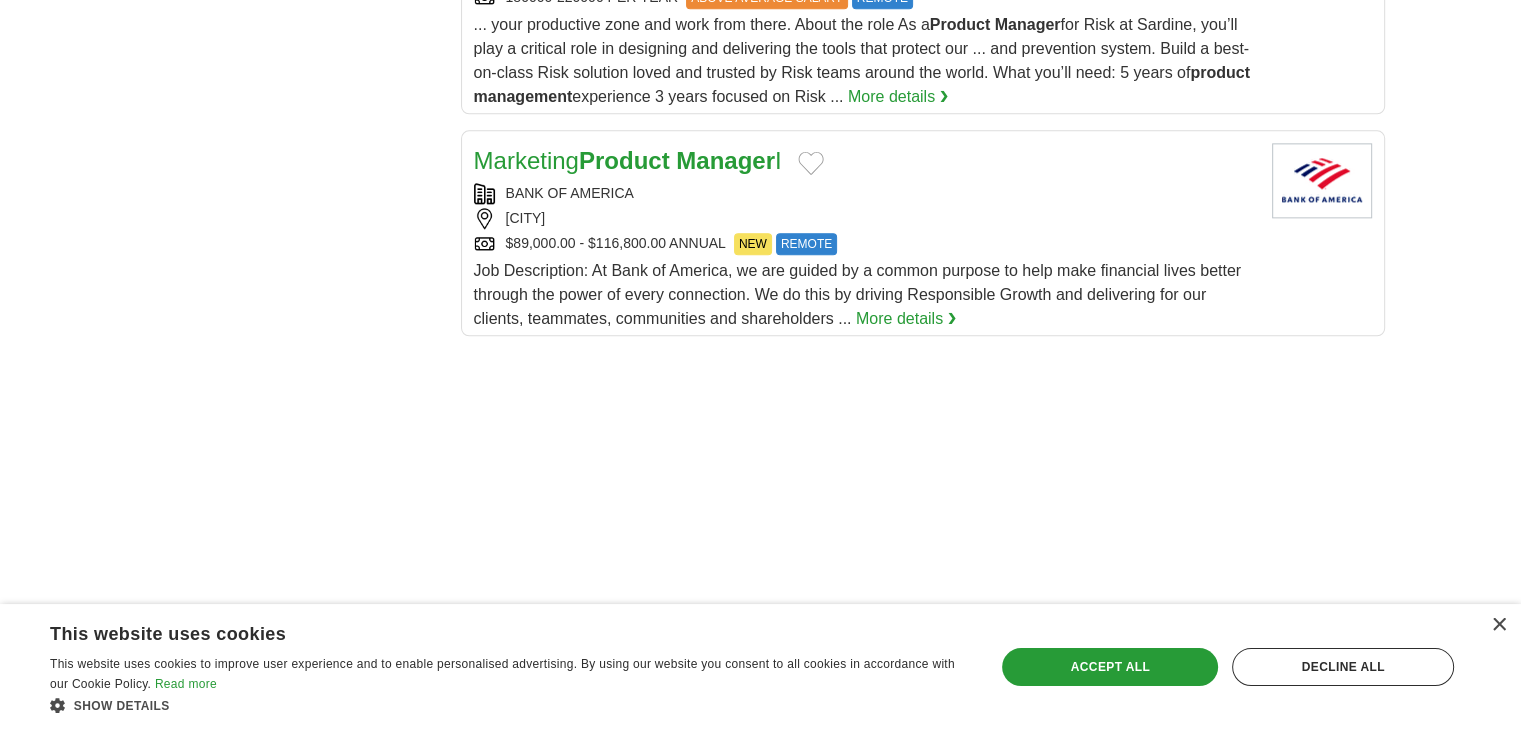 click on "Job Description: At Bank of America, we are guided by a common purpose to help make financial lives better through the power of every connection. We do this by driving Responsible Growth and delivering for our clients, teammates, communities and shareholders ..." at bounding box center (858, 294) 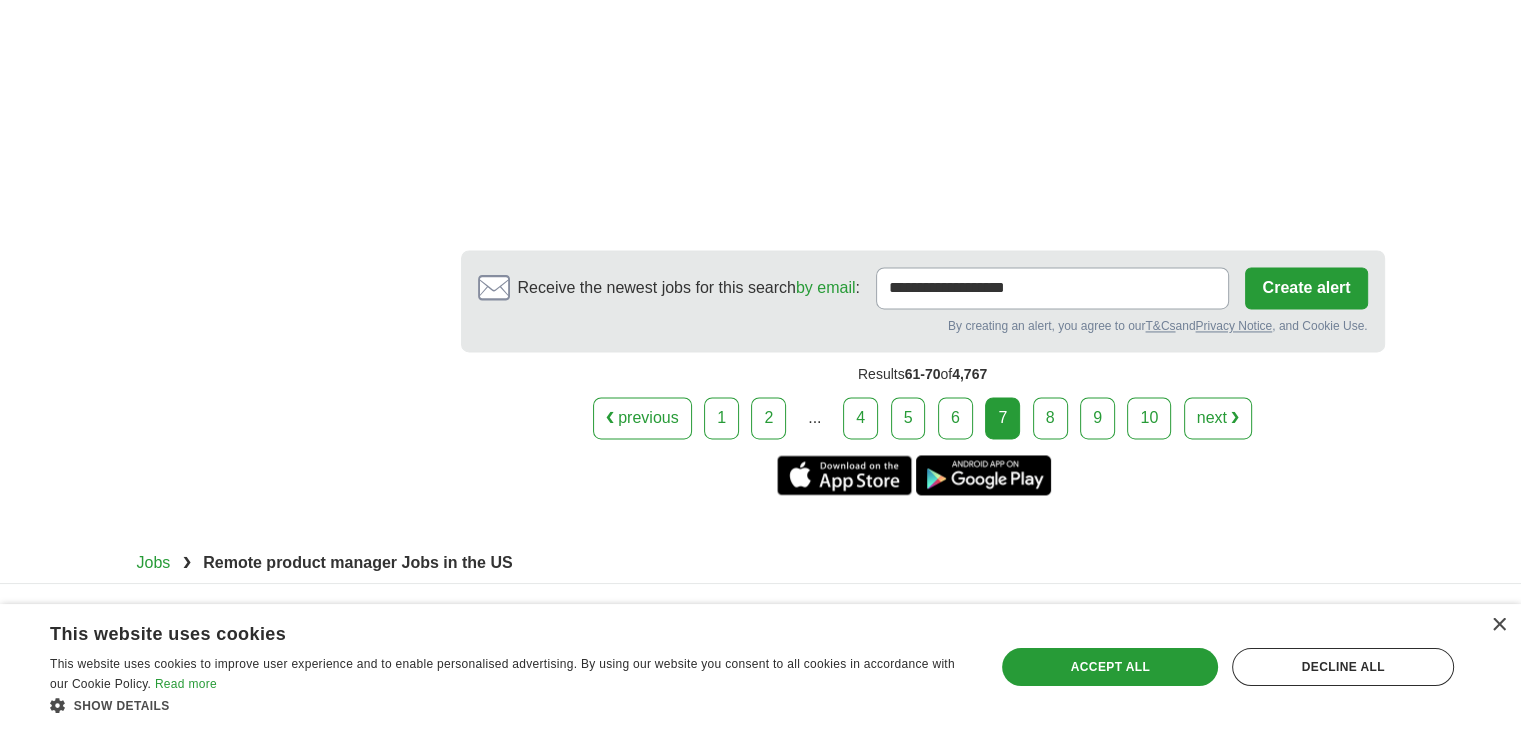 scroll, scrollTop: 3177, scrollLeft: 0, axis: vertical 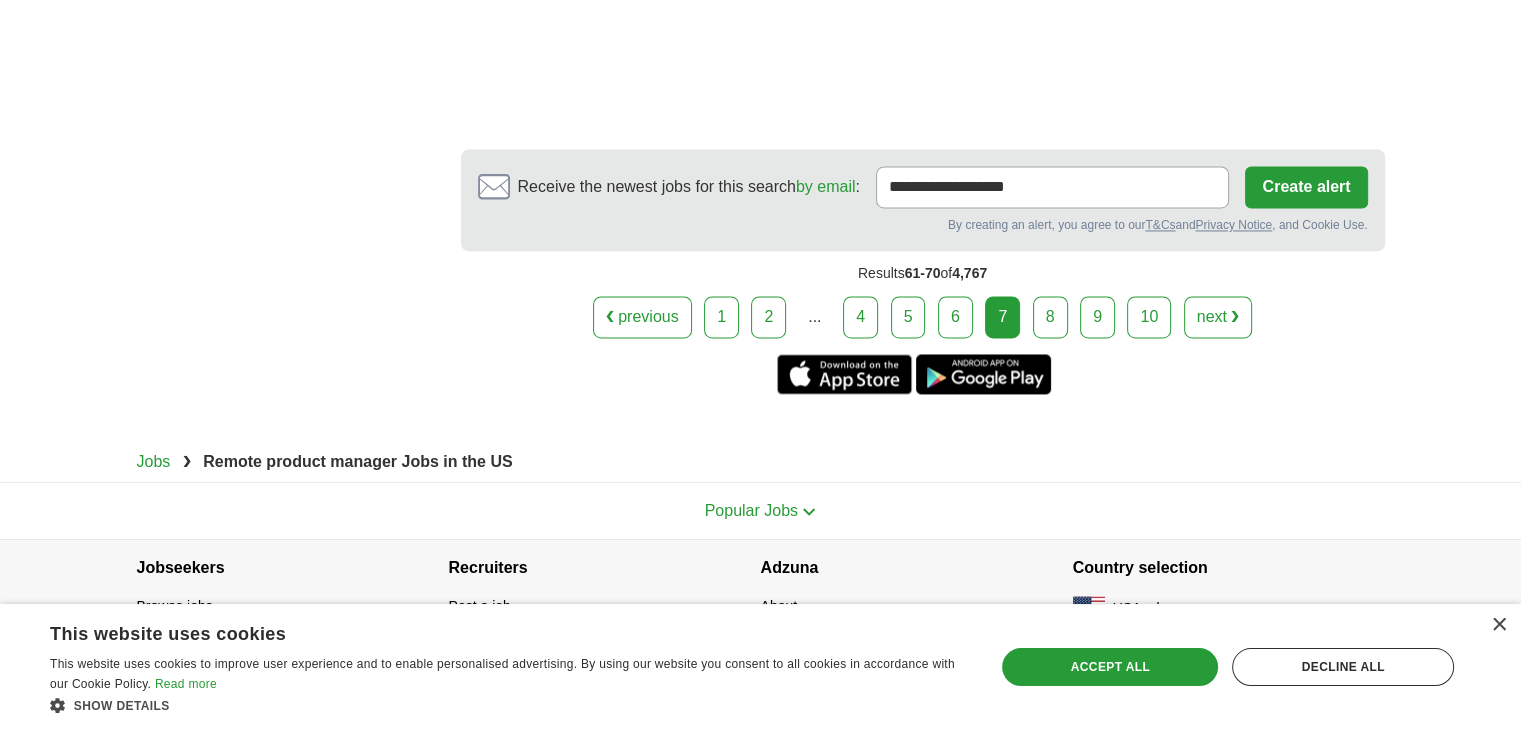 click on "8" at bounding box center [1050, 317] 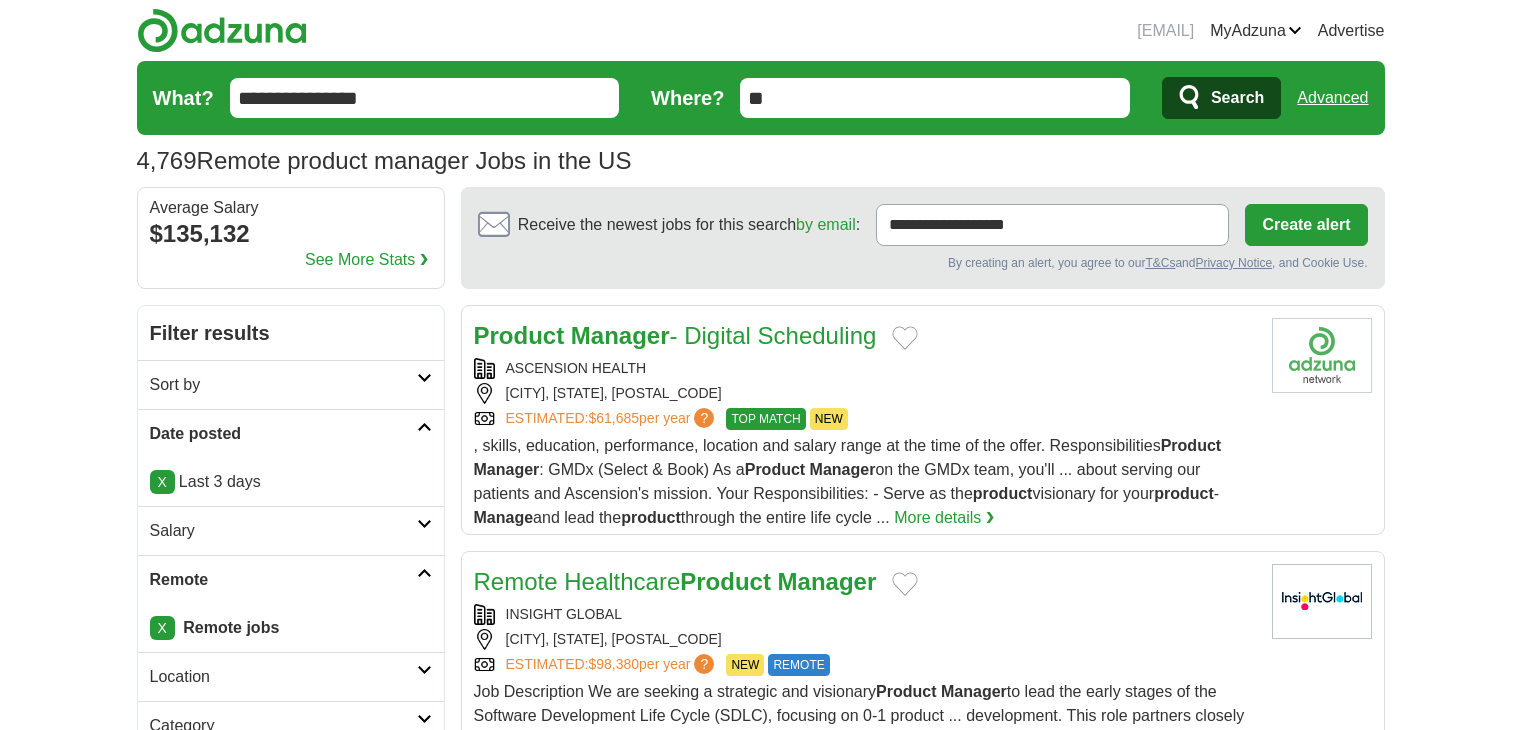 scroll, scrollTop: 0, scrollLeft: 0, axis: both 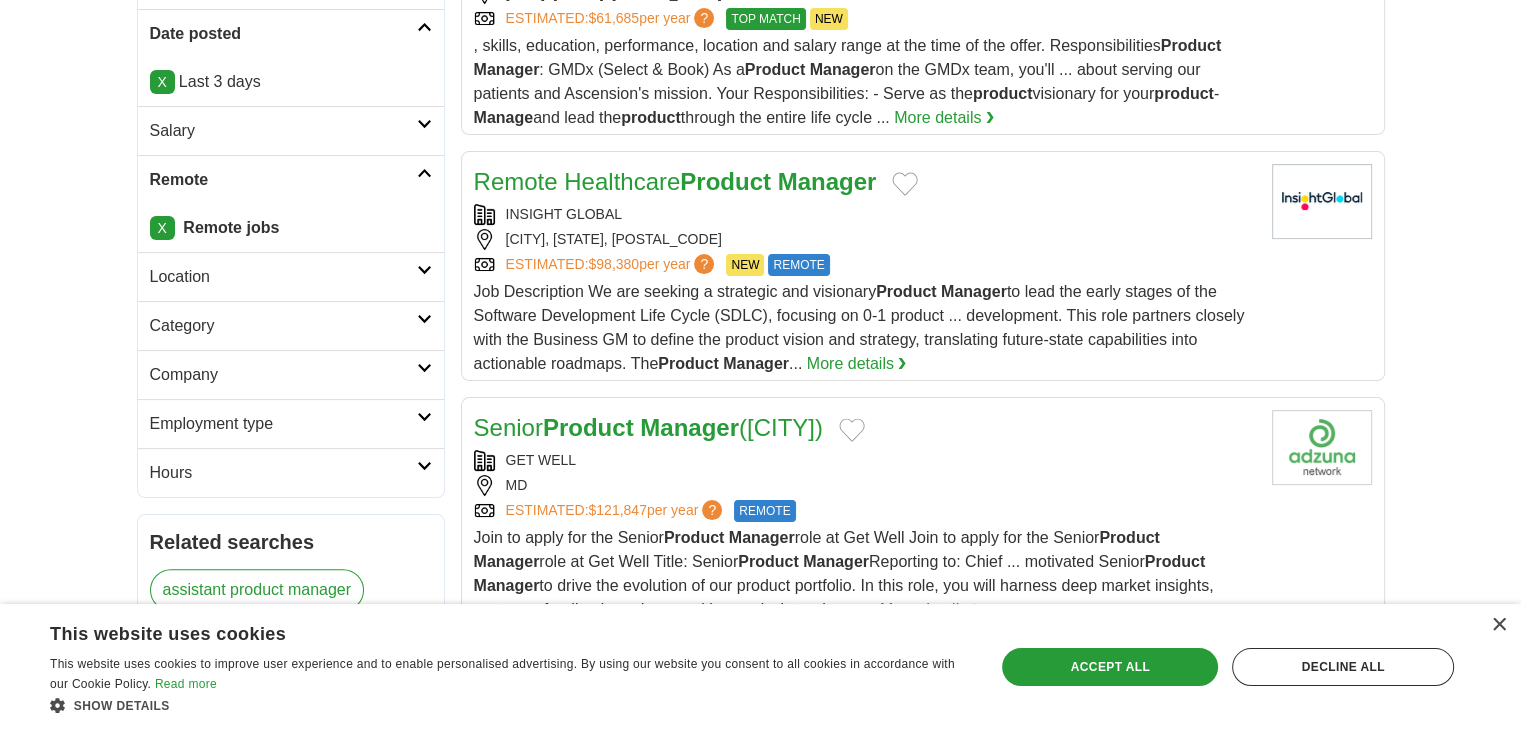 click on "$98,380" at bounding box center (613, 264) 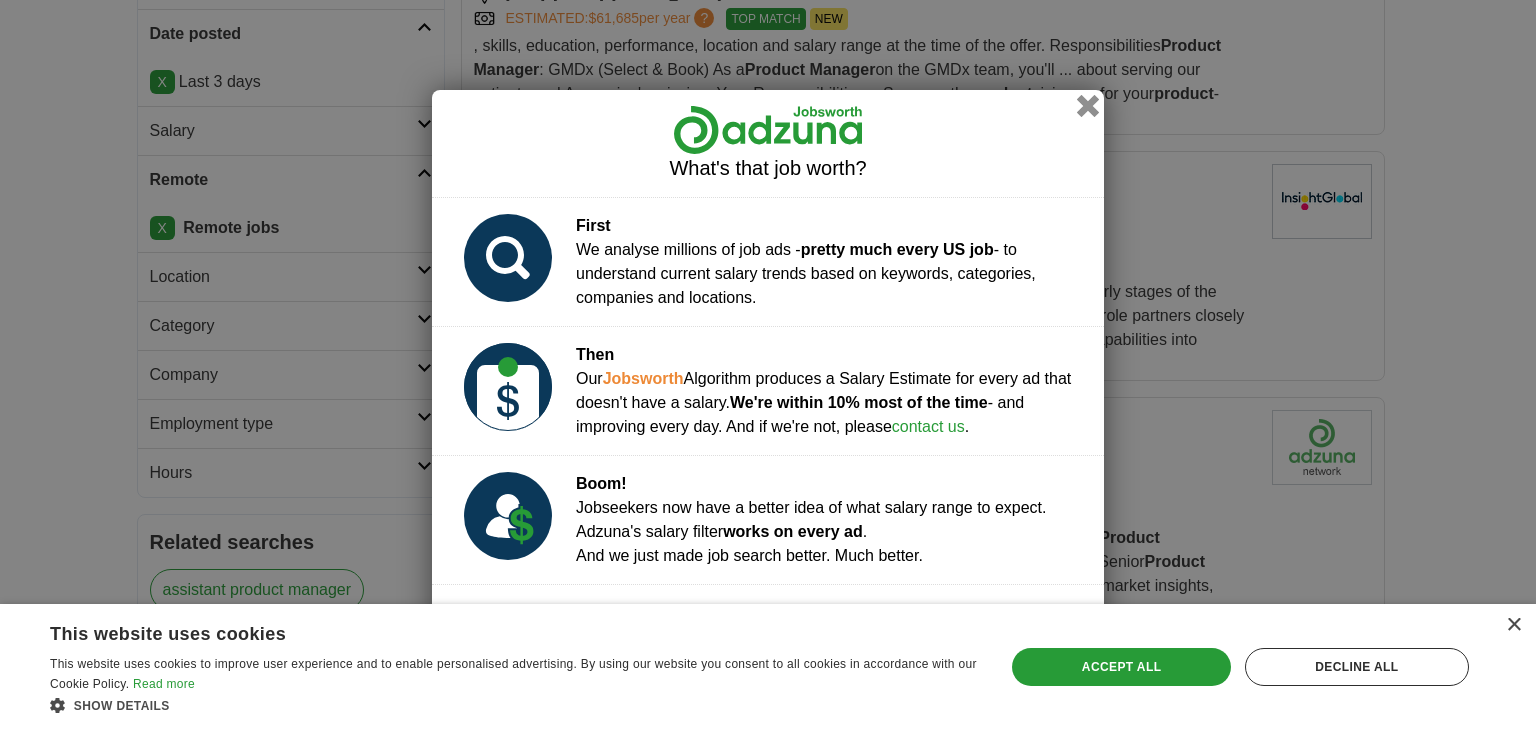 click at bounding box center (1088, 105) 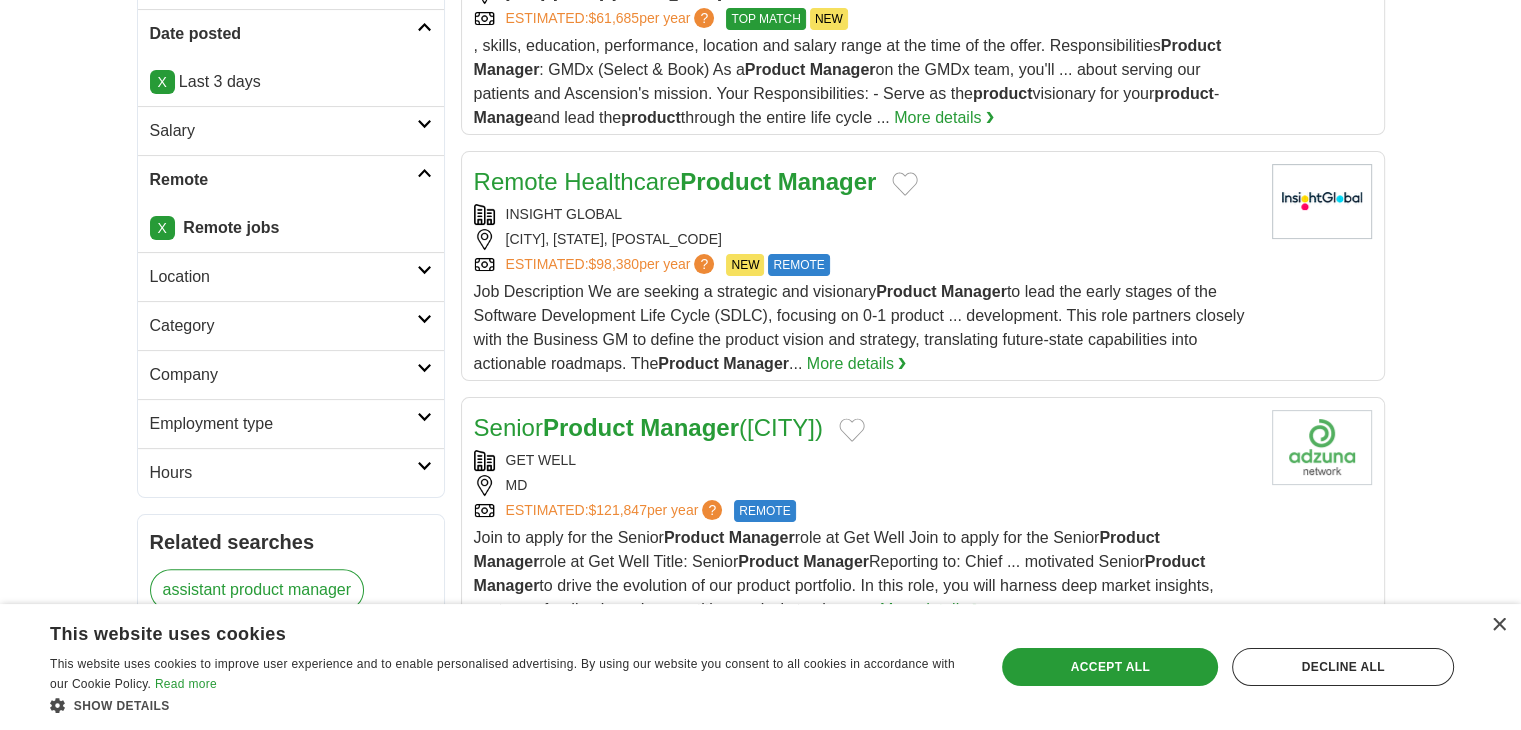 click on "Job Description We are seeking a strategic and visionary  Product   Manager  to lead the early stages of the Software Development Life Cycle (SDLC), focusing on 0-1 product ...  development. This role partners closely with the Business GM to define the product vision and strategy, translating future-state capabilities into actionable roadmaps. The  Product   Manager  ..." at bounding box center [859, 327] 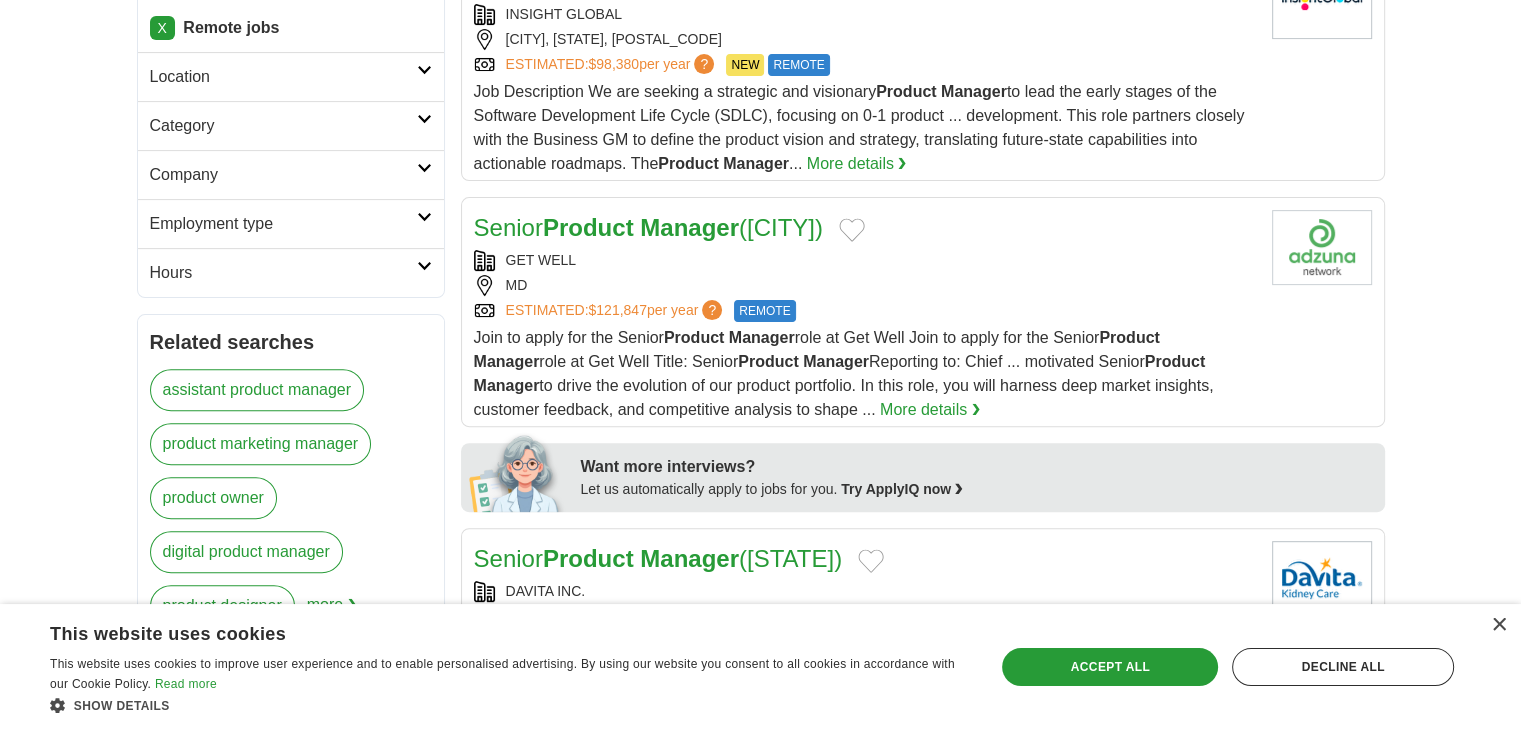click on "Join to apply for the Senior  Product   Manager  role at Get Well Join to apply for the Senior  Product   Manager  role at Get Well Title: Senior  Product   Manager  Reporting to: Chief ...  motivated Senior  Product   Manager  to drive the evolution of our product portfolio. In this role, you will harness deep market insights, customer feedback, and competitive analysis to shape ..." at bounding box center [844, 373] 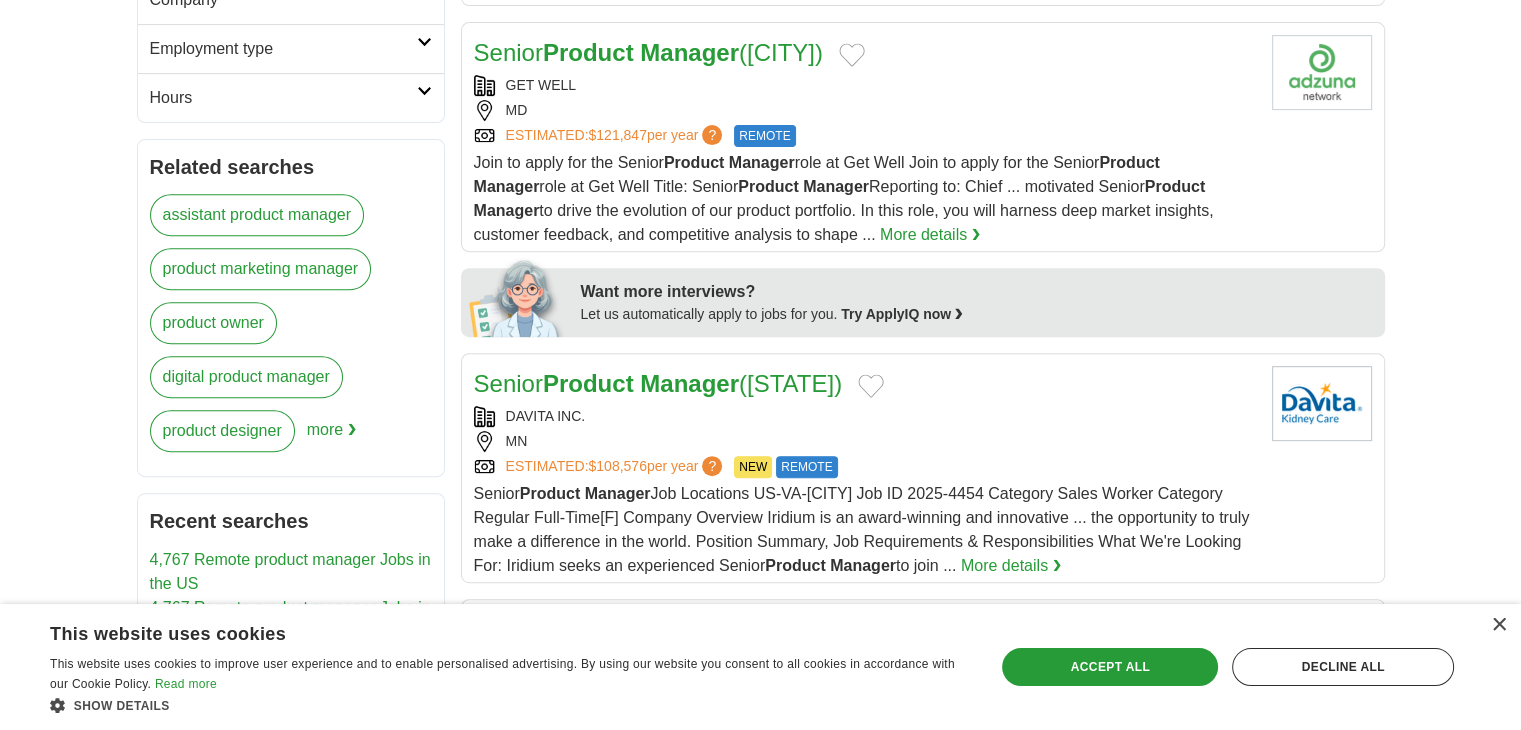 scroll, scrollTop: 900, scrollLeft: 0, axis: vertical 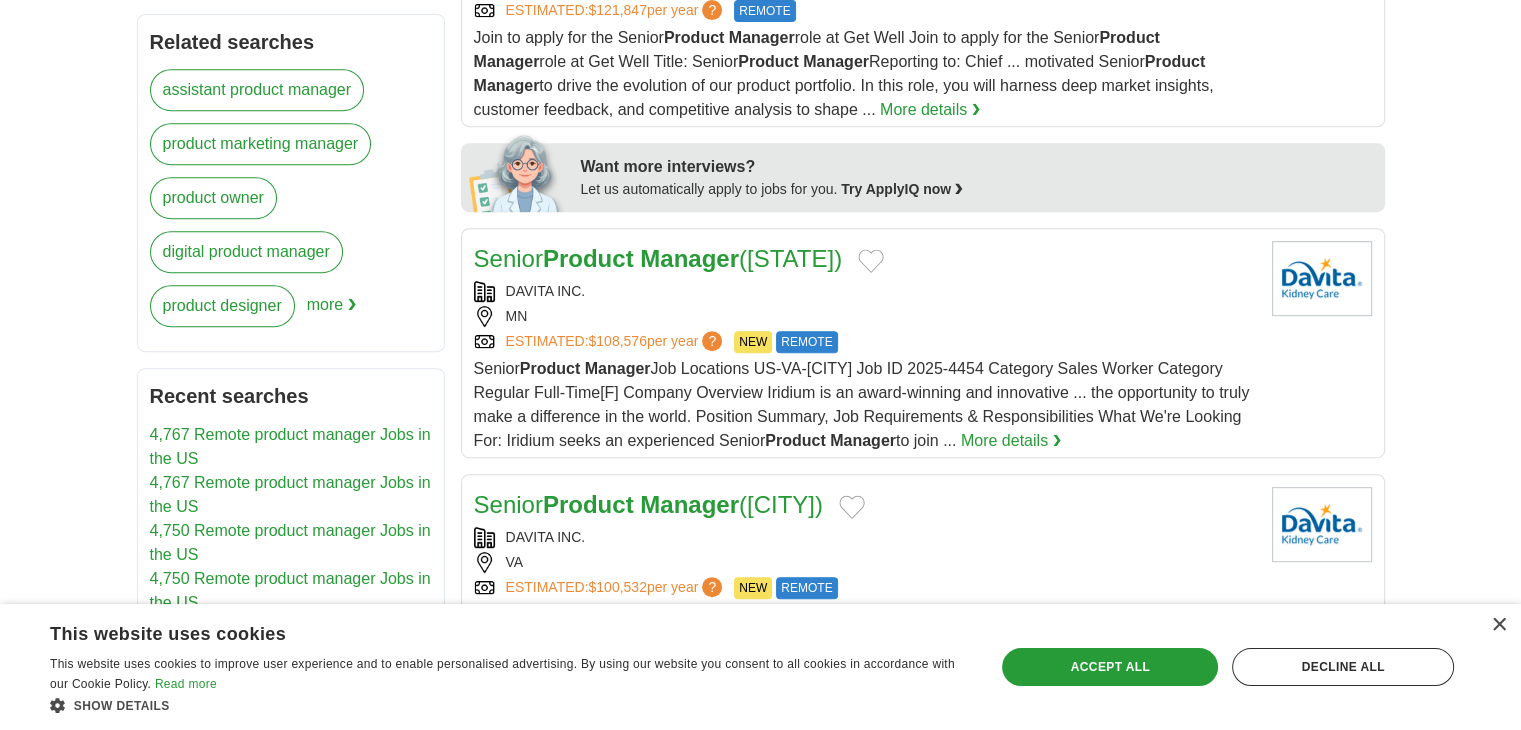 click on "Senior  Product   Manager  Job Locations US-VA-McLean Job ID 2025-4454 Category Sales Worker Category Regular Full-Time[F] Company Overview Iridium is an award-winning and innovative ...  the opportunity to truly make a difference in the world. Position Summary, Job Requirements & Responsibilities What We're Looking For: Iridium seeks an experienced Senior  Product   Manager  to join ...
More details ❯" at bounding box center (865, 405) 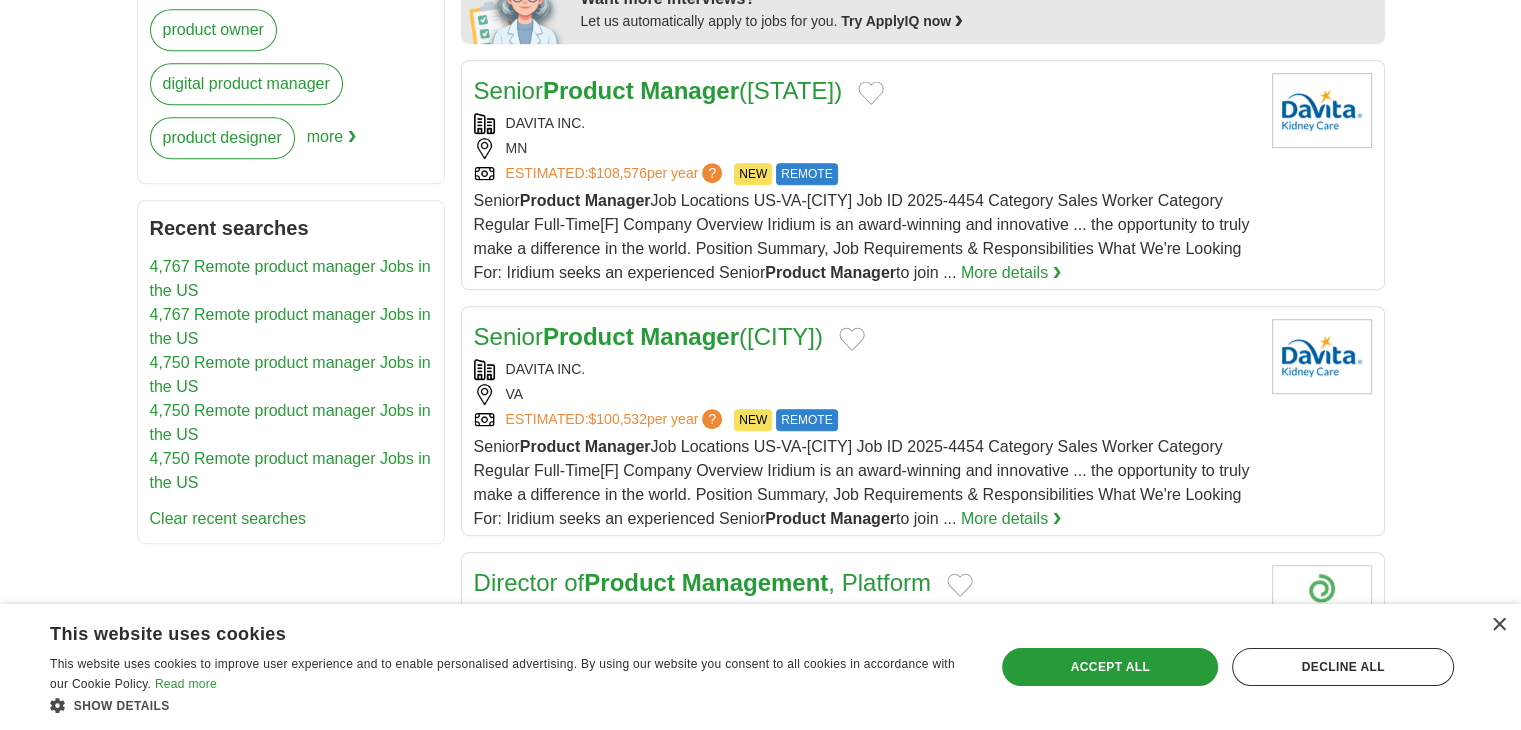 scroll, scrollTop: 1200, scrollLeft: 0, axis: vertical 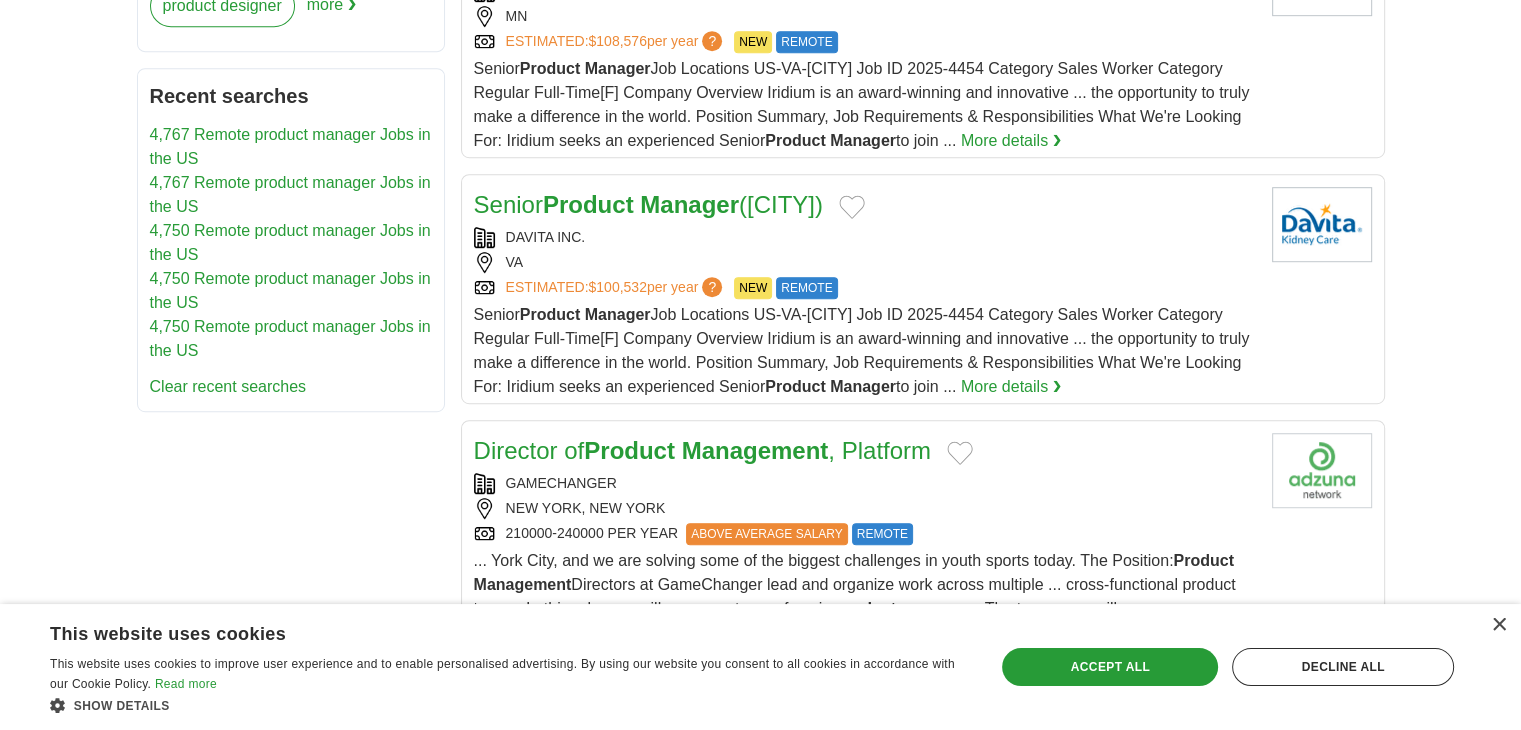 click on "Senior  Product   Manager  Job Locations US-VA-McLean Job ID 2025-4454 Category Sales Worker Category Regular Full-Time[F] Company Overview Iridium is an award-winning and innovative ...  the opportunity to truly make a difference in the world. Position Summary, Job Requirements & Responsibilities What We're Looking For: Iridium seeks an experienced Senior  Product   Manager  to join ..." at bounding box center (862, 350) 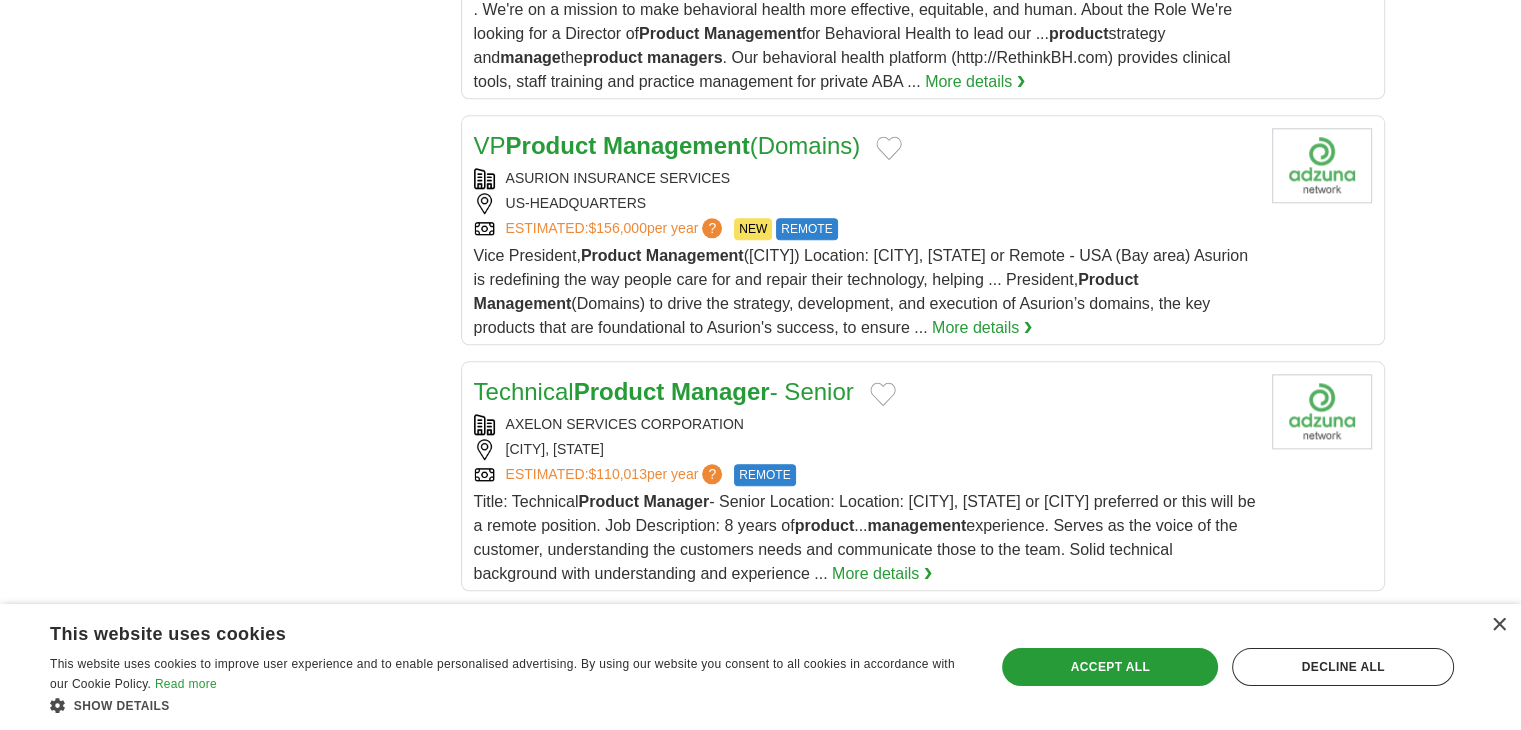 scroll, scrollTop: 2200, scrollLeft: 0, axis: vertical 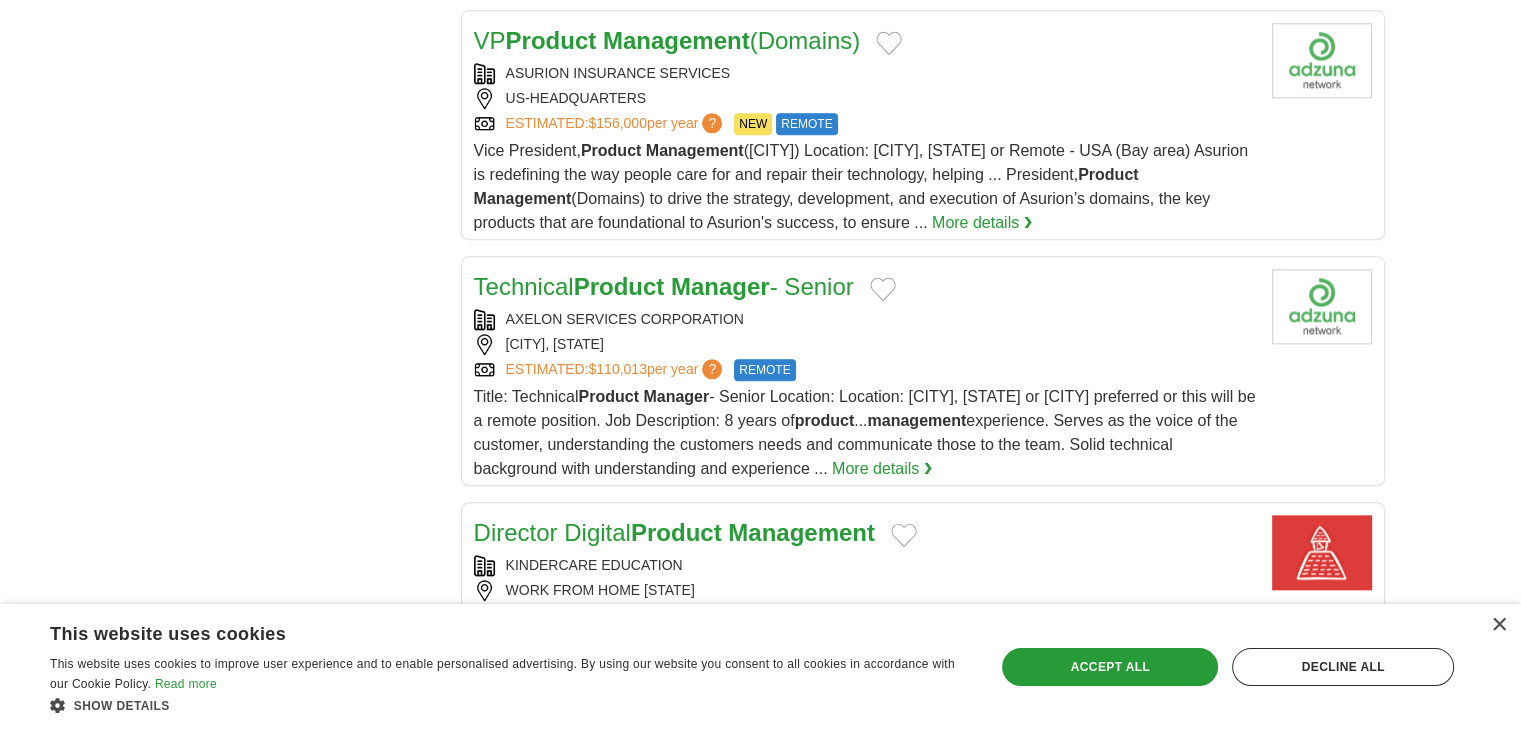 click on "Title: Technical  Product   Manager  - Senior Location: Location: Bothell, WA or Atlanta, GA preferred or this will be a remote position. Job Description: 8 years of  product  ...   management  experience. Serves as the voice of the customer, understanding the customers needs and communicate those to the team. Solid technical background with understanding and experience ...
More details ❯" at bounding box center (865, 433) 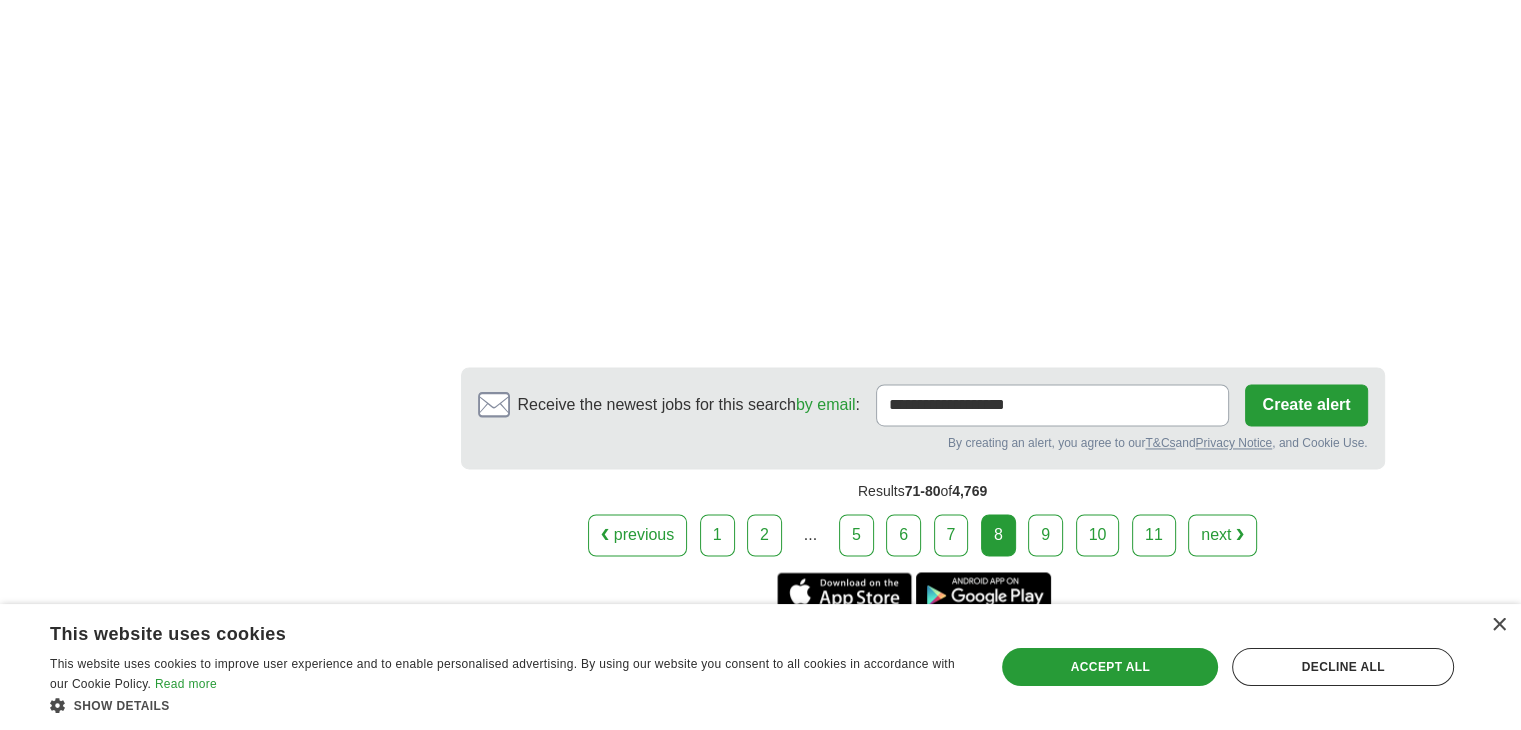scroll, scrollTop: 3253, scrollLeft: 0, axis: vertical 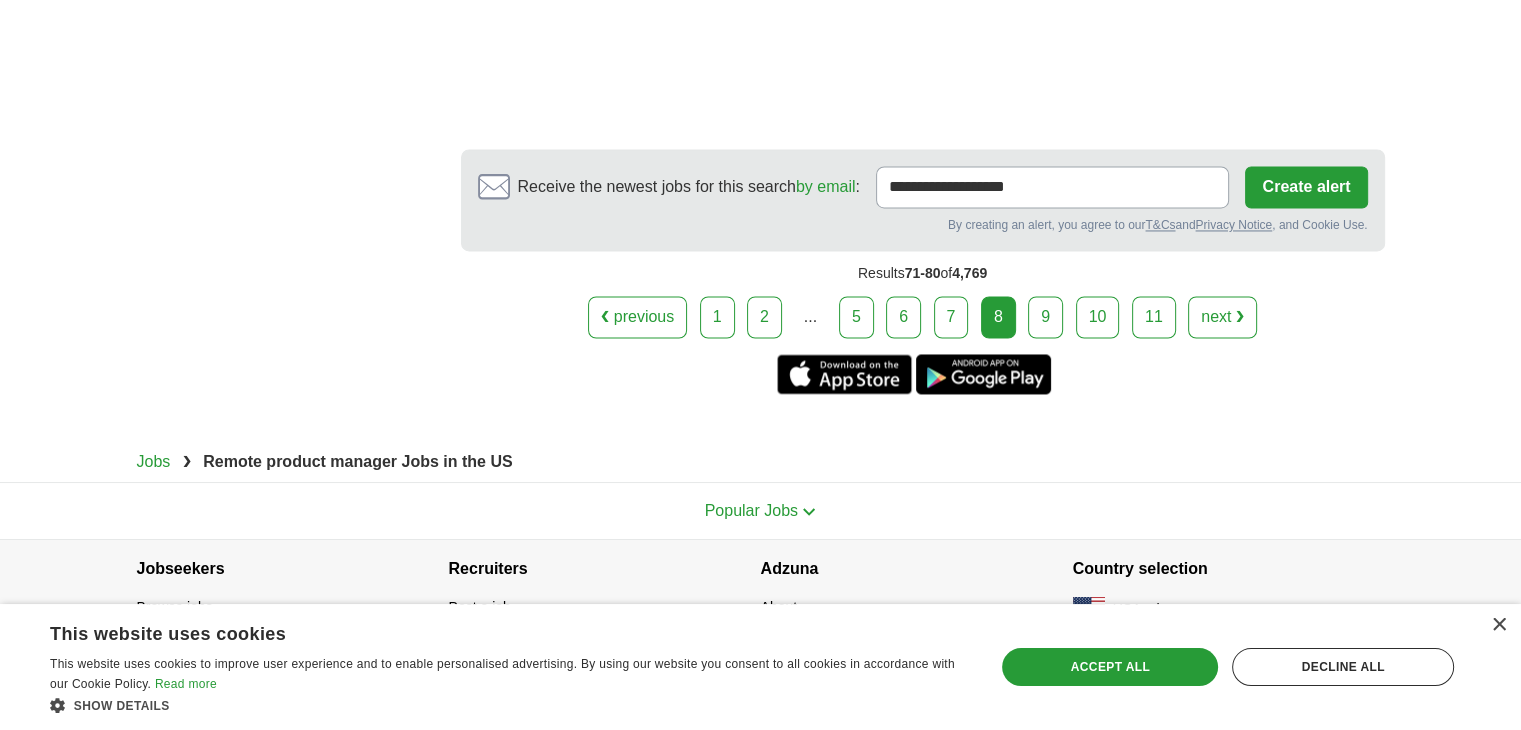 click on "9" at bounding box center (1045, 317) 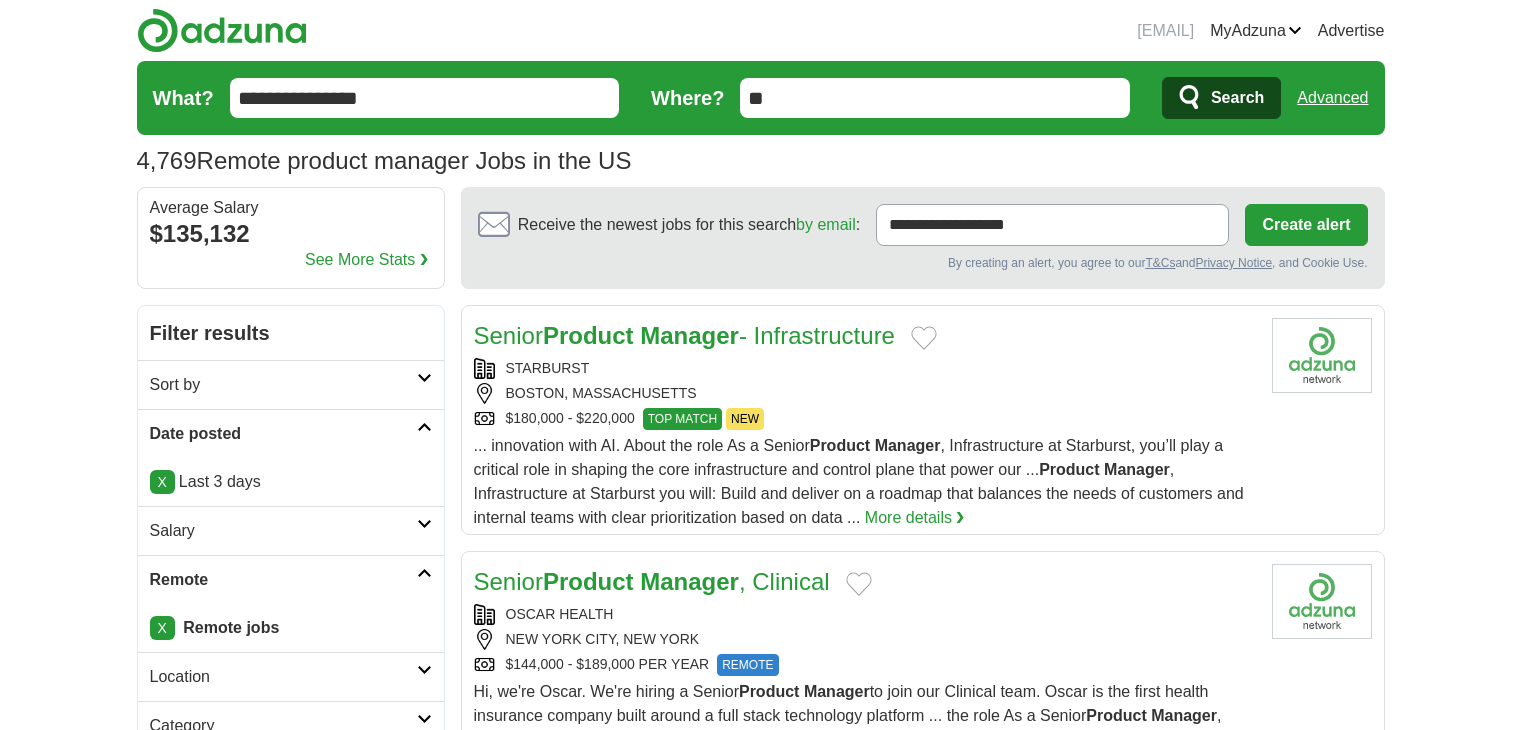scroll, scrollTop: 0, scrollLeft: 0, axis: both 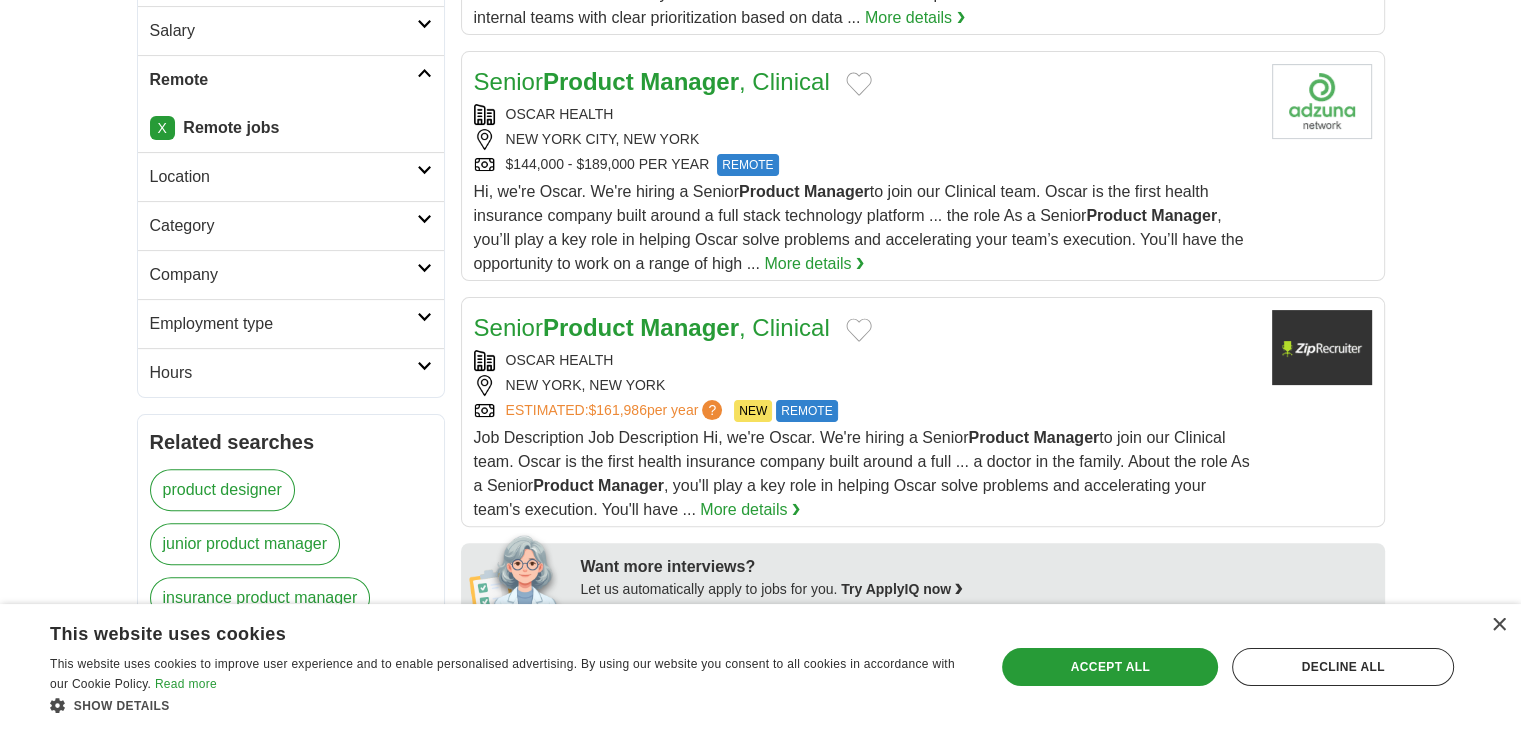 click on "Hi, we're Oscar. We're hiring a Senior [TITLE] to join our Clinical team. Oscar is the first health insurance company built around a full stack technology platform ... the role As a Senior [TITLE], you’ll play a key role in helping Oscar solve problems and accelerating your team’s execution. You’ll have the opportunity to work on a range of high ..." at bounding box center (859, 227) 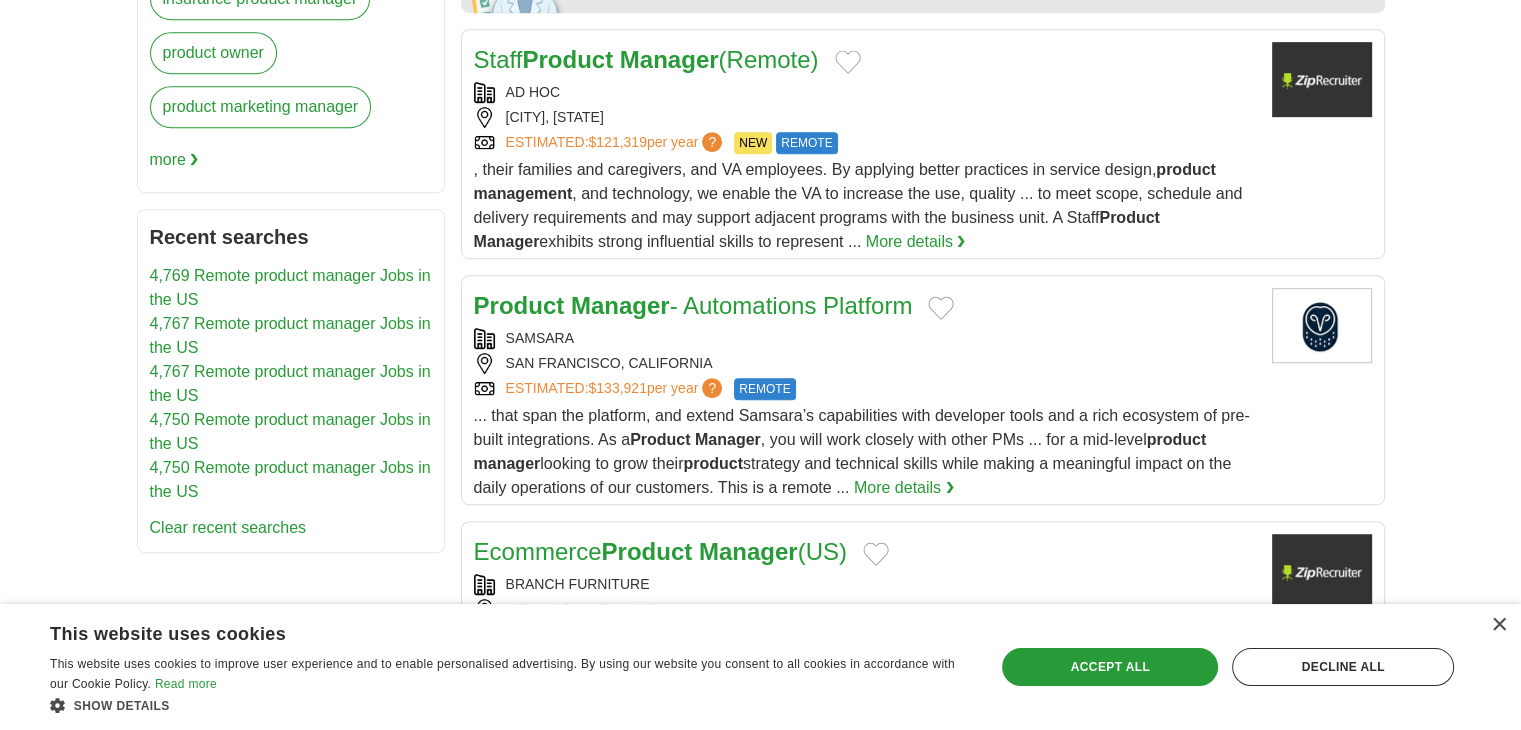 scroll, scrollTop: 1100, scrollLeft: 0, axis: vertical 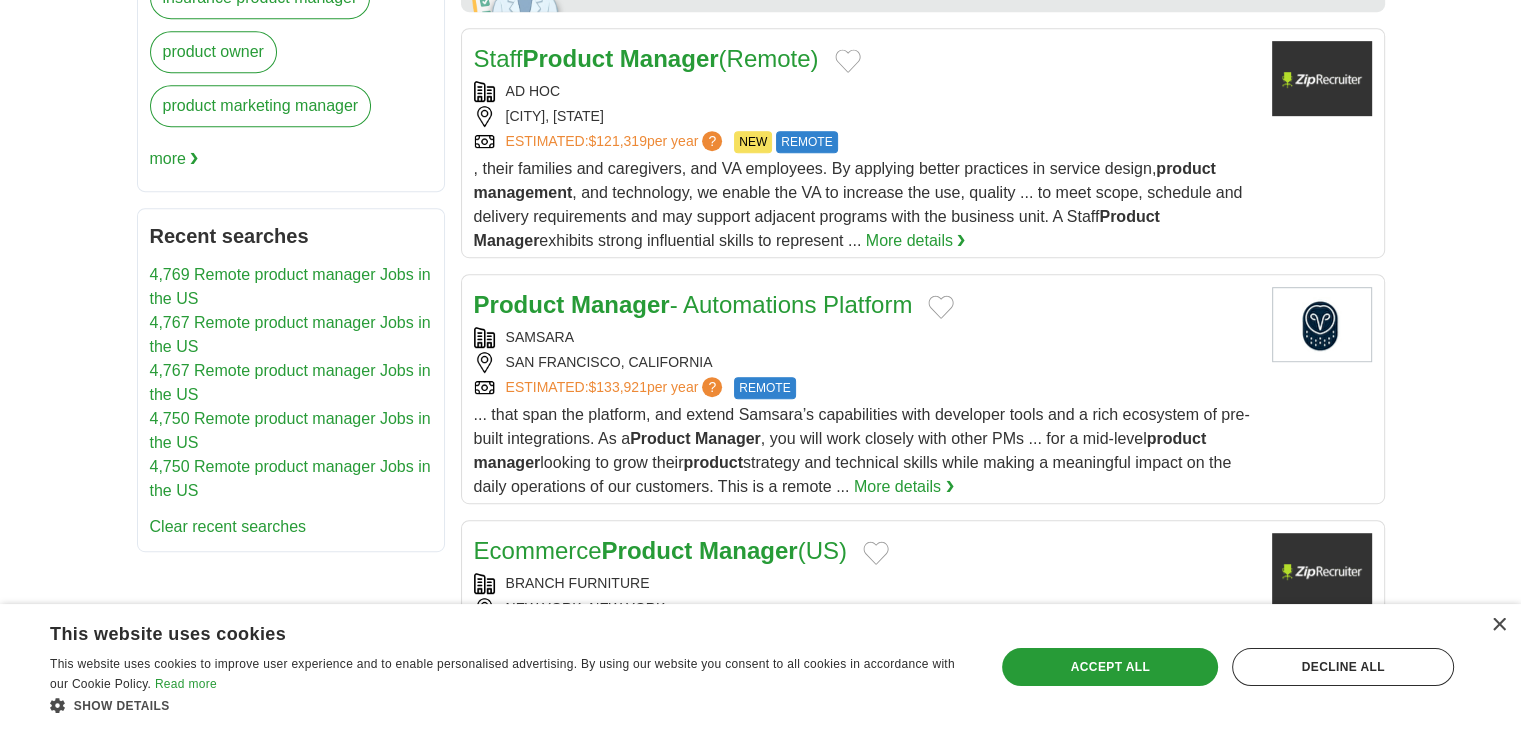 click on "... that span the platform, and extend Samsara’s capabilities with developer tools and a rich ecosystem of pre-built integrations. As a [TITLE], you will work closely with other [TITLE]s ... for a mid-level [TITLE] looking to grow their product strategy and technical skills while making a meaningful impact on the daily operations of our customers. This is a remote ...
More details ❯" at bounding box center [865, 451] 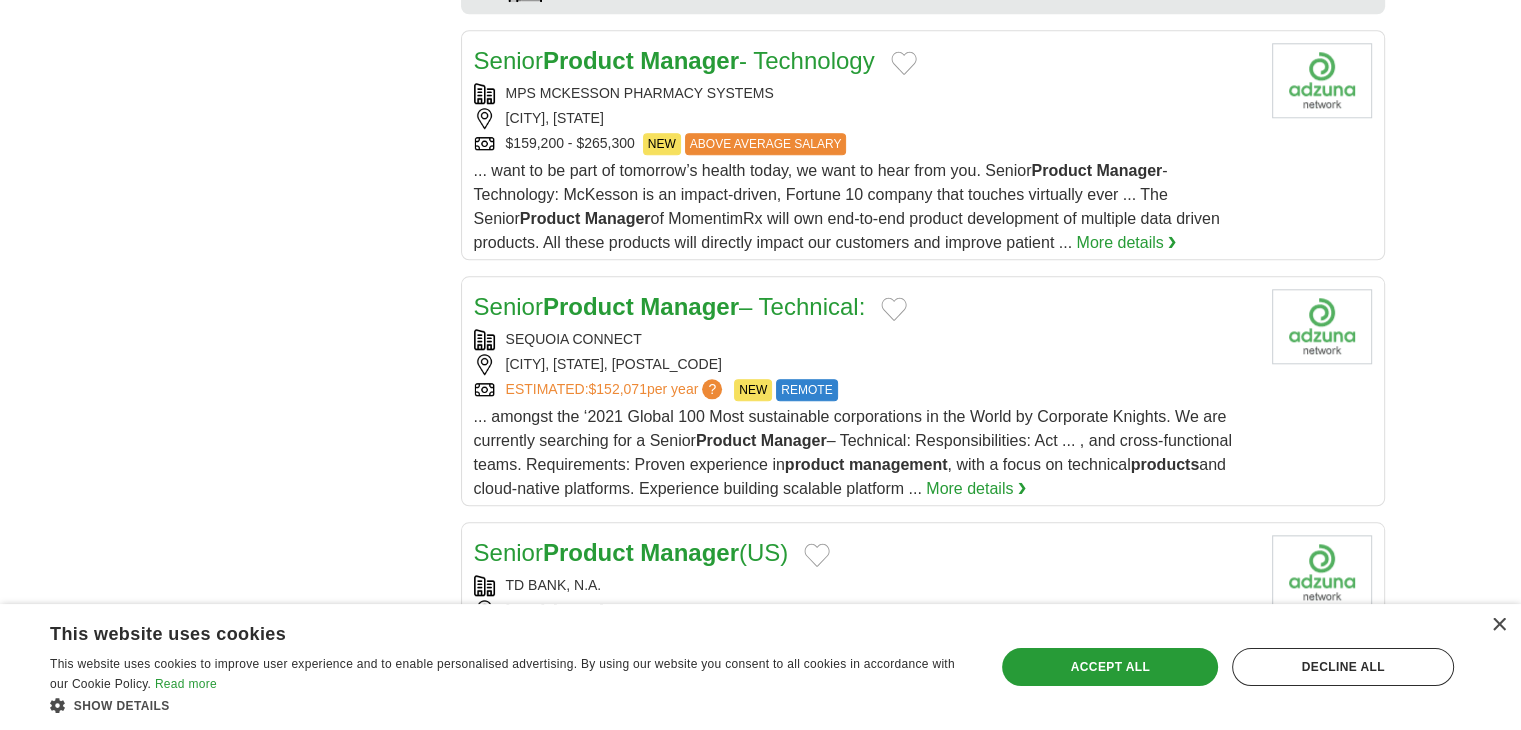 scroll, scrollTop: 1900, scrollLeft: 0, axis: vertical 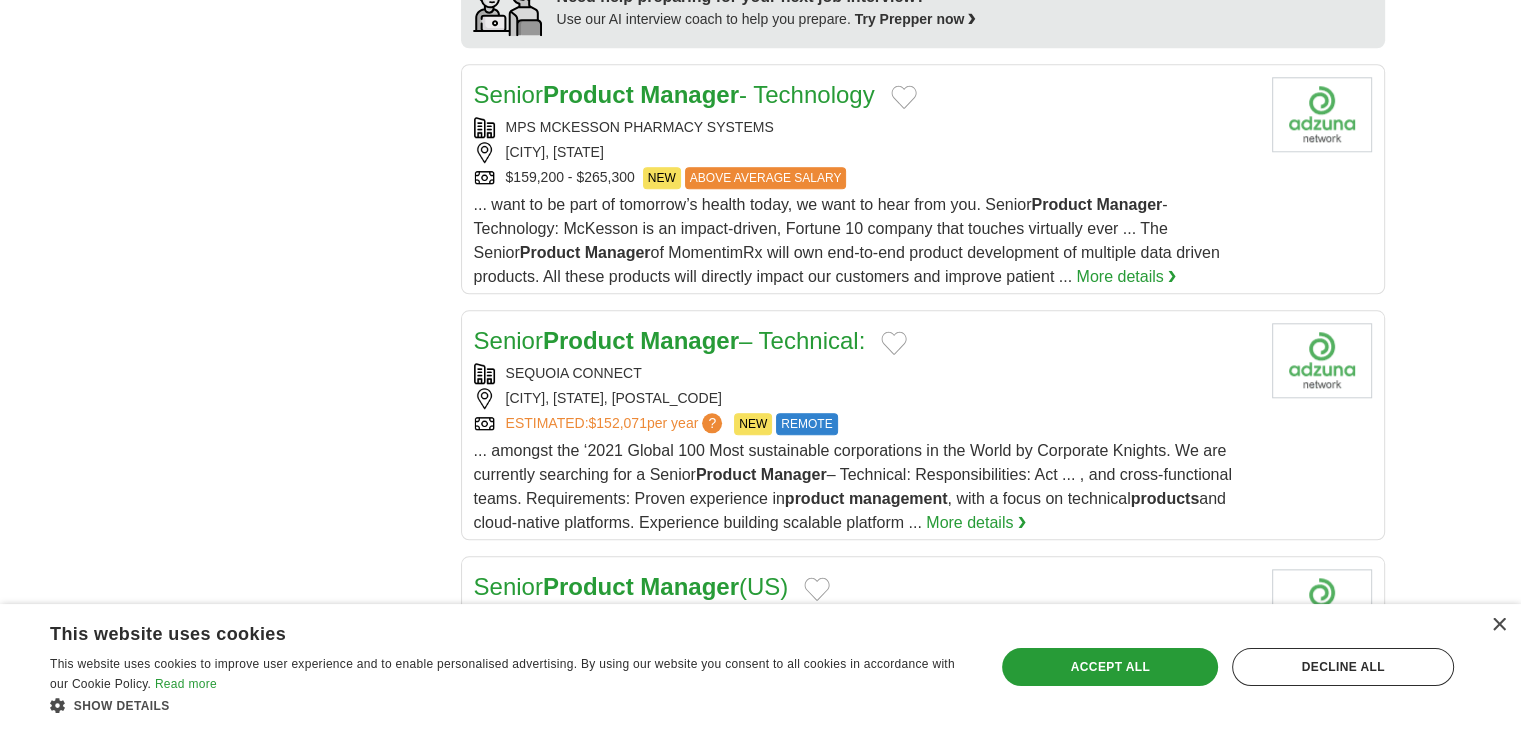 click on "... amongst the ‘2021 Global 100 Most sustainable corporations in the World by Corporate Knights. We are currently searching for a Senior [TITLE] – Technical: Responsibilities: Act ... , and cross-functional teams. Requirements: Proven experience in product management, with a focus on technical products and cloud-native platforms. Experience building scalable platform ..." at bounding box center (853, 486) 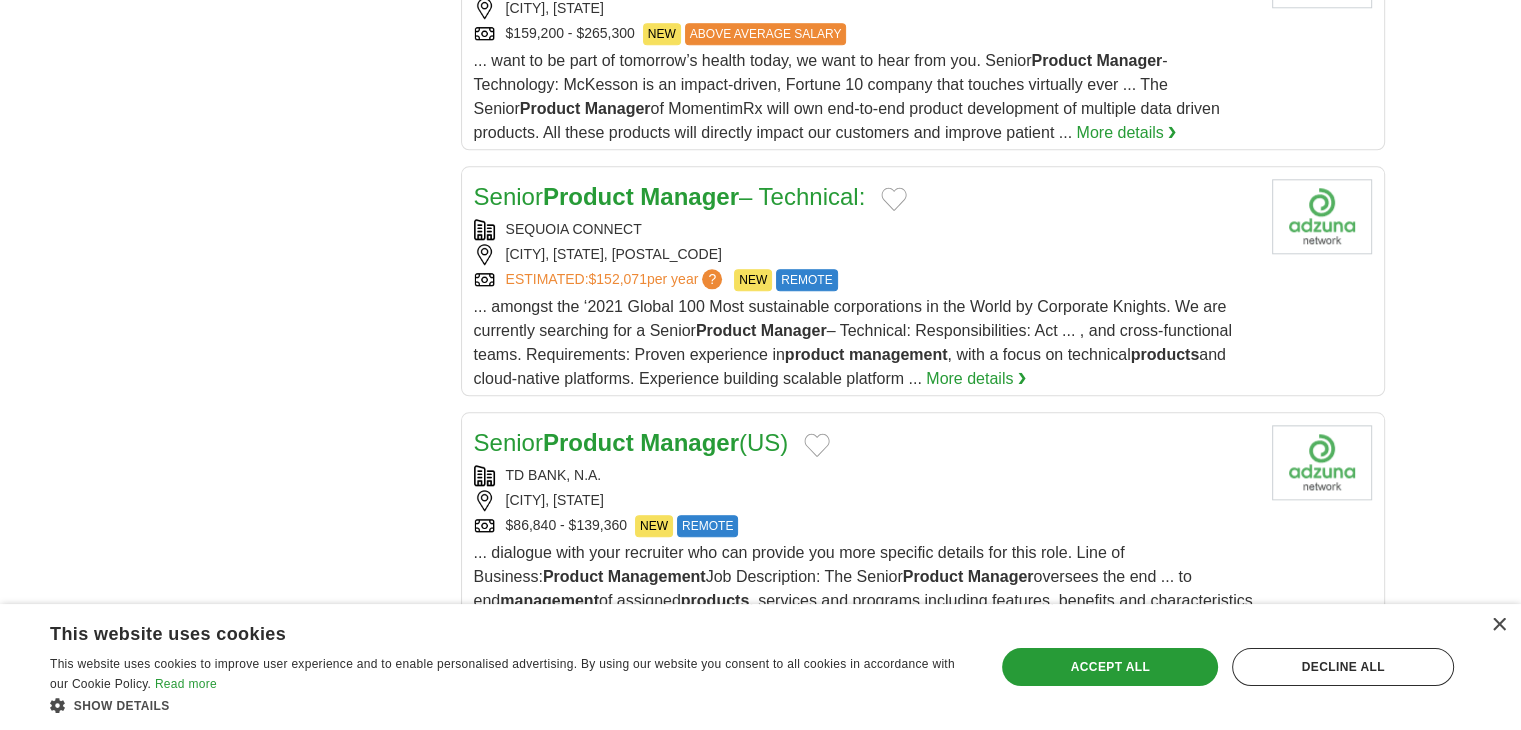 scroll, scrollTop: 2200, scrollLeft: 0, axis: vertical 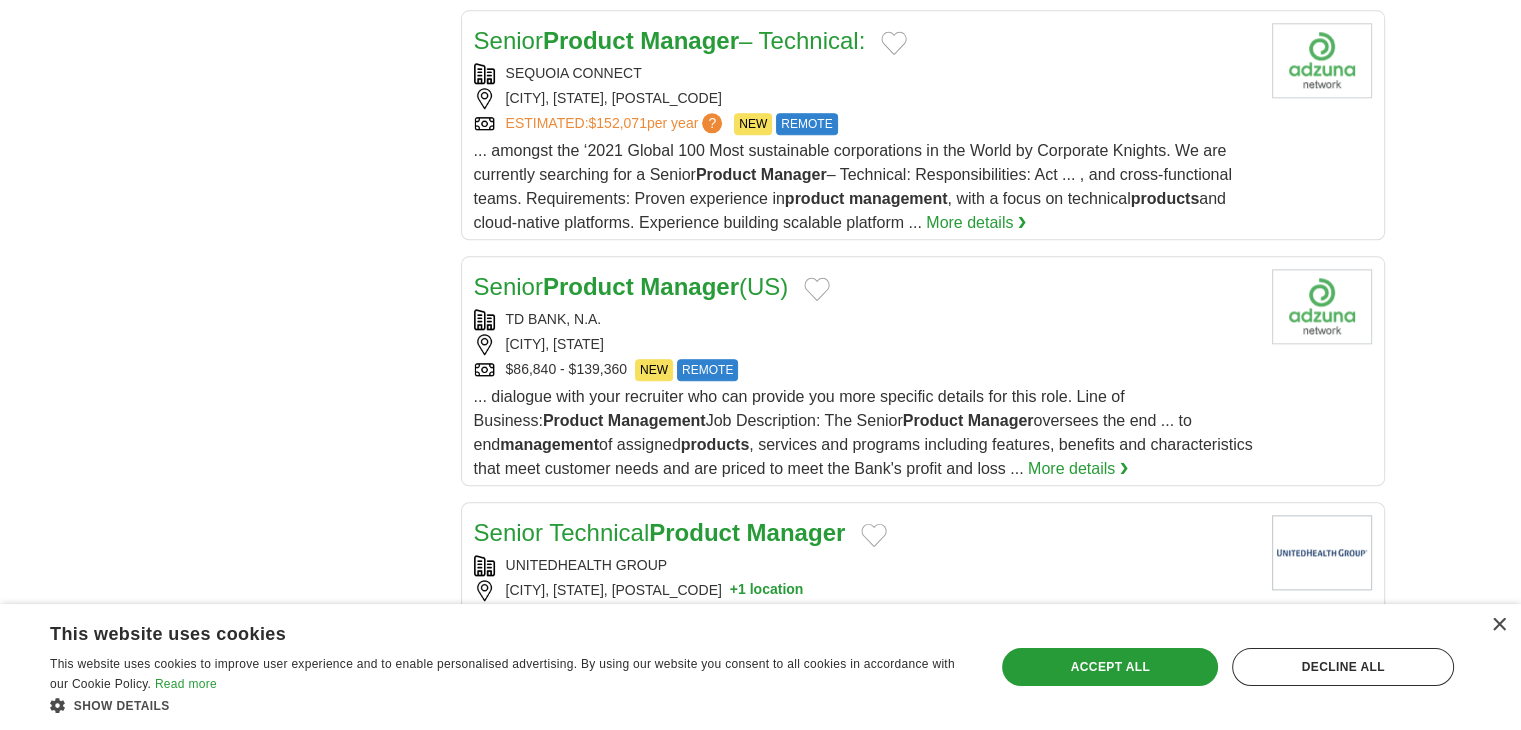 click on "... dialogue with your recruiter who can provide you more specific details for this role. Line of Business: [TITLE] Management Job Description: The Senior [TITLE] Manager oversees the end ... to end management of assigned products, services and programs including features, benefits and characteristics that meet customer needs and are priced to meet the Bank's profit and loss ..." at bounding box center (863, 432) 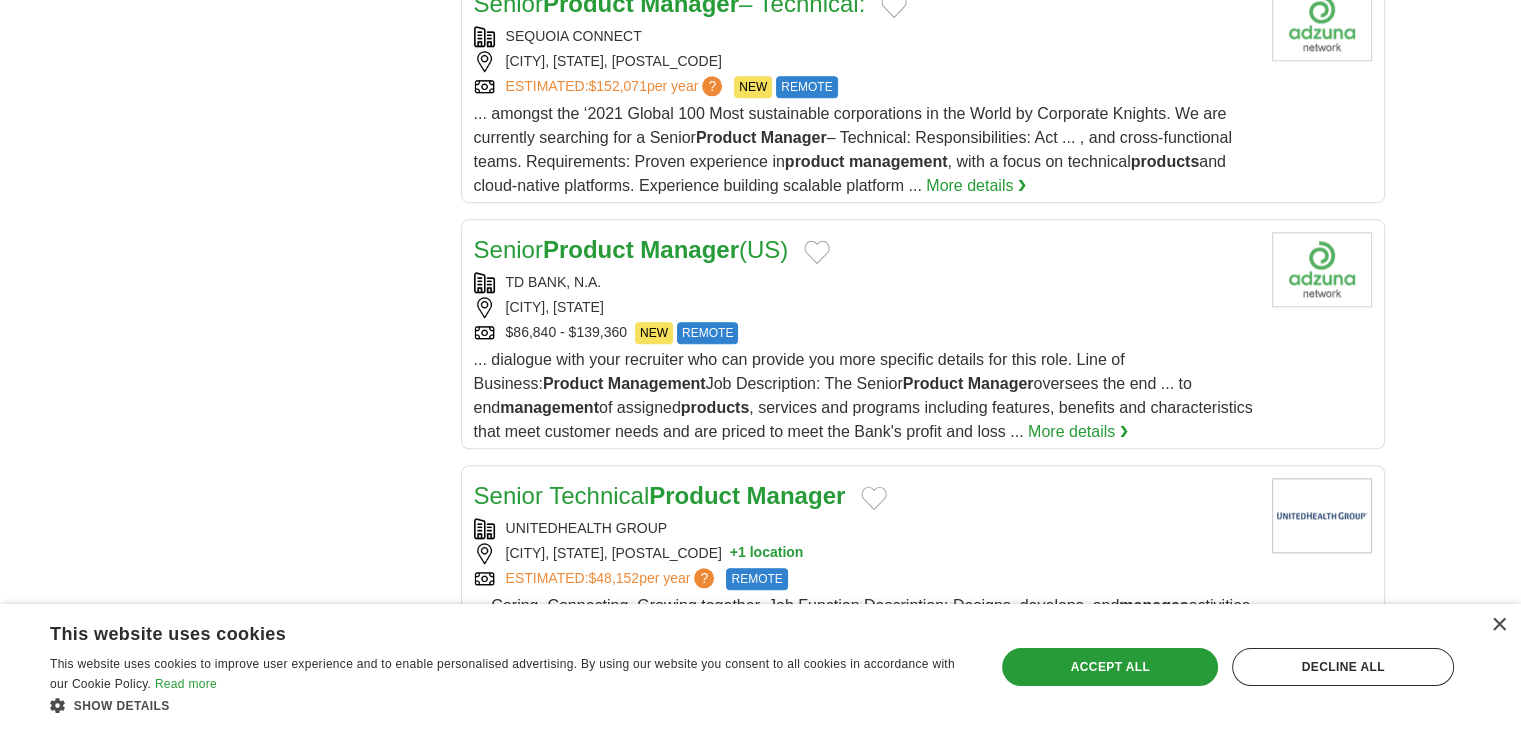 scroll, scrollTop: 2500, scrollLeft: 0, axis: vertical 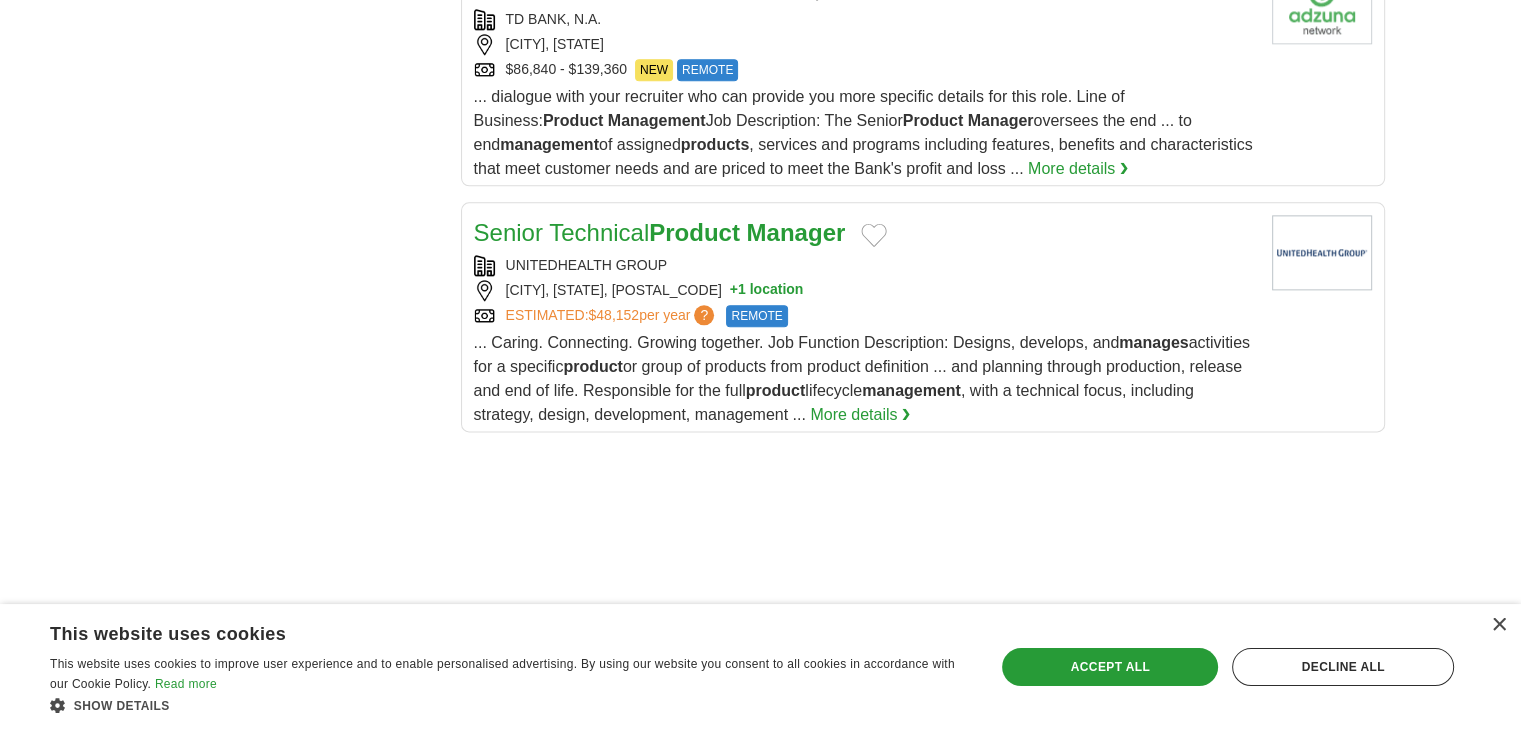 click on "... Caring. Connecting. Growing together. Job Function Description: Designs, develops, and manages activities for a specific product or group of products from product definition ... and planning through production, release and end of life. Responsible for the full product lifecycle management, with a technical focus, including strategy, design, development, management ...
More details ❯" at bounding box center (865, 379) 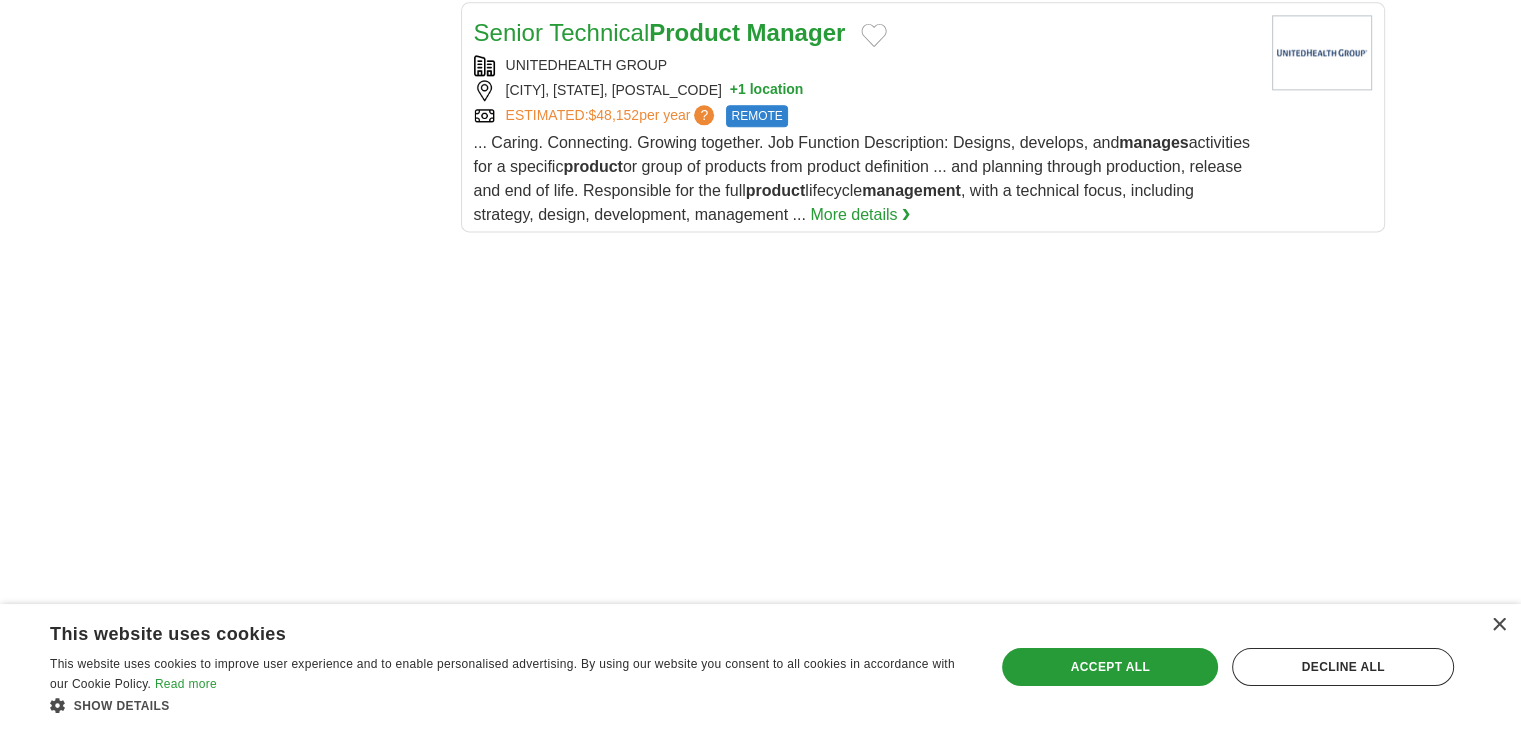 scroll, scrollTop: 3245, scrollLeft: 0, axis: vertical 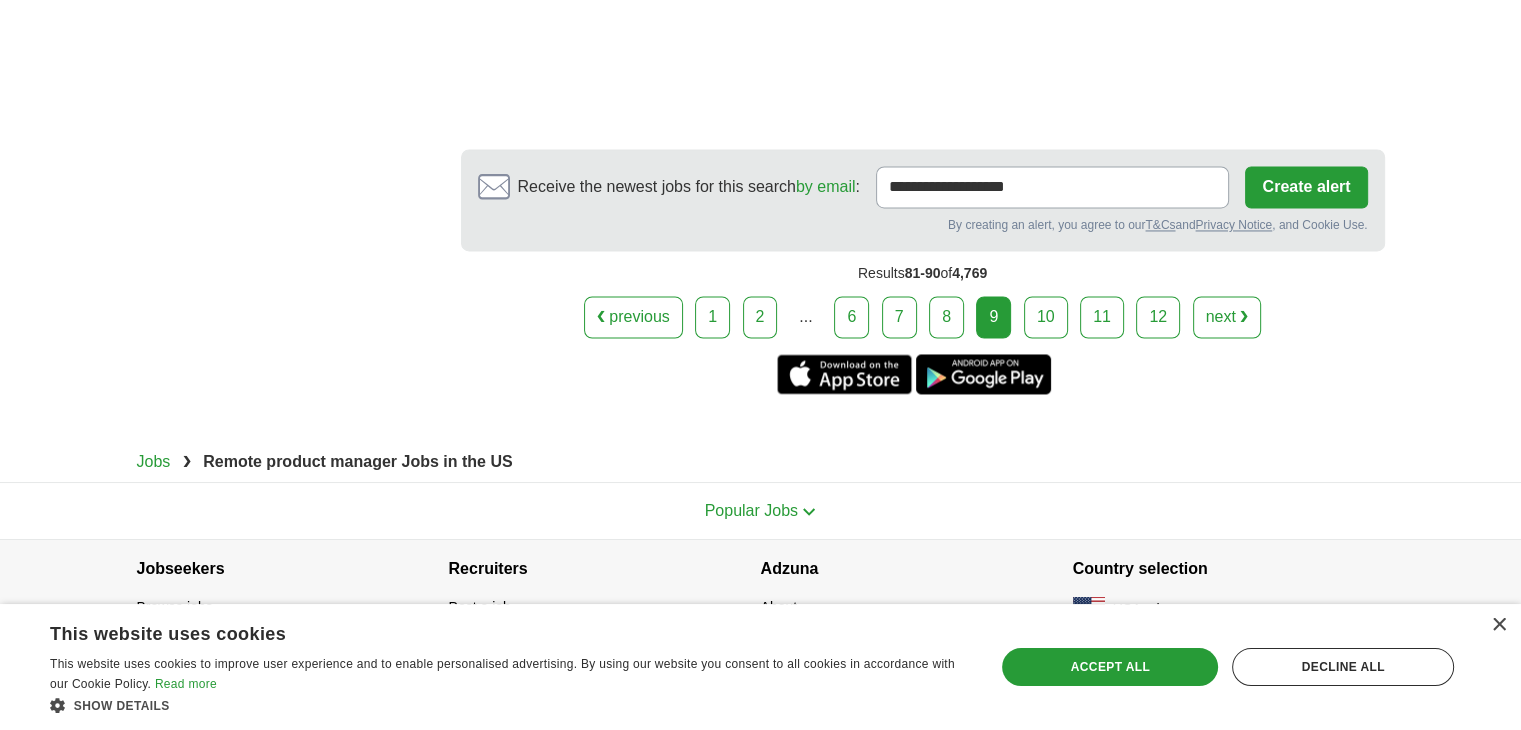 click on "10" at bounding box center [1046, 317] 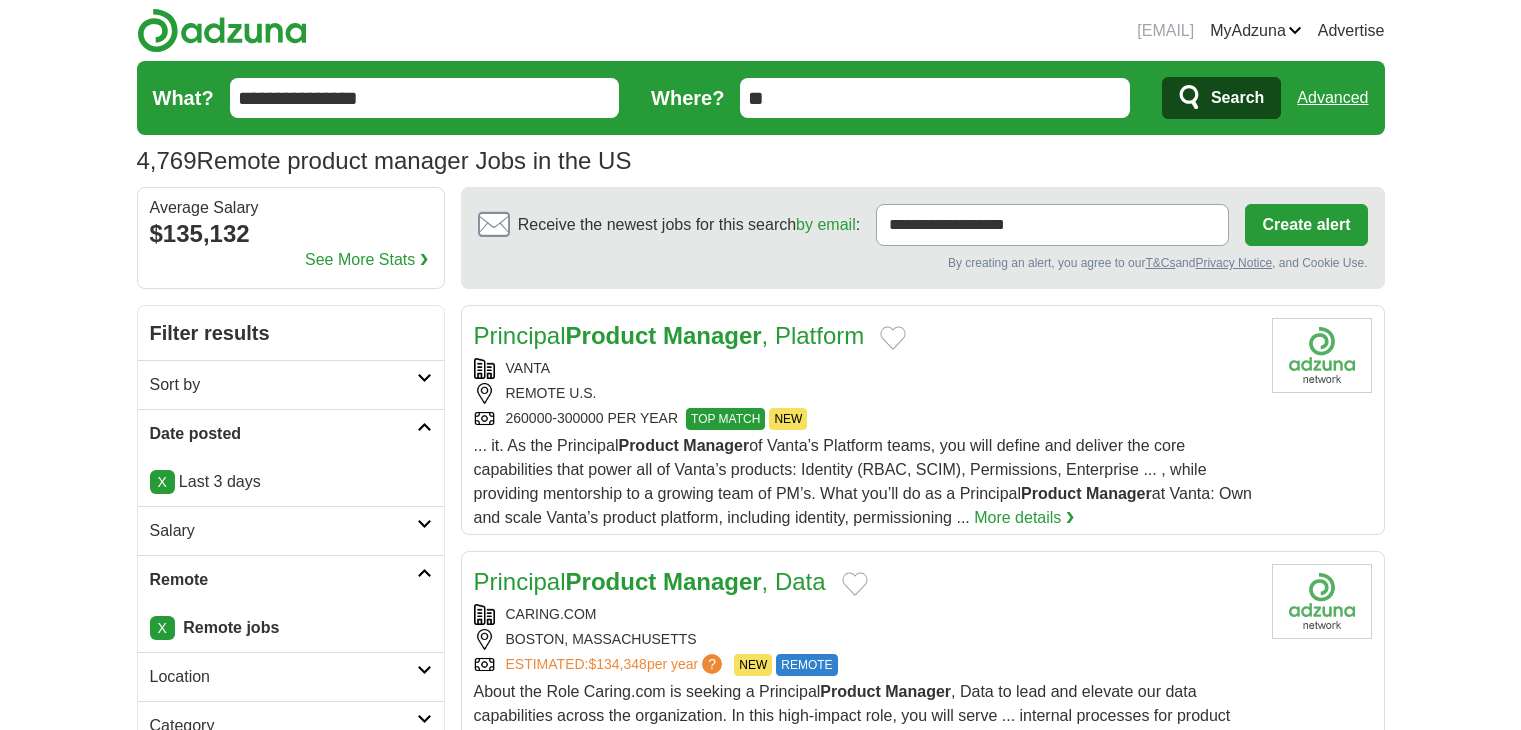 scroll, scrollTop: 0, scrollLeft: 0, axis: both 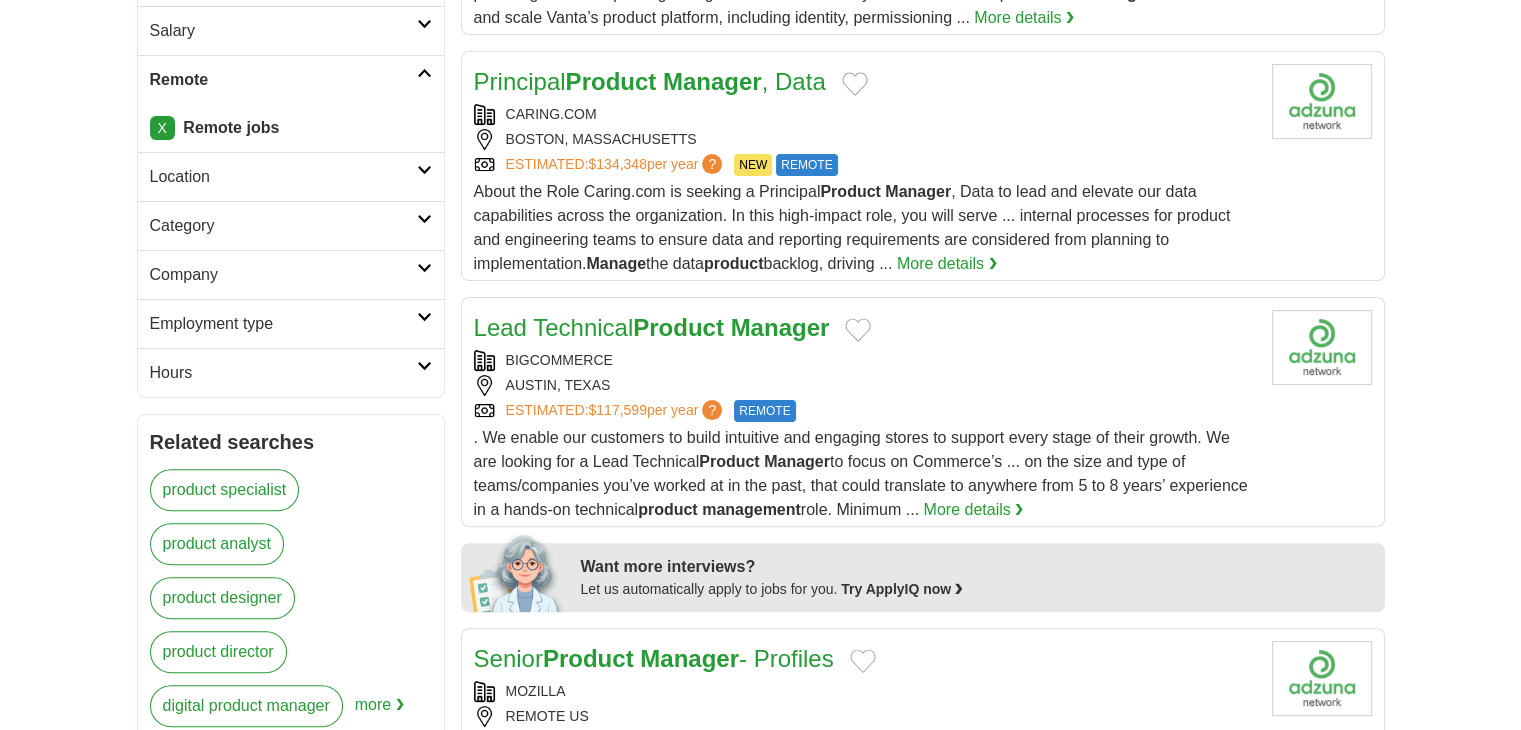 click on ". We enable our customers to build intuitive and engaging stores to support every stage of their growth. We are looking for a Lead Technical  Product   Manager  to focus on Commerce’s ...  on the size and type of teams/companies you’ve worked at in the past, that could translate to anywhere from 5 to 8 years’ experience in a hands-on technical  product   management  role. Minimum ...
More details ❯" at bounding box center (865, 474) 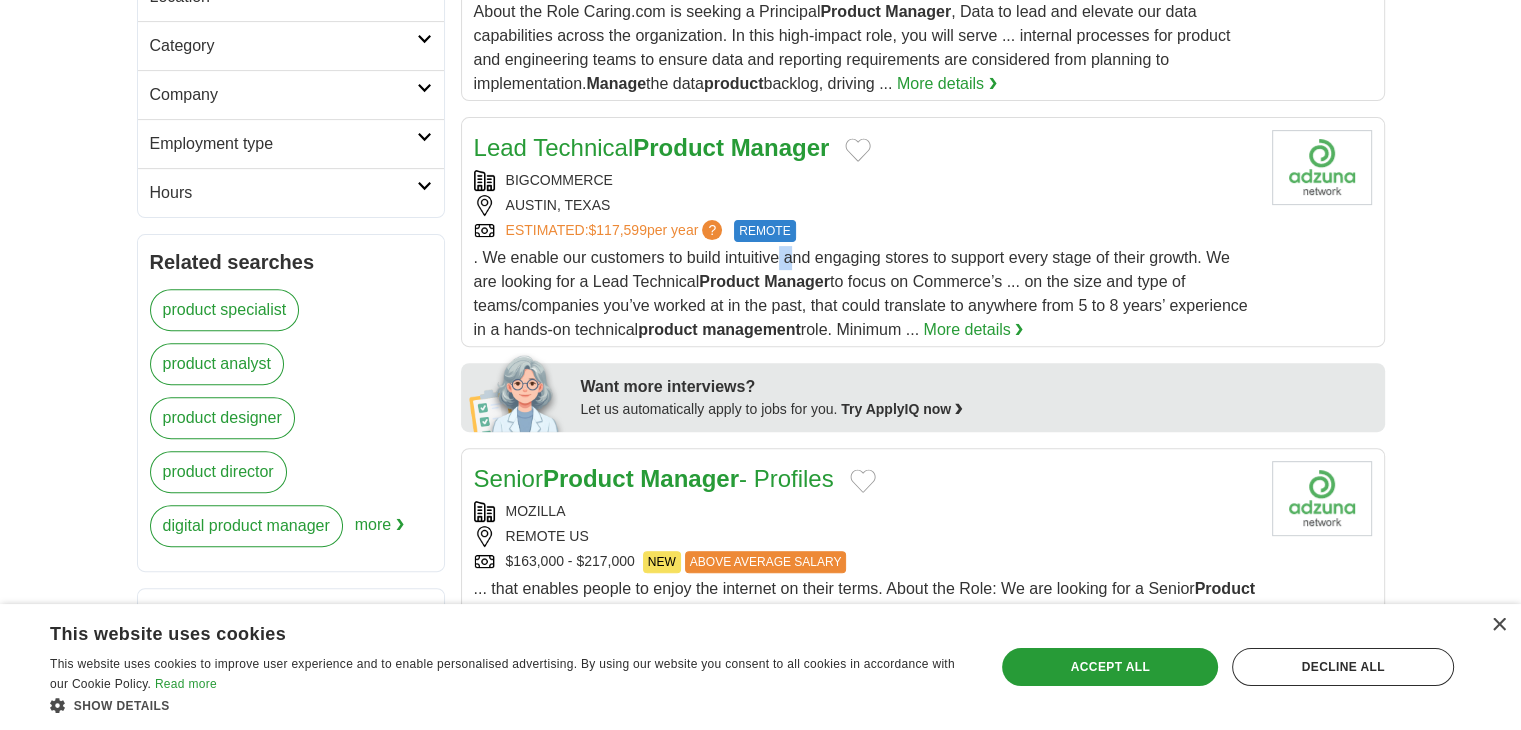 scroll, scrollTop: 1000, scrollLeft: 0, axis: vertical 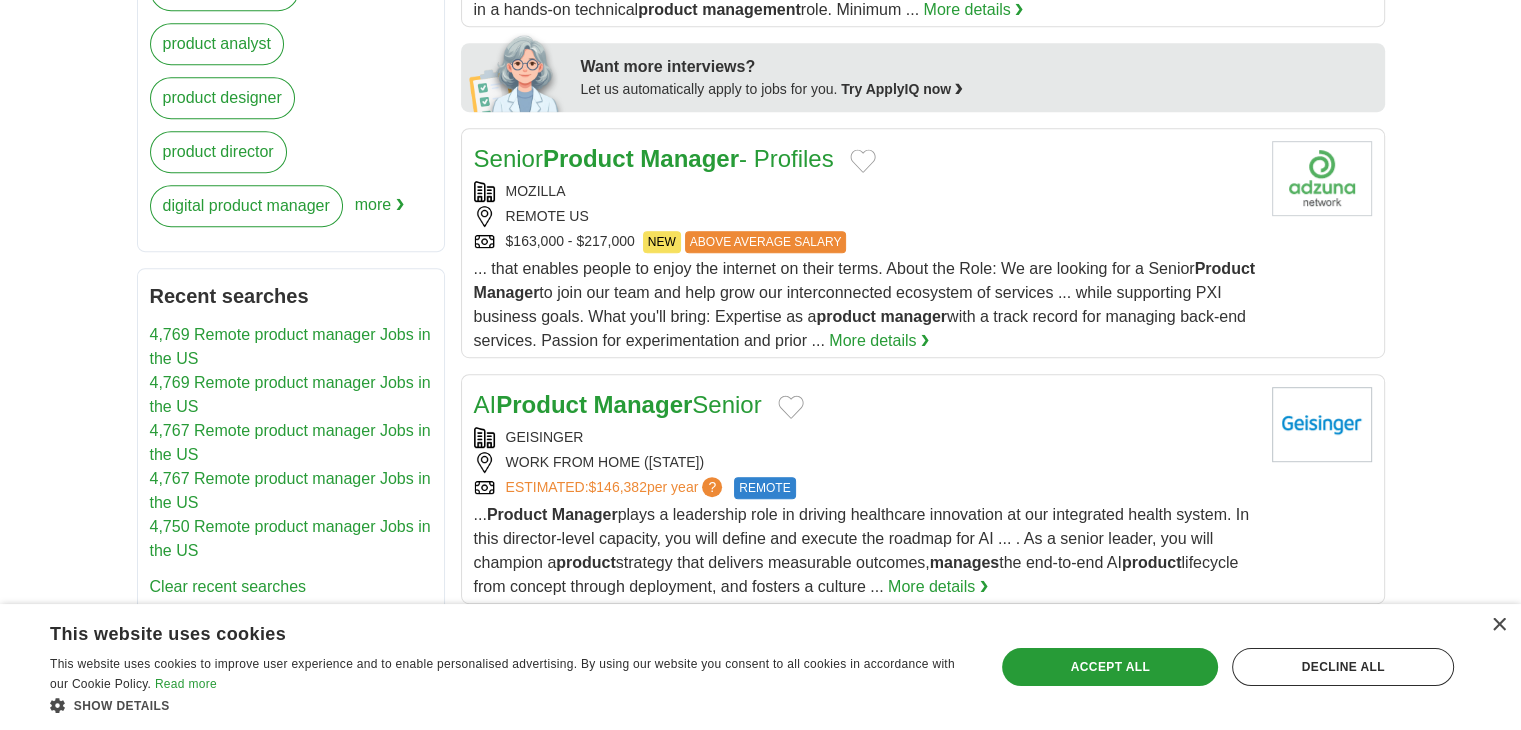 click on "ESTIMATED:
$146,382
per year
?" at bounding box center (616, 488) 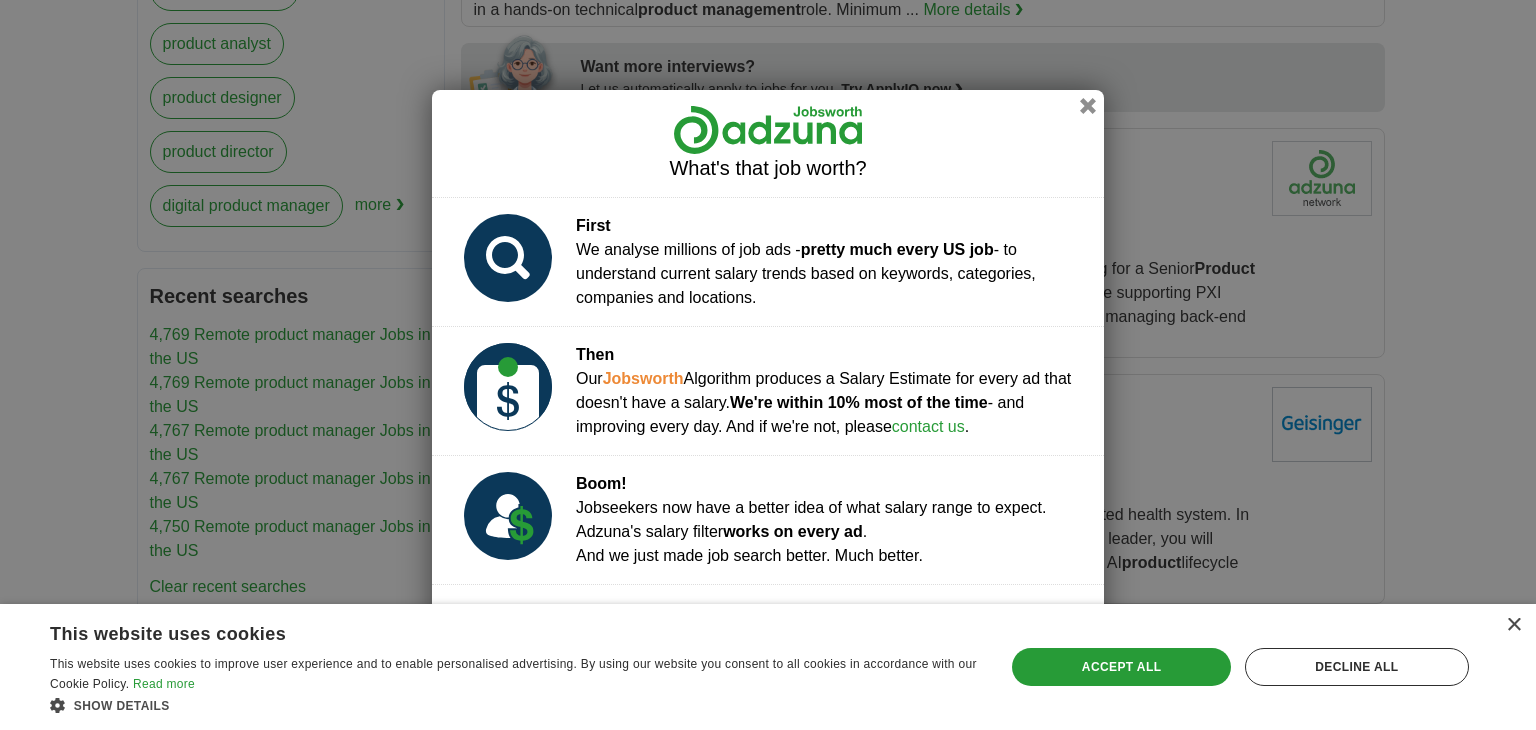 click on "What's that job worth?
First  We analyse millions of job ads -  pretty much every US job  - to understand current
salary trends based on keywords, categories, companies and locations.
Then
Our  Jobsworth  Algorithm produces a Salary Estimate for every ad that doesn't have a salary.
We're within 10% most of the time  - and improving every day. And if we're not, please
contact us .
Boom!  Jobseekers now have a better idea of what salary range to expect.  Adzuna's salary filter
works on every ad .  And we just made job search better. Much better.
Give us feedback
-
Are you an employer?
Loading..." at bounding box center (768, 365) 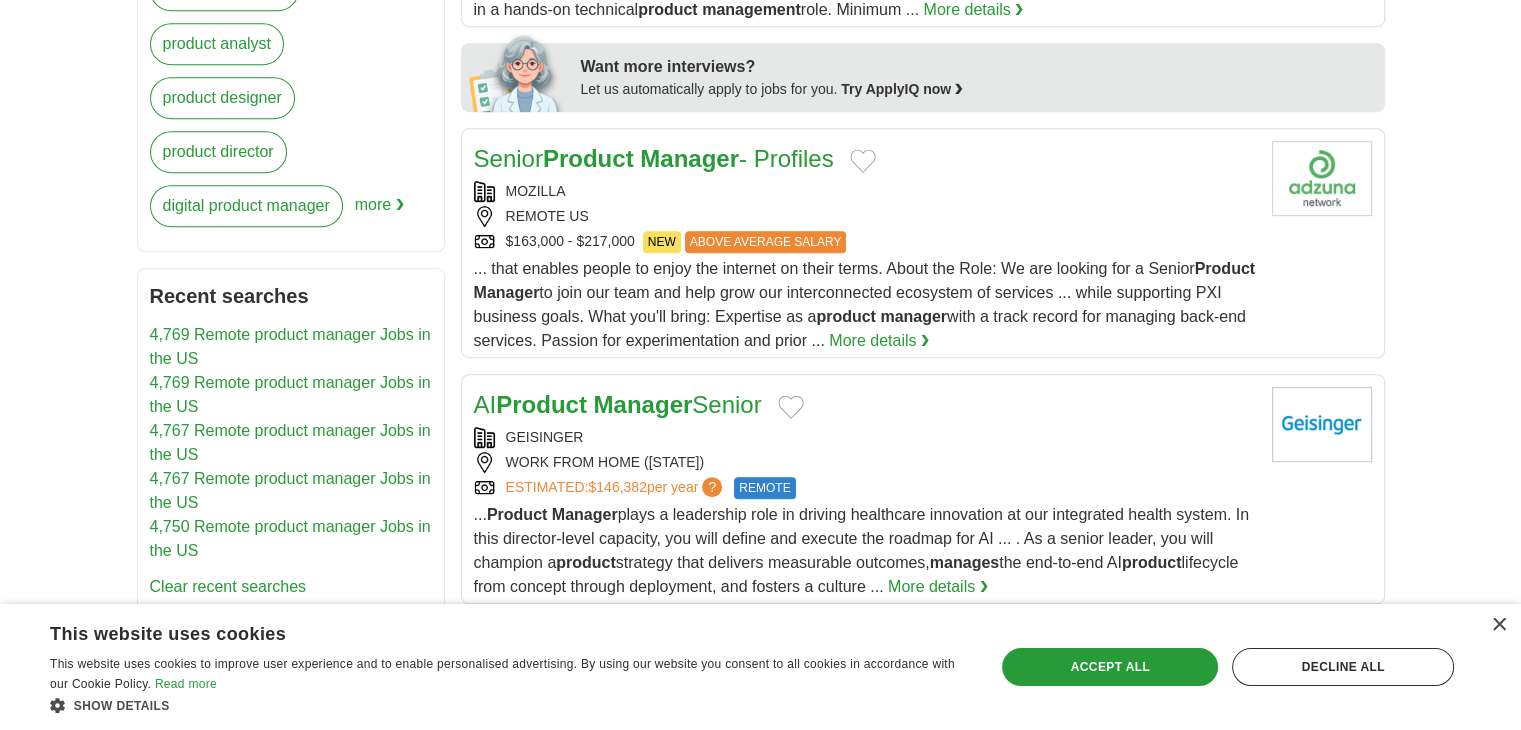 click on "...   Product   Manager  plays a leadership role in driving healthcare innovation at our integrated health system. In this director-level capacity, you will define and execute the roadmap for AI ... . As a senior leader, you will champion a  product  strategy that delivers measurable outcomes,  manages  the end-to-end AI  product  lifecycle from concept through deployment, and fosters a culture ..." at bounding box center [862, 550] 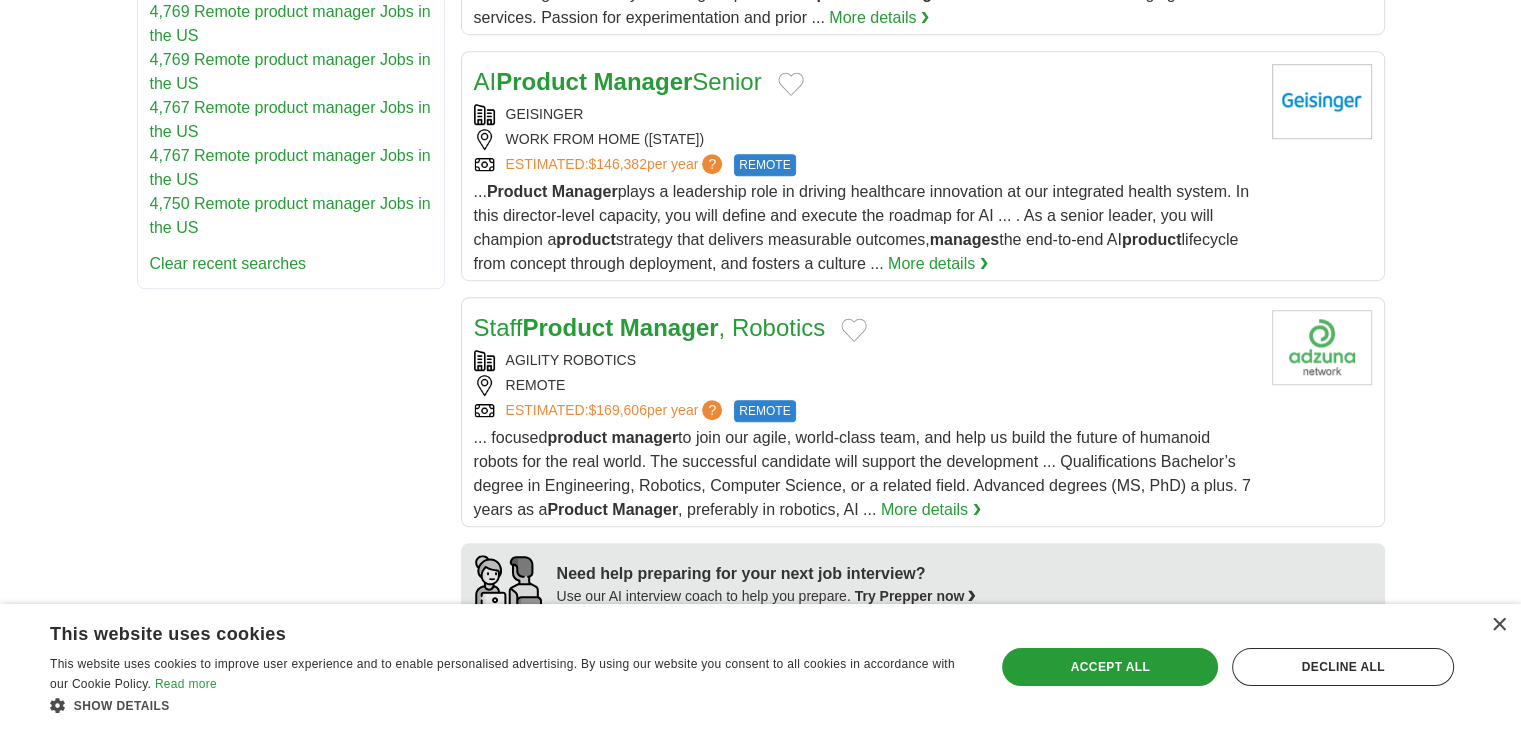 scroll, scrollTop: 1400, scrollLeft: 0, axis: vertical 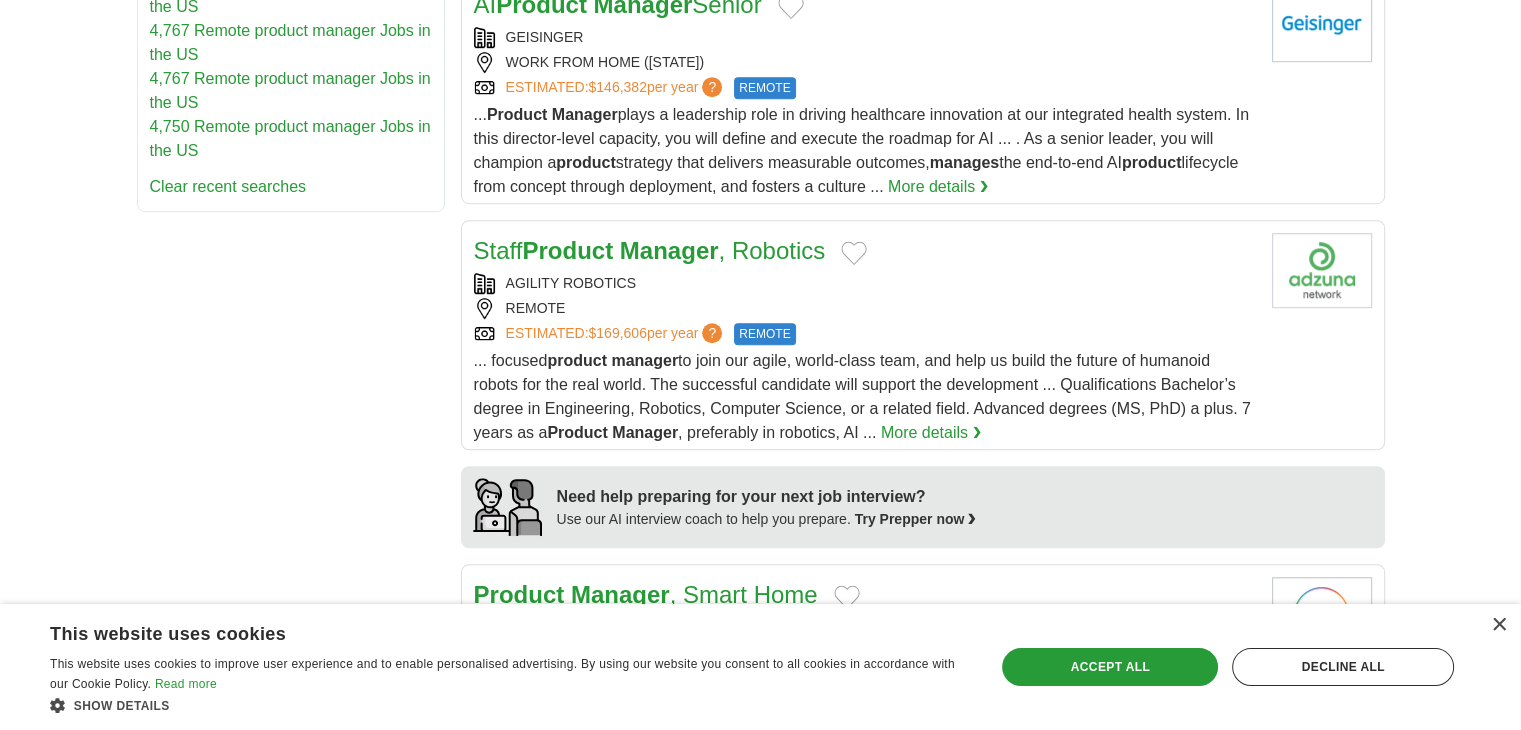 click on "...  focused  product   manager  to join our agile, world-class team, and help us build the future of humanoid robots for the real world. The successful candidate will support the development ...  Qualifications Bachelor’s degree in Engineering, Robotics, Computer Science, or a related field. Advanced degrees (MS, PhD) a plus. 7 years as a  Product   Manager , preferably in robotics, AI ..." at bounding box center (862, 396) 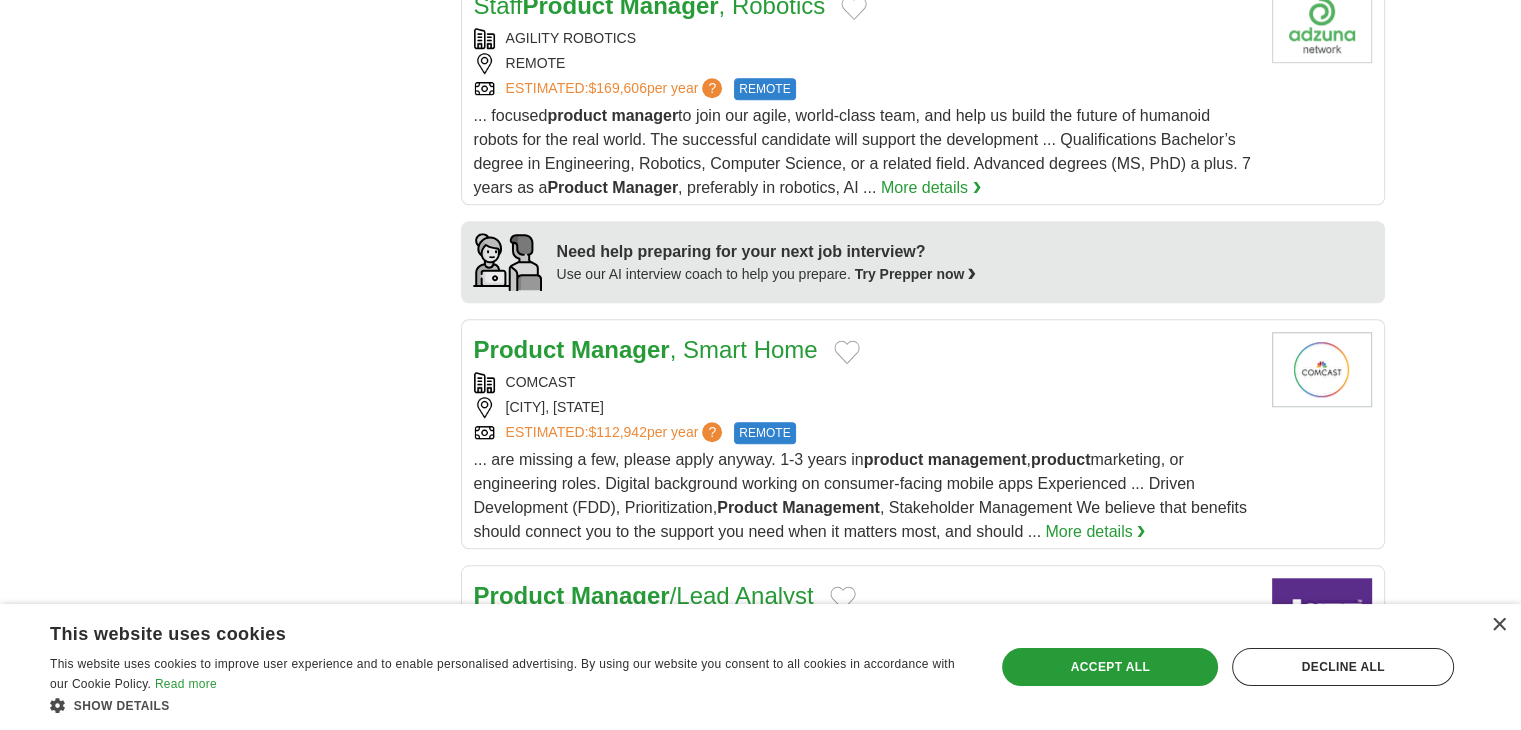 scroll, scrollTop: 1800, scrollLeft: 0, axis: vertical 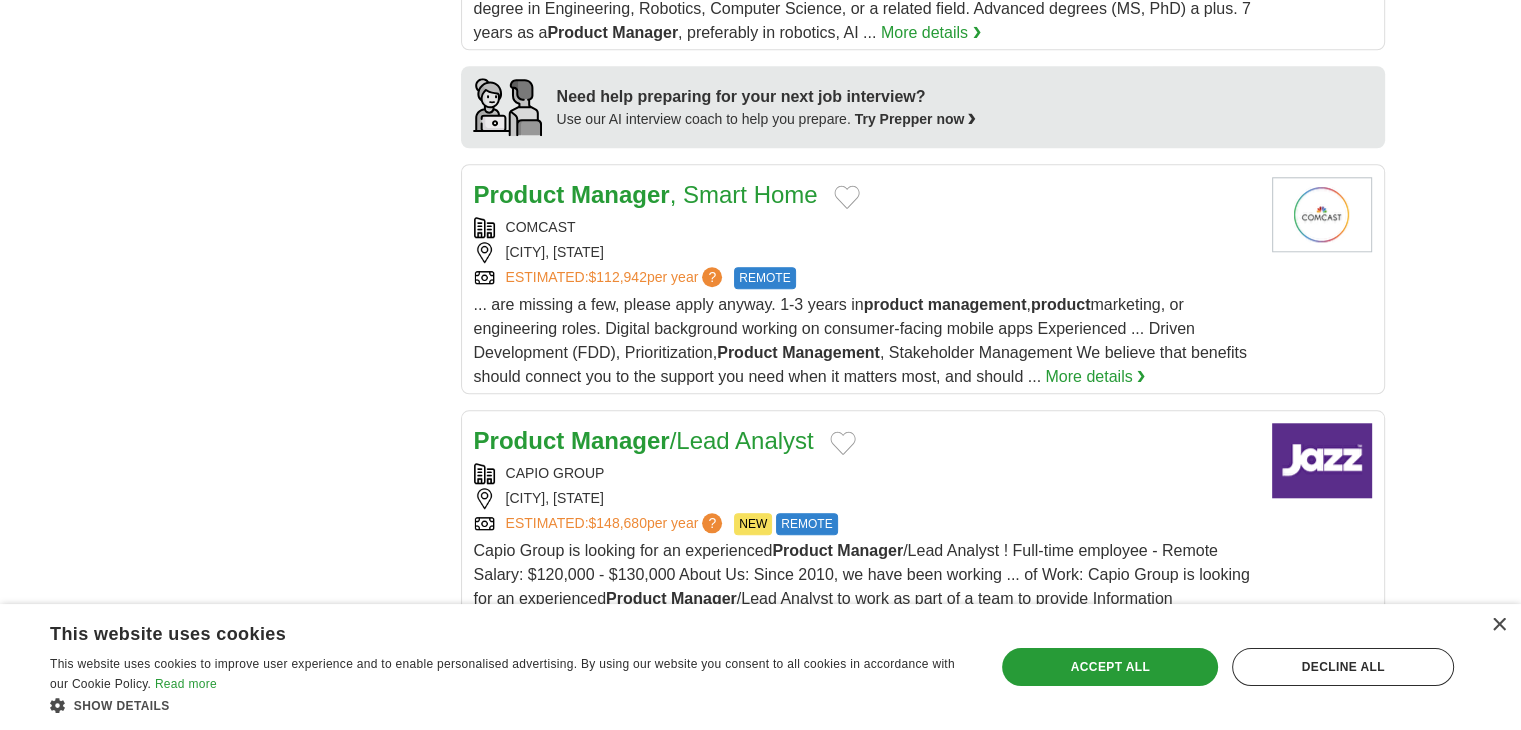click on "...  are missing a few, please apply anyway. 1-3 years in  product   management ,  product  marketing, or engineering roles. Digital background working on consumer-facing mobile apps Experienced ...  Driven Development (FDD), Prioritization,  Product   Management , Stakeholder Management We believe that benefits should connect you to the support you need when it matters most, and should ..." at bounding box center (860, 340) 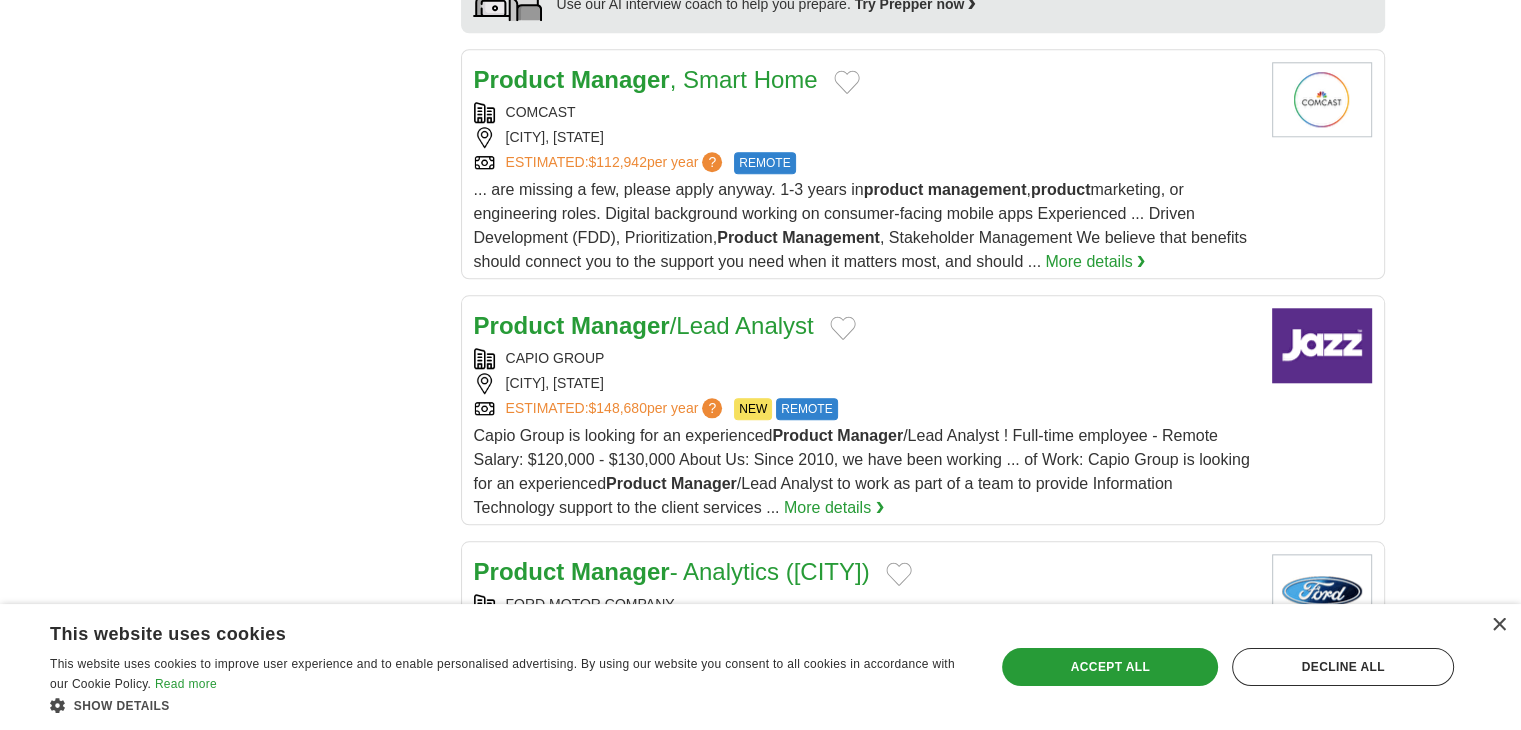 scroll, scrollTop: 2000, scrollLeft: 0, axis: vertical 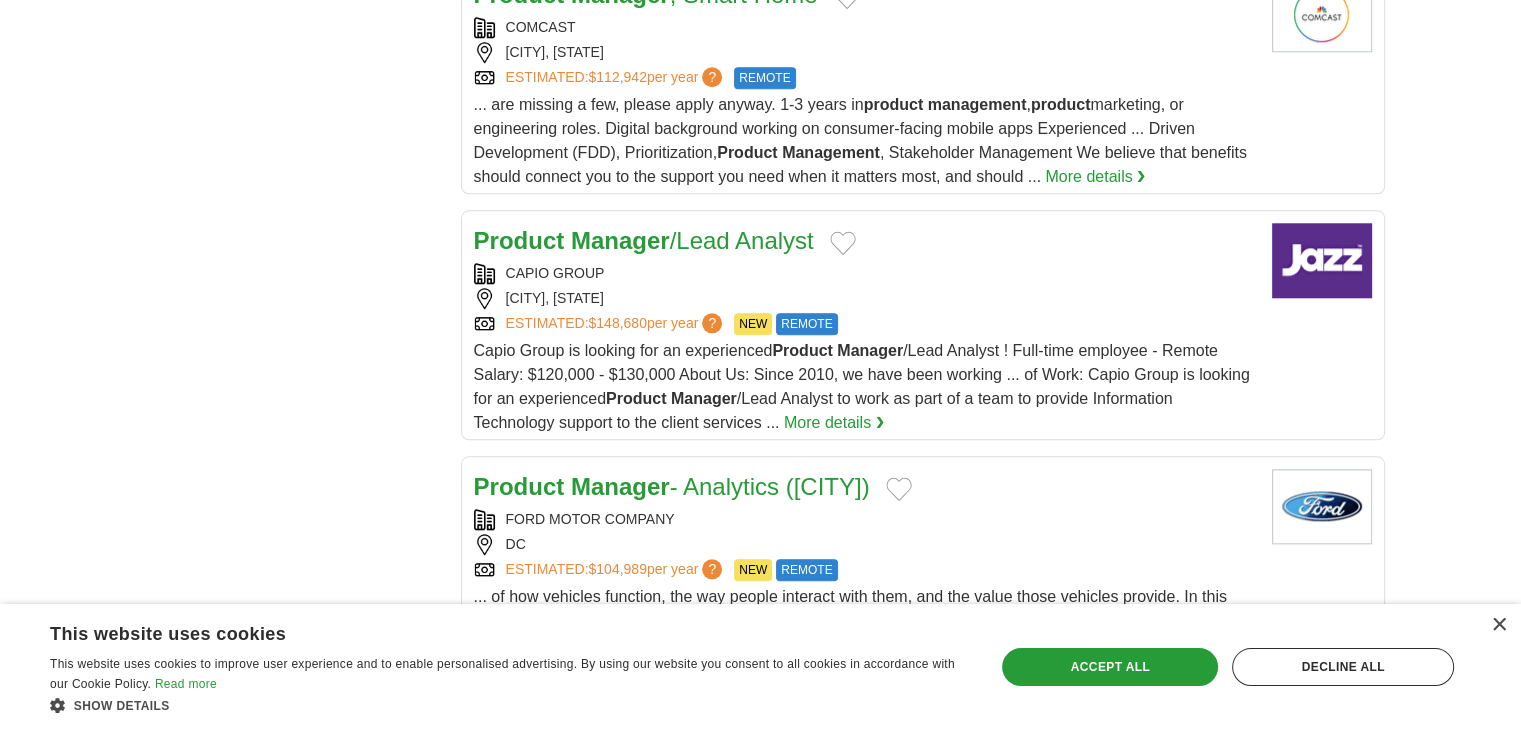 click on "Capio Group is looking for an experienced Product Manager /Lead Analyst ! Full-time employee - Remote Salary: $120,000 - $130,000 About Us: Since 2010, we have been working ... of Work: Capio Group is looking for an experienced Product Manager /Lead Analyst to work as part of a team to provide Information Technology support to the client services ..." at bounding box center (862, 386) 